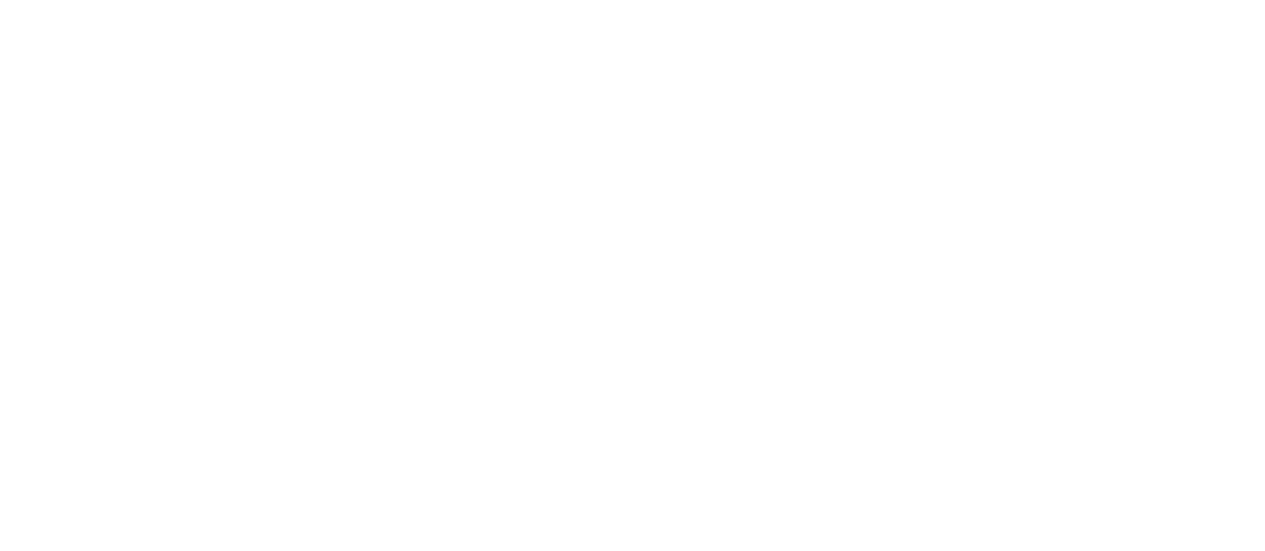 scroll, scrollTop: 0, scrollLeft: 0, axis: both 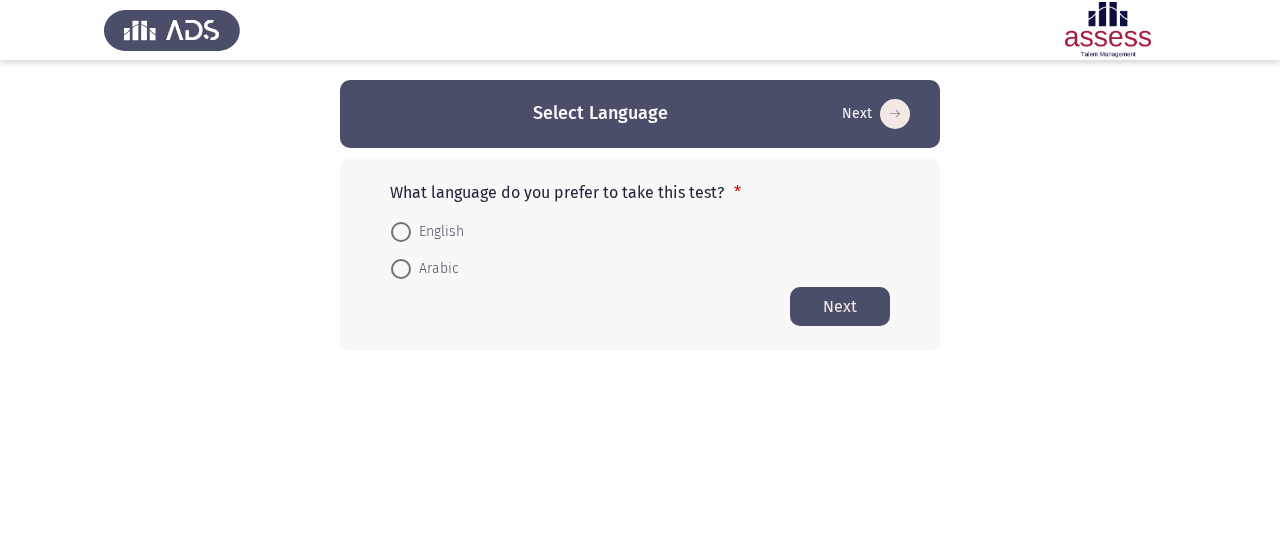 click at bounding box center [401, 269] 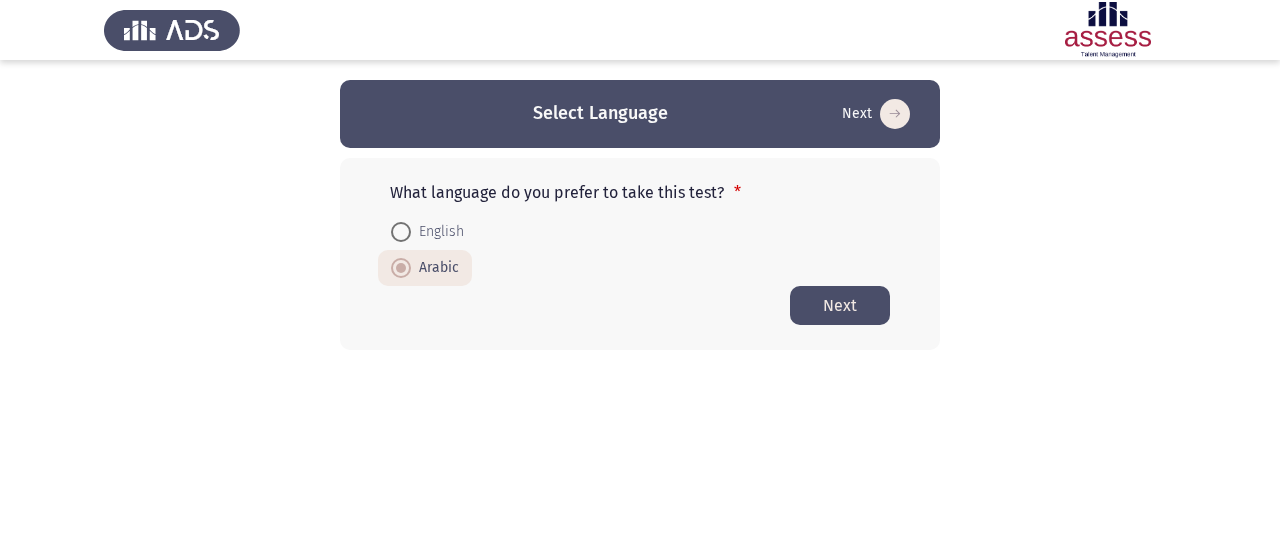click on "Next" 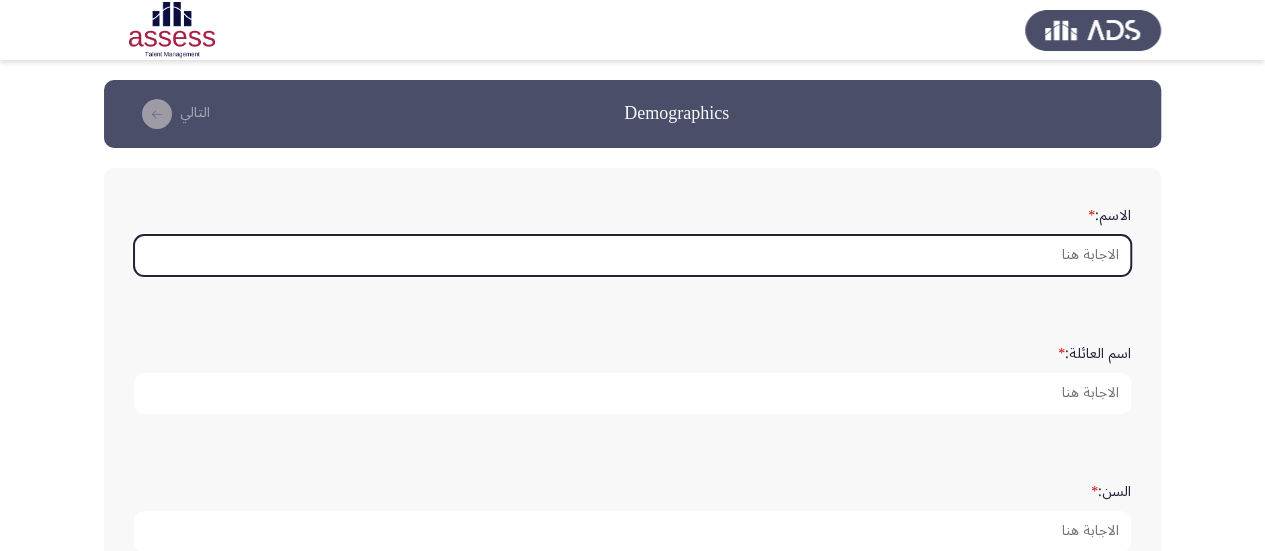 click on "الاسم:   *" at bounding box center [632, 255] 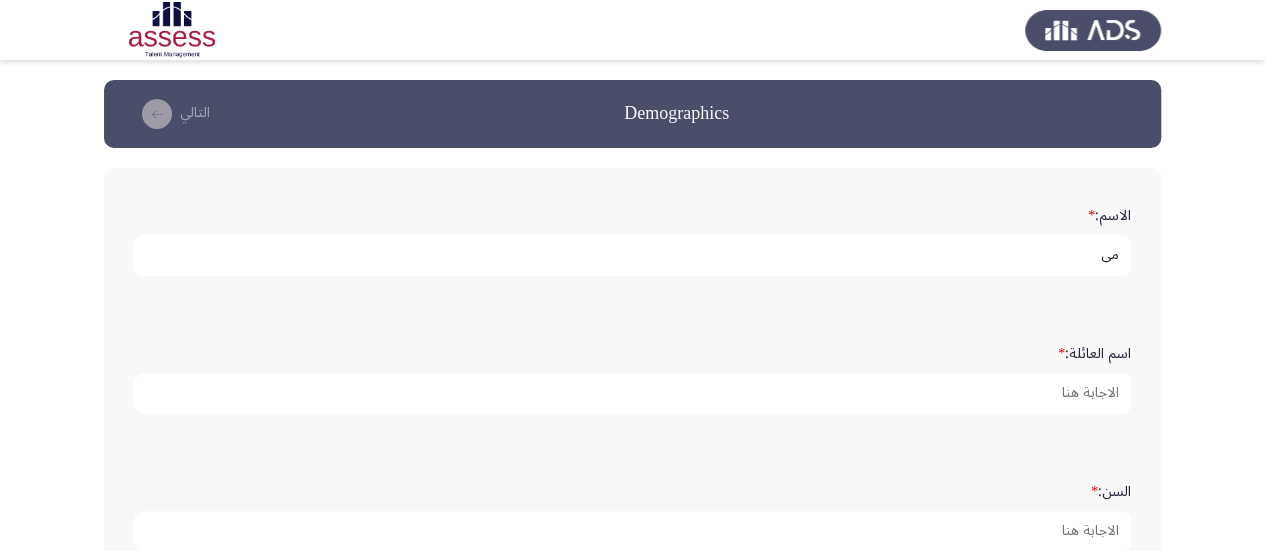 type on "م" 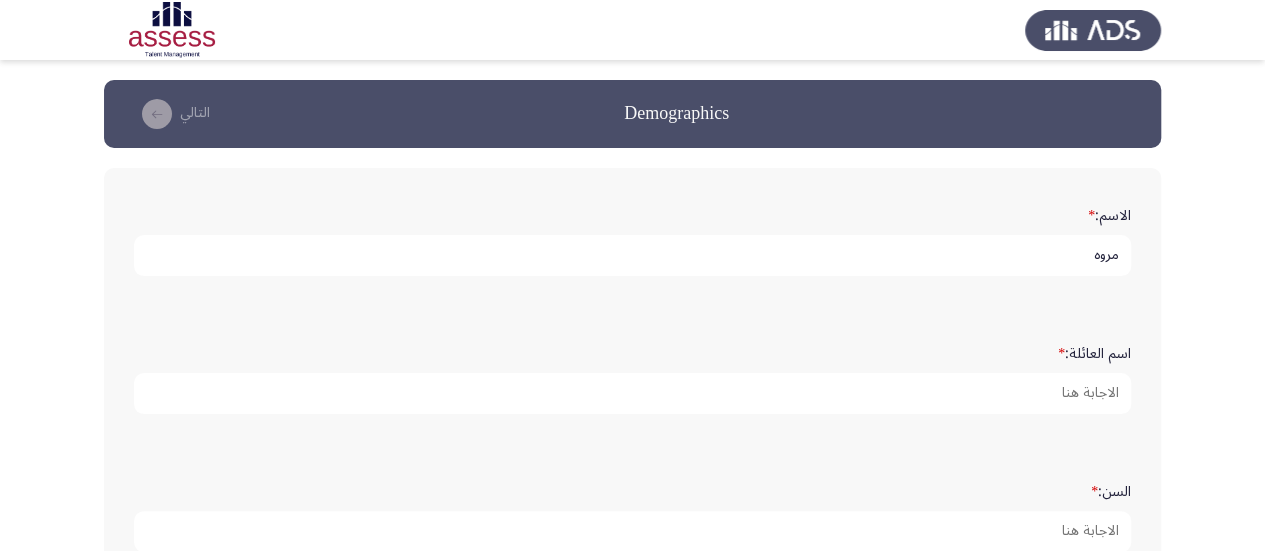 type on "مروه" 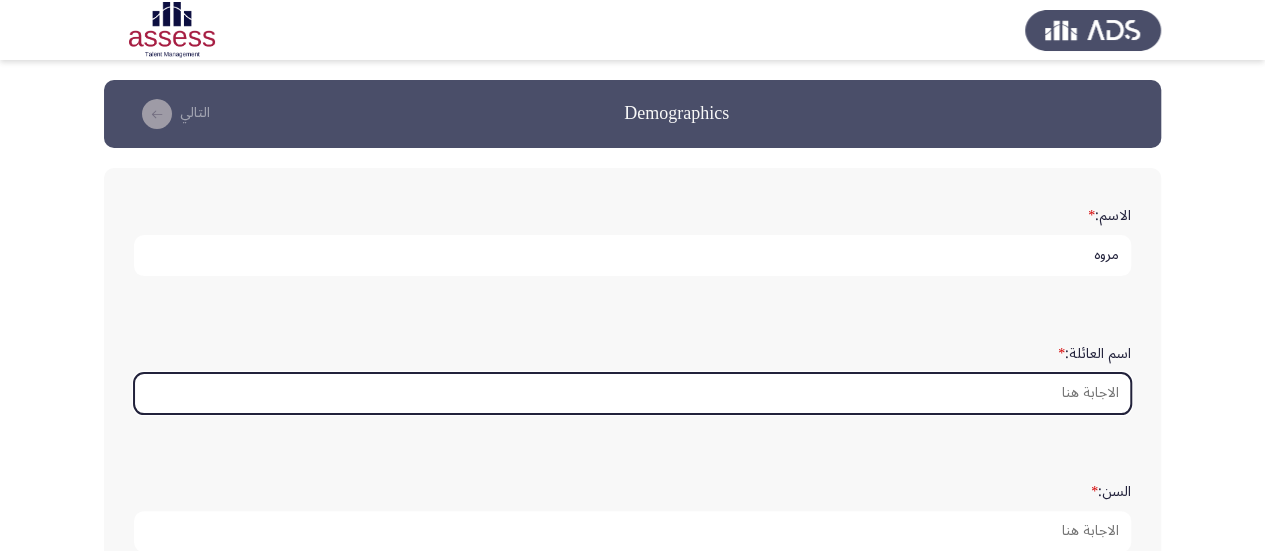 click on "اسم العائلة:   *" at bounding box center (632, 393) 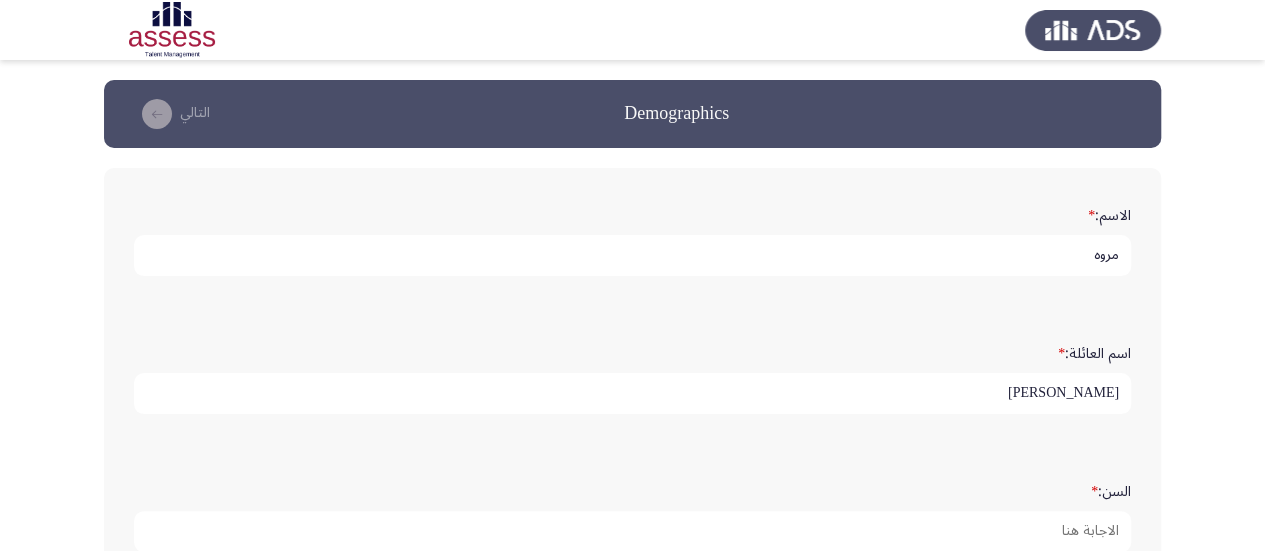 type on "[PERSON_NAME]" 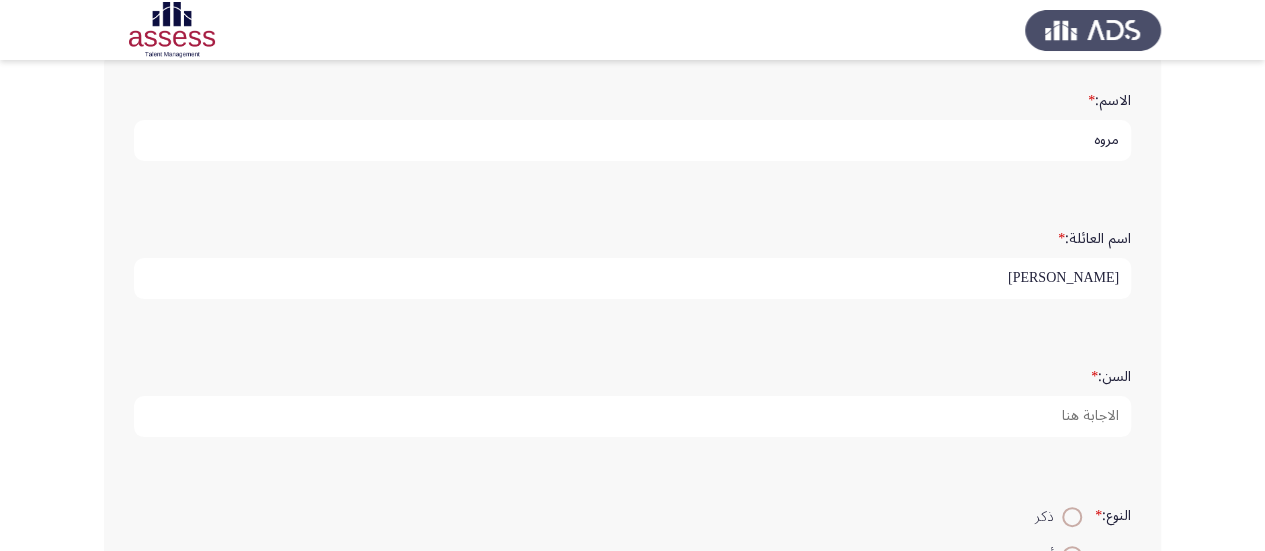 scroll, scrollTop: 130, scrollLeft: 0, axis: vertical 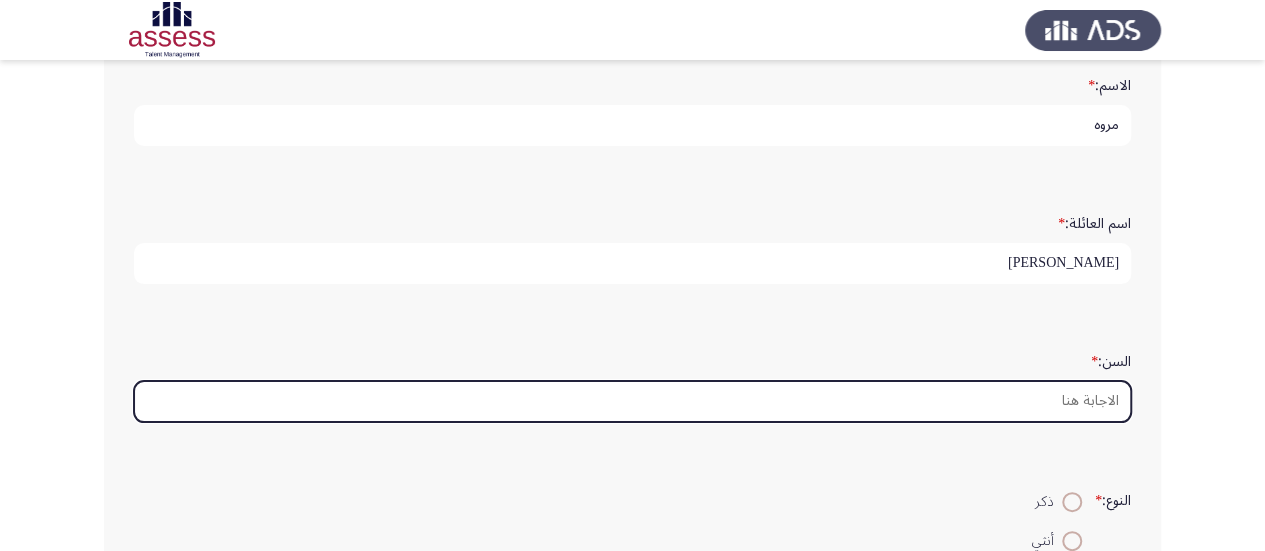 click on "السن:   *" at bounding box center (632, 401) 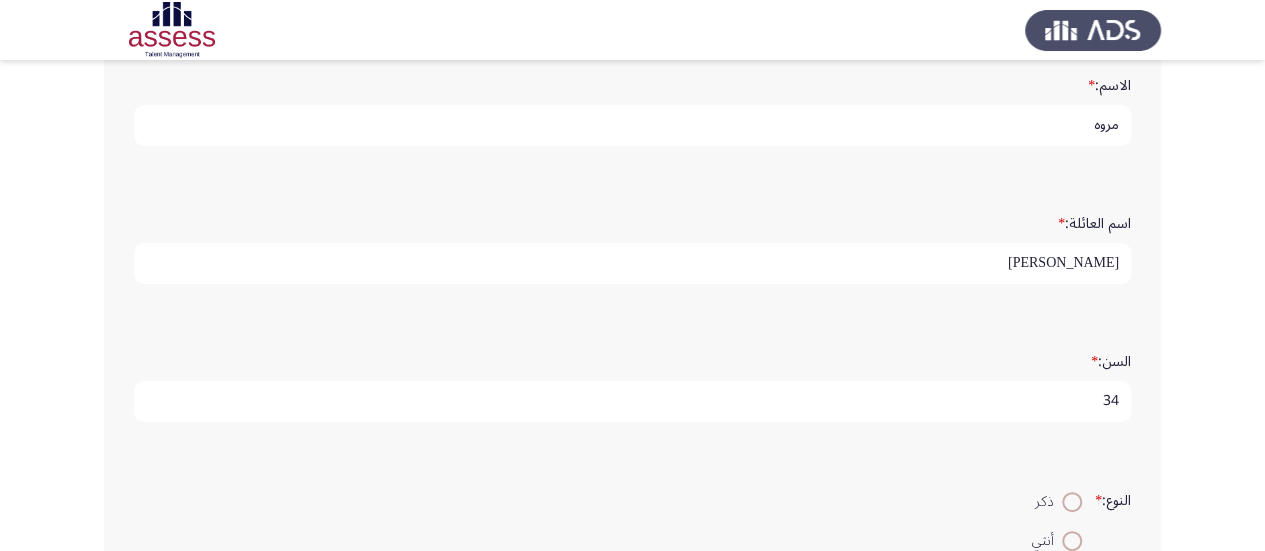type on "34" 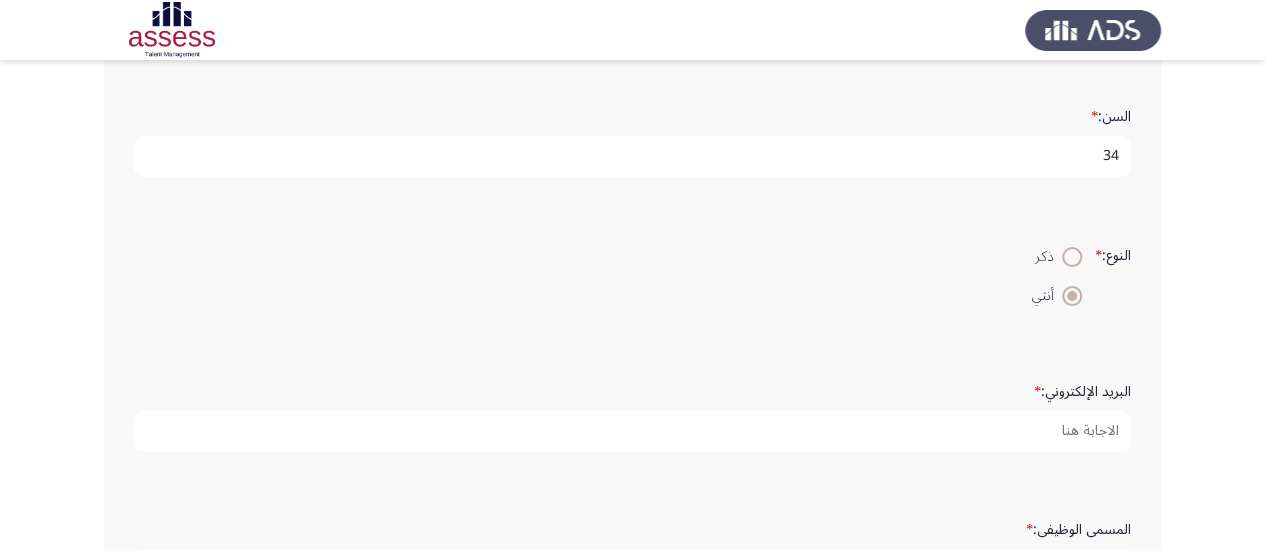 scroll, scrollTop: 386, scrollLeft: 0, axis: vertical 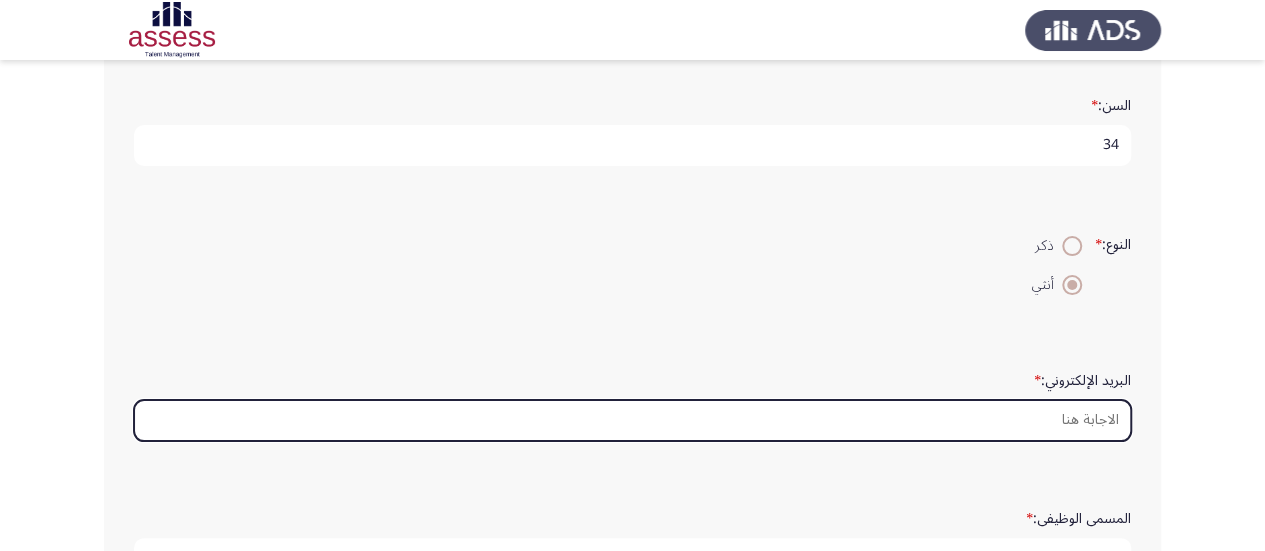 click on "البريد الإلكتروني:   *" at bounding box center [632, 420] 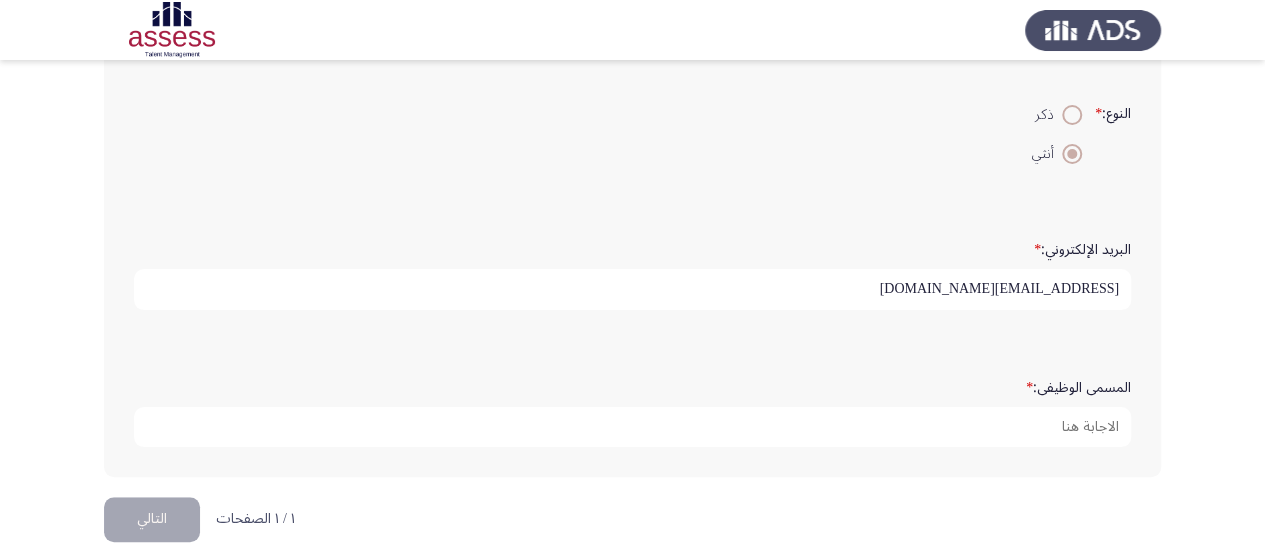 scroll, scrollTop: 539, scrollLeft: 0, axis: vertical 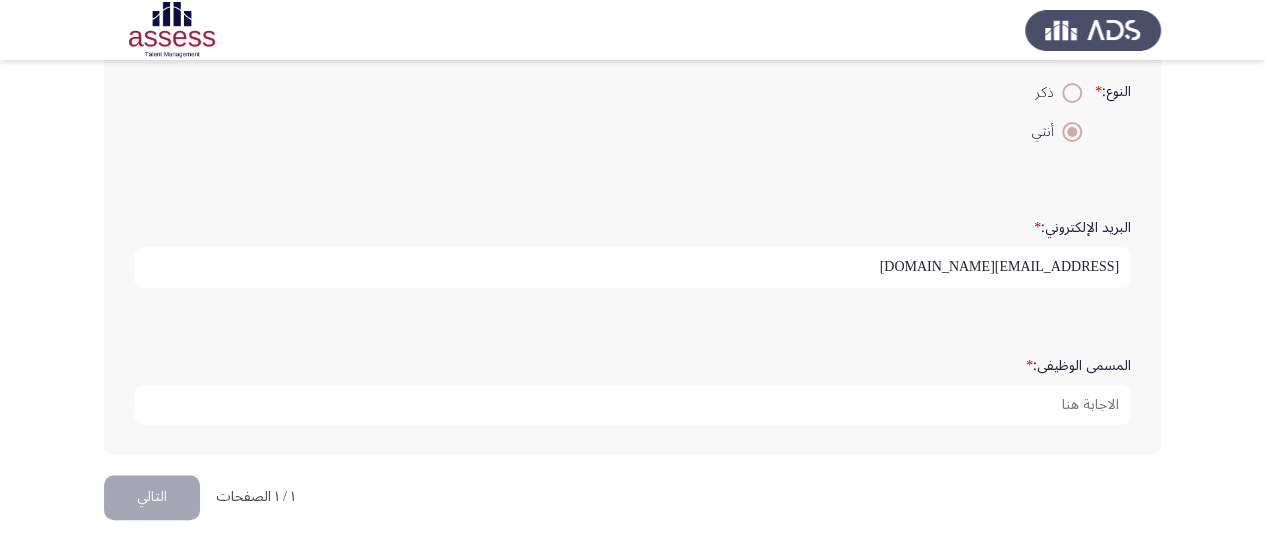 type on "[EMAIL_ADDRESS][DOMAIN_NAME]" 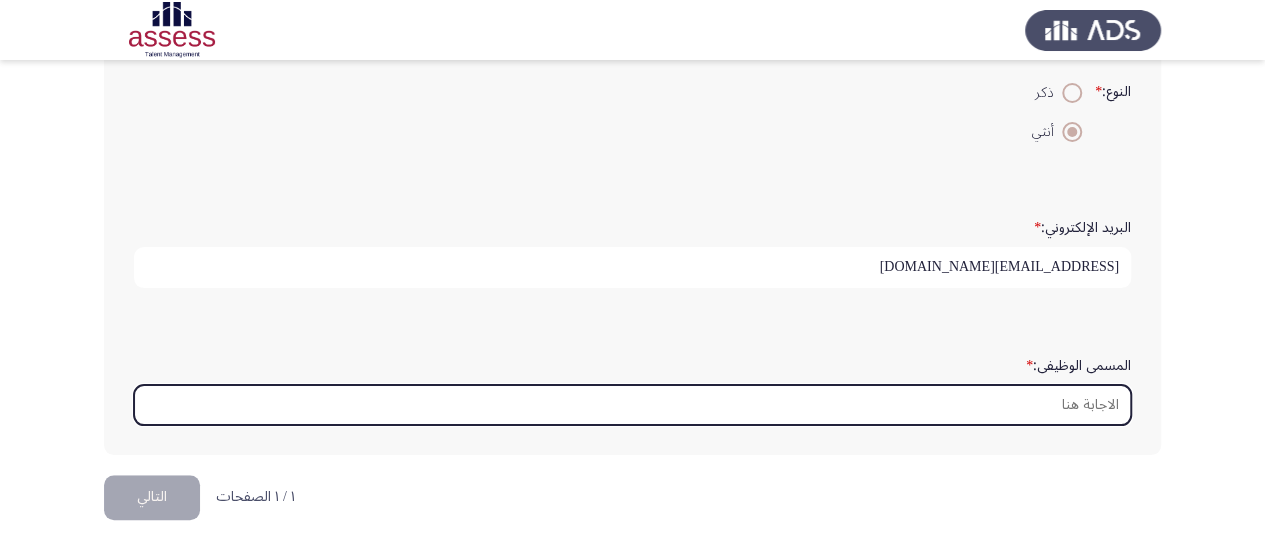 click on "المسمى الوظيفى:   *" at bounding box center [632, 405] 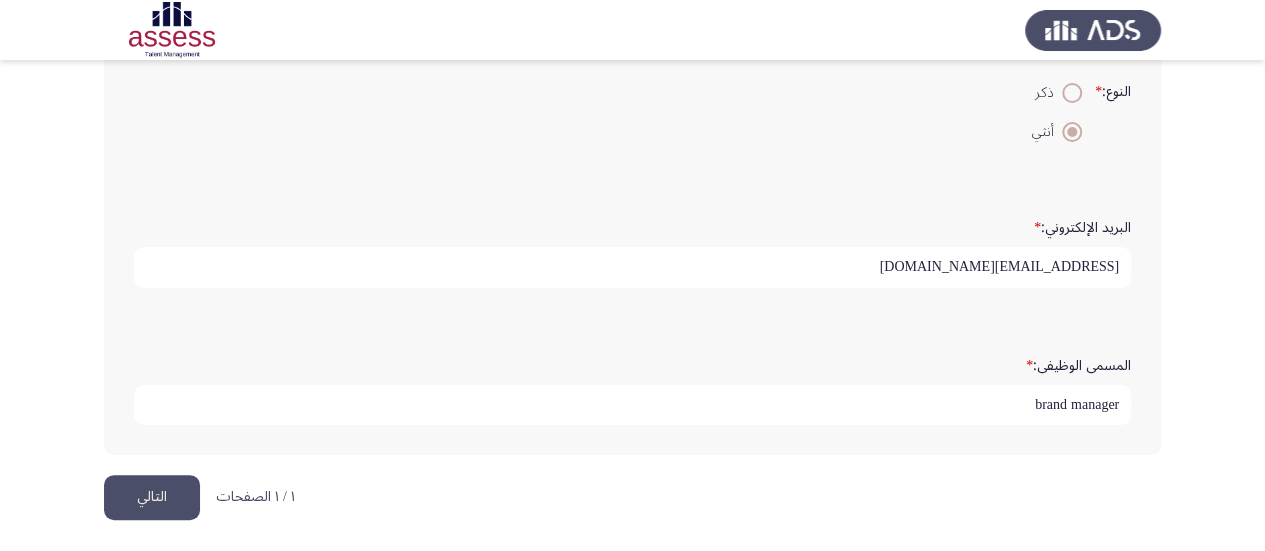type on "brand manager" 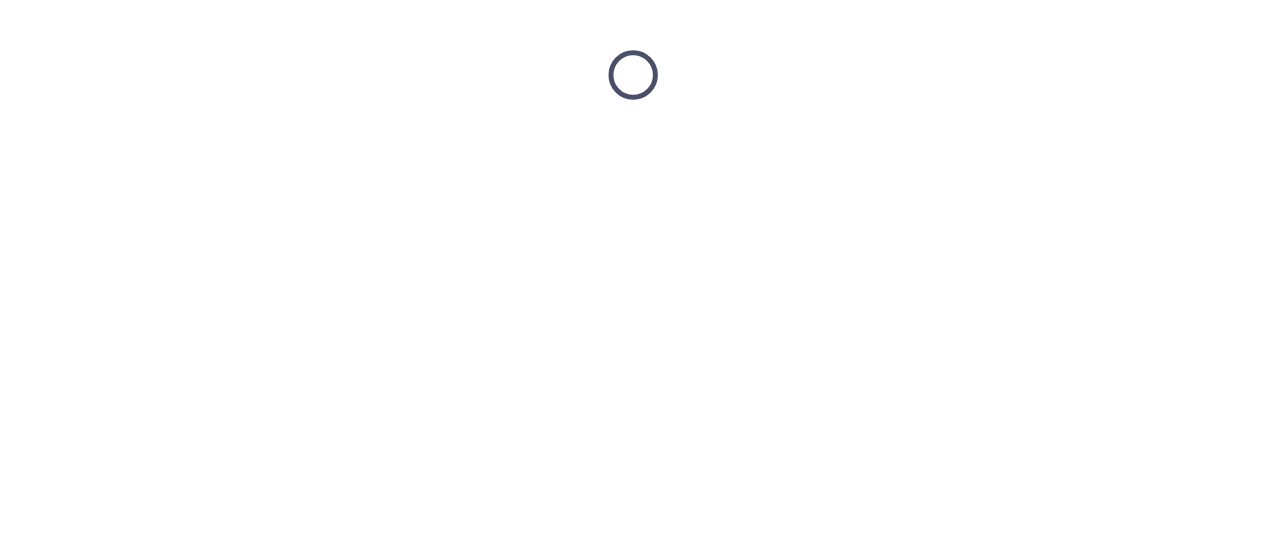 scroll, scrollTop: 0, scrollLeft: 0, axis: both 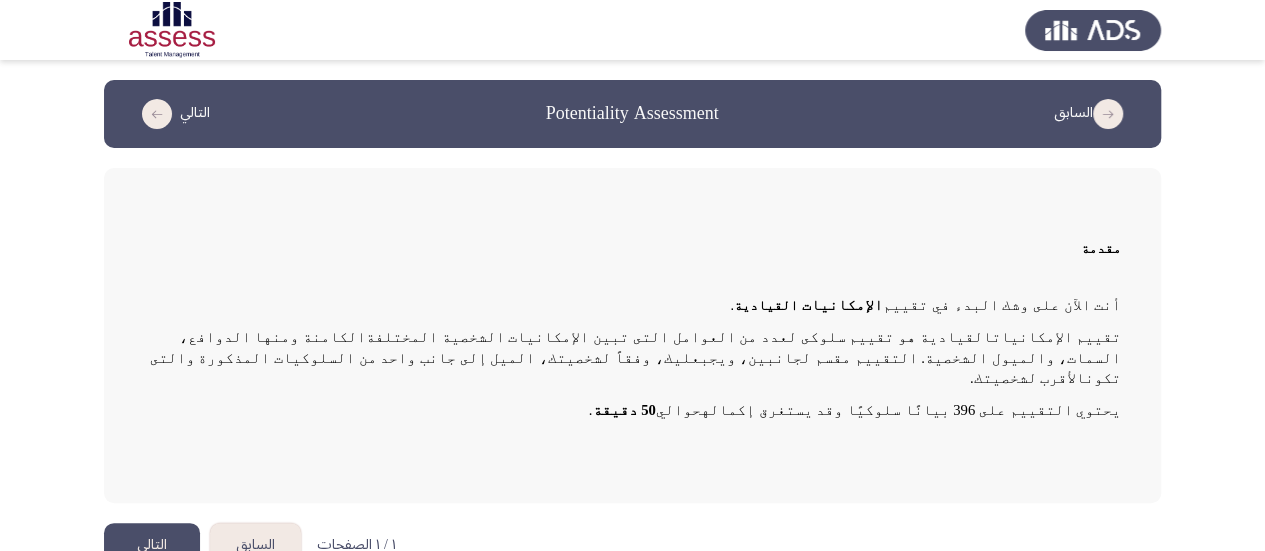 click on "التالي" 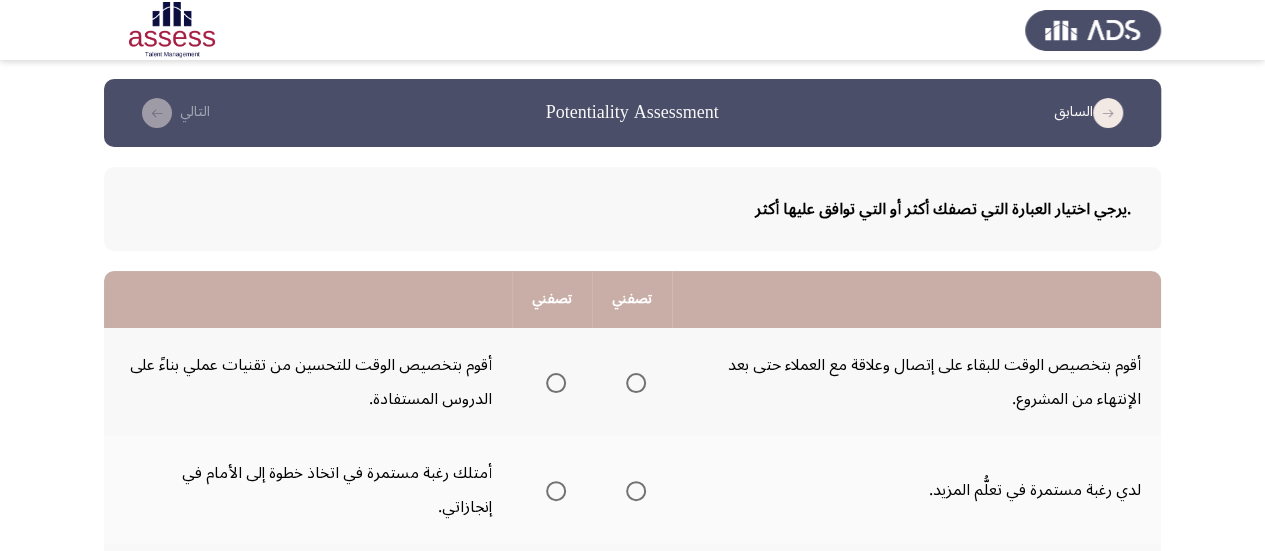 scroll, scrollTop: 0, scrollLeft: 0, axis: both 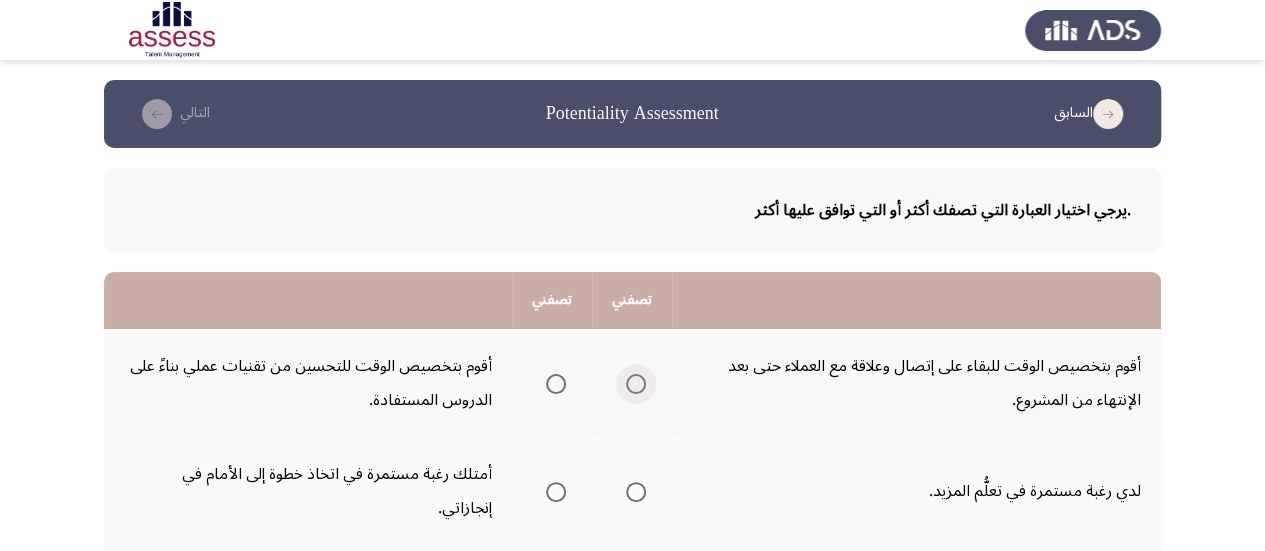 click at bounding box center (632, 384) 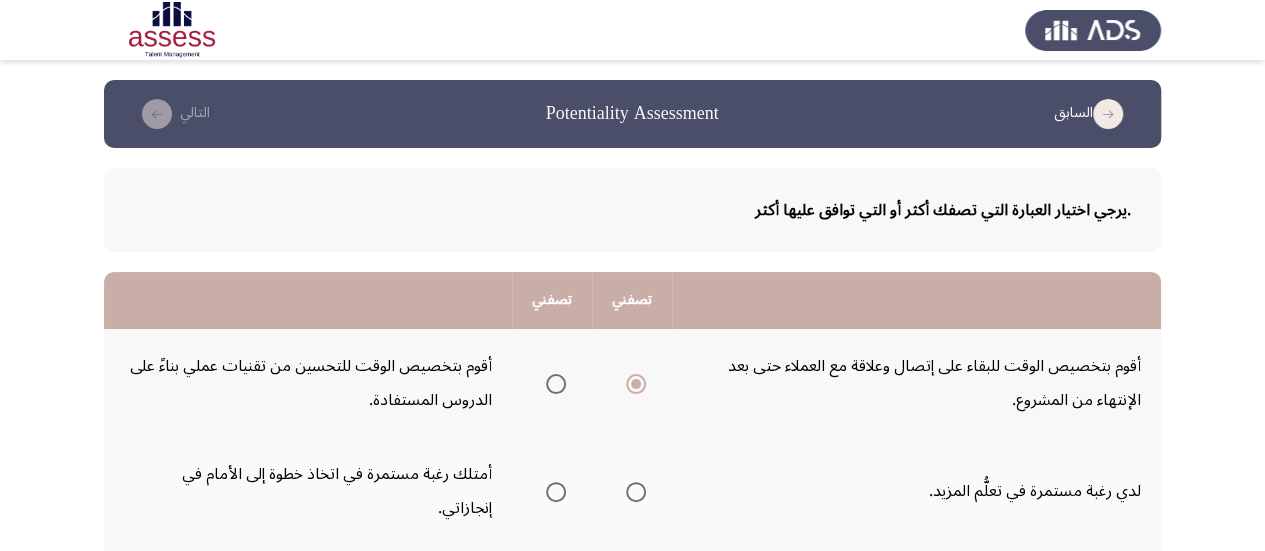 click at bounding box center [556, 384] 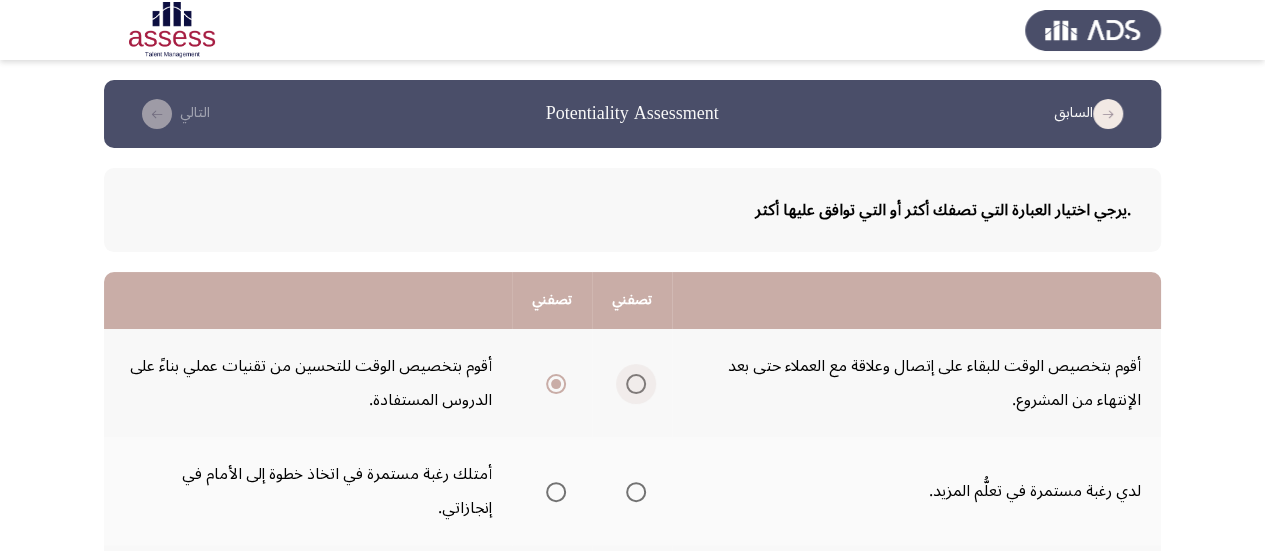 click at bounding box center [636, 384] 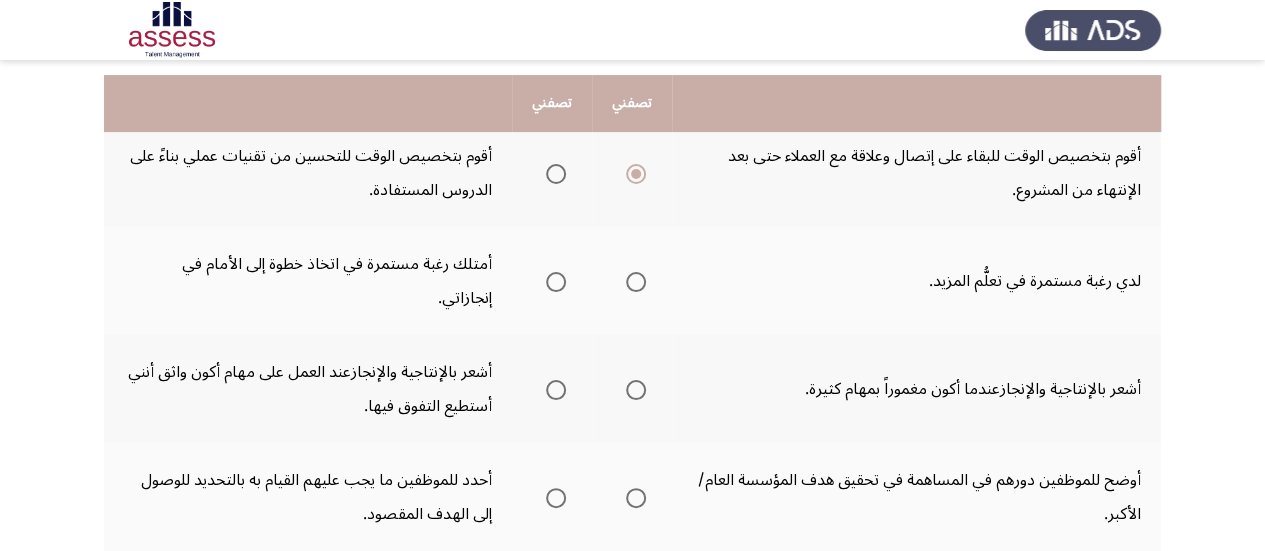 scroll, scrollTop: 227, scrollLeft: 0, axis: vertical 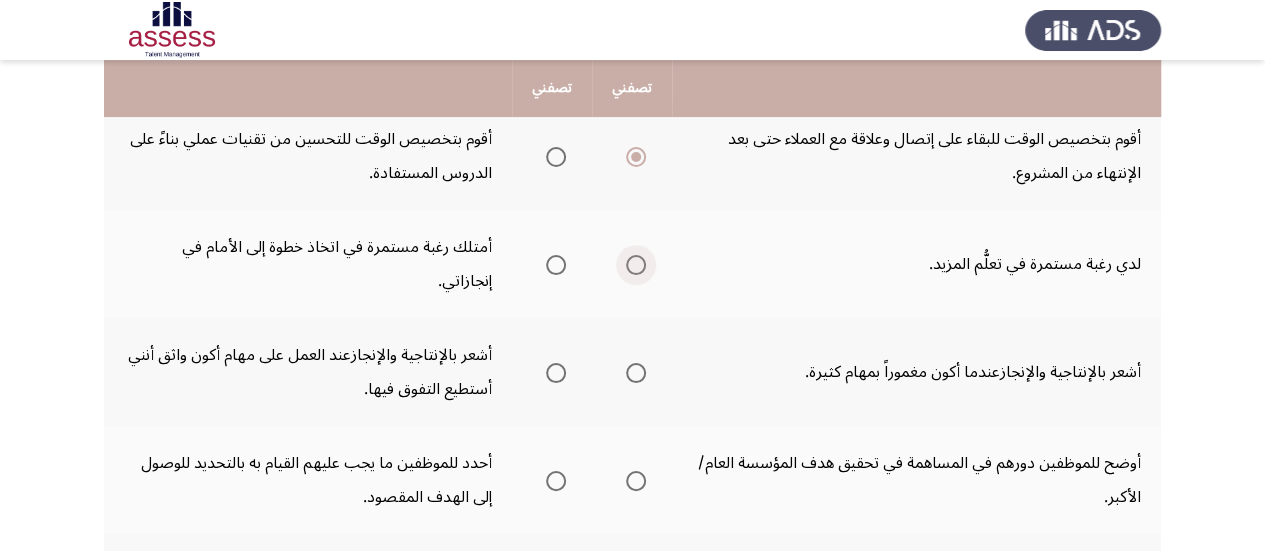 click at bounding box center (636, 265) 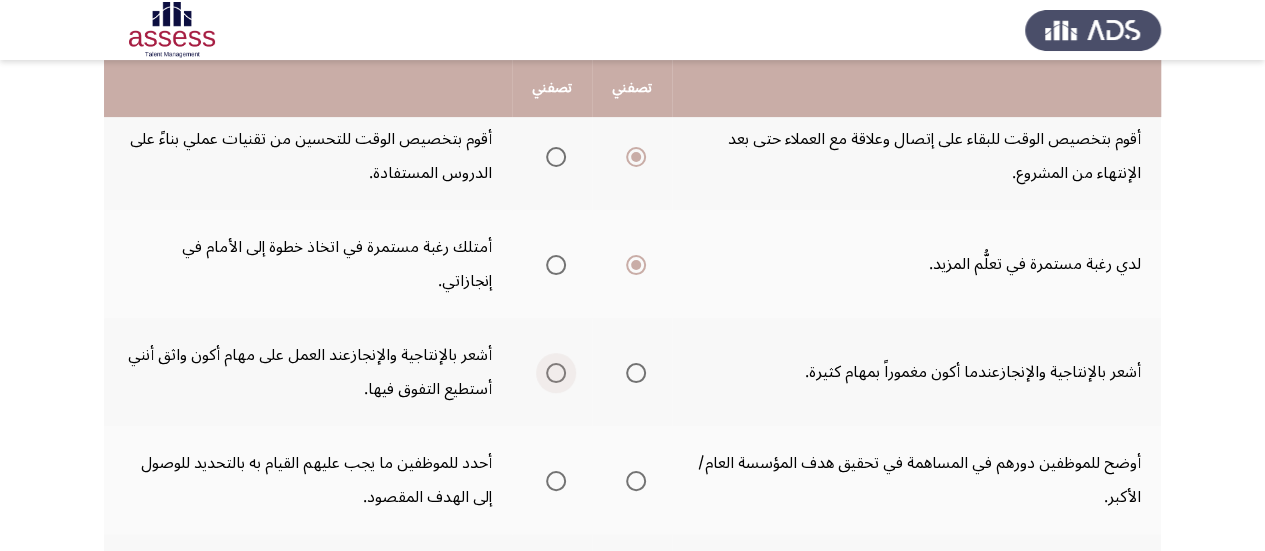 click at bounding box center [556, 373] 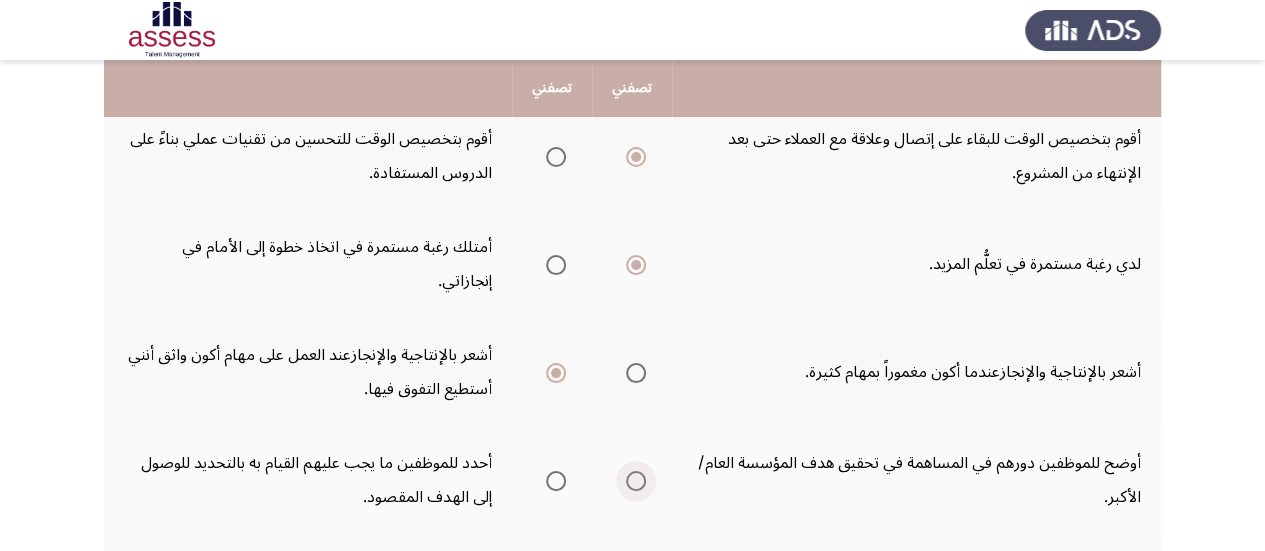 click at bounding box center (636, 481) 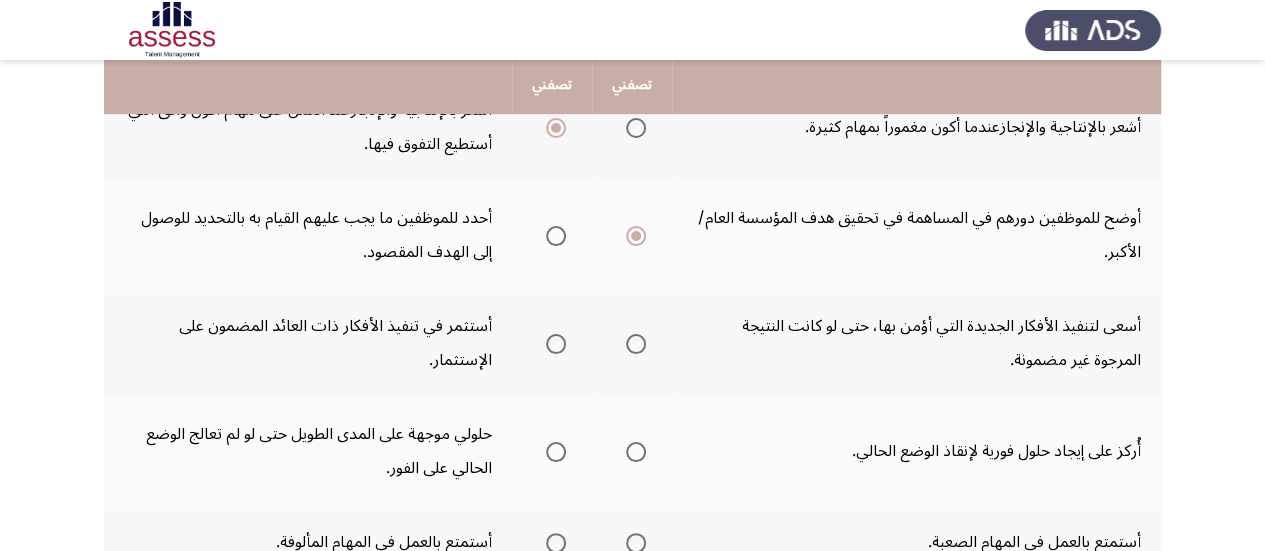 scroll, scrollTop: 473, scrollLeft: 0, axis: vertical 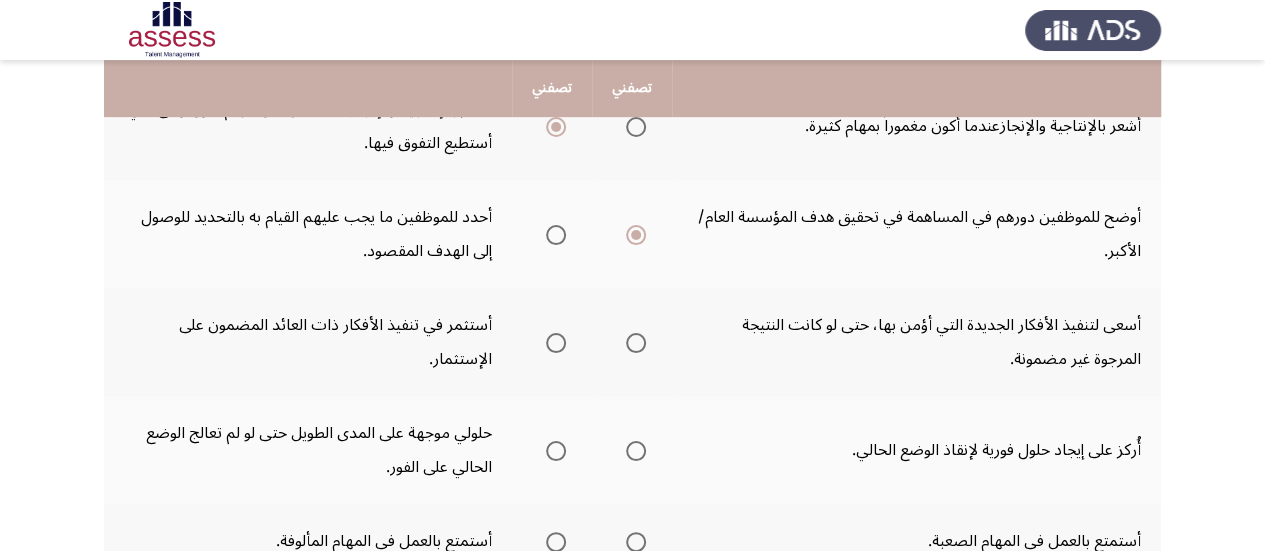 click 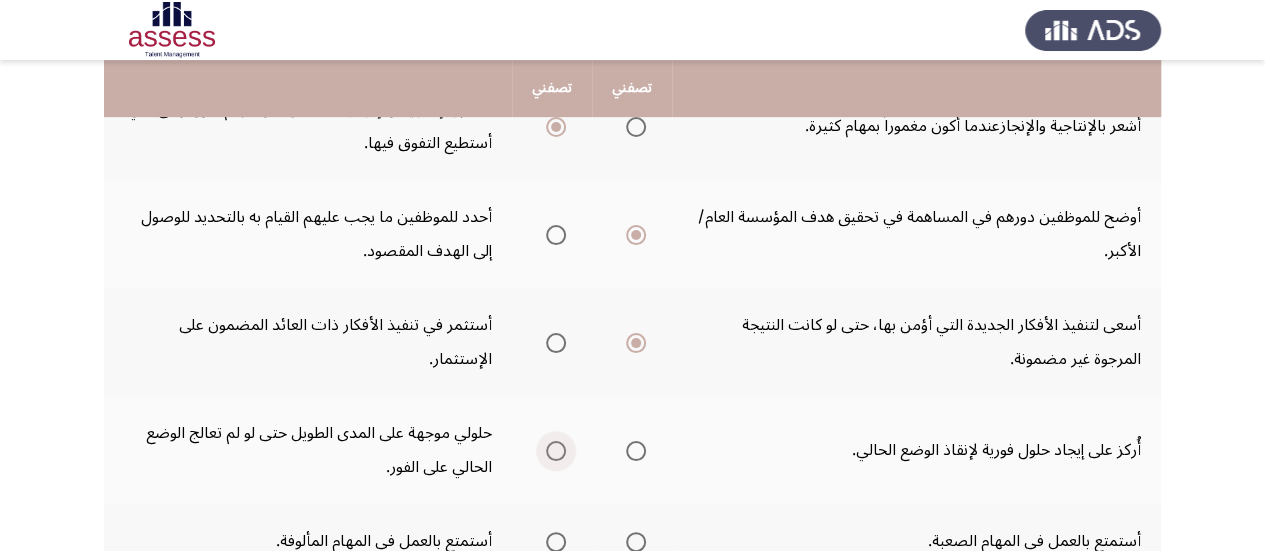 click at bounding box center (556, 451) 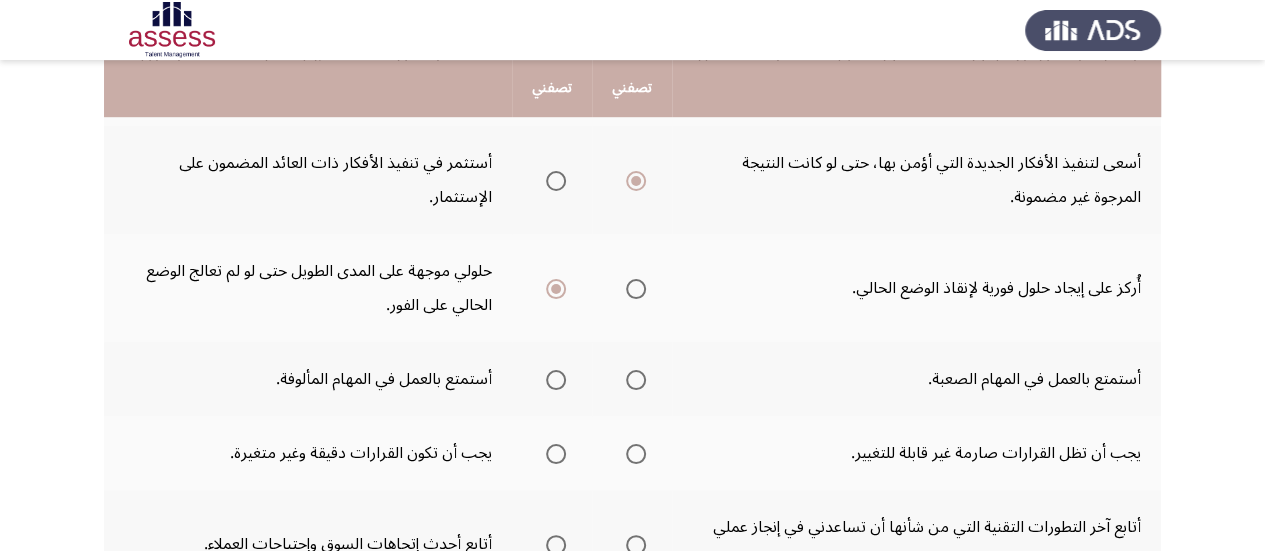 scroll, scrollTop: 636, scrollLeft: 0, axis: vertical 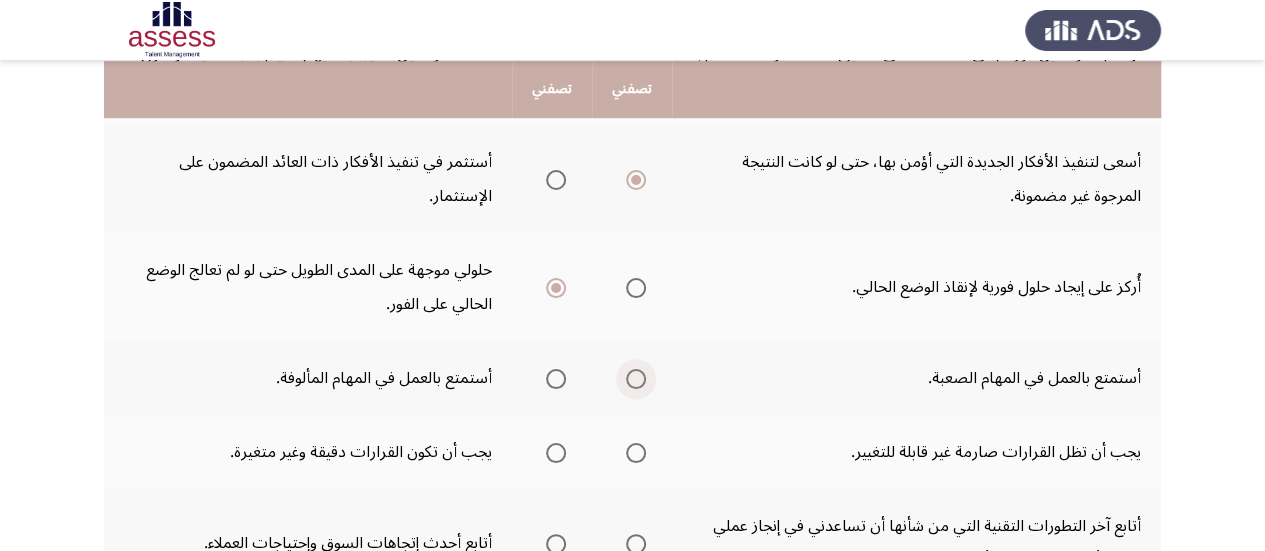 click at bounding box center [636, 379] 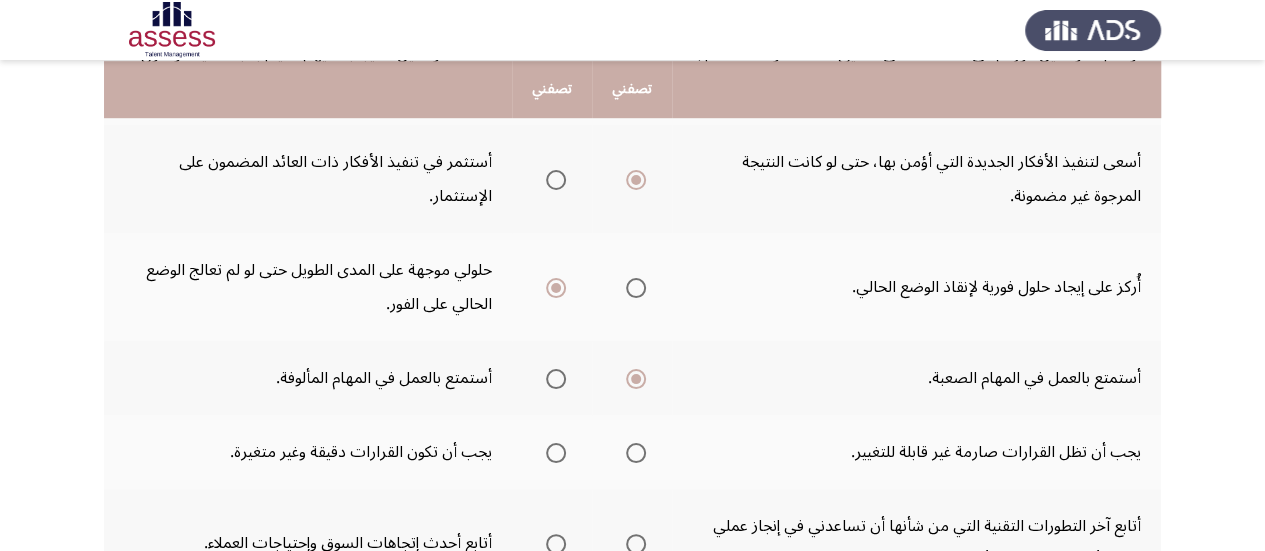 click at bounding box center (556, 453) 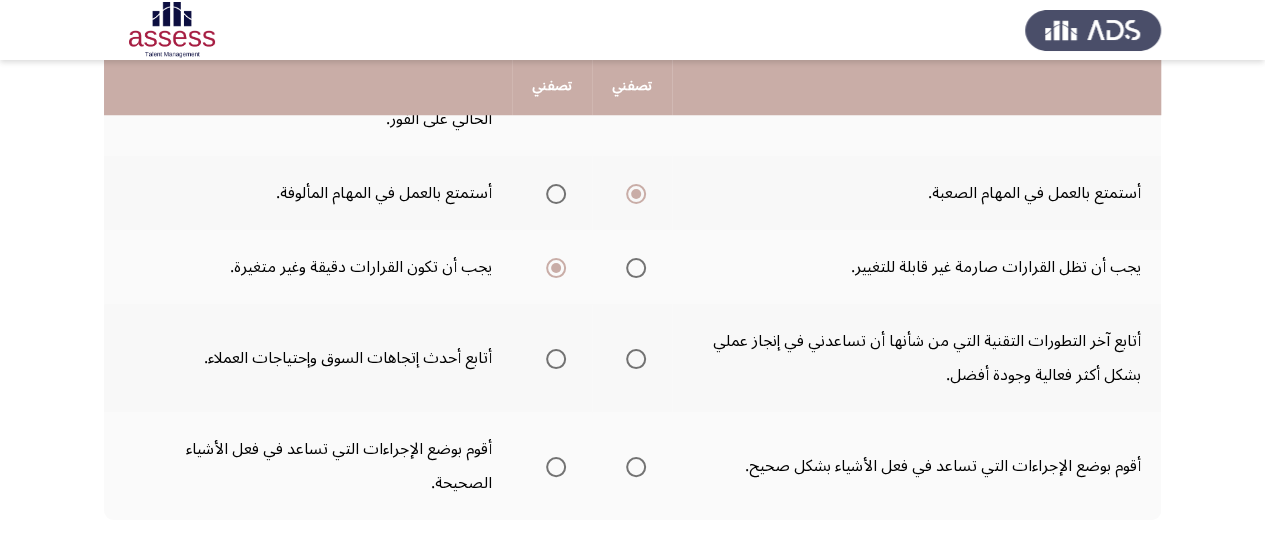 scroll, scrollTop: 823, scrollLeft: 0, axis: vertical 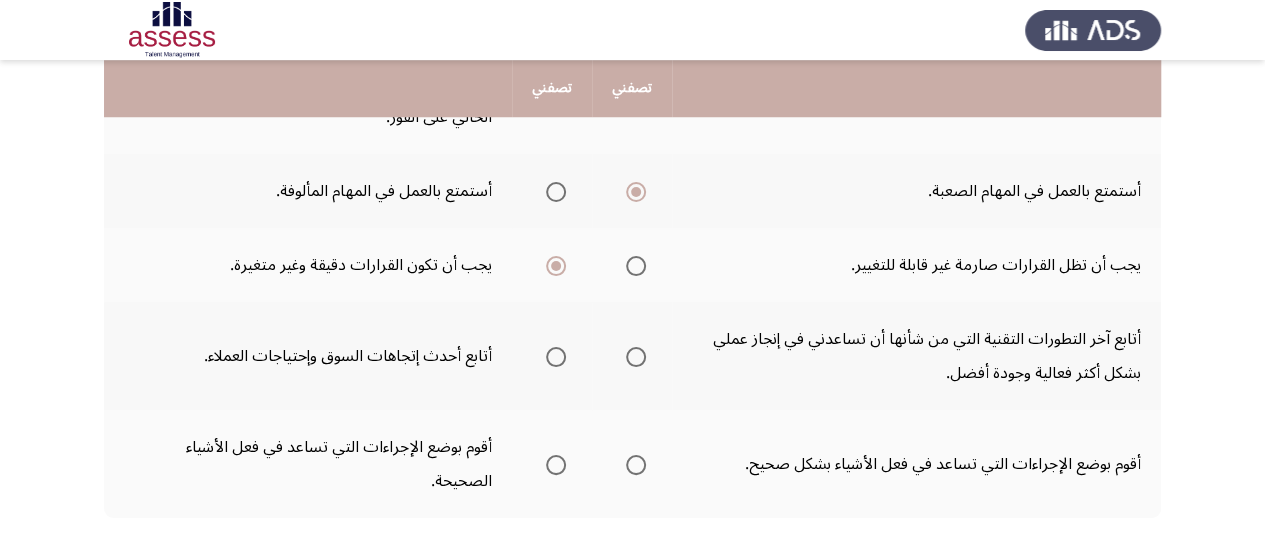 click at bounding box center (556, 357) 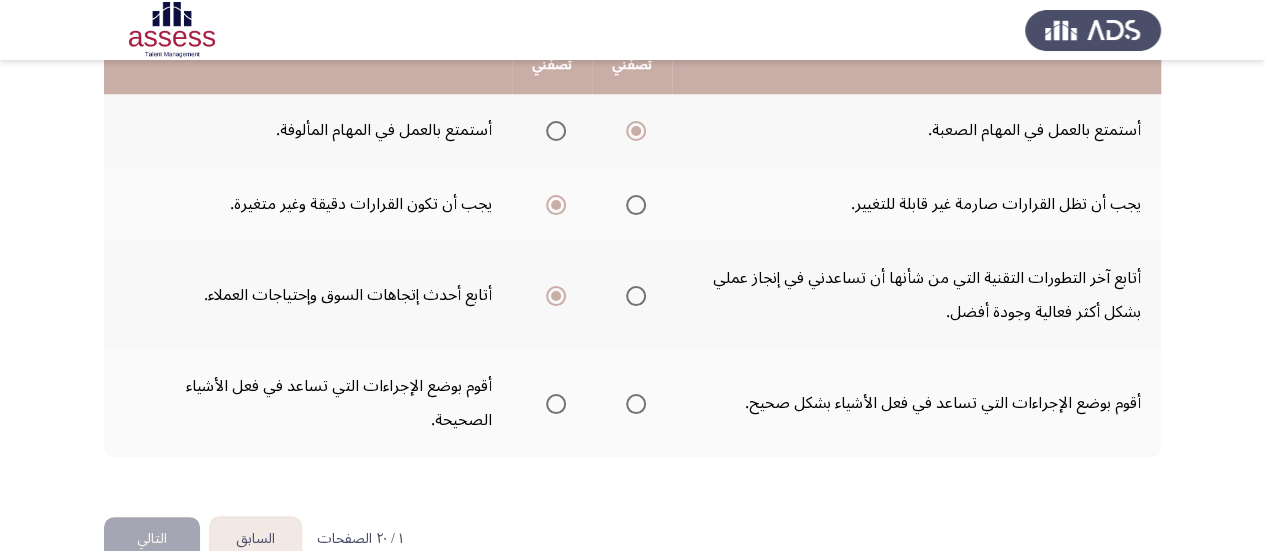 scroll, scrollTop: 895, scrollLeft: 0, axis: vertical 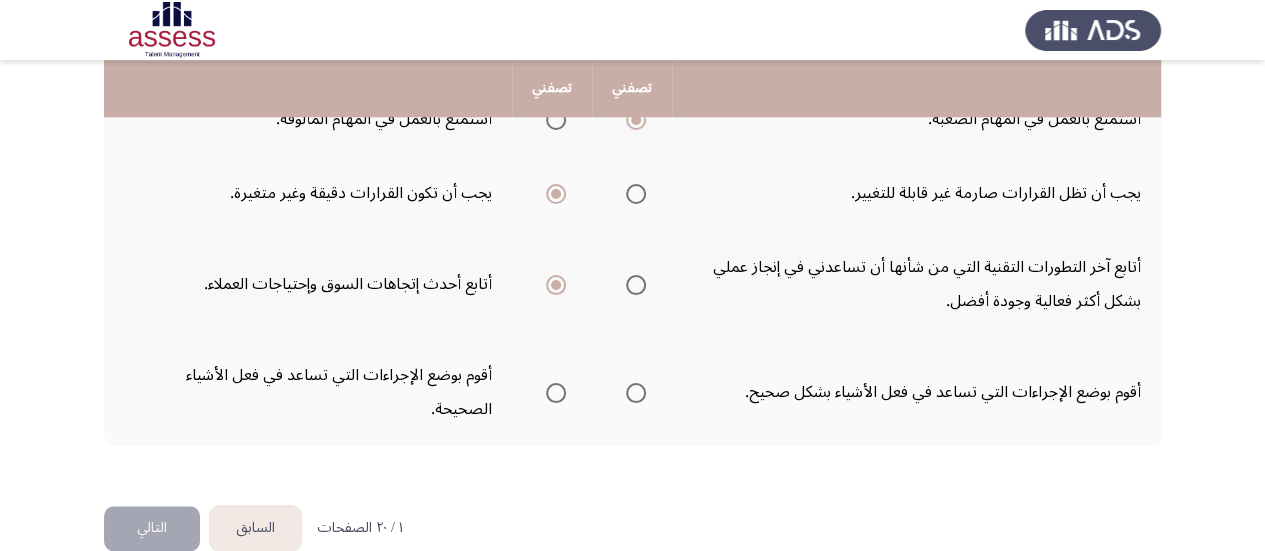 click 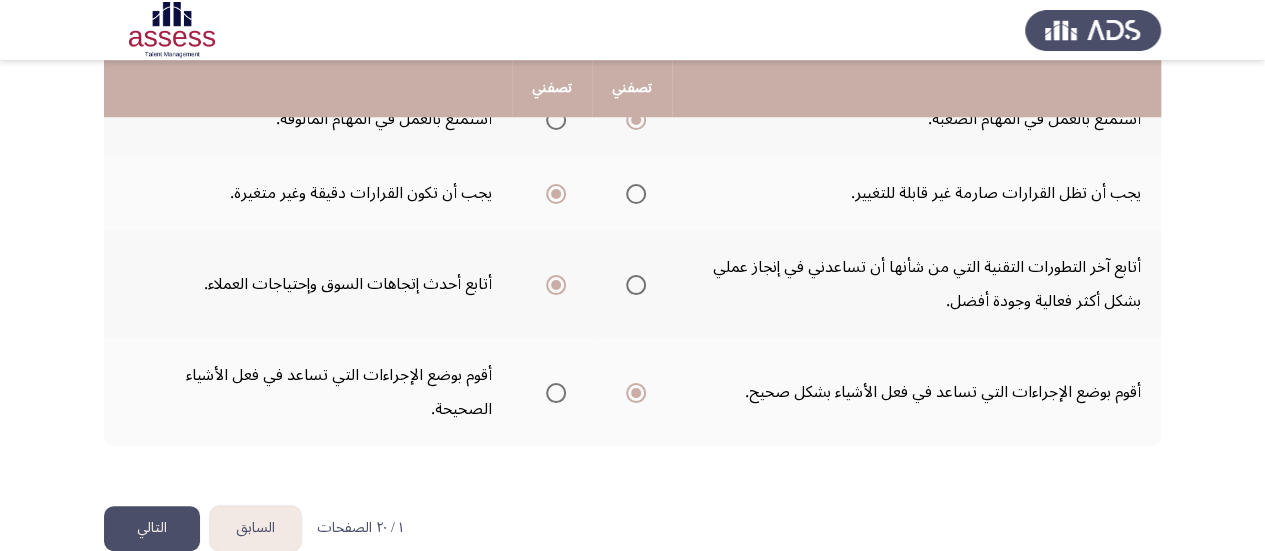 click on "التالي" 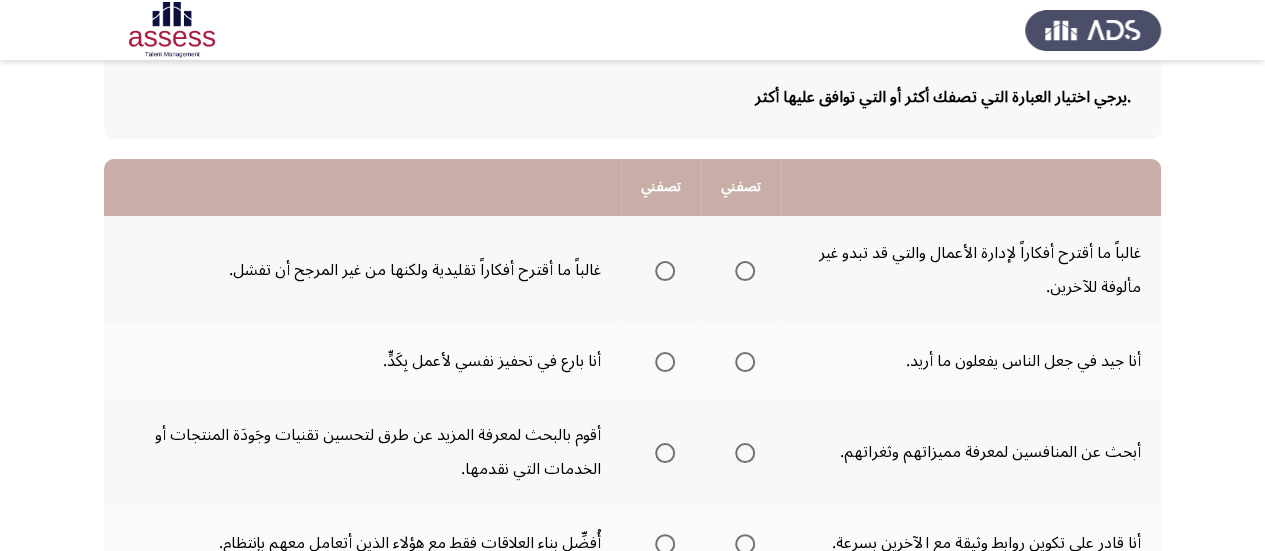 scroll, scrollTop: 118, scrollLeft: 0, axis: vertical 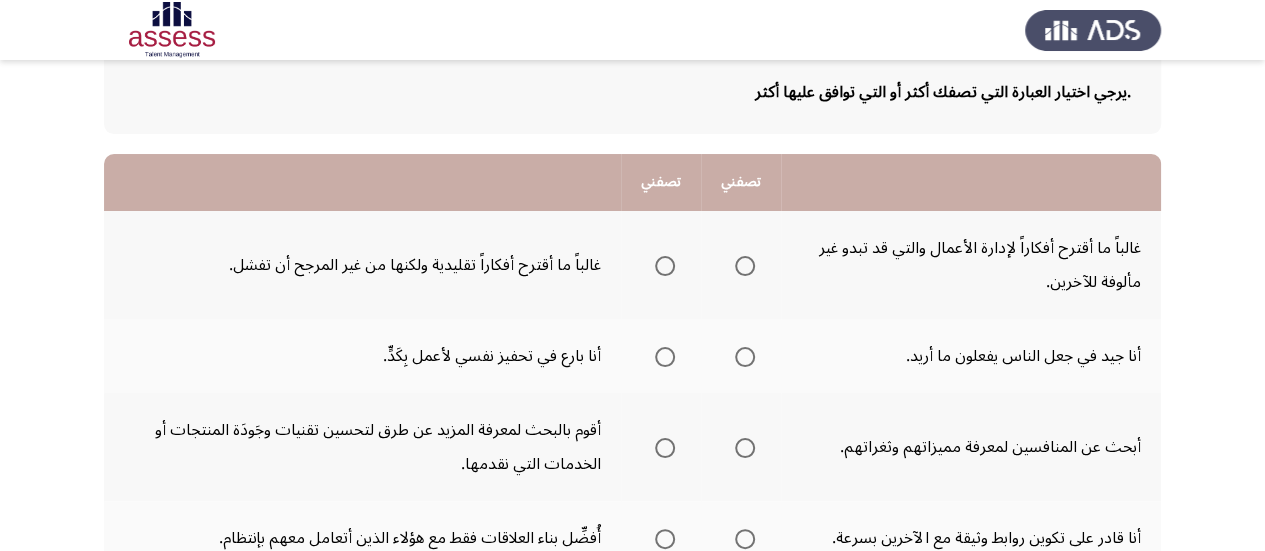 click at bounding box center (745, 266) 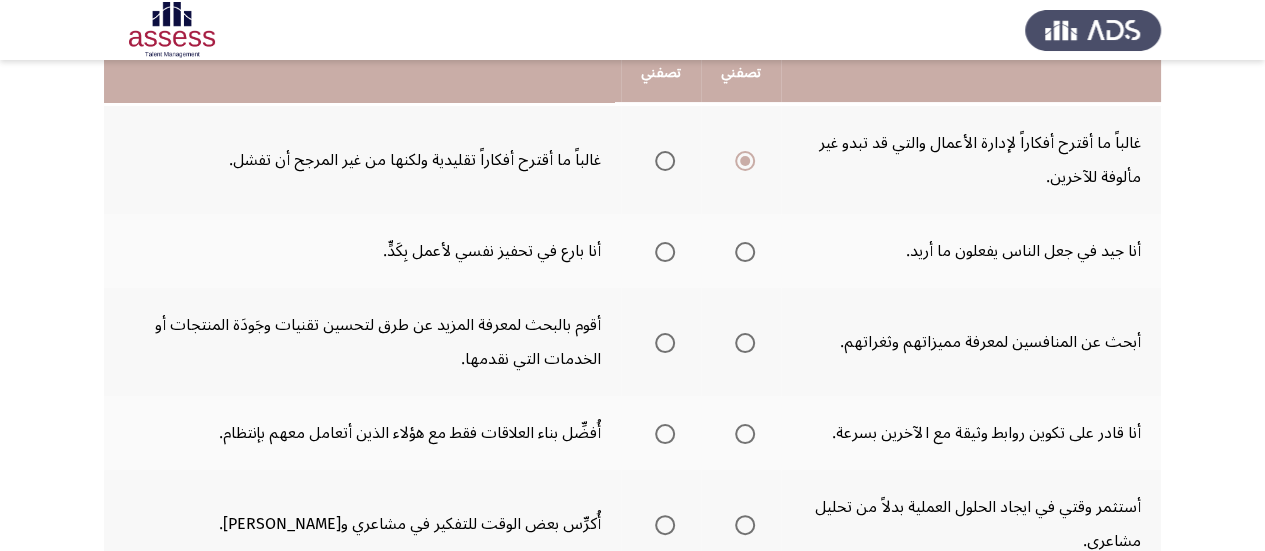 scroll, scrollTop: 226, scrollLeft: 0, axis: vertical 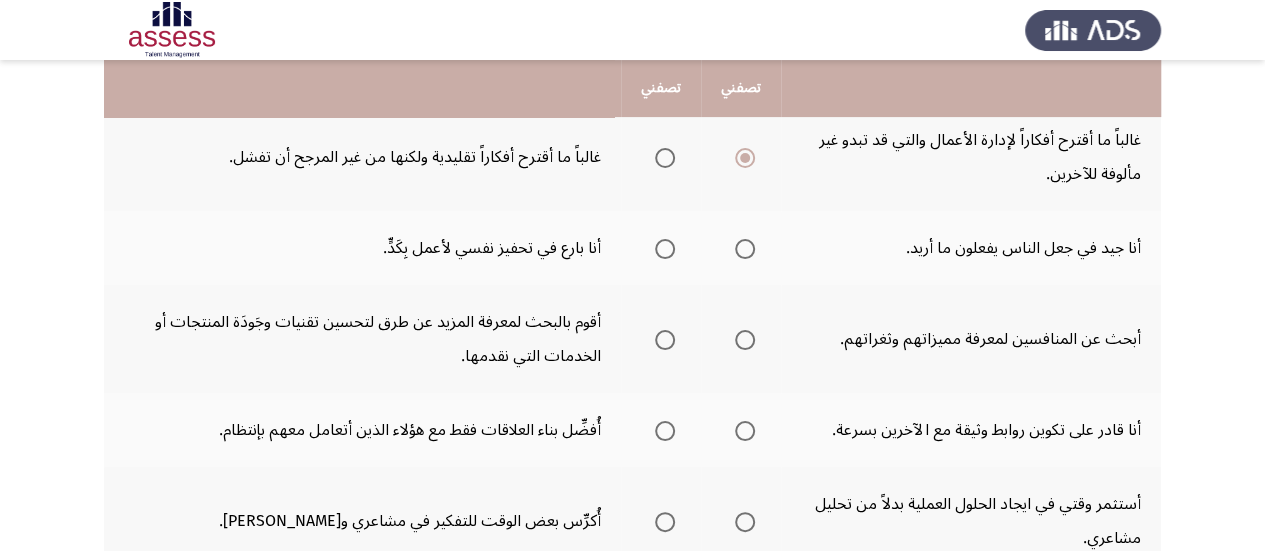 click at bounding box center (745, 249) 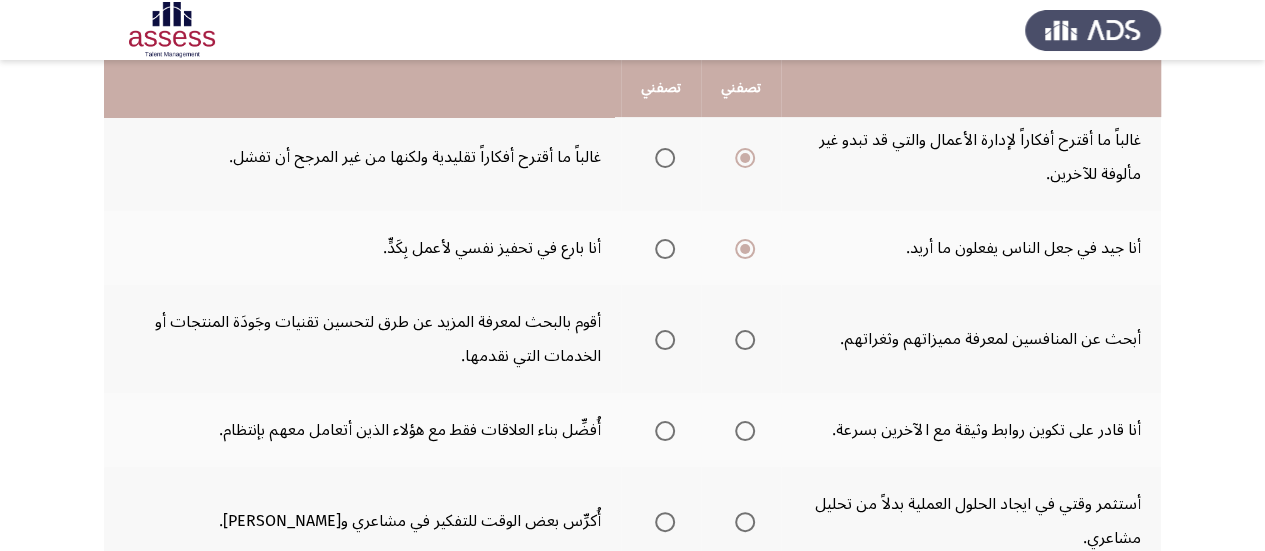 click at bounding box center [745, 340] 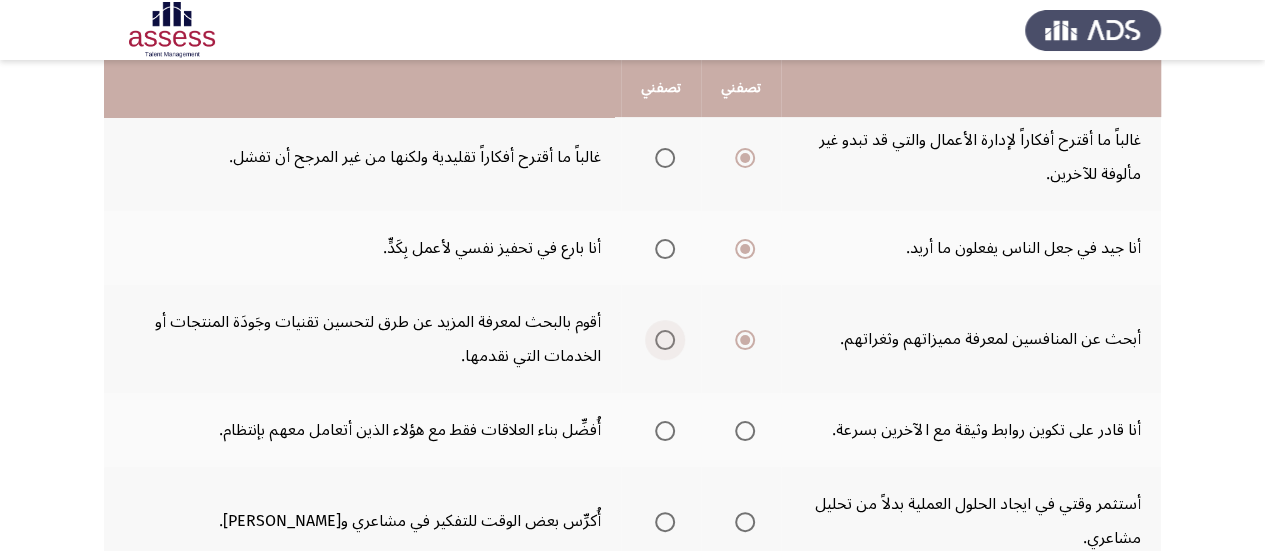 click at bounding box center [665, 340] 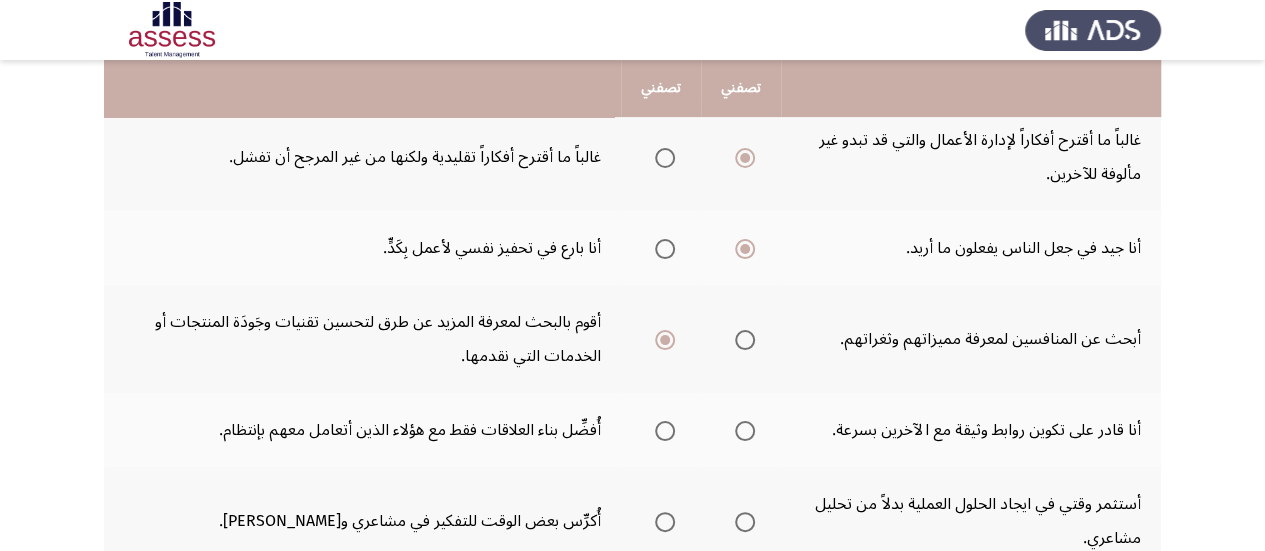 click at bounding box center (745, 431) 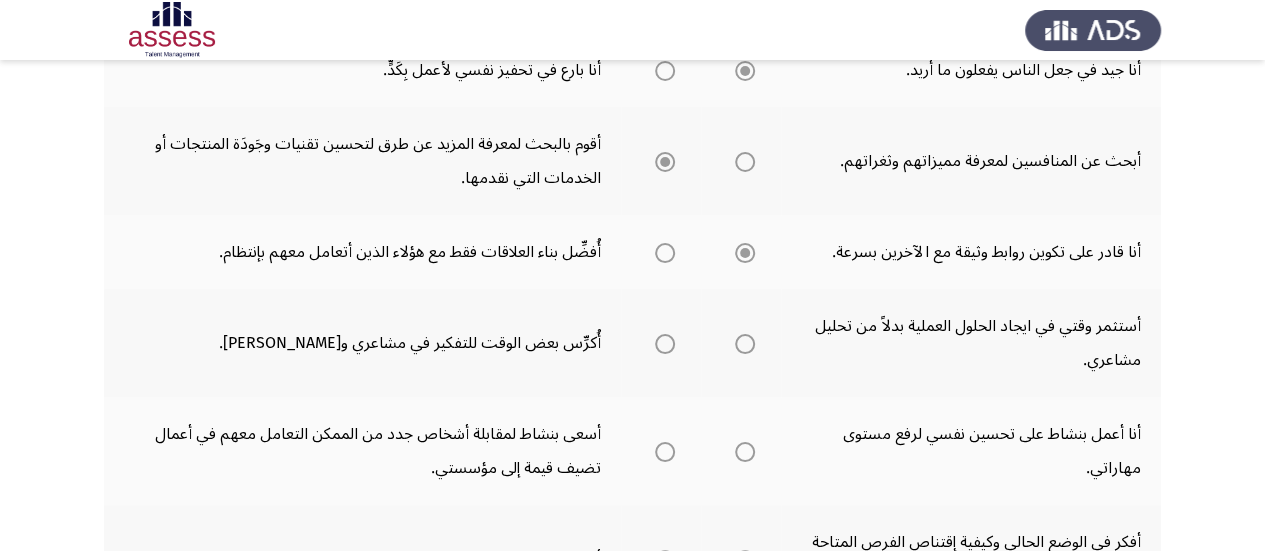 scroll, scrollTop: 428, scrollLeft: 0, axis: vertical 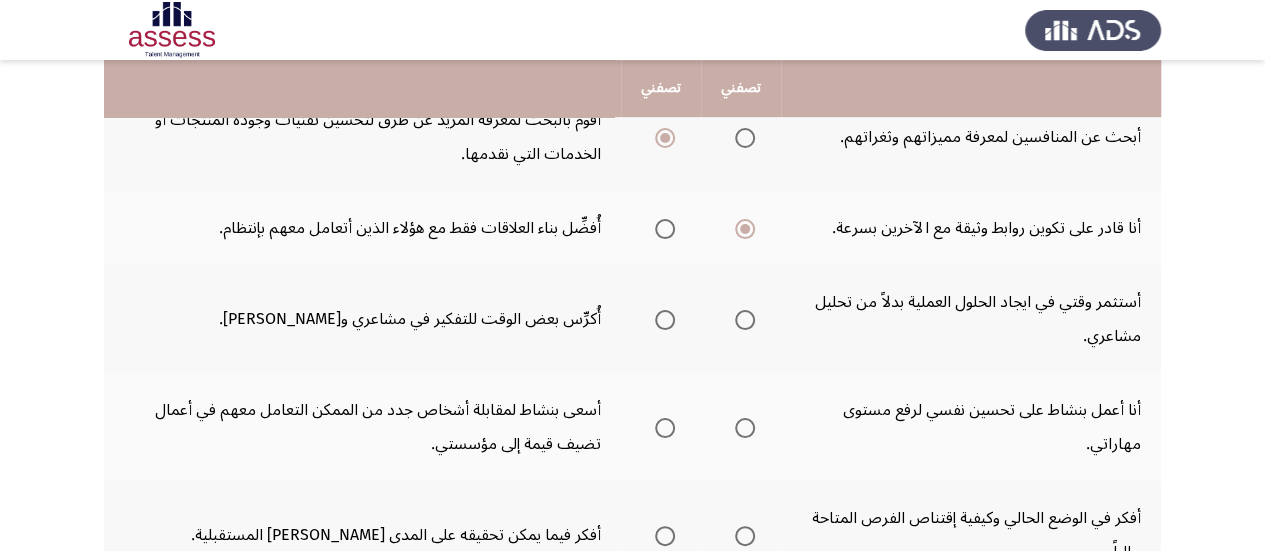 click at bounding box center (665, 320) 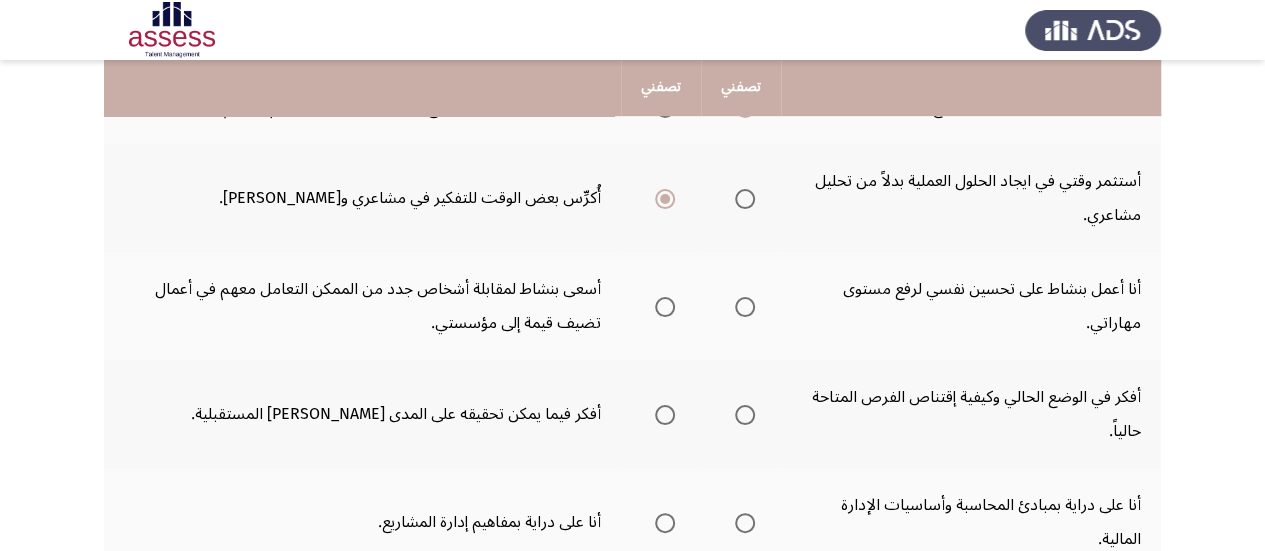 scroll, scrollTop: 552, scrollLeft: 0, axis: vertical 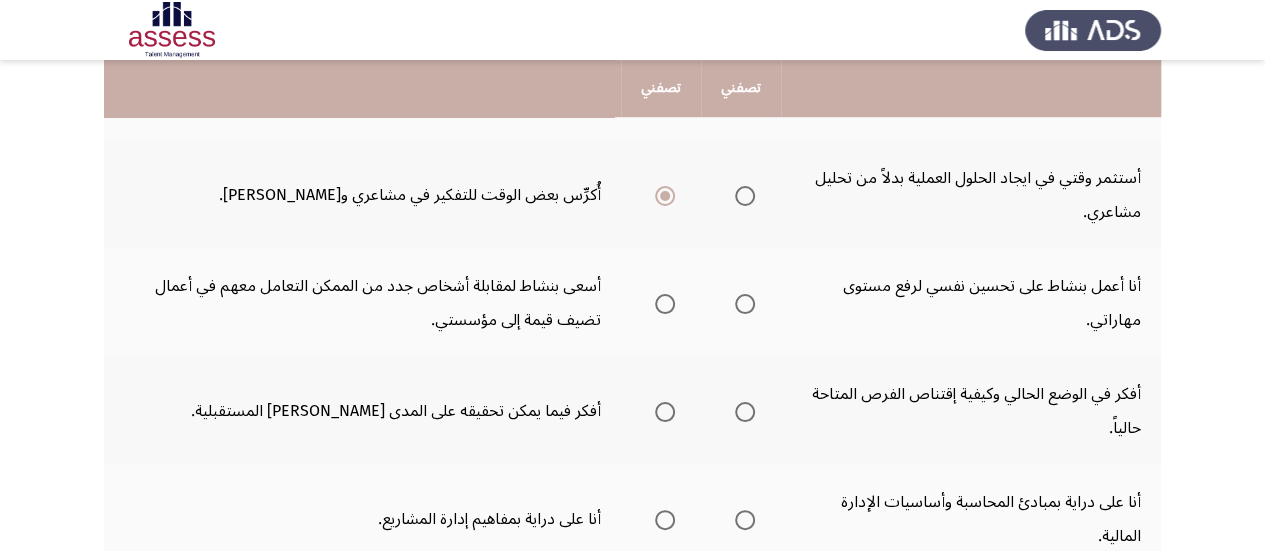 click at bounding box center (665, 304) 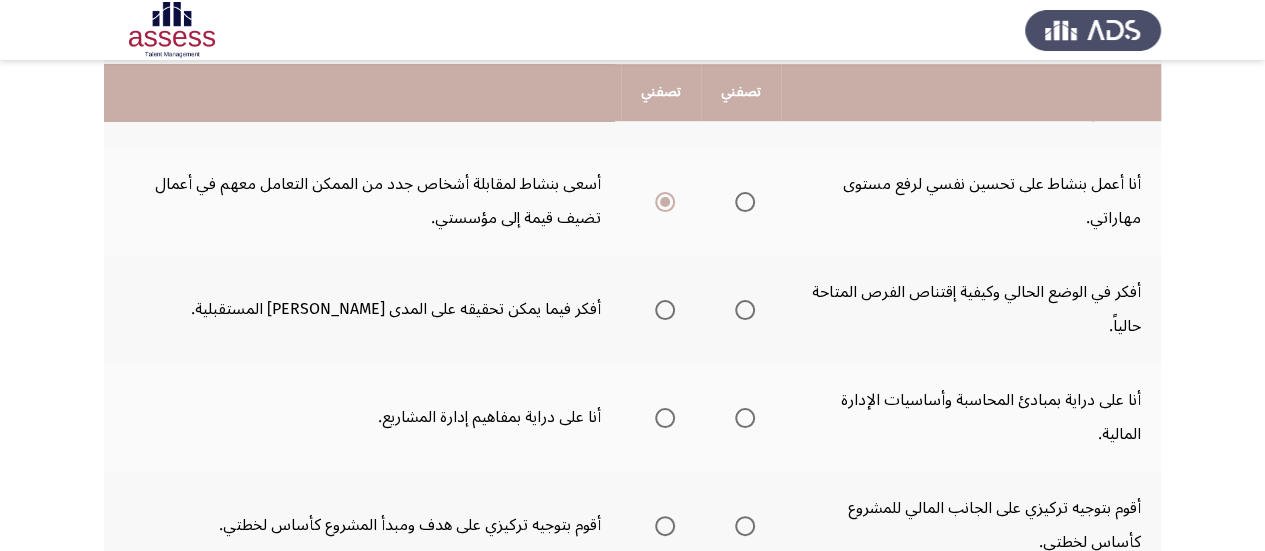 scroll, scrollTop: 658, scrollLeft: 0, axis: vertical 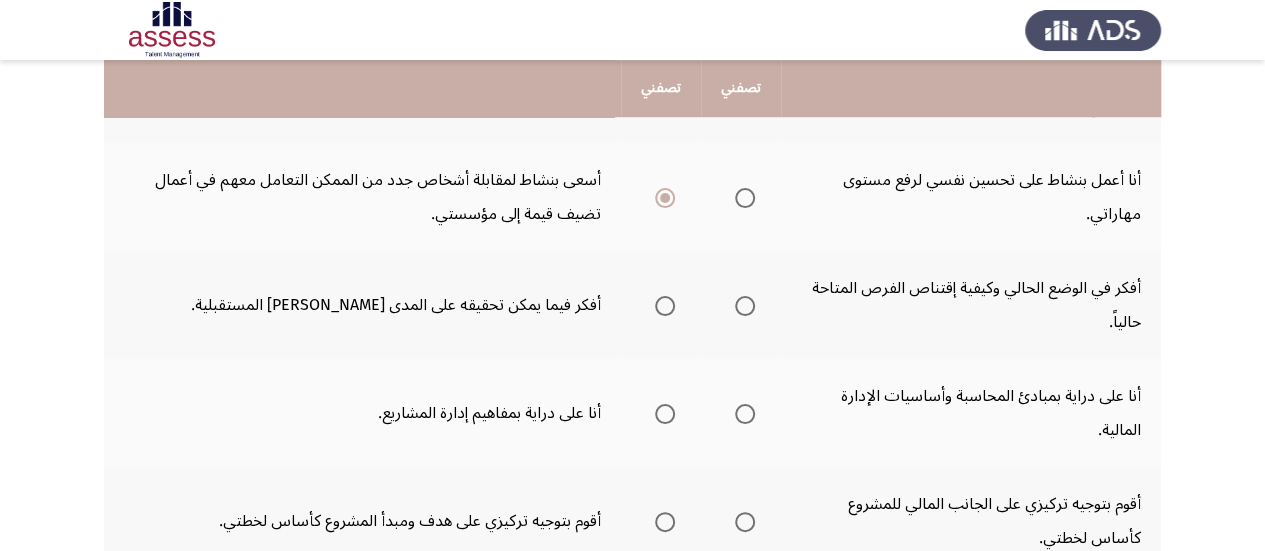 click at bounding box center (665, 306) 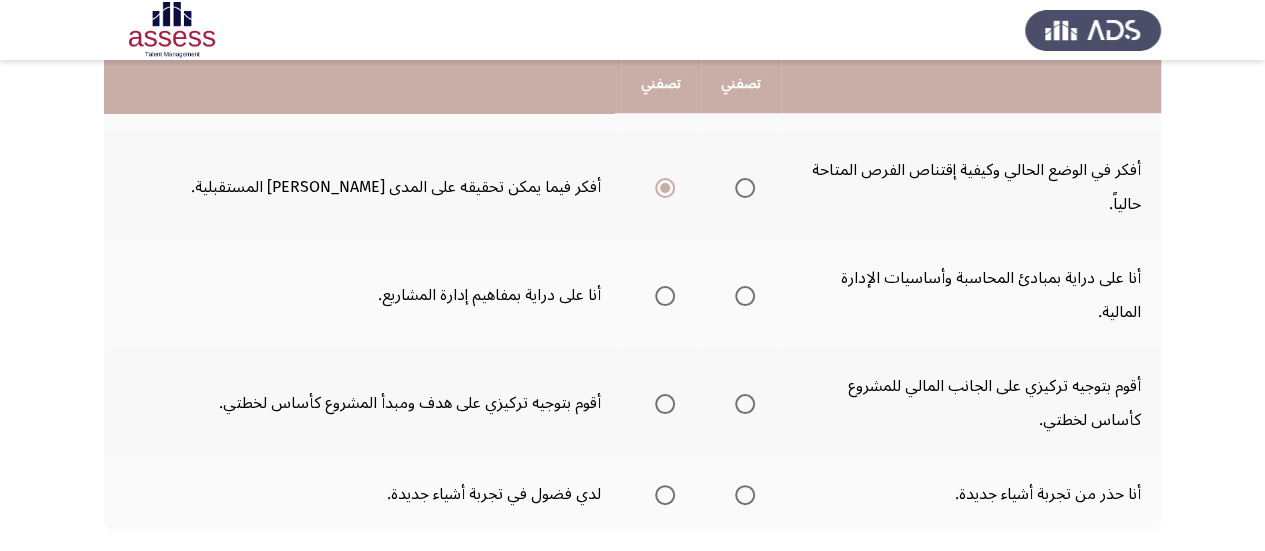 scroll, scrollTop: 781, scrollLeft: 0, axis: vertical 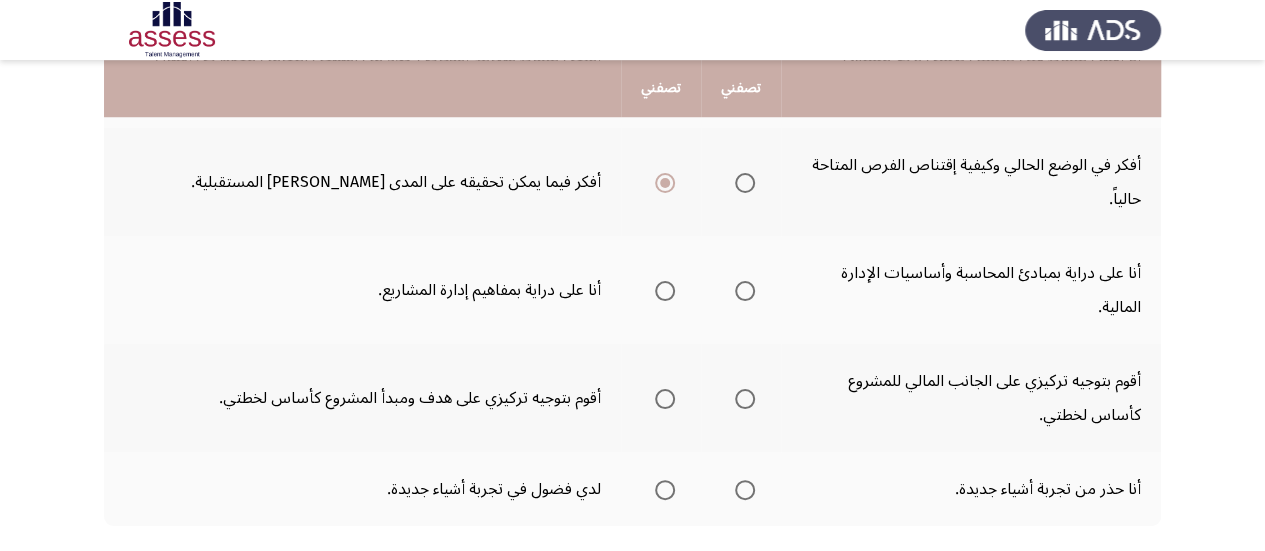 click at bounding box center [665, 291] 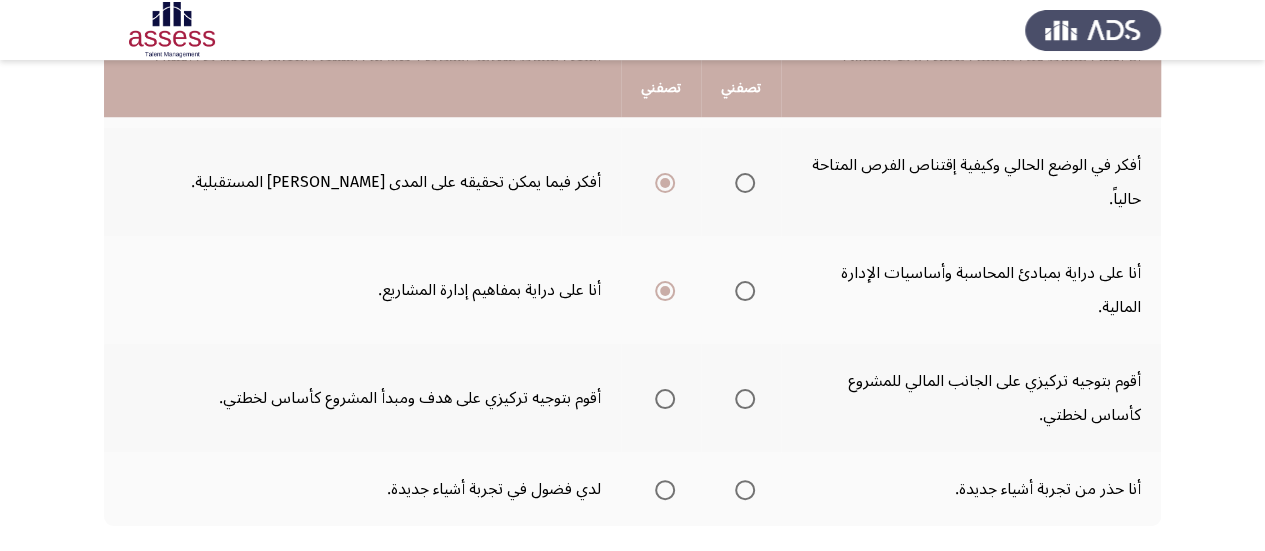 click at bounding box center (745, 291) 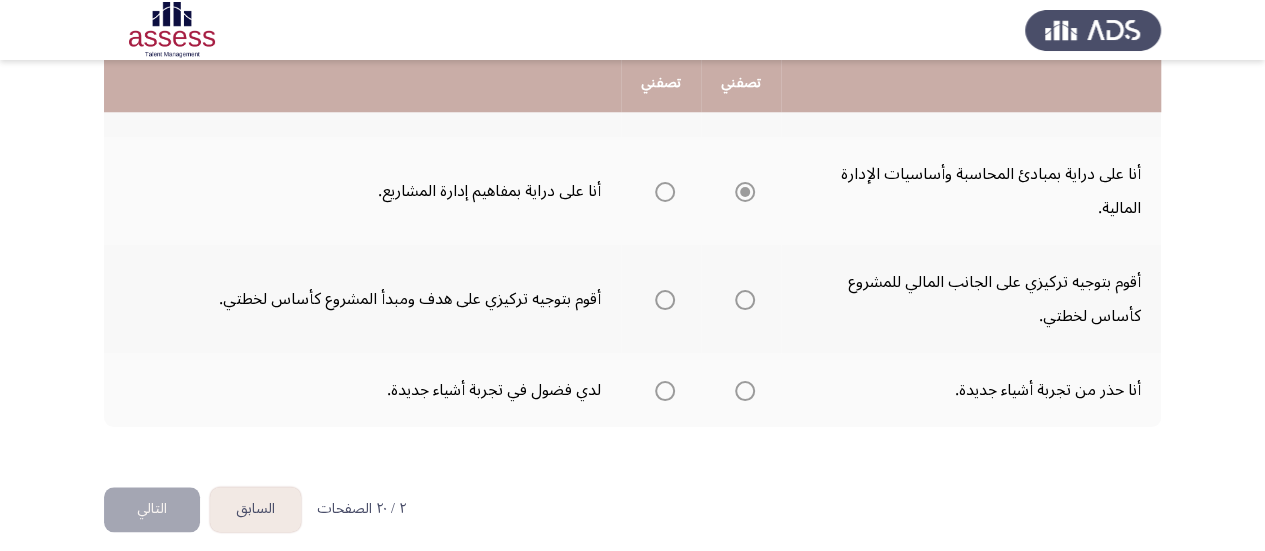 scroll, scrollTop: 881, scrollLeft: 0, axis: vertical 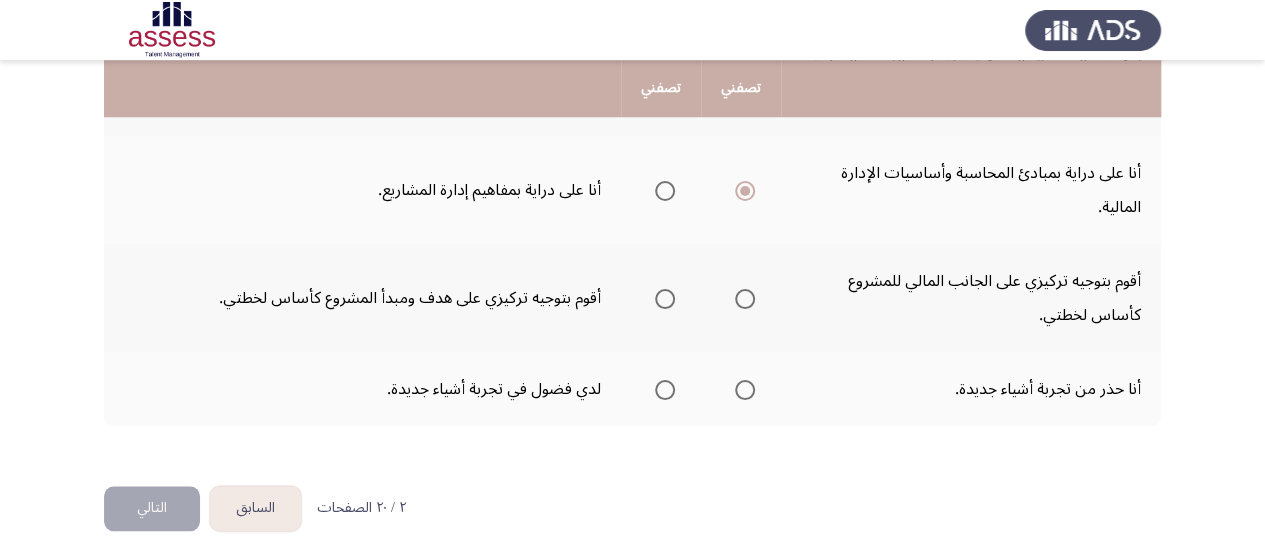 click at bounding box center (665, 299) 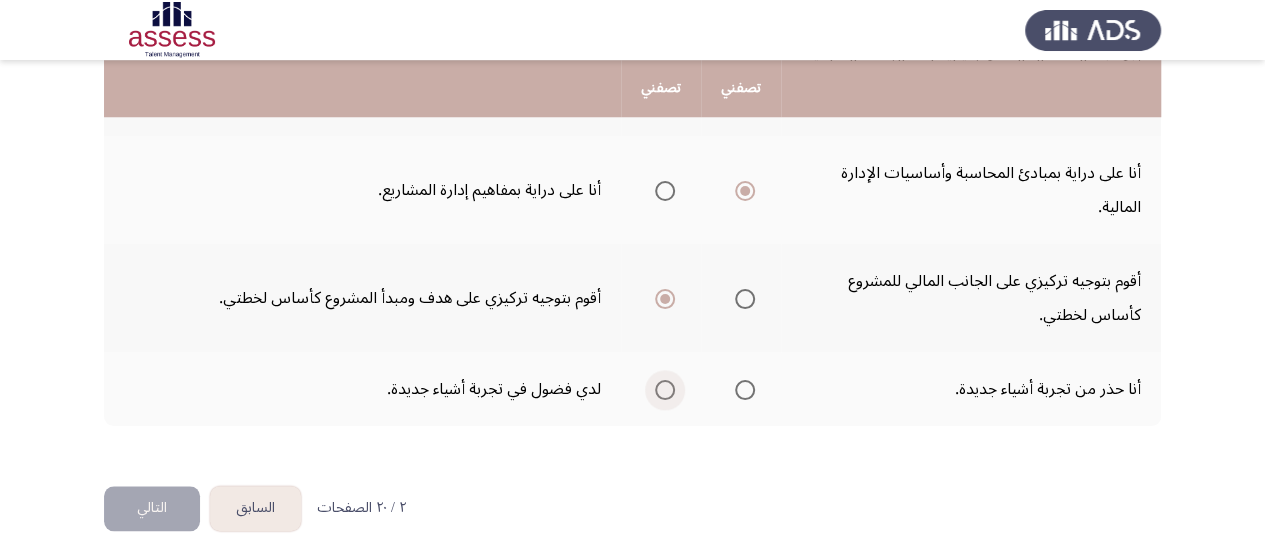 click at bounding box center [665, 390] 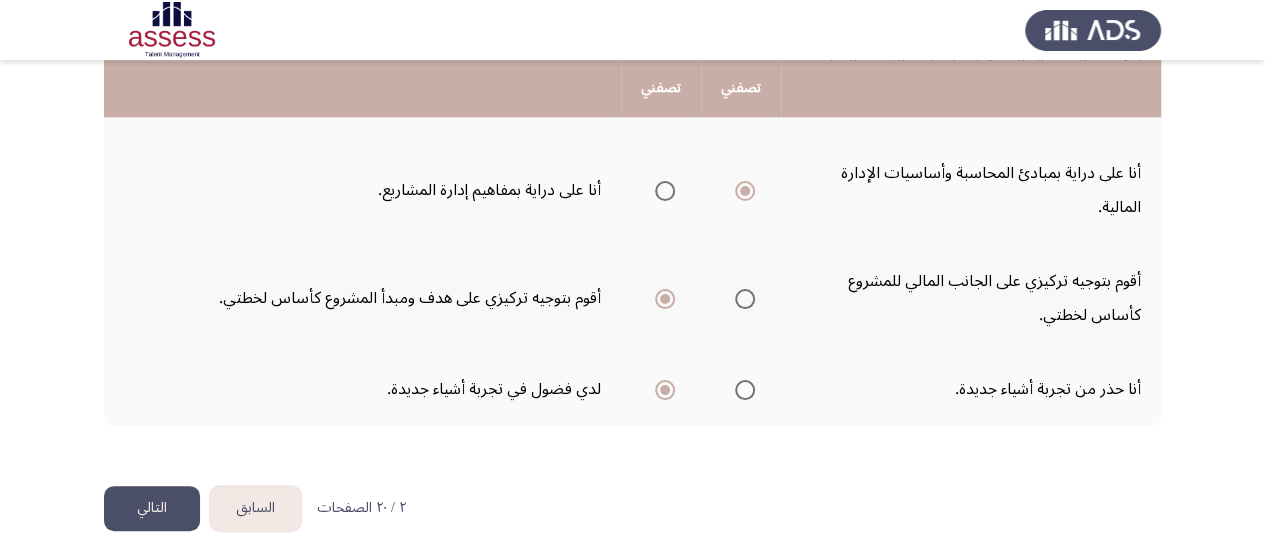 click on "التالي" 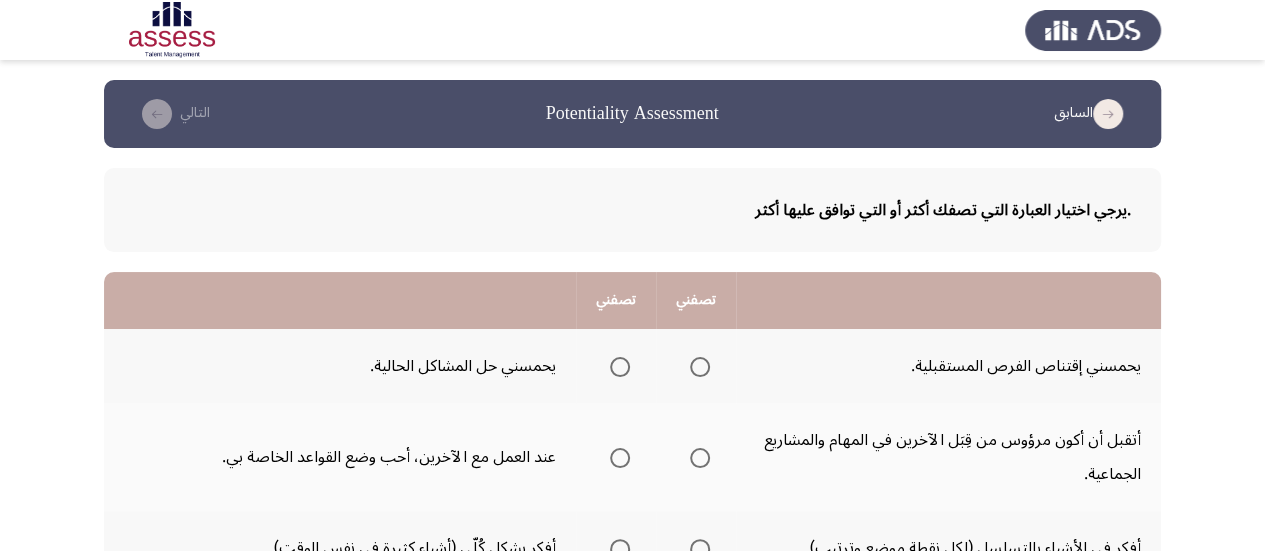 click at bounding box center (700, 367) 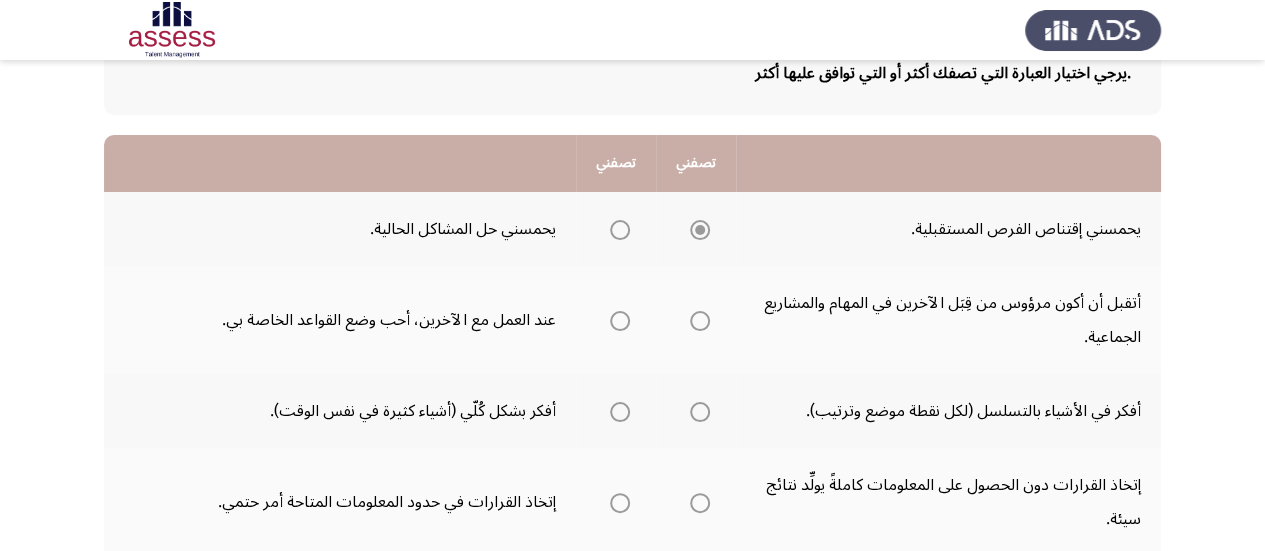 scroll, scrollTop: 153, scrollLeft: 0, axis: vertical 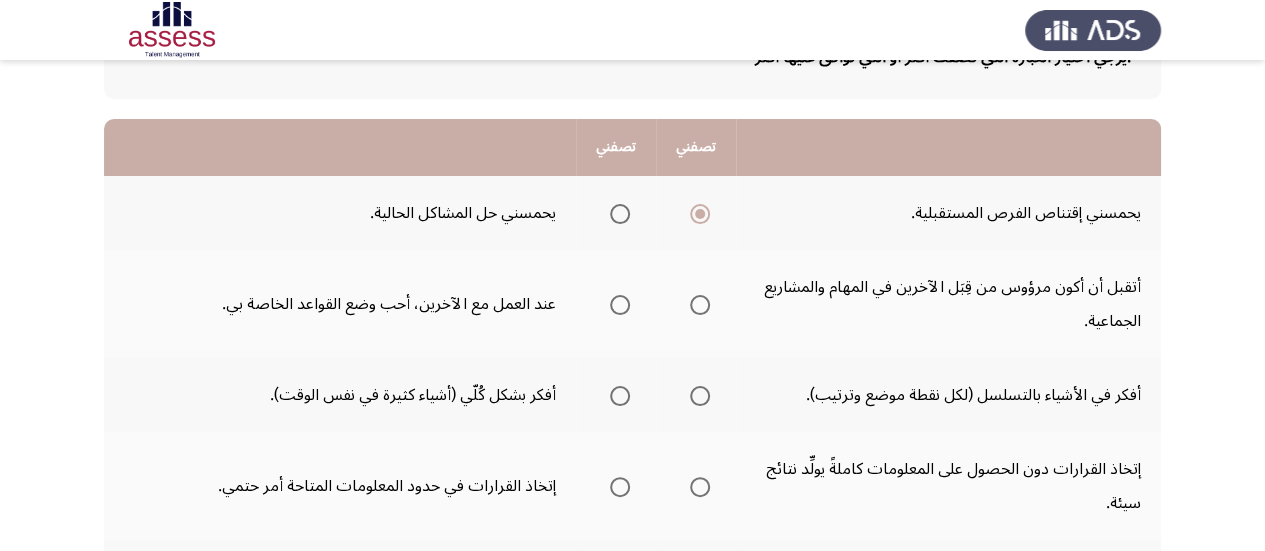 click at bounding box center (700, 305) 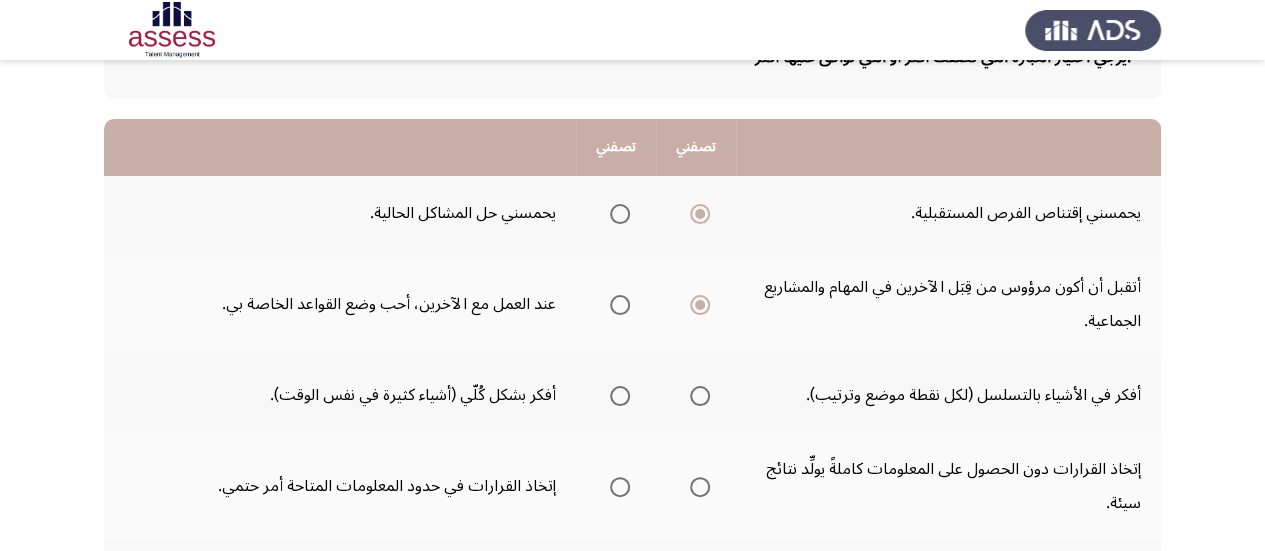 click at bounding box center (700, 396) 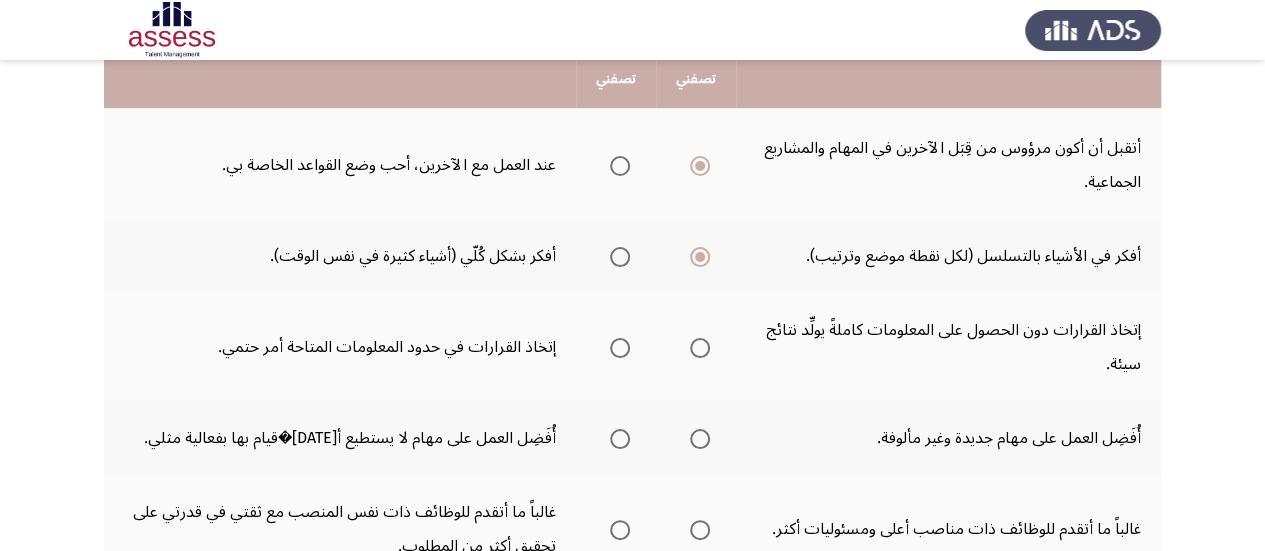 scroll, scrollTop: 299, scrollLeft: 0, axis: vertical 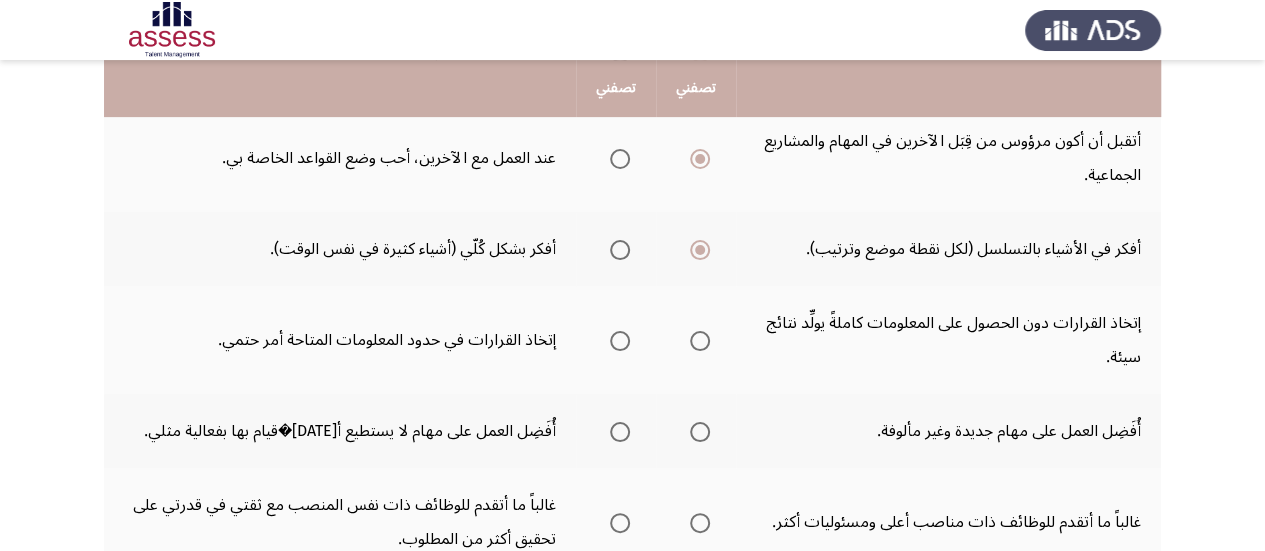 click at bounding box center (620, 341) 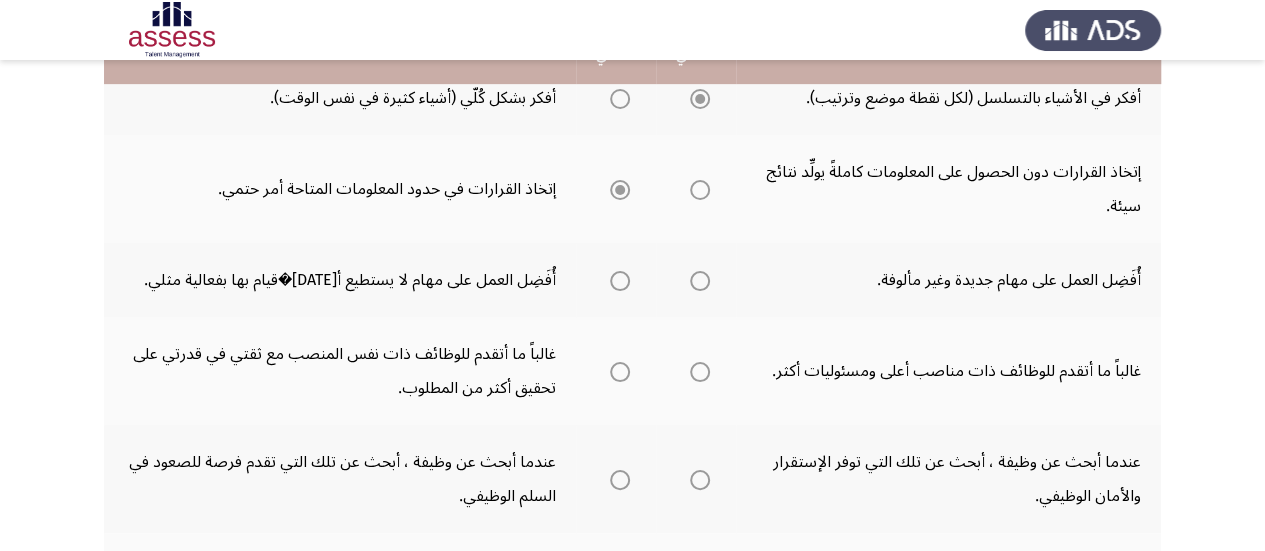 scroll, scrollTop: 452, scrollLeft: 0, axis: vertical 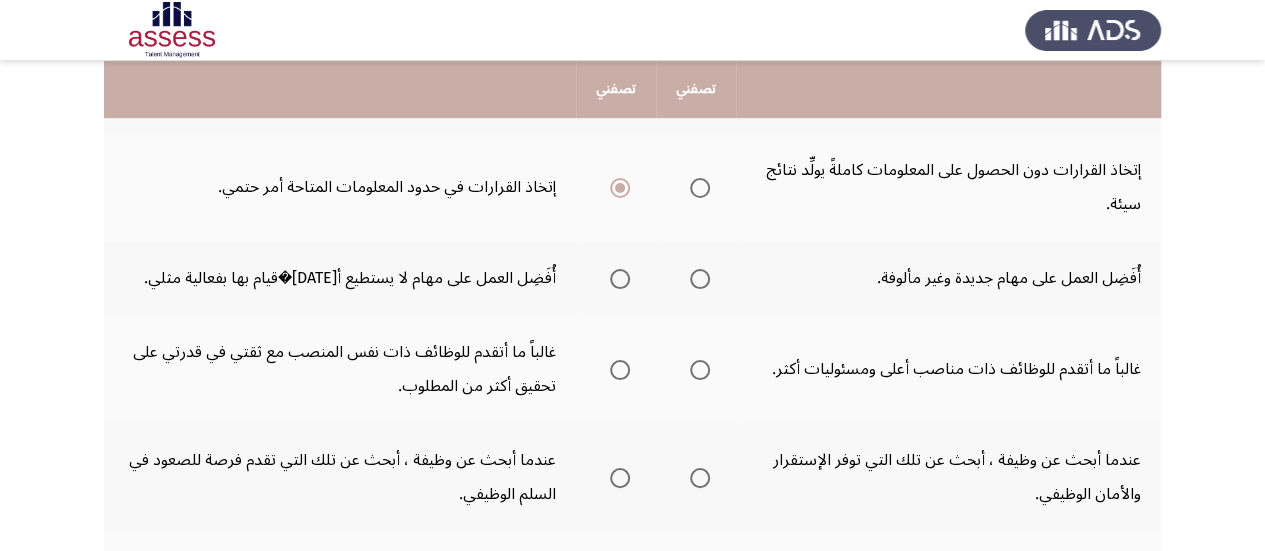 click at bounding box center [700, 279] 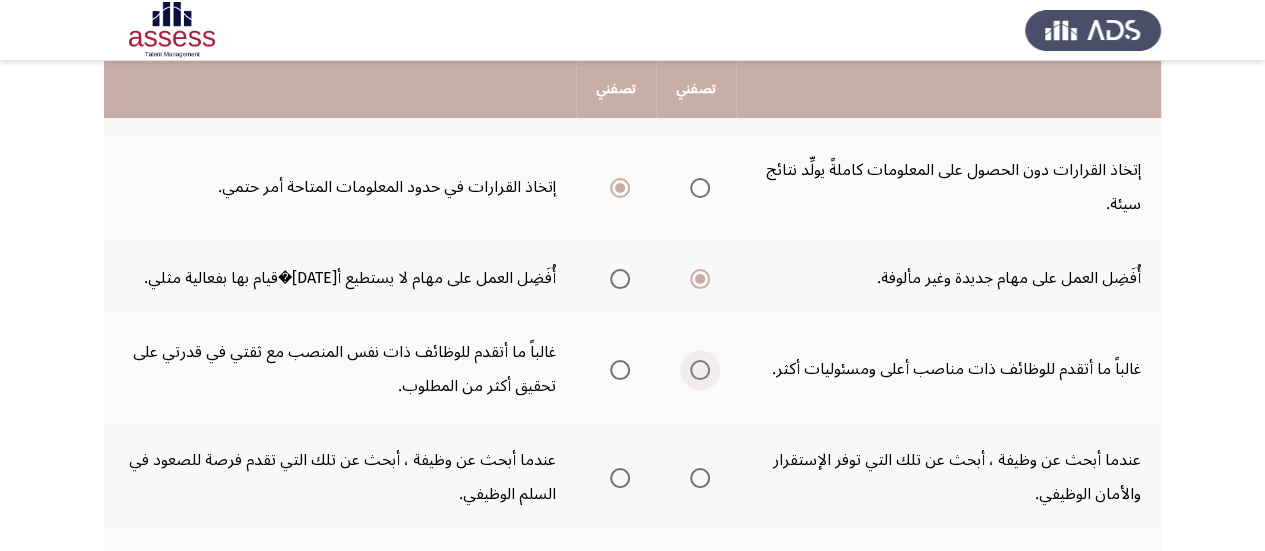 click at bounding box center (700, 370) 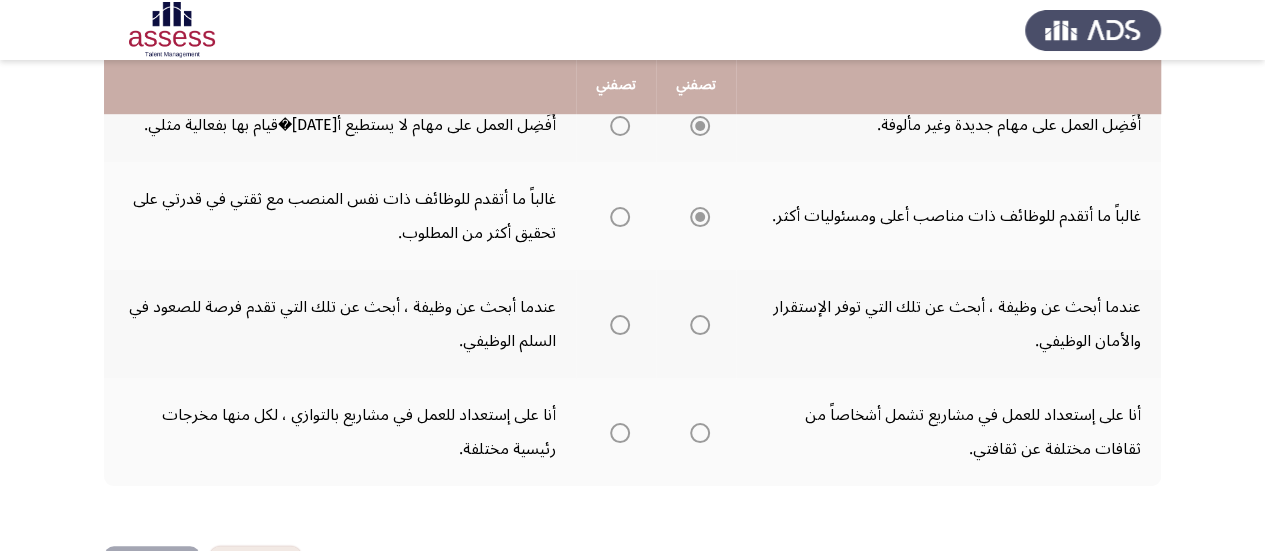scroll, scrollTop: 609, scrollLeft: 0, axis: vertical 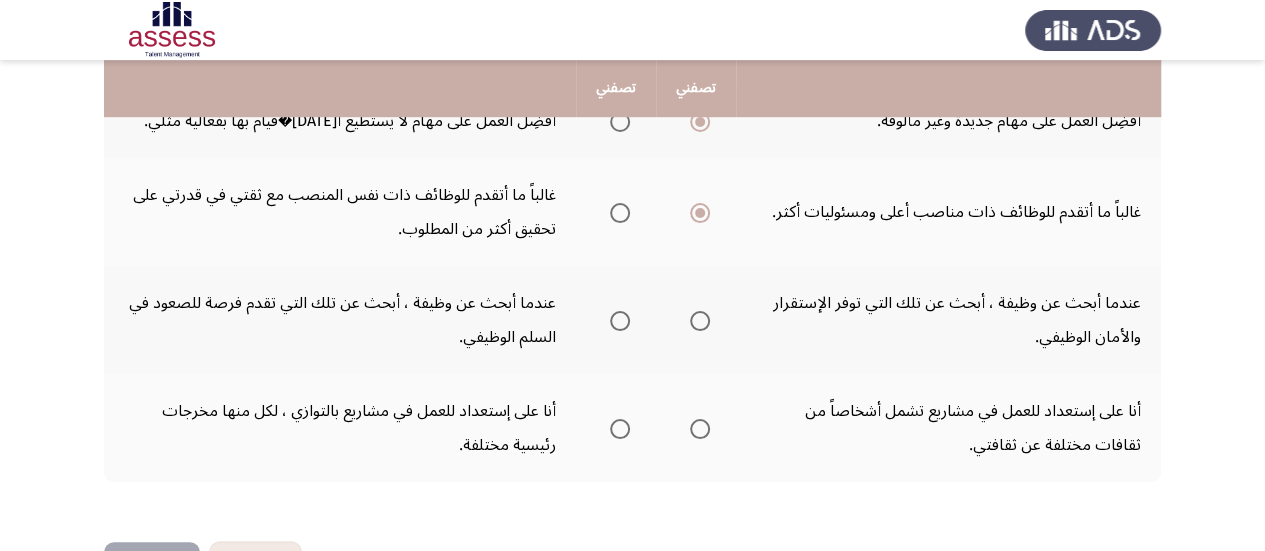 click at bounding box center (620, 321) 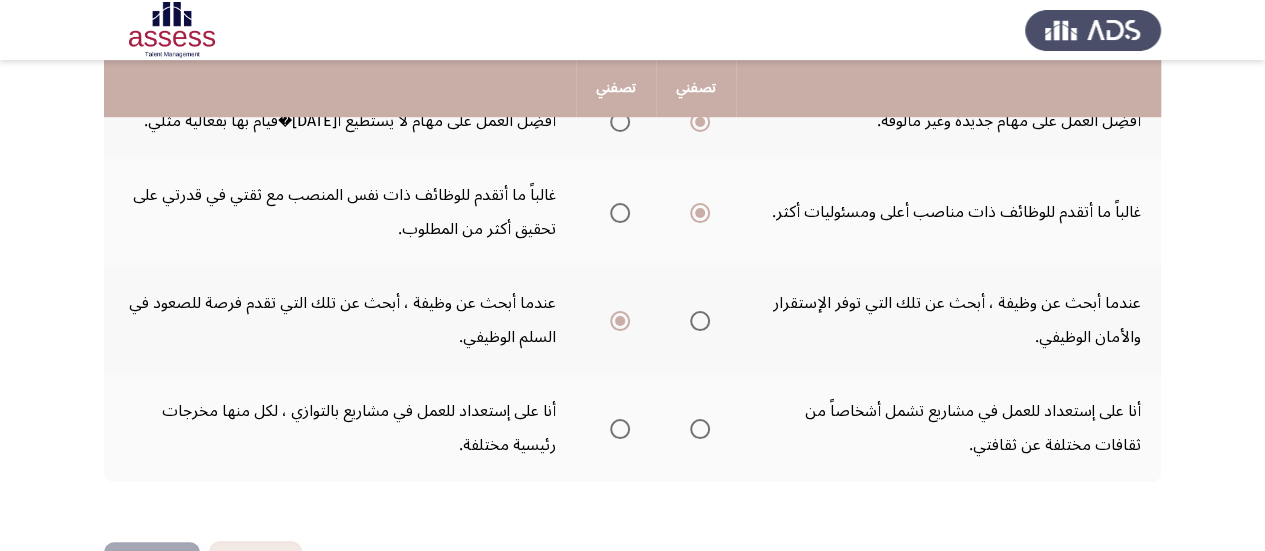 click at bounding box center [700, 429] 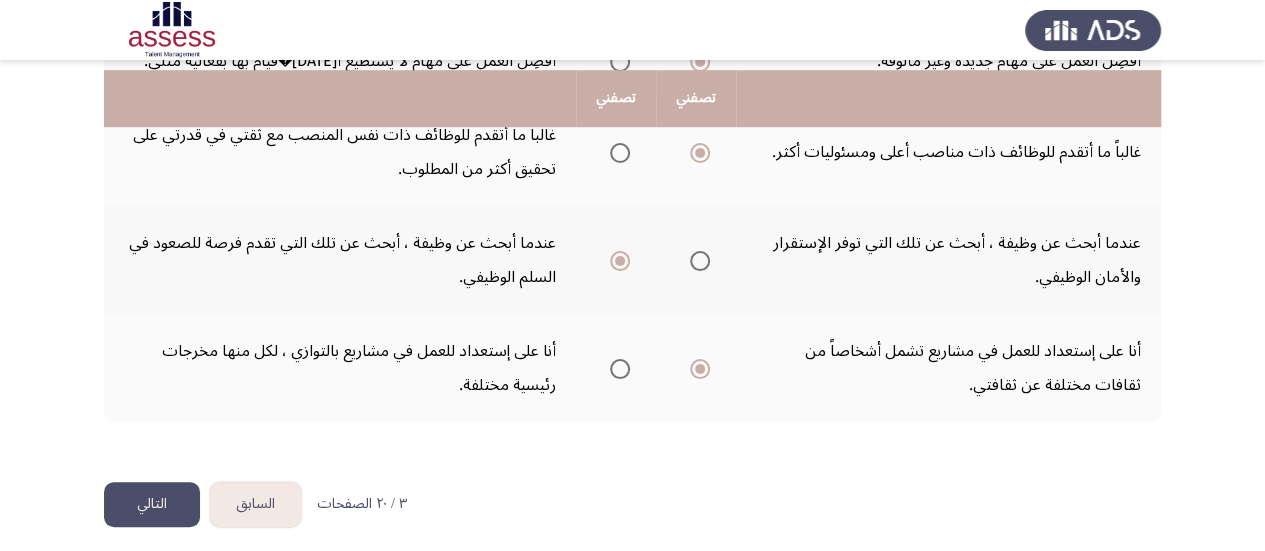 scroll, scrollTop: 679, scrollLeft: 0, axis: vertical 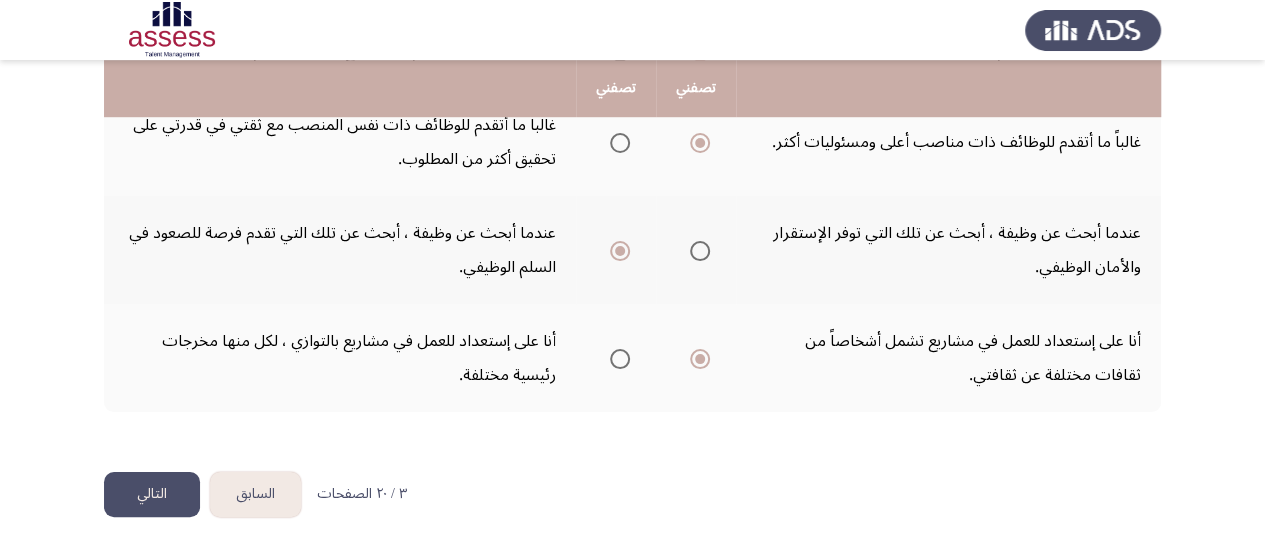 click on "التالي" 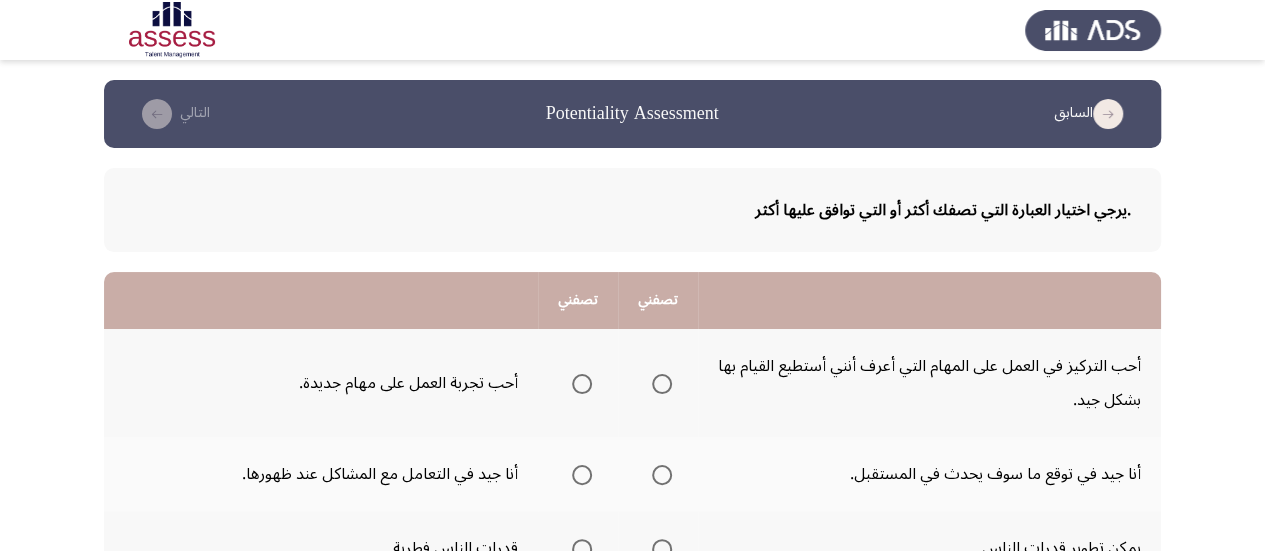 click at bounding box center (582, 384) 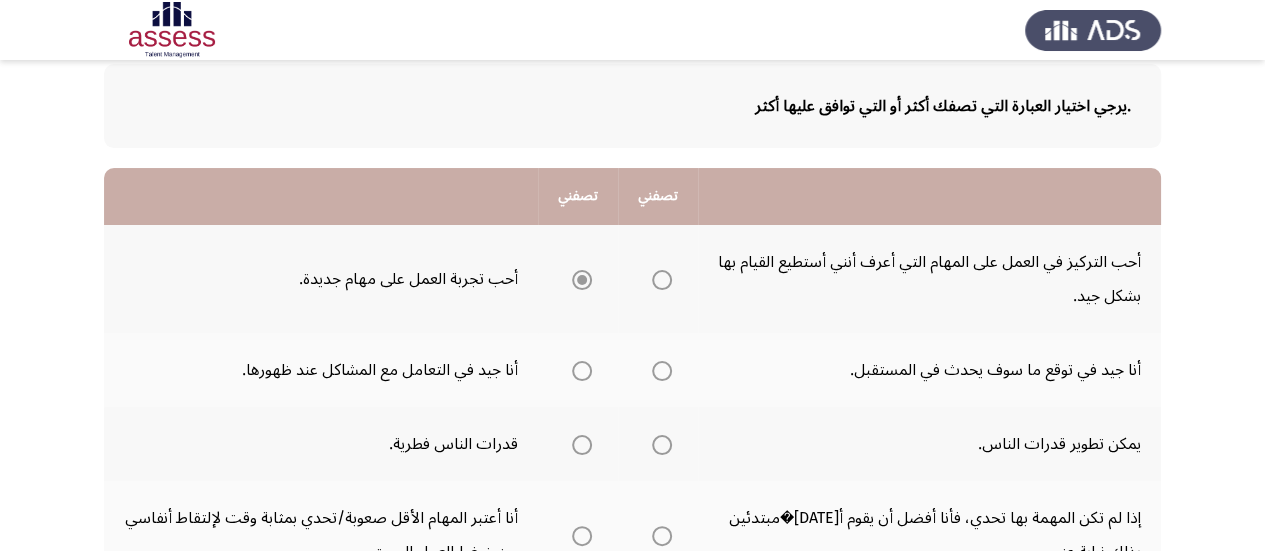 scroll, scrollTop: 107, scrollLeft: 0, axis: vertical 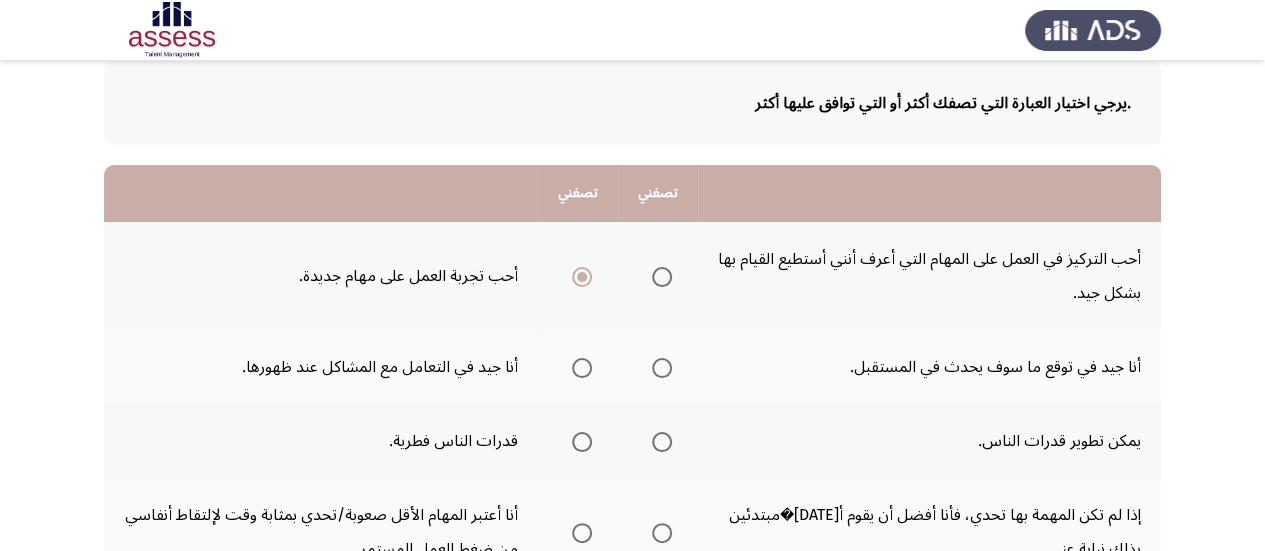 click at bounding box center [662, 368] 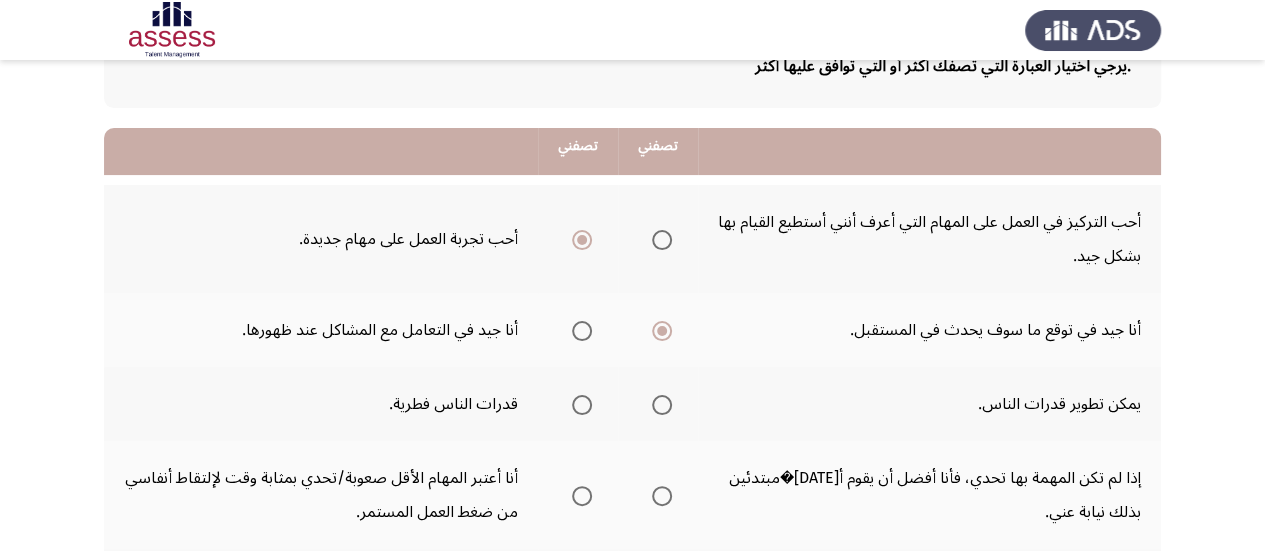 scroll, scrollTop: 238, scrollLeft: 0, axis: vertical 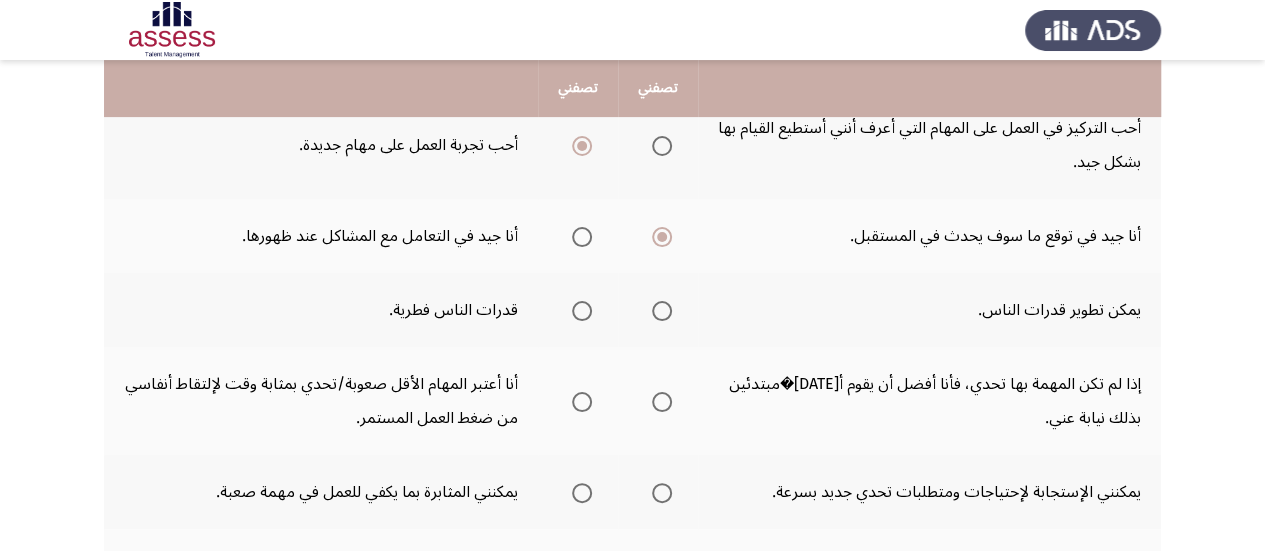 click at bounding box center [662, 311] 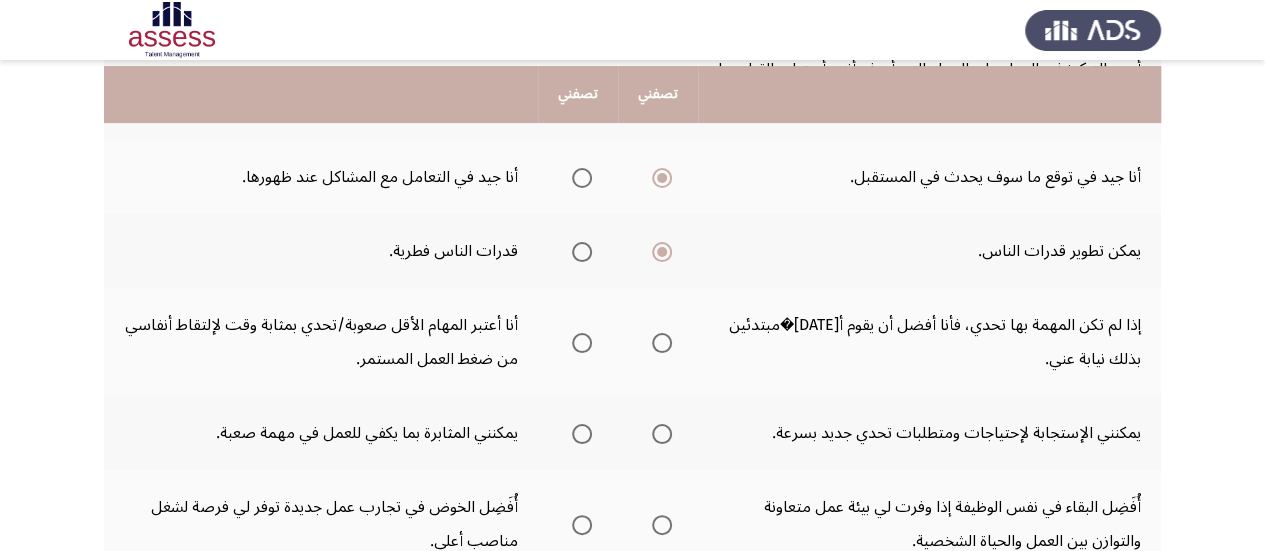 scroll, scrollTop: 302, scrollLeft: 0, axis: vertical 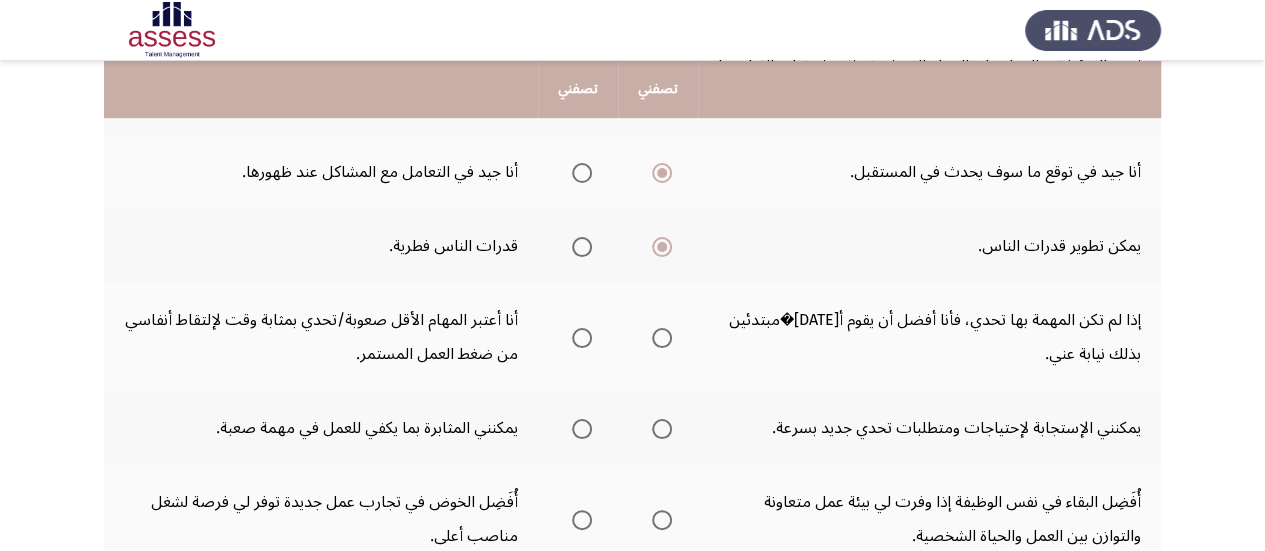 click at bounding box center (662, 338) 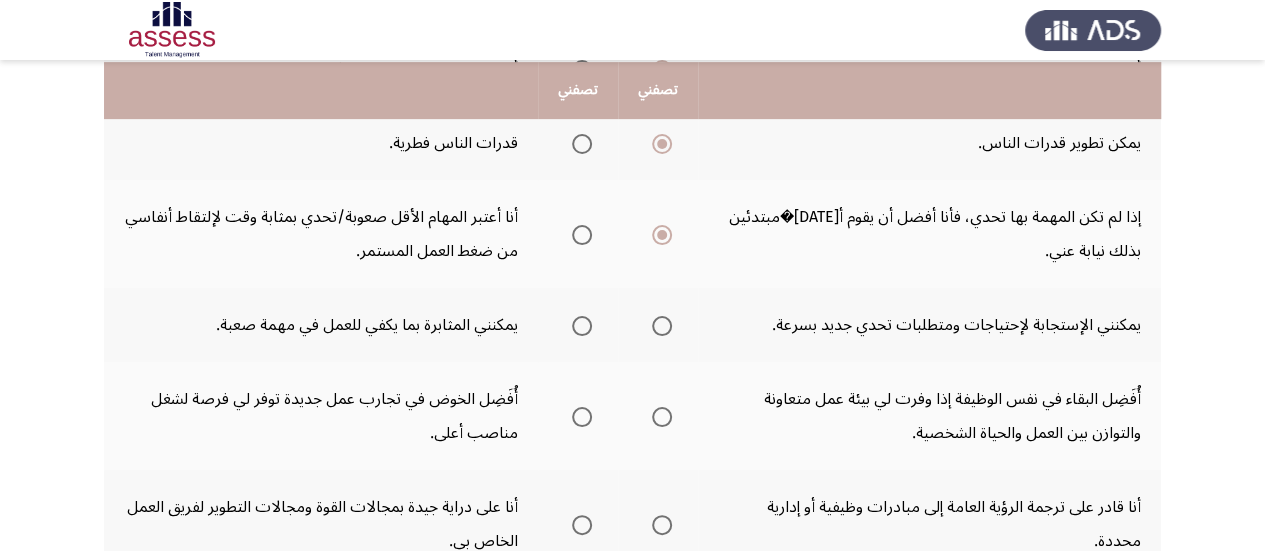 scroll, scrollTop: 407, scrollLeft: 0, axis: vertical 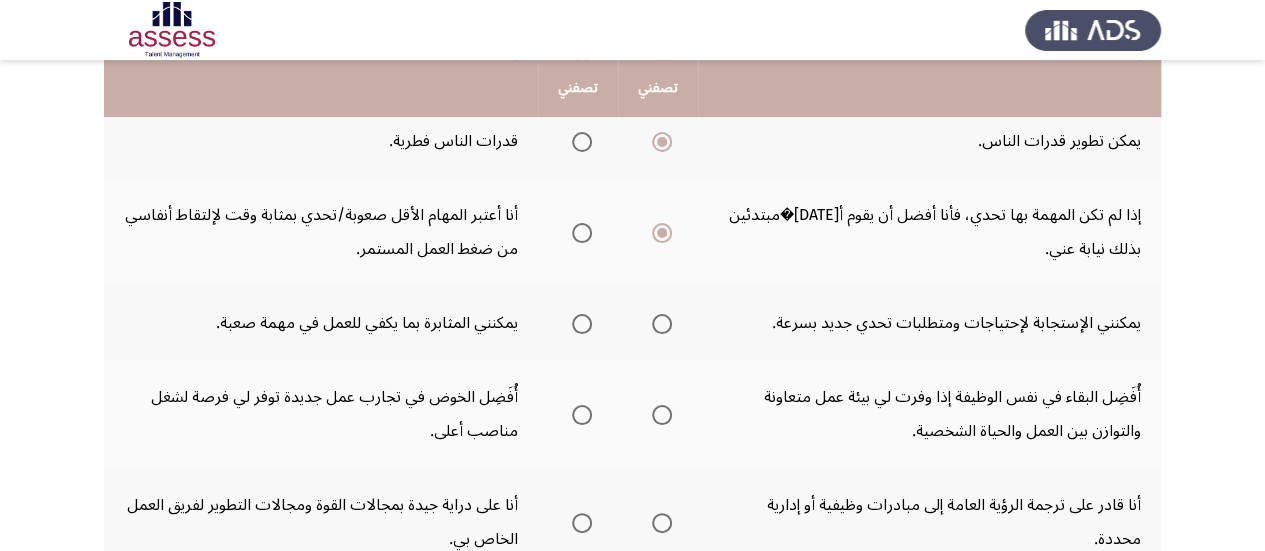 click at bounding box center [582, 324] 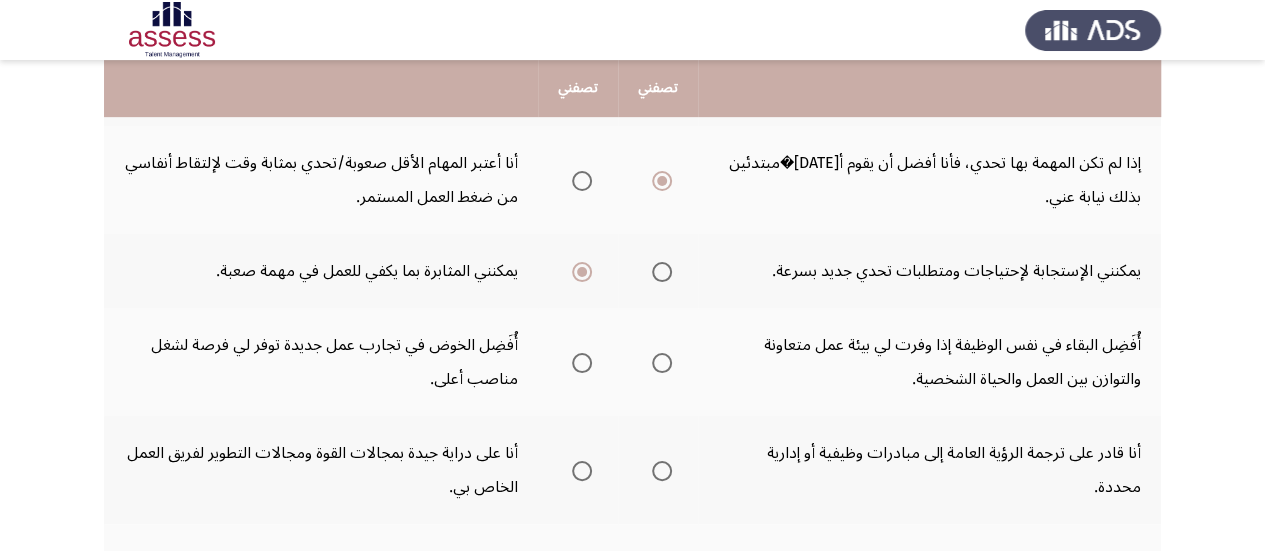 scroll, scrollTop: 469, scrollLeft: 0, axis: vertical 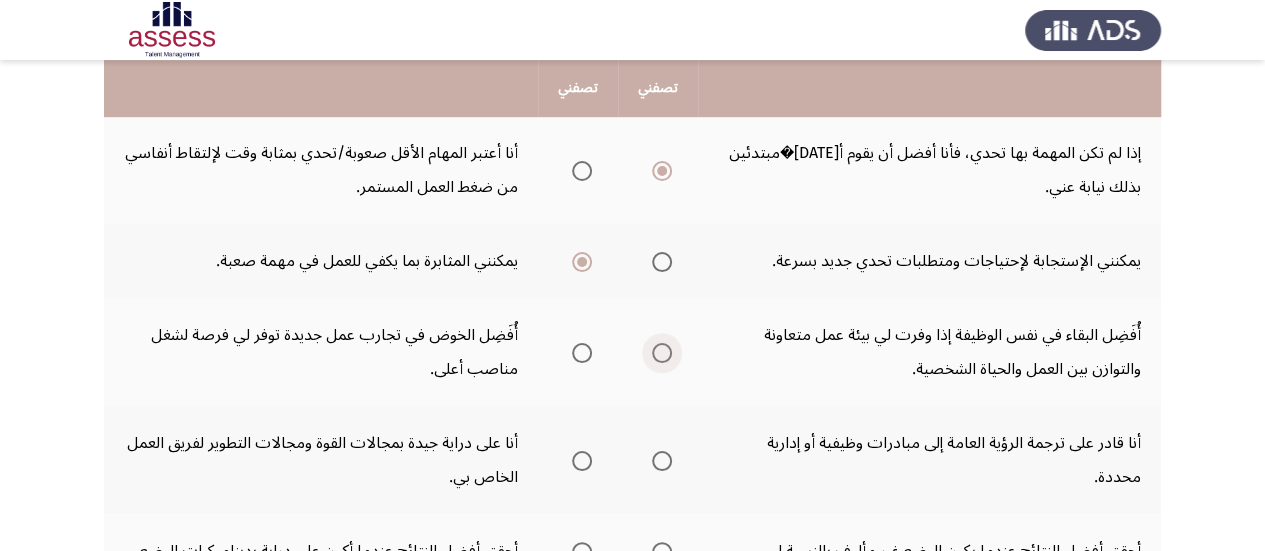 click at bounding box center (662, 353) 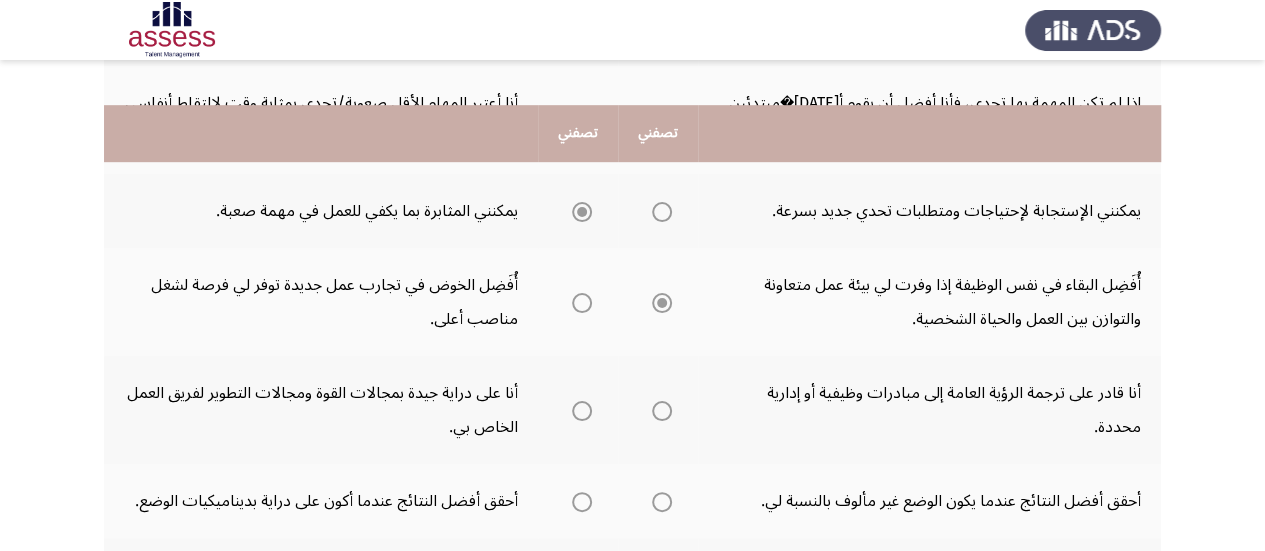 scroll, scrollTop: 578, scrollLeft: 0, axis: vertical 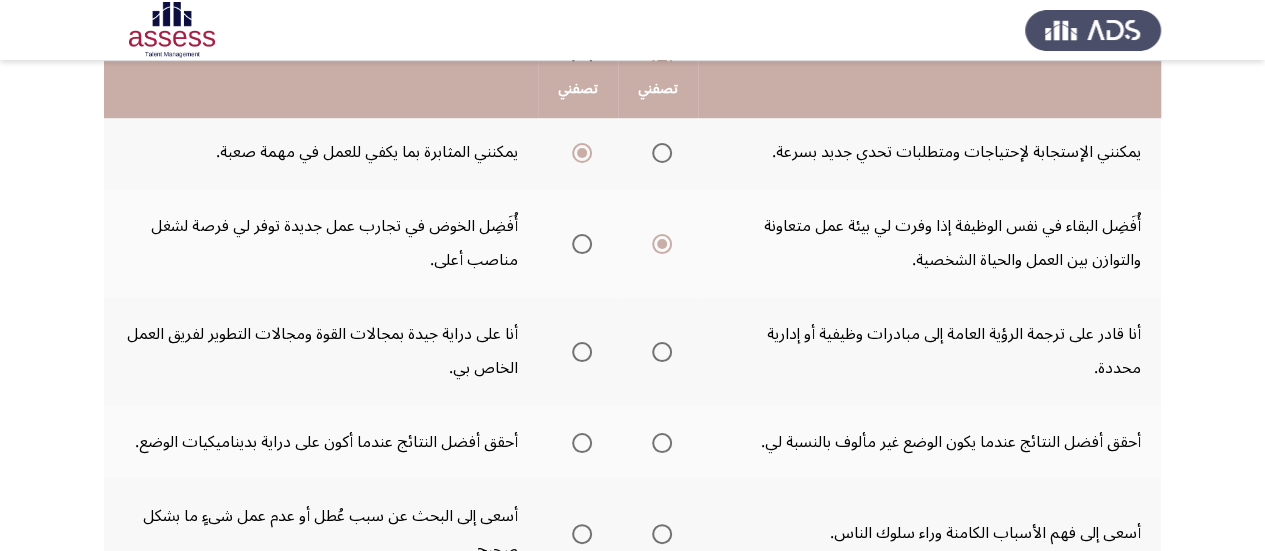 click at bounding box center [662, 352] 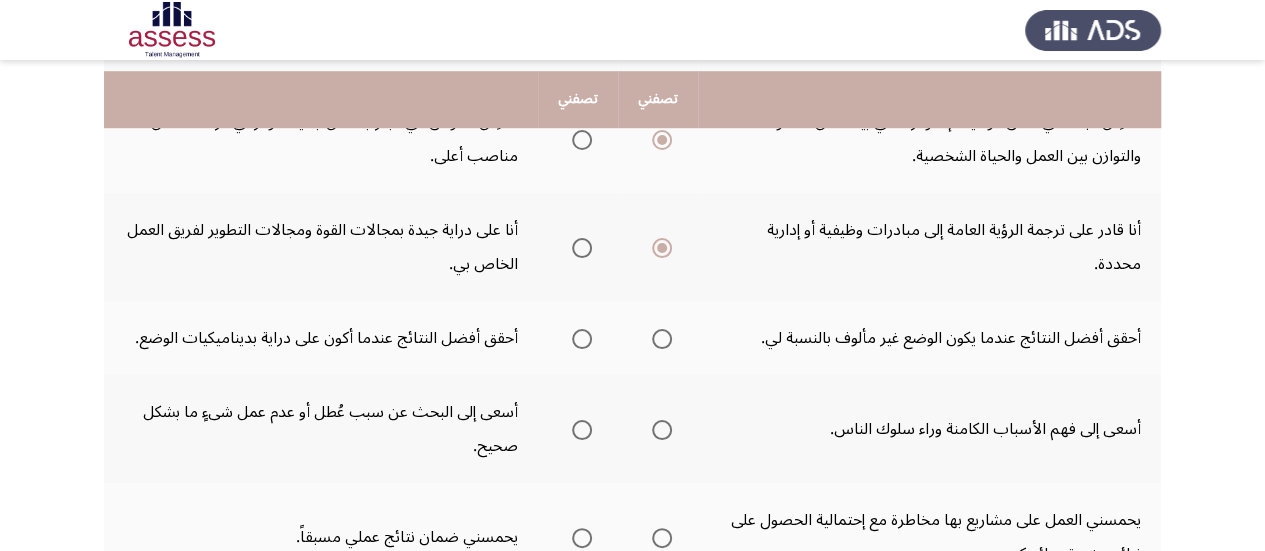 scroll, scrollTop: 696, scrollLeft: 0, axis: vertical 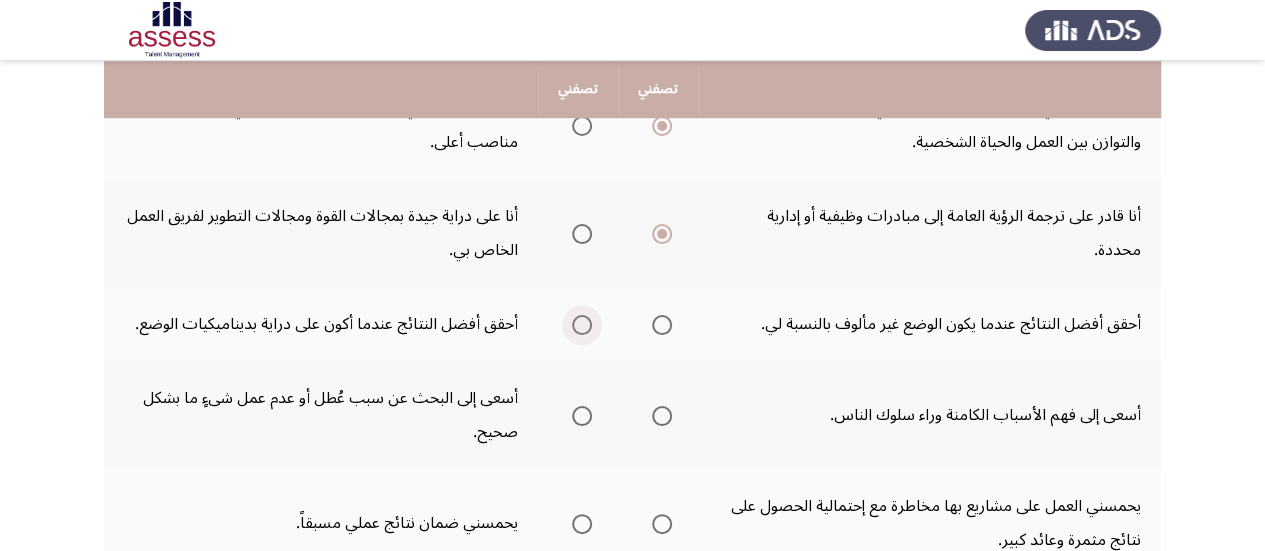click at bounding box center (582, 325) 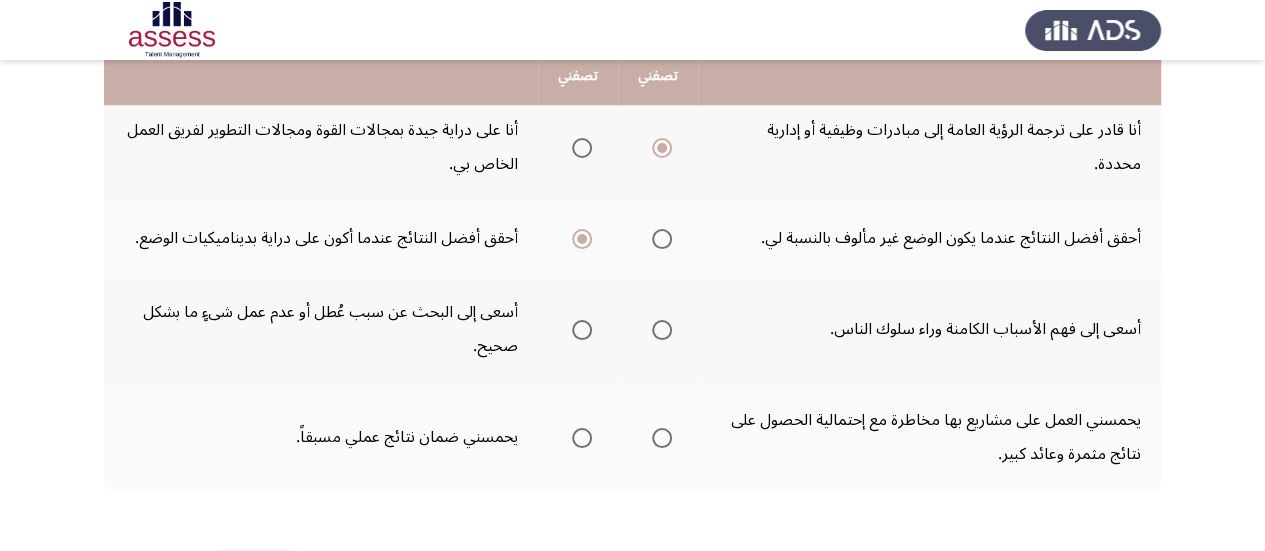 scroll, scrollTop: 784, scrollLeft: 0, axis: vertical 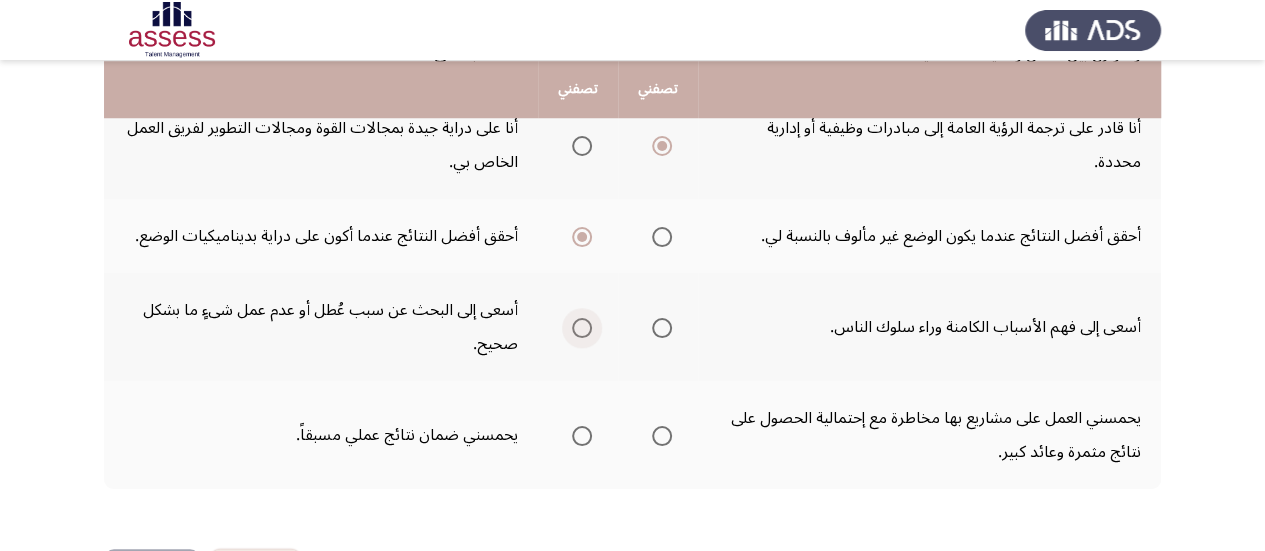 click at bounding box center (582, 328) 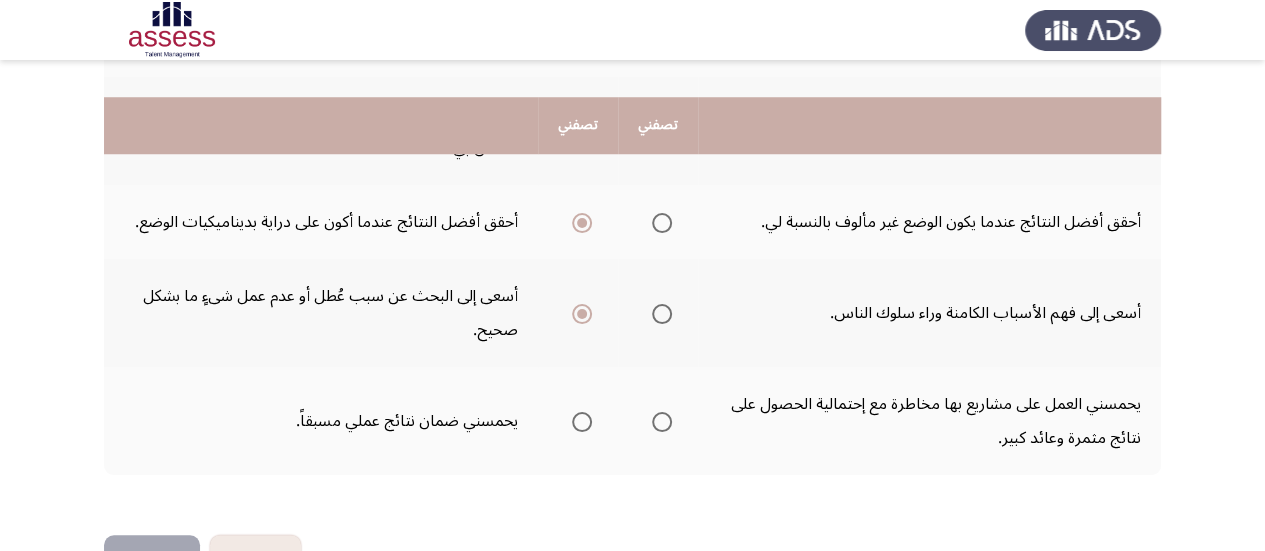 scroll, scrollTop: 861, scrollLeft: 0, axis: vertical 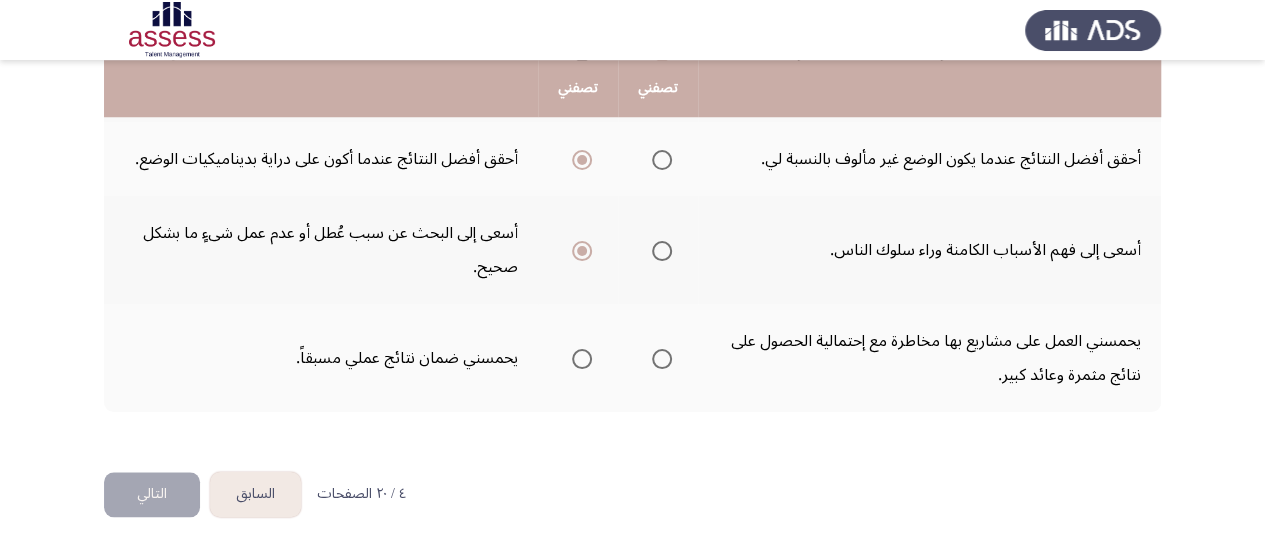 click at bounding box center [662, 359] 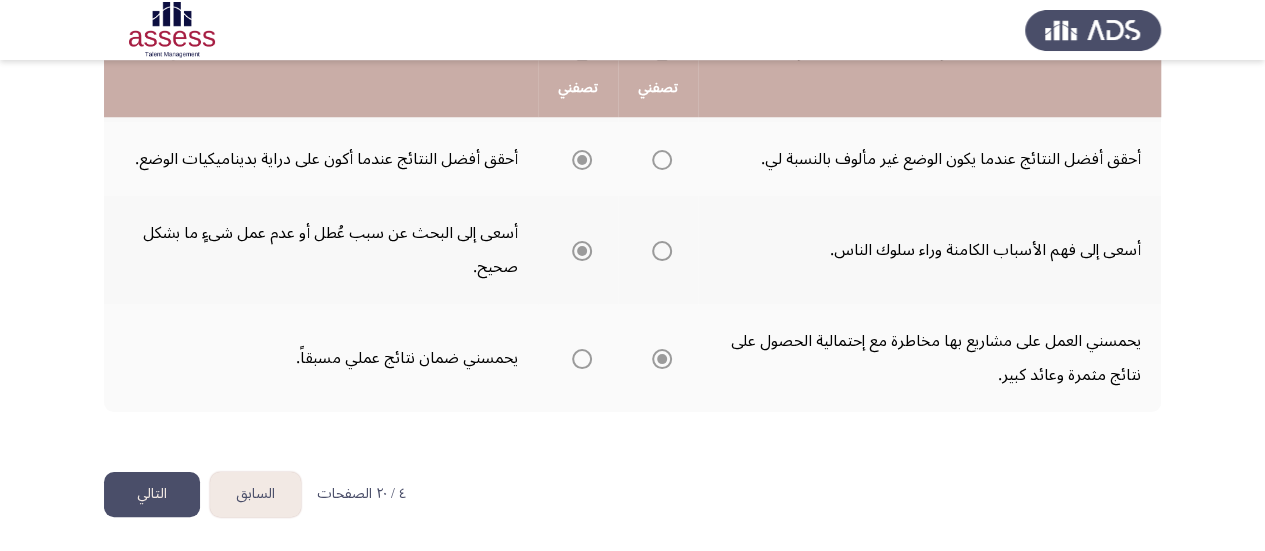 click on "التالي" 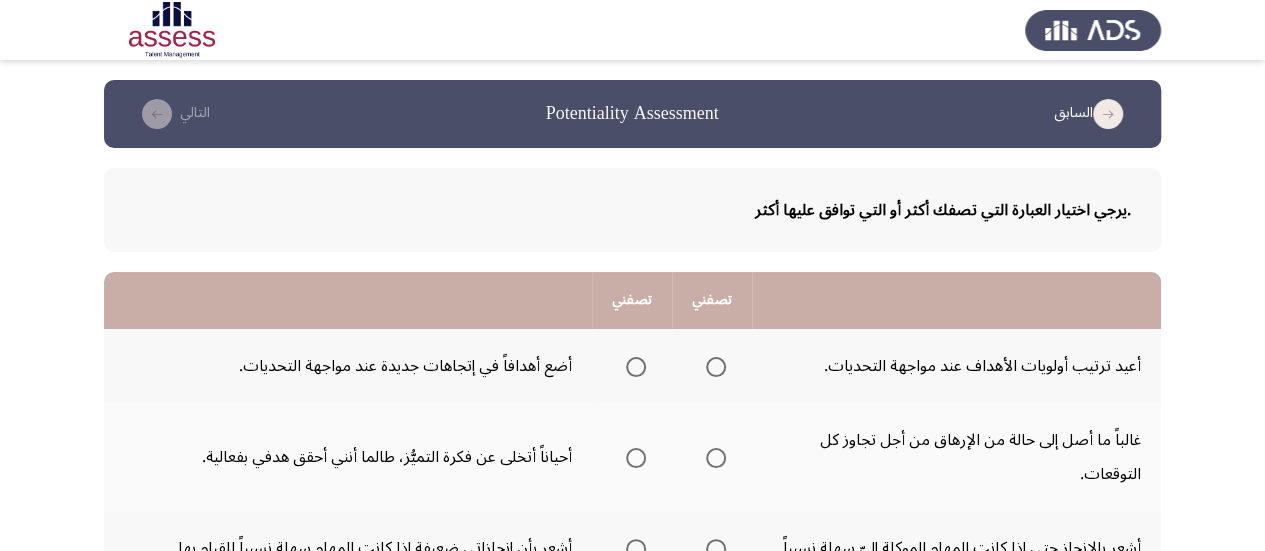 click at bounding box center (716, 367) 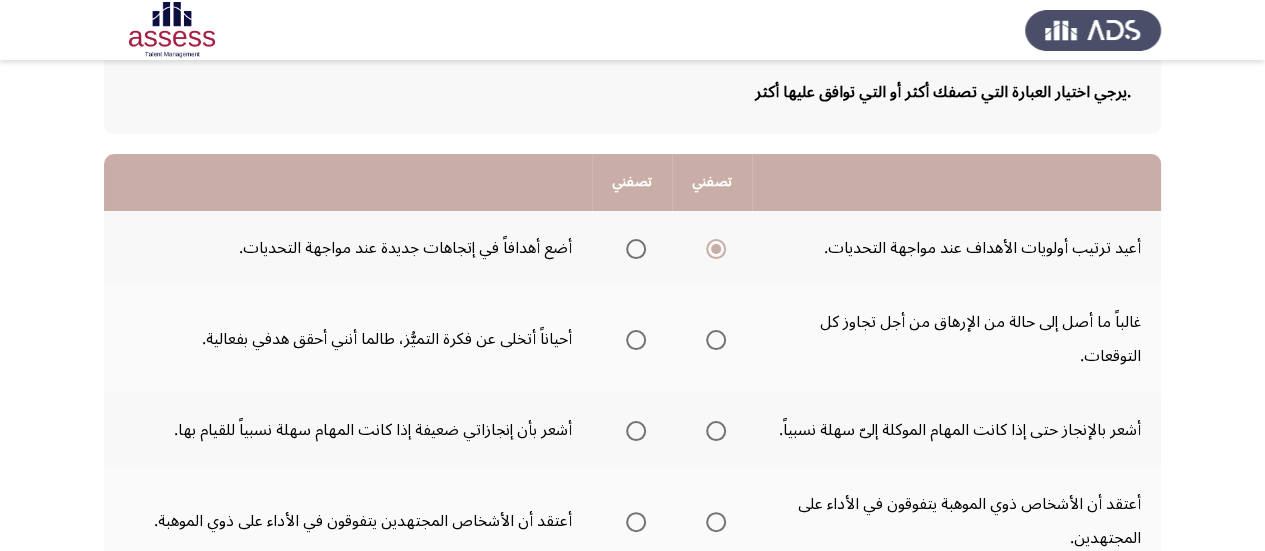 scroll, scrollTop: 121, scrollLeft: 0, axis: vertical 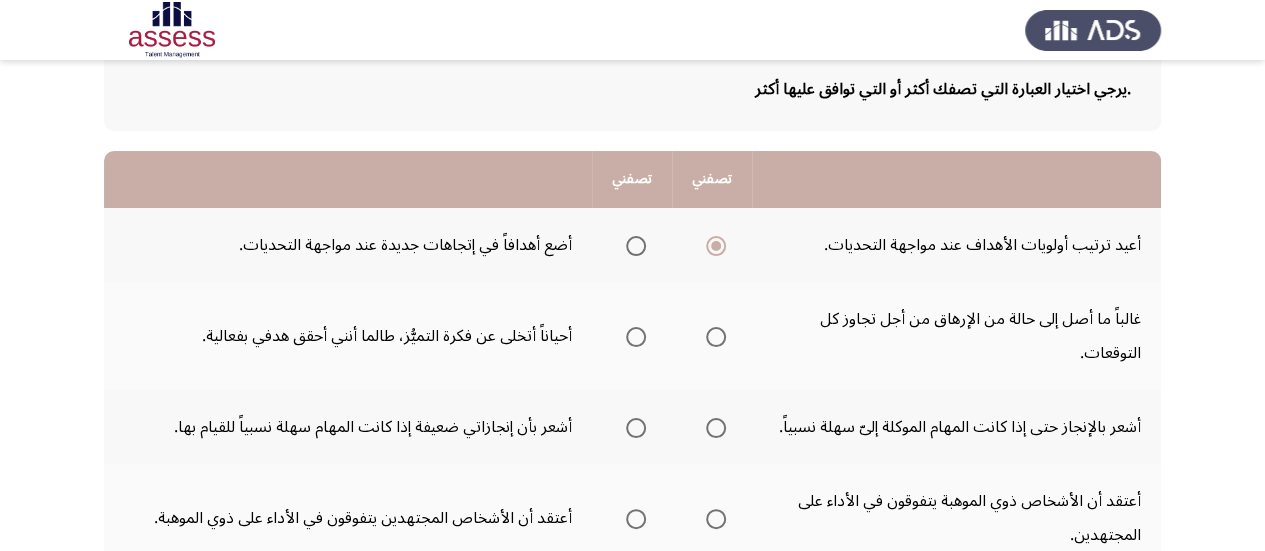 click at bounding box center (716, 337) 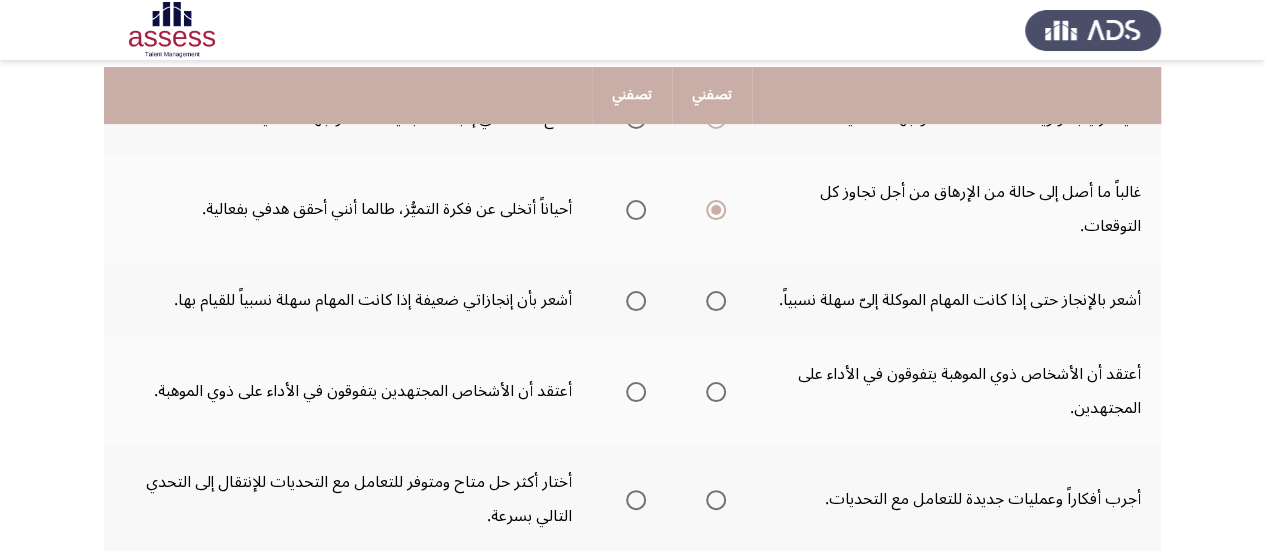 scroll, scrollTop: 254, scrollLeft: 0, axis: vertical 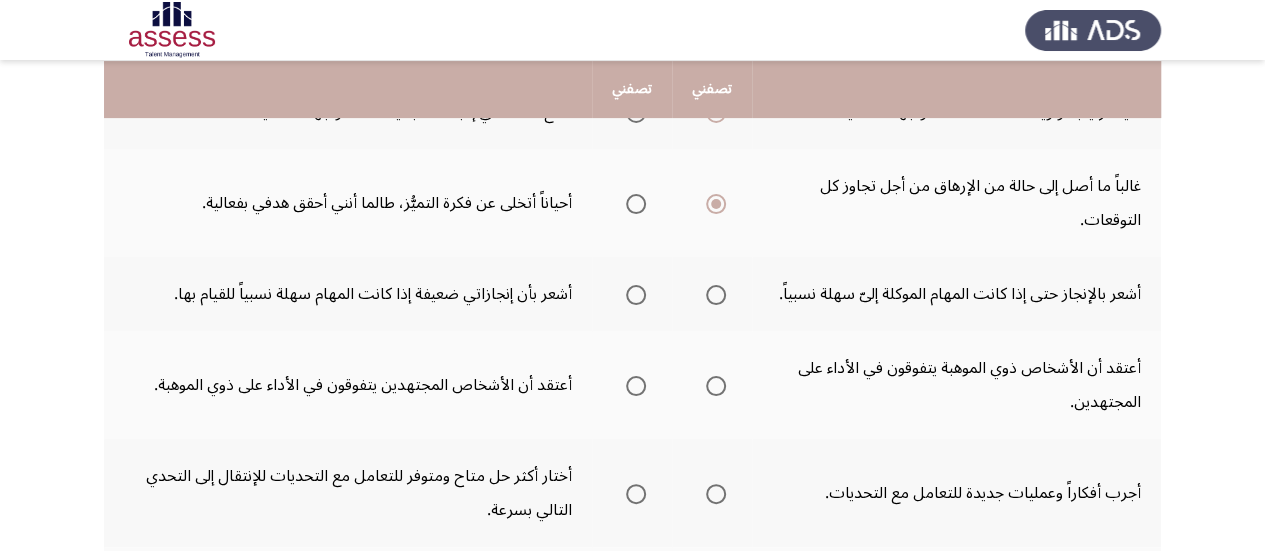 click 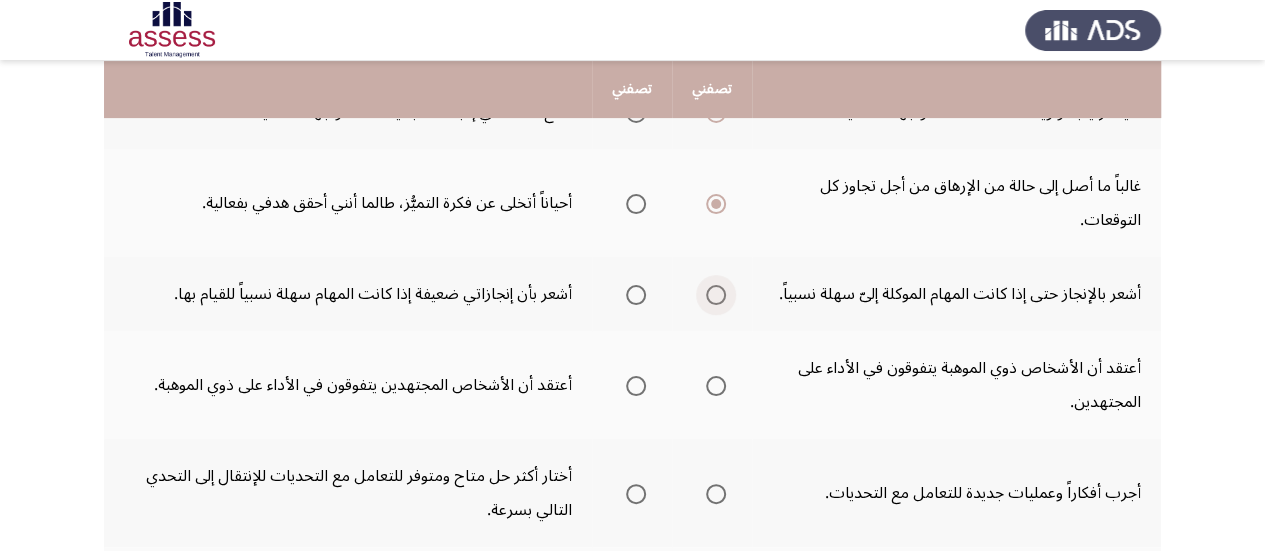 click at bounding box center [716, 295] 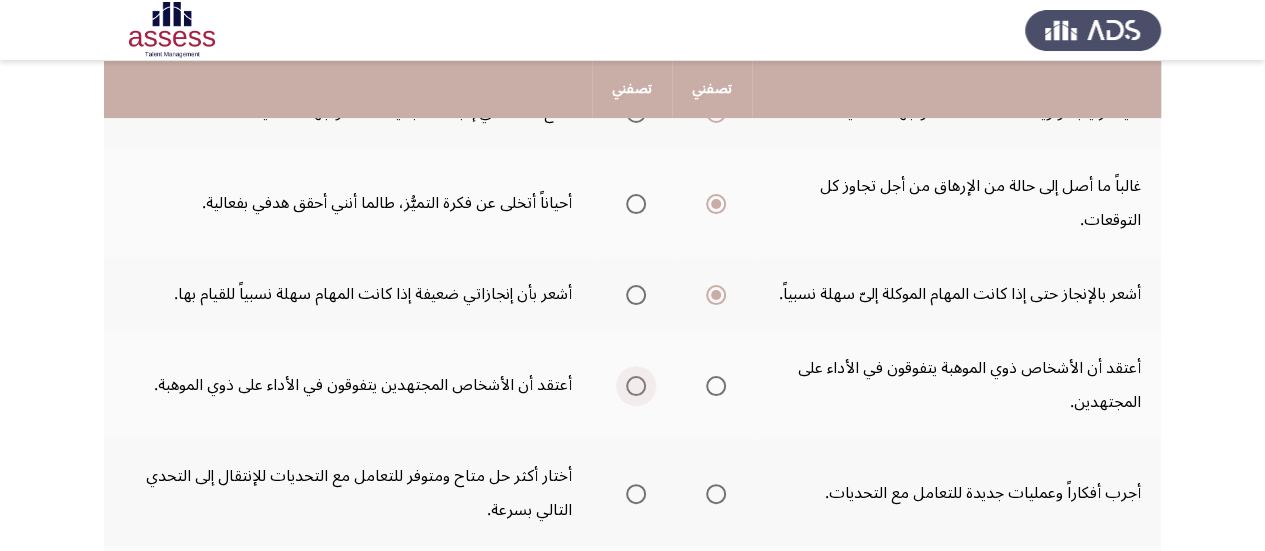 click at bounding box center (636, 386) 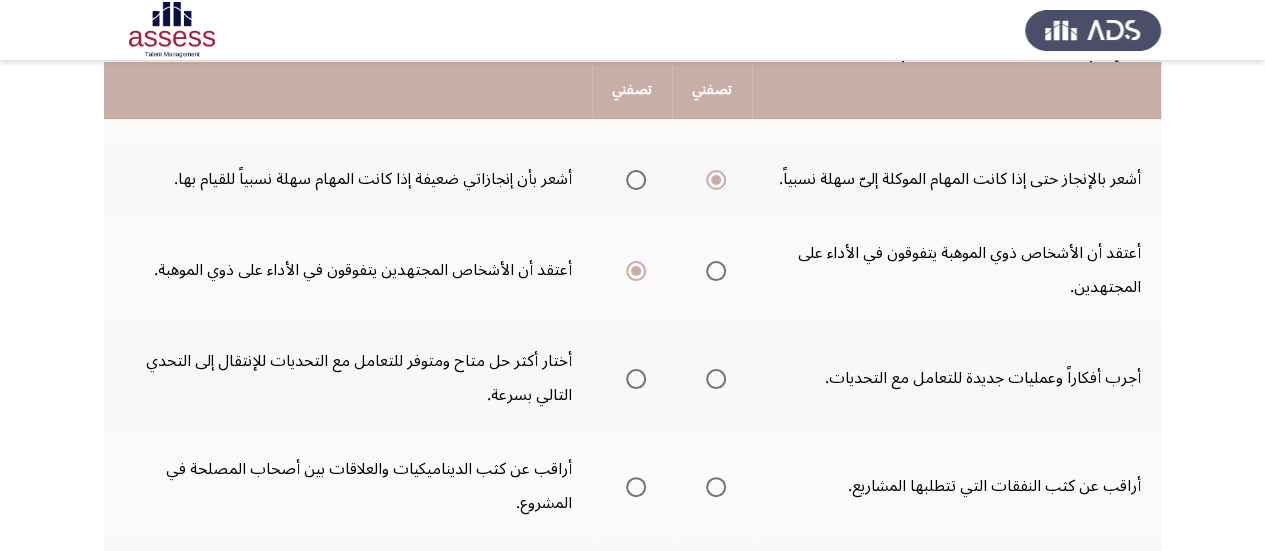 scroll, scrollTop: 371, scrollLeft: 0, axis: vertical 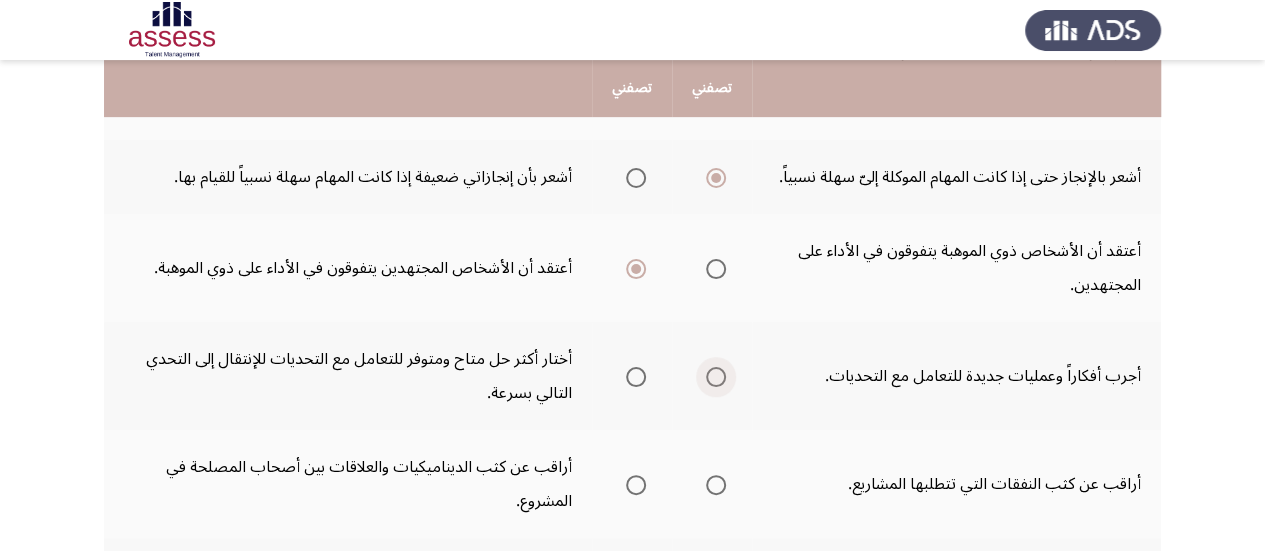 click at bounding box center (716, 377) 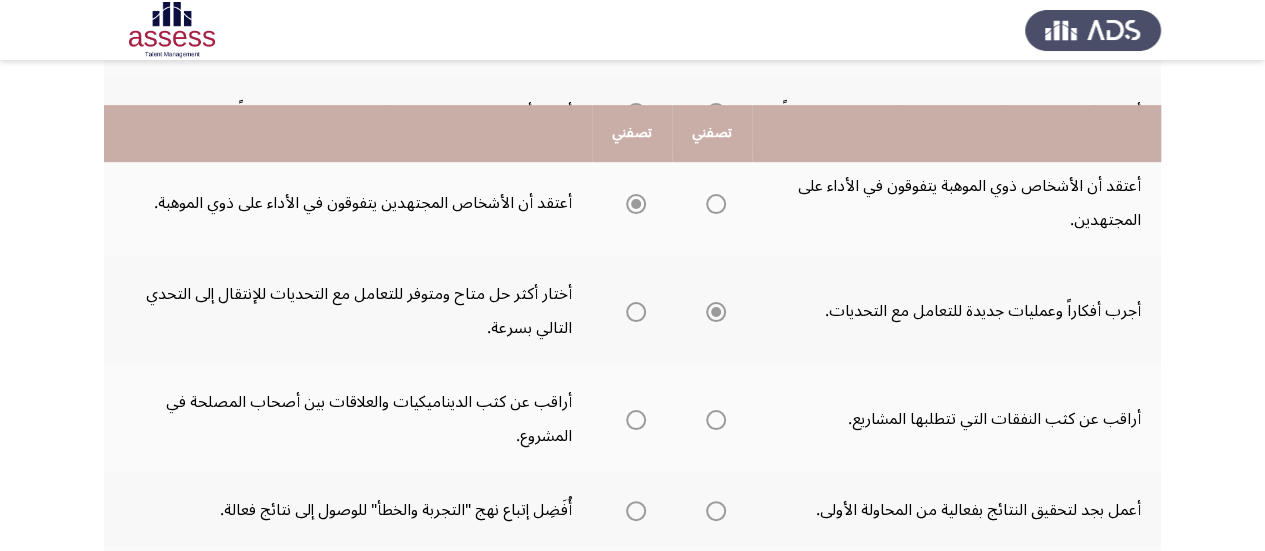 scroll, scrollTop: 510, scrollLeft: 0, axis: vertical 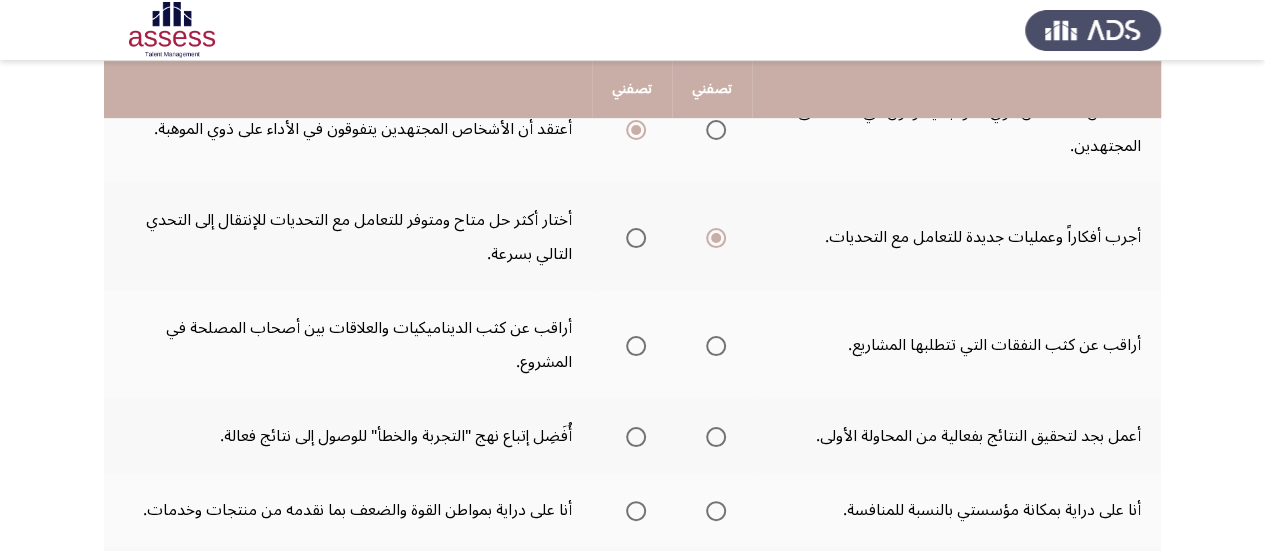 click at bounding box center (716, 346) 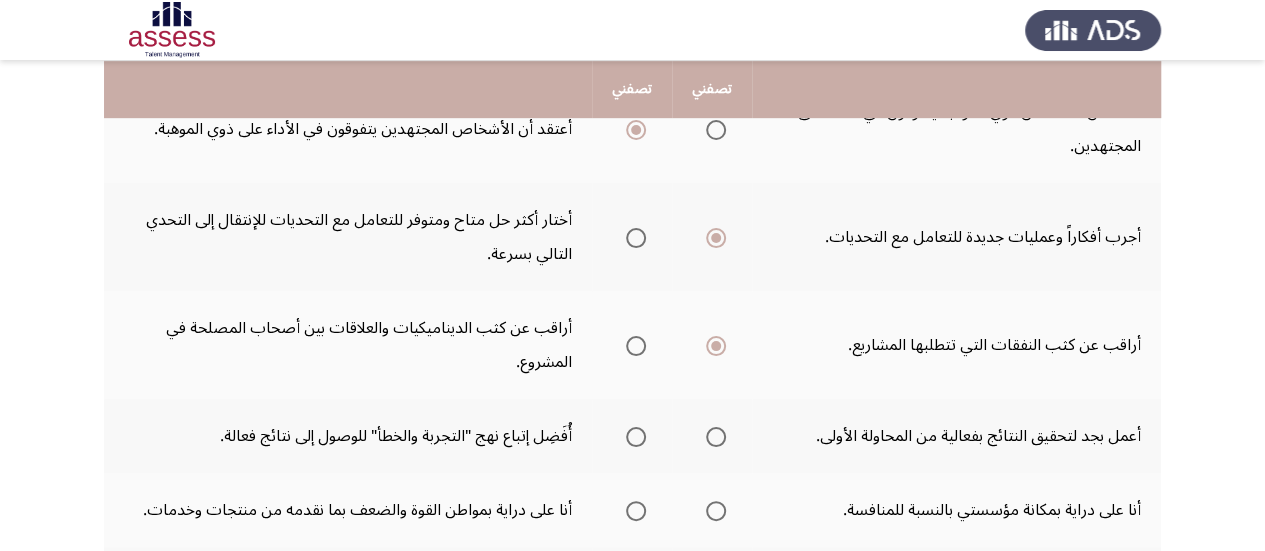 click at bounding box center [716, 437] 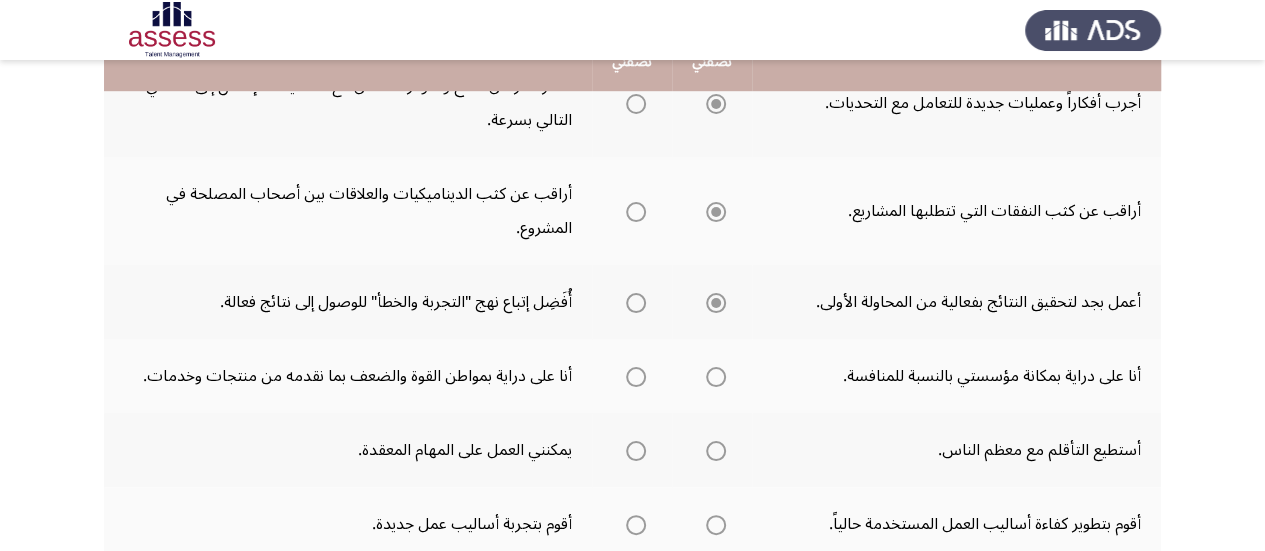 scroll, scrollTop: 646, scrollLeft: 0, axis: vertical 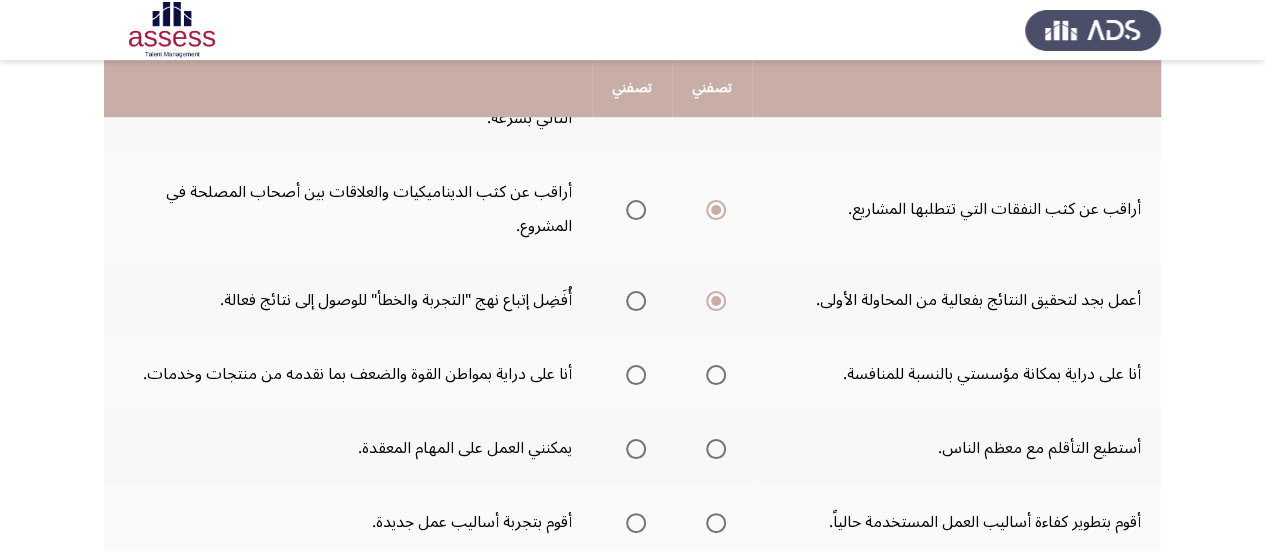 click 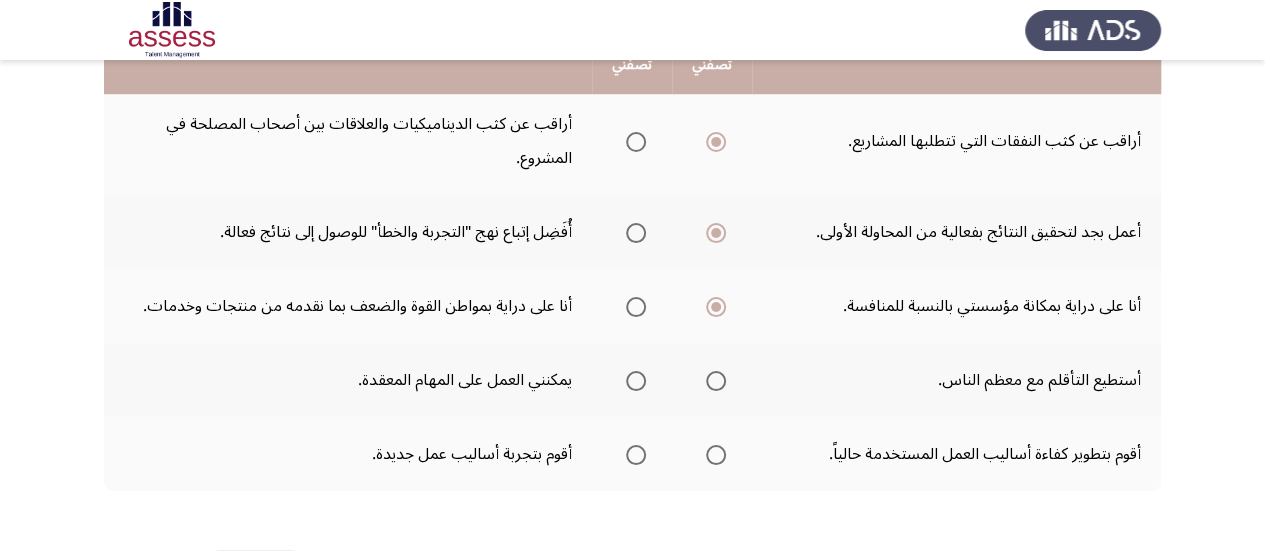 scroll, scrollTop: 738, scrollLeft: 0, axis: vertical 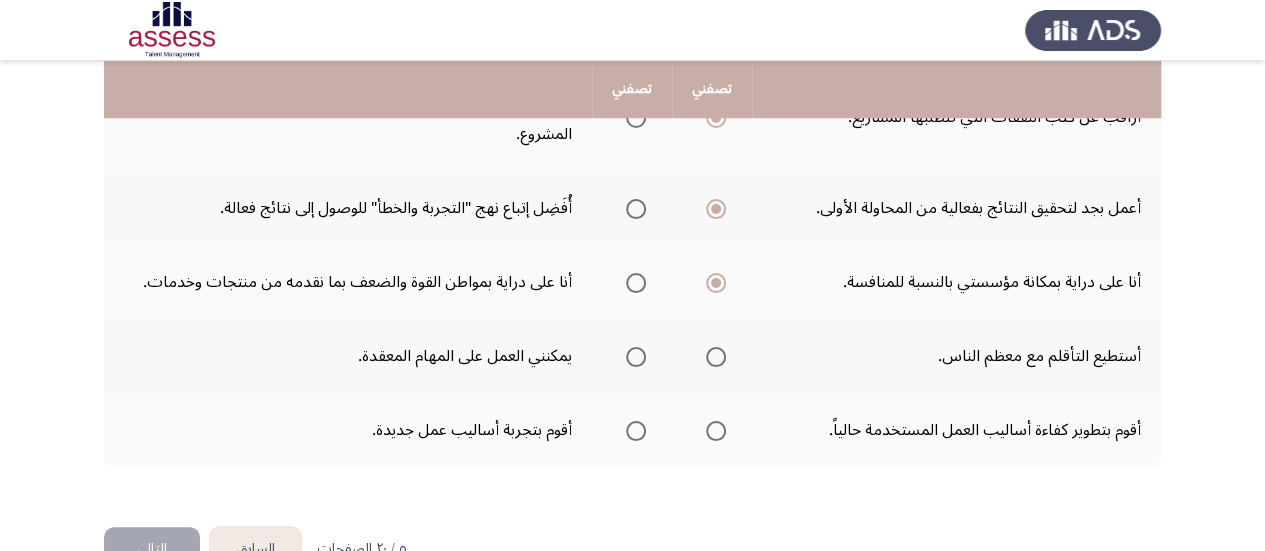 click at bounding box center [716, 357] 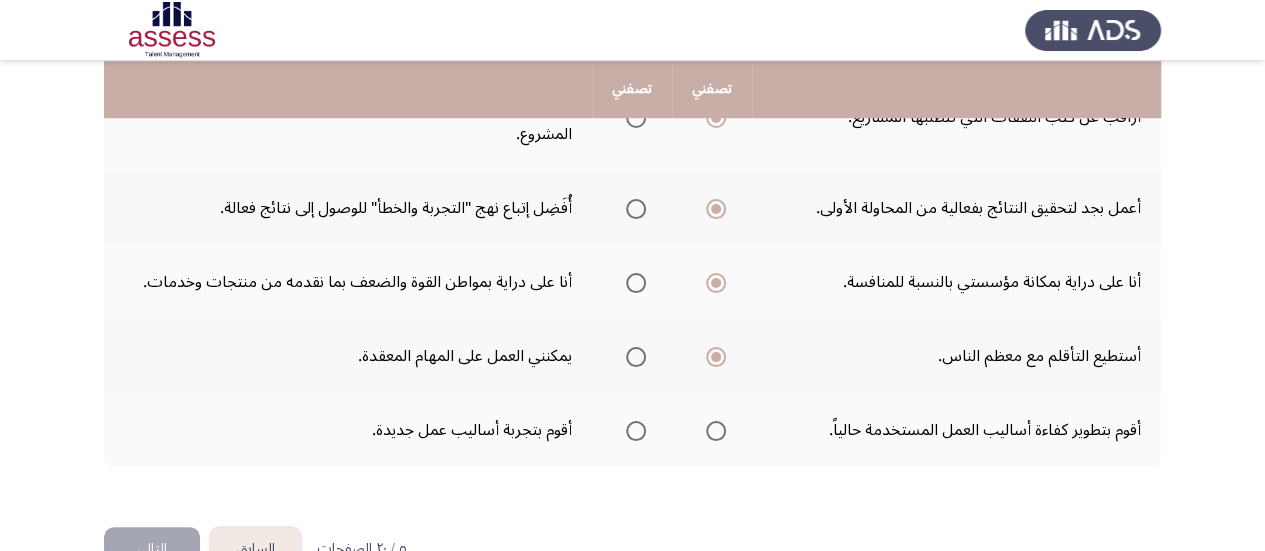 click at bounding box center (716, 431) 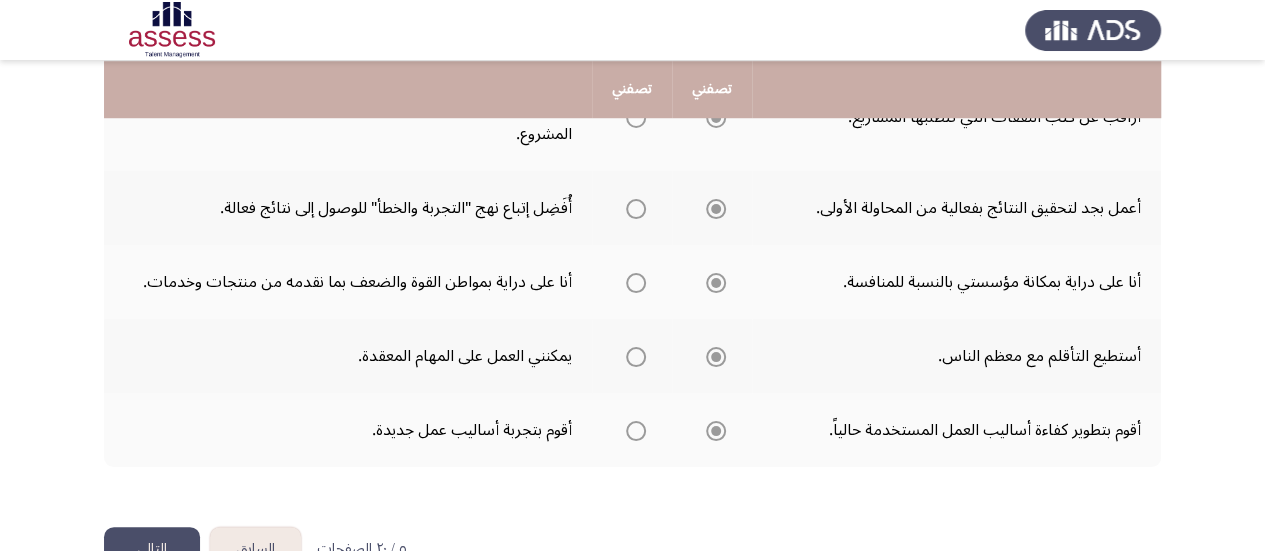 click at bounding box center [636, 431] 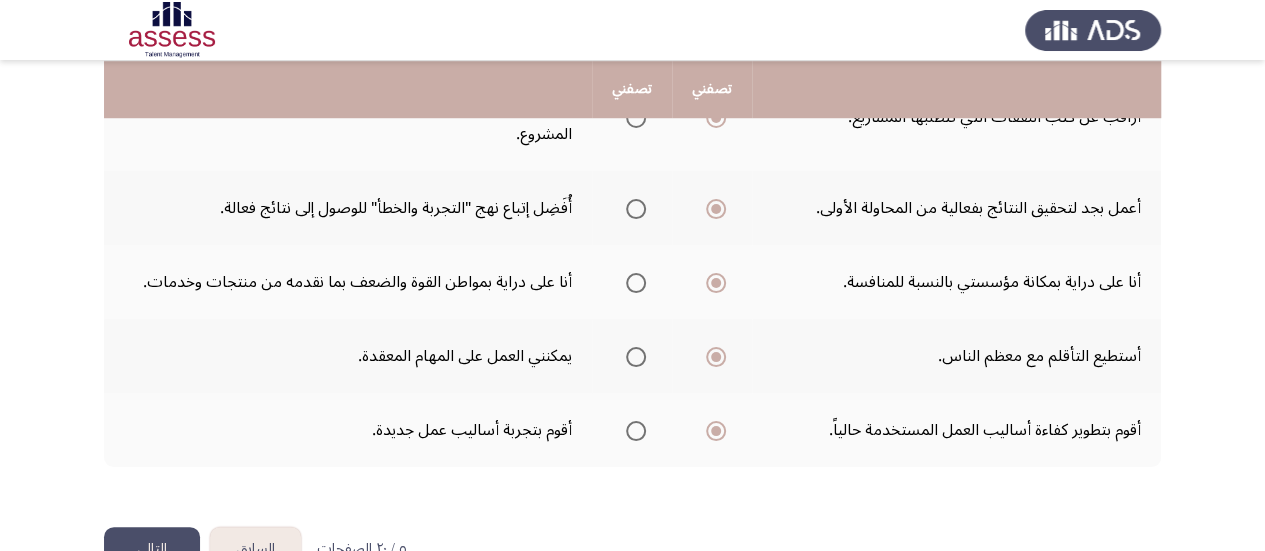 click at bounding box center [636, 431] 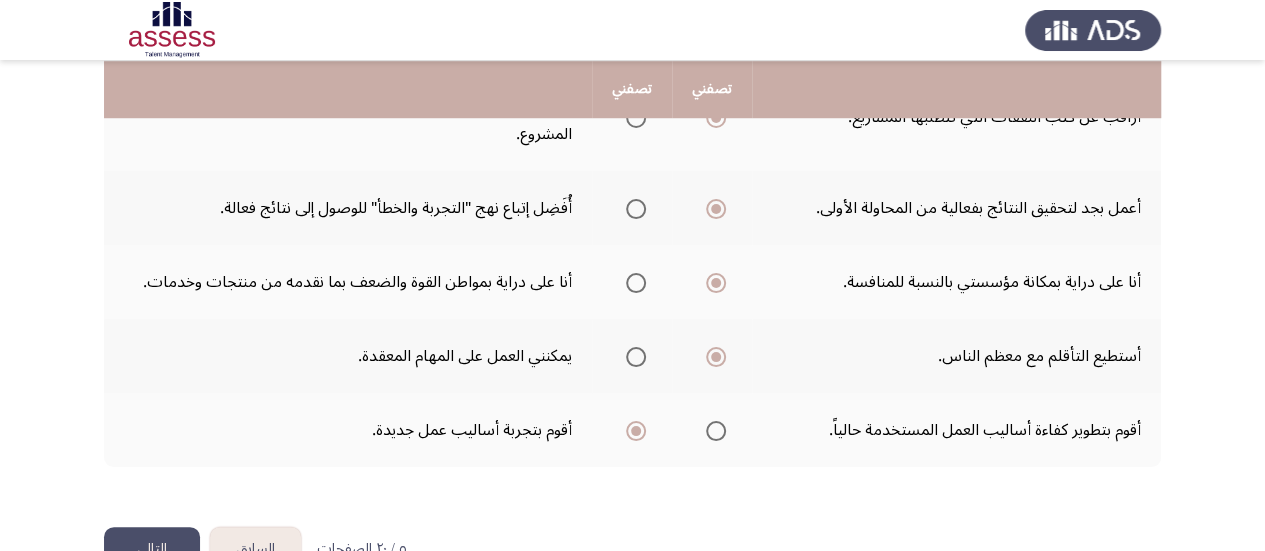 scroll, scrollTop: 793, scrollLeft: 0, axis: vertical 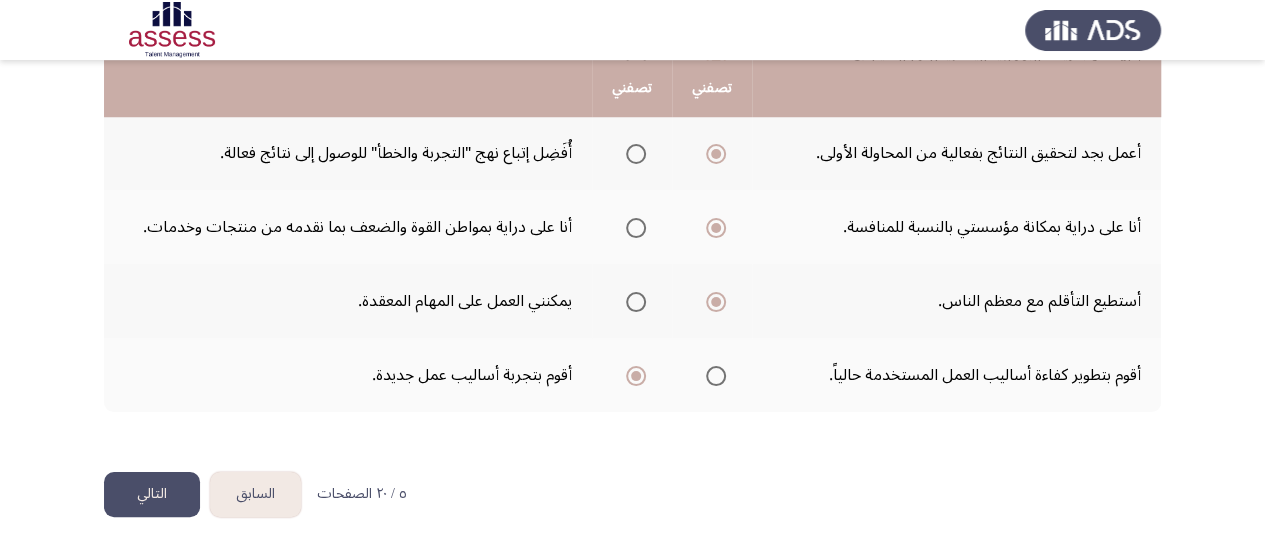click on "التالي" 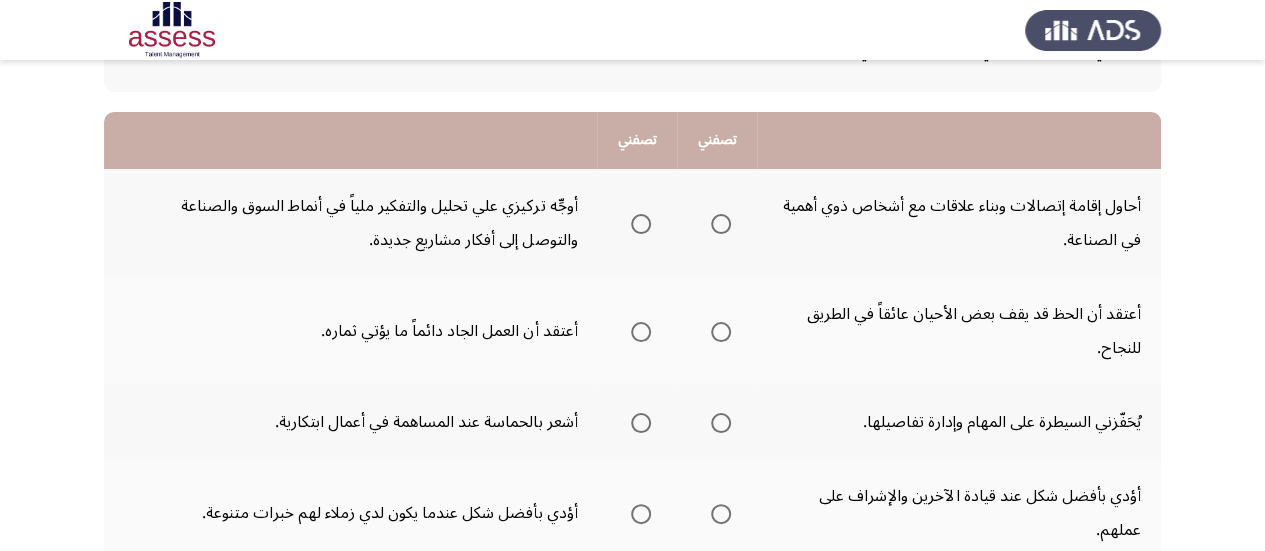 scroll, scrollTop: 163, scrollLeft: 0, axis: vertical 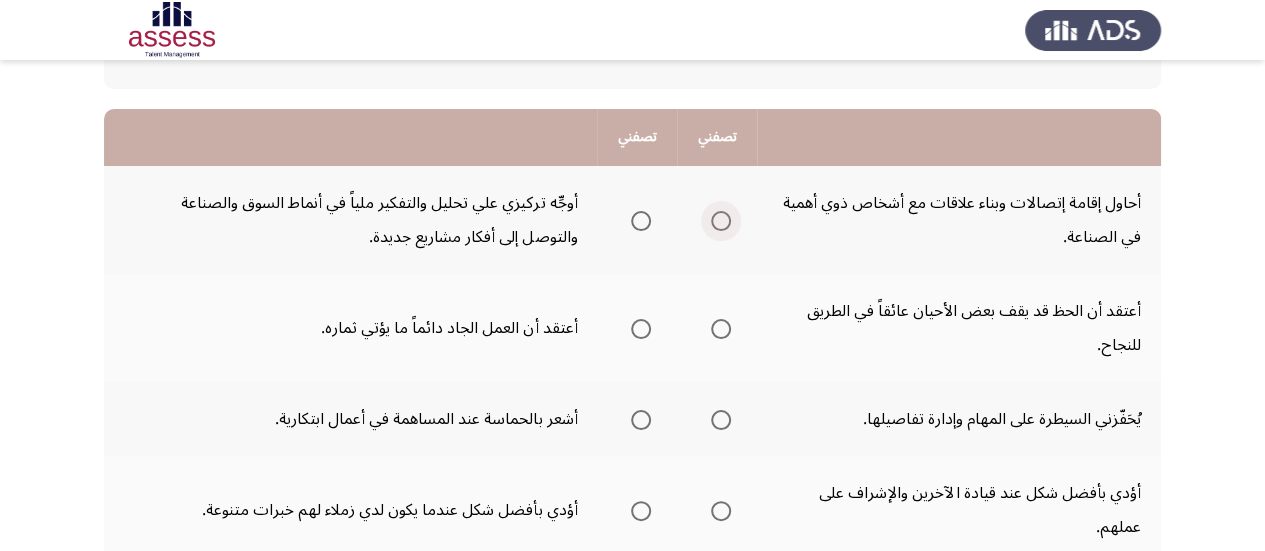 click at bounding box center [721, 221] 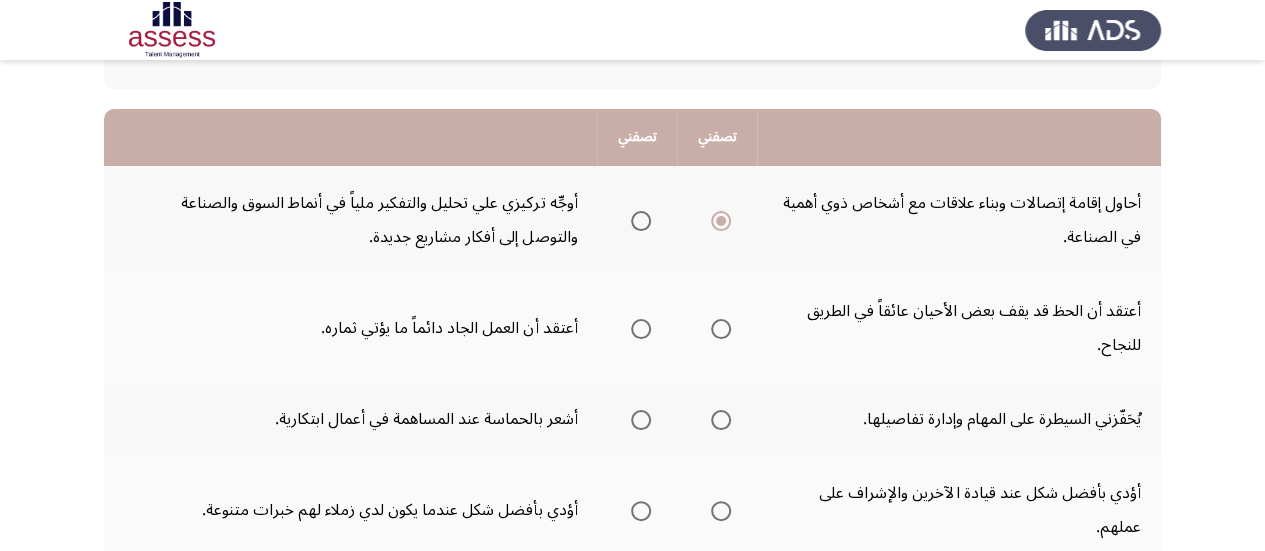 click at bounding box center (641, 329) 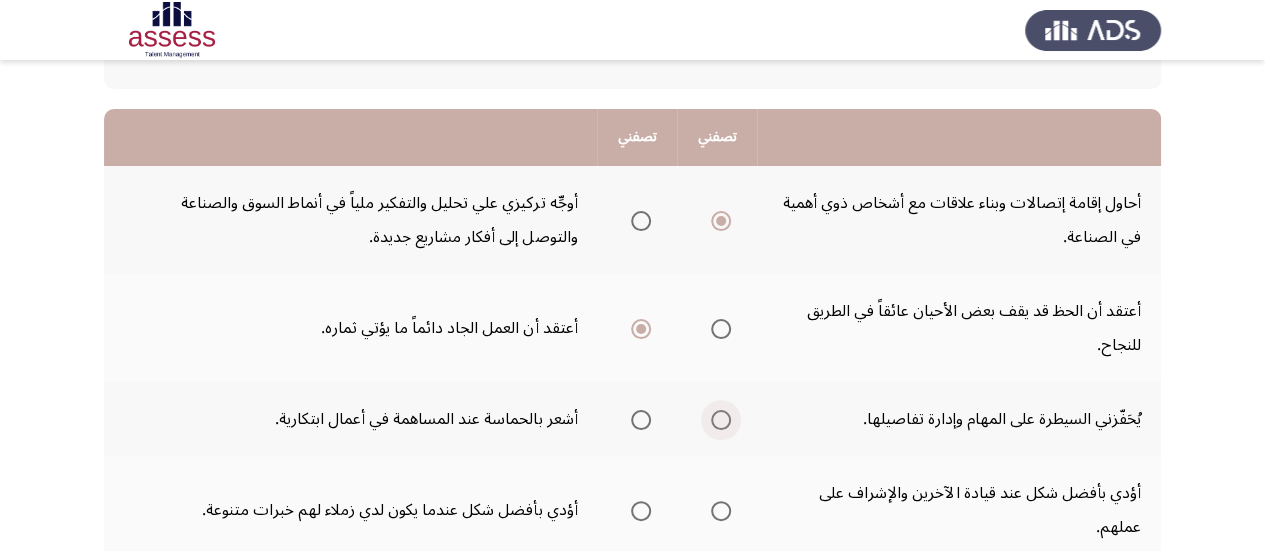 click at bounding box center (721, 420) 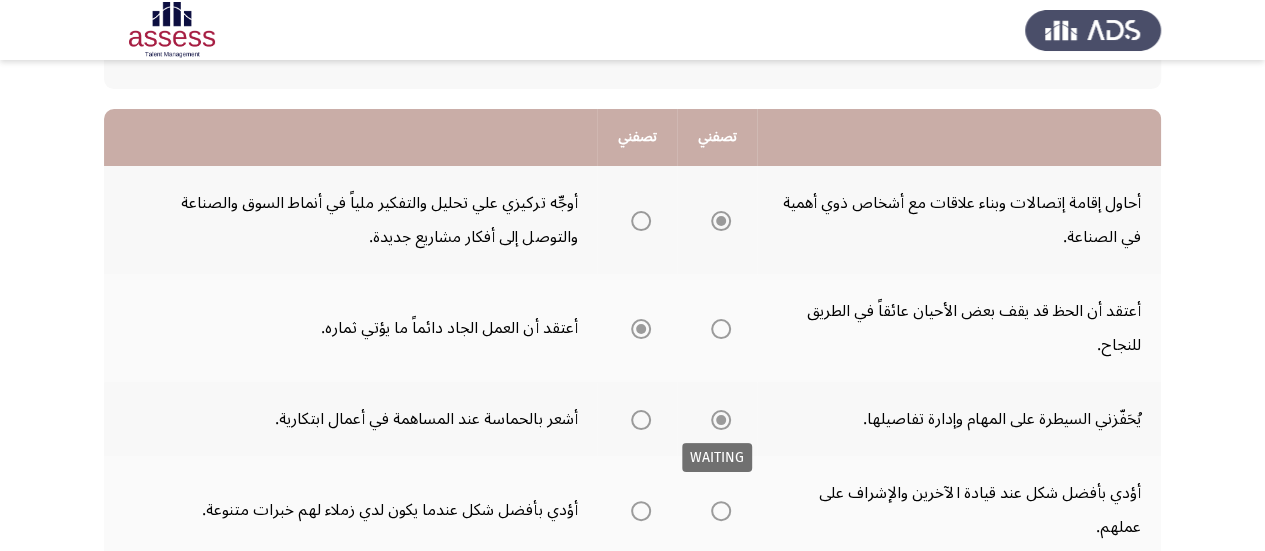 click on "السابق
Potentiality Assessment   التالي  .يرجي اختيار العبارة التي تصفك أكثر أو التي توافق عليها أكثر  تصفني   تصفني  أحاول إقامة إتصالات وبناء علاقات مع أشخاص ذوي أهمية في الصناعة.      أوجِّه تركيزي علي تحليل والتفكير ملياً  في أنماط السوق والصناعة والتوصل إلى أفكار مشاريع جديدة.  أعتقد أن الحظ قد يقف بعض الأحيان عائقاً في الطريق للنجاح.      أعتقد أن العمل الجاد دائماً ما يؤتي ثماره.  يُحَفّزني السيطرة على المهام وإدارة تفاصيلها.      أشعر بالحماسة  عند المساهمة في أعمال ابتكارية.  أؤدي بأفضل شكل عند قيادة الآخرين والإشراف على عملهم.     أفوض عملية صنع القرار." 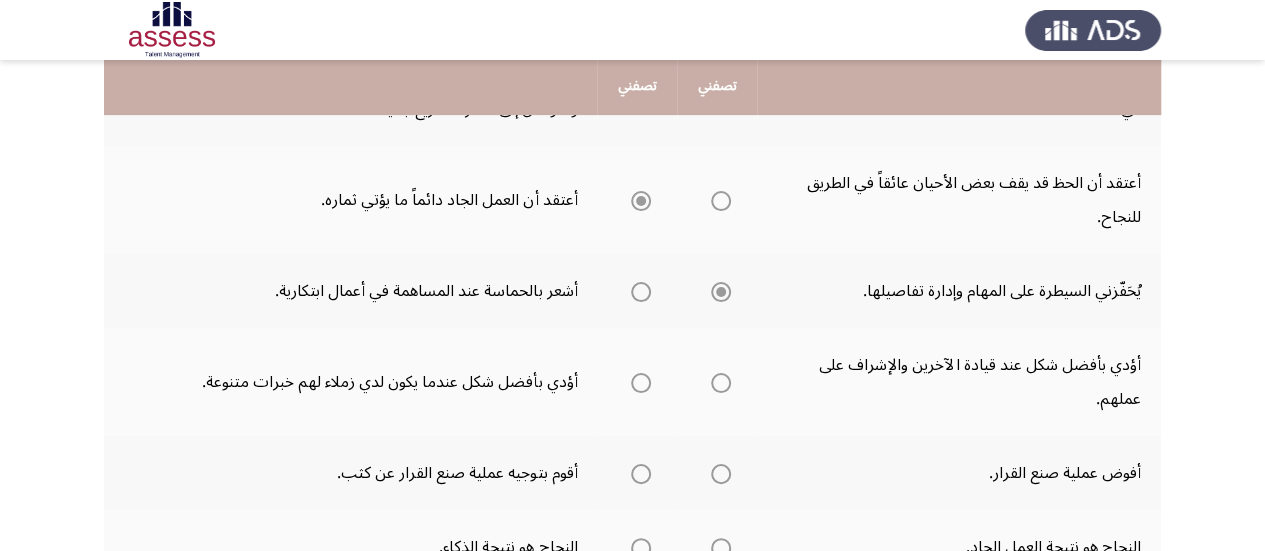 scroll, scrollTop: 292, scrollLeft: 0, axis: vertical 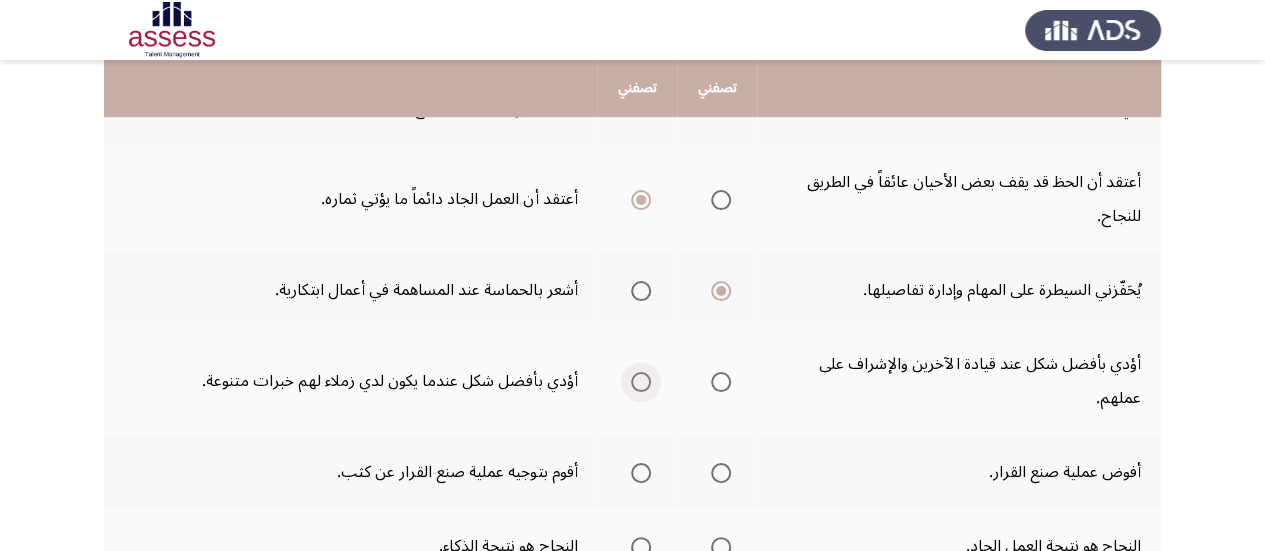 click at bounding box center (641, 382) 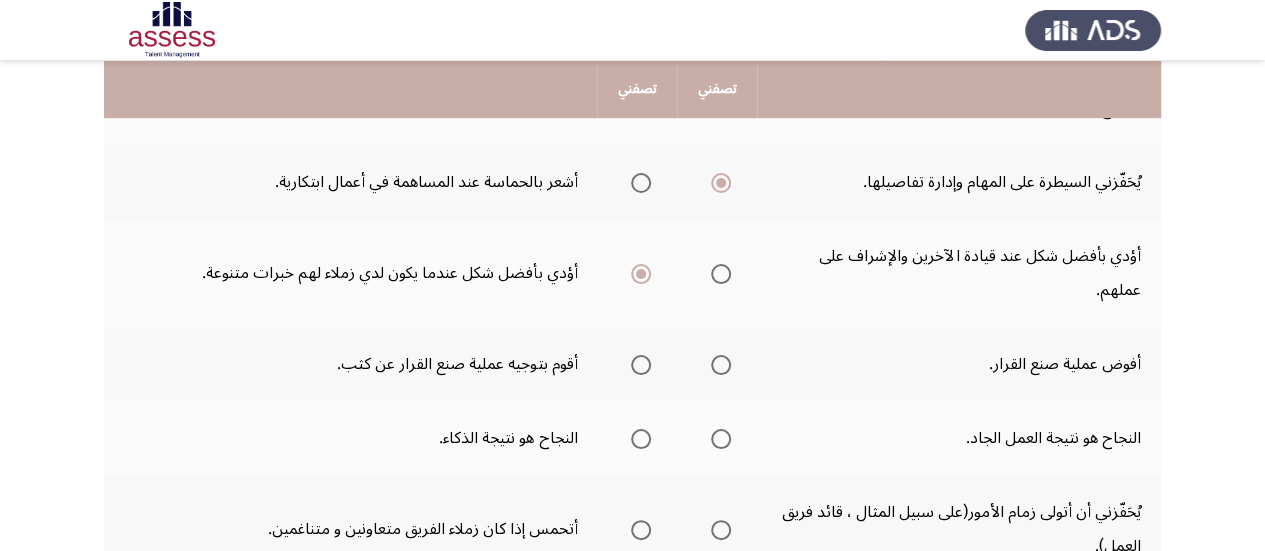 scroll, scrollTop: 400, scrollLeft: 0, axis: vertical 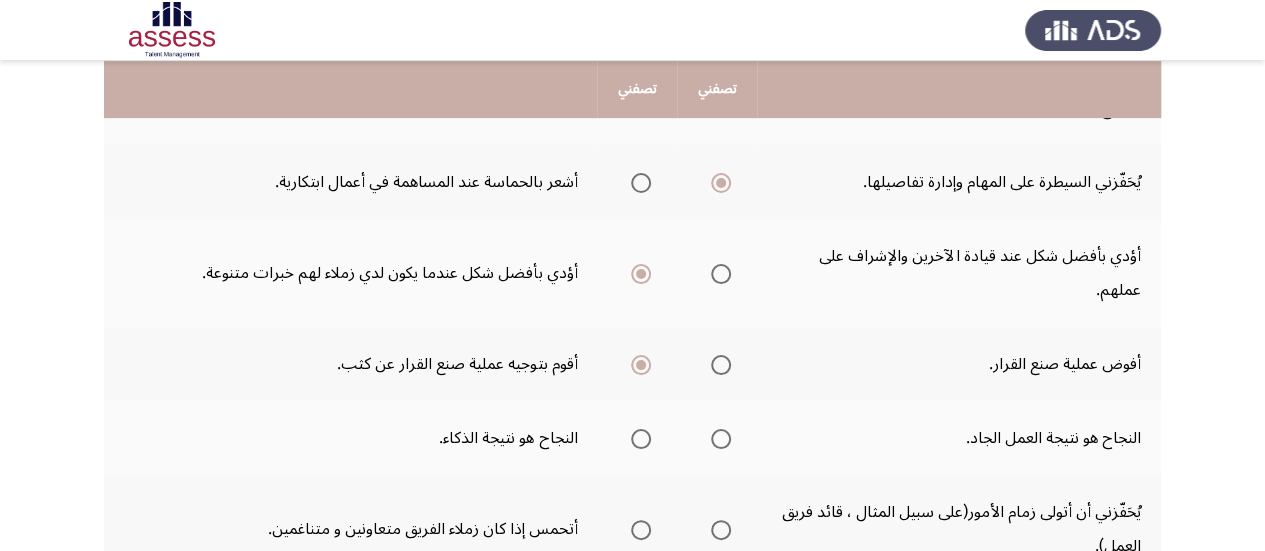 click at bounding box center [721, 439] 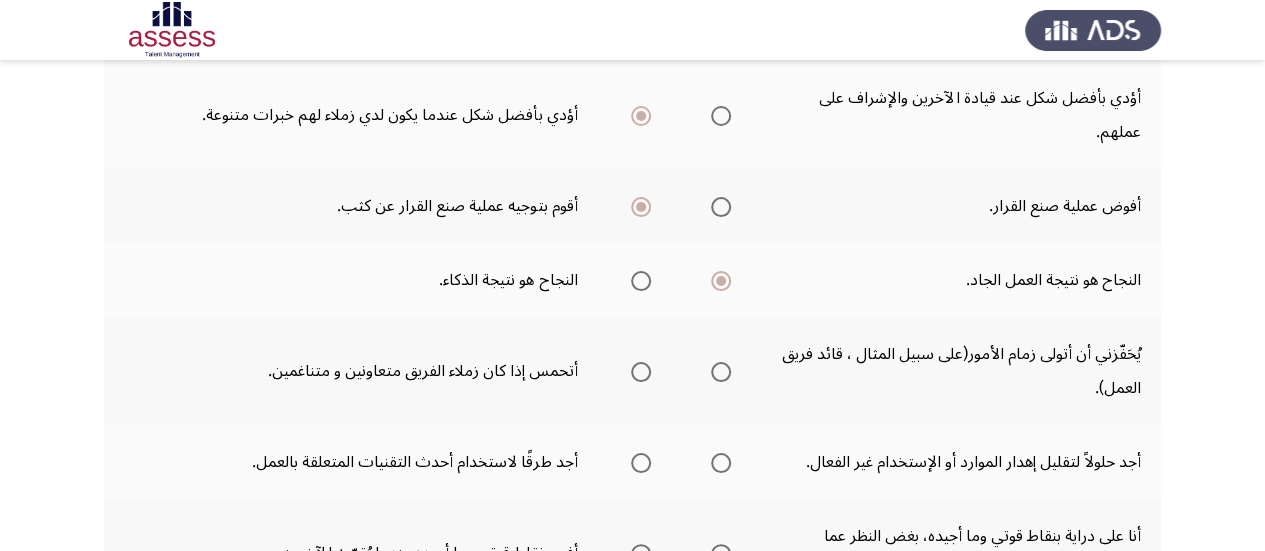 scroll, scrollTop: 577, scrollLeft: 0, axis: vertical 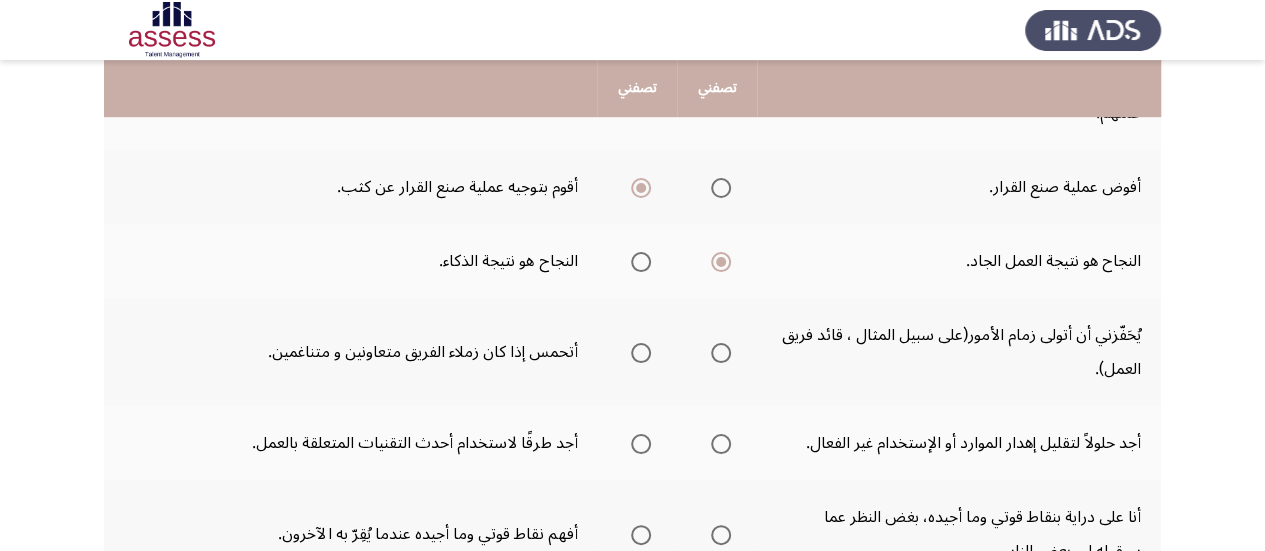 click at bounding box center (721, 353) 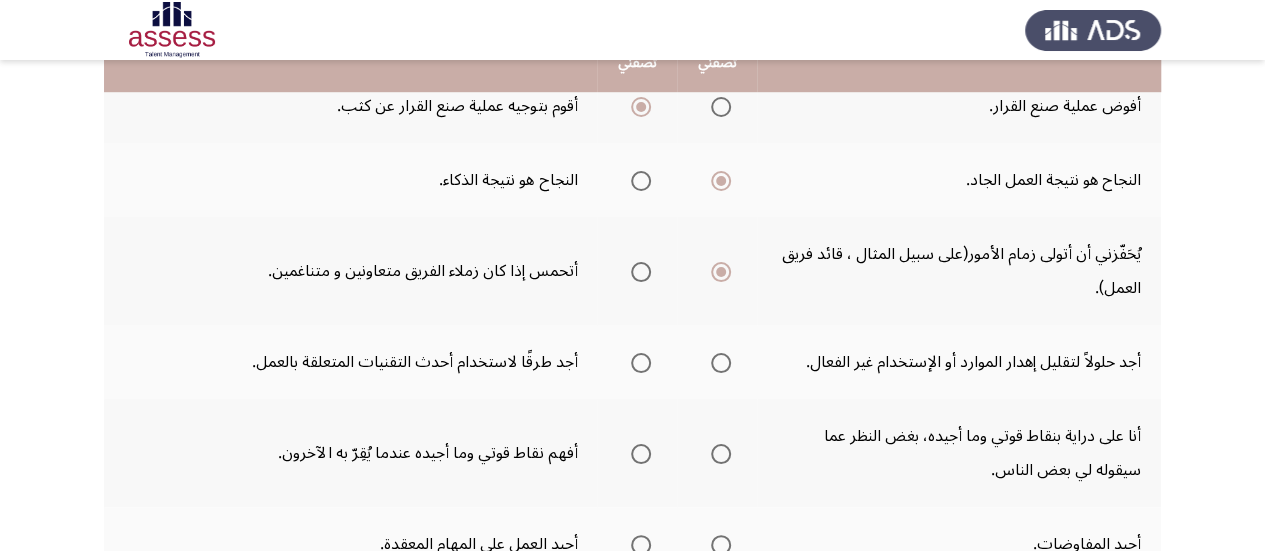 scroll, scrollTop: 690, scrollLeft: 0, axis: vertical 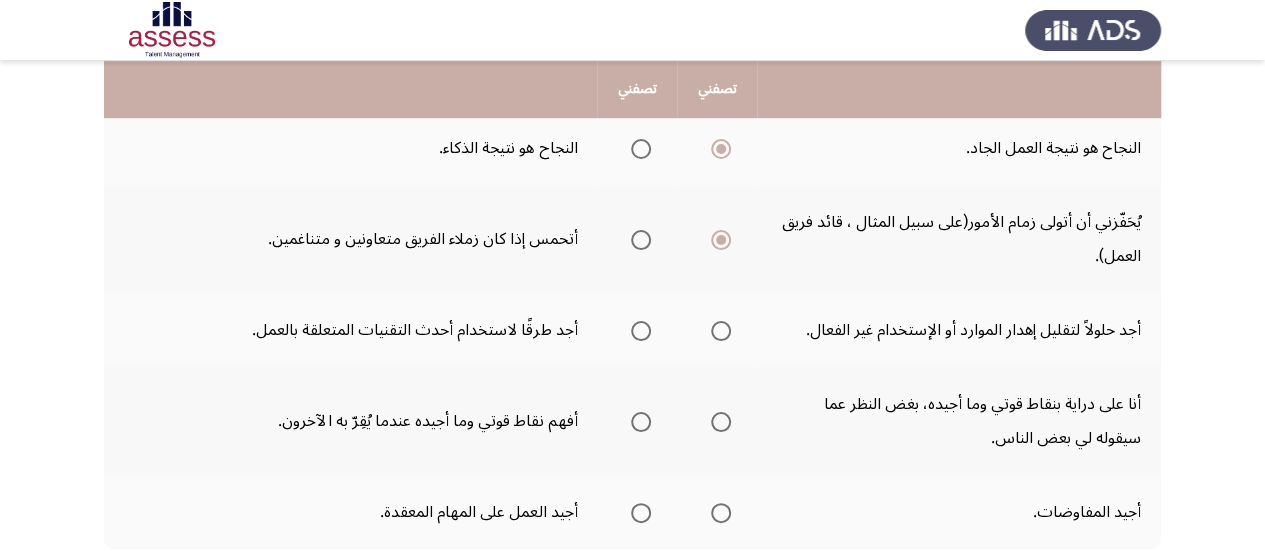click 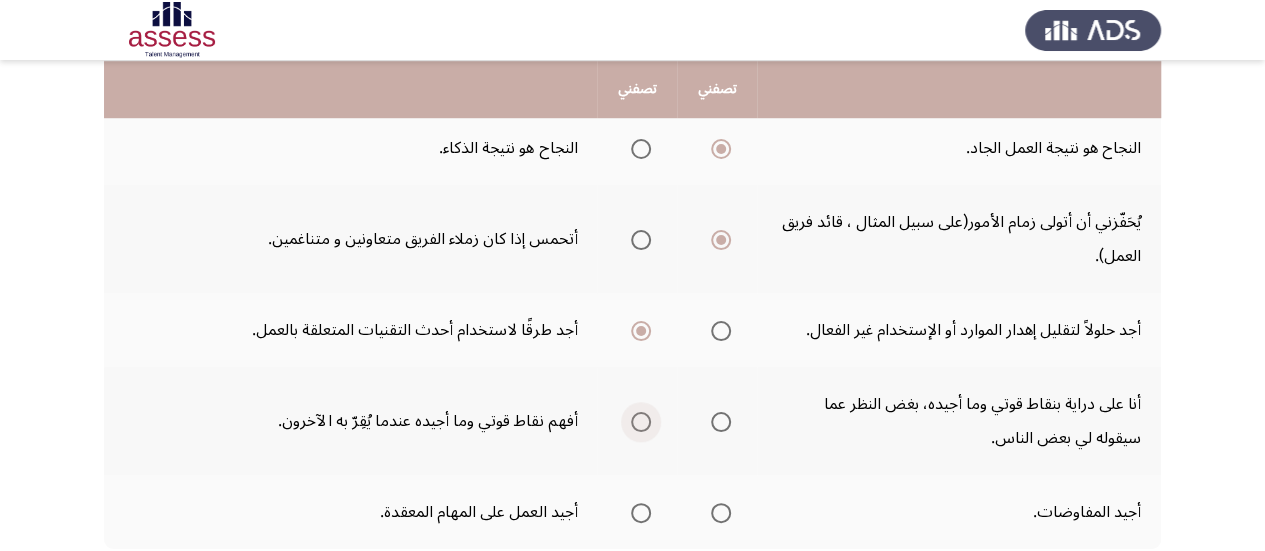 click at bounding box center (641, 422) 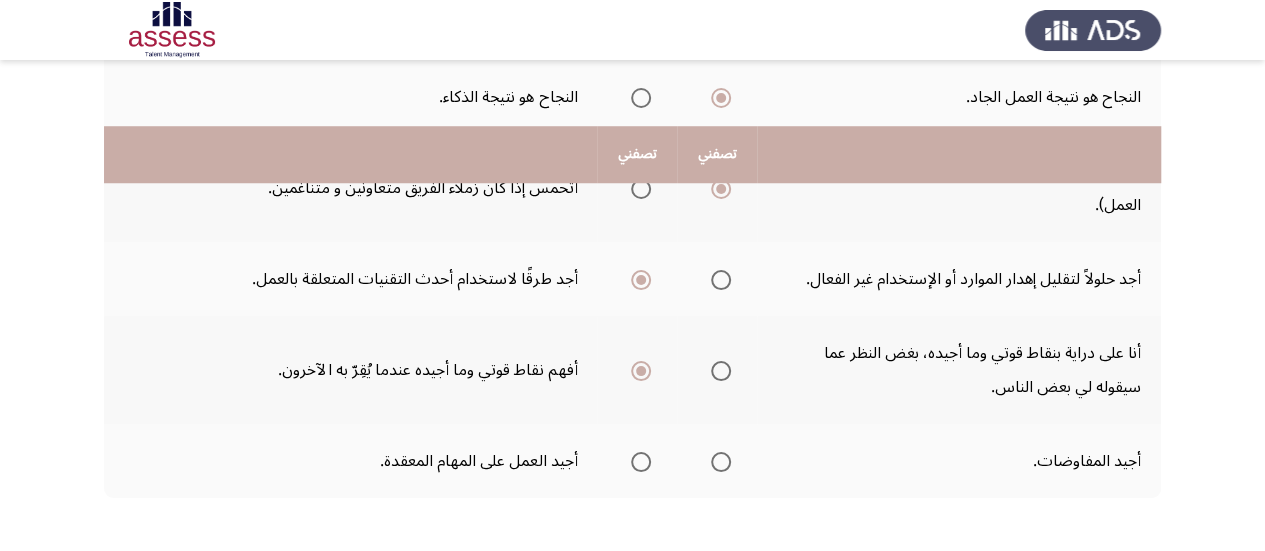 scroll, scrollTop: 827, scrollLeft: 0, axis: vertical 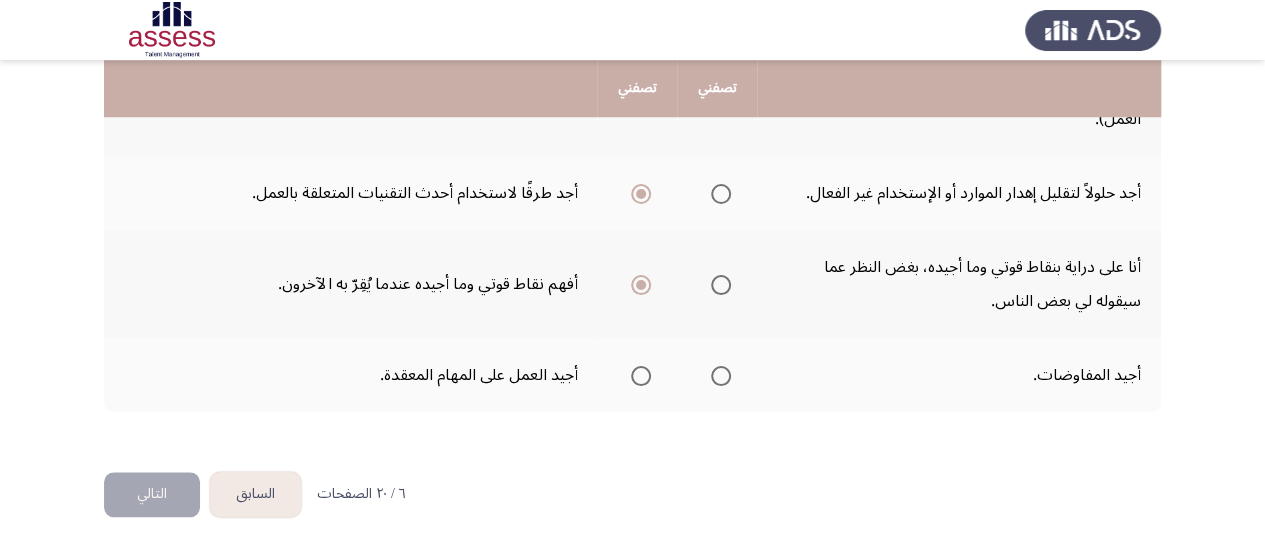 click at bounding box center (721, 376) 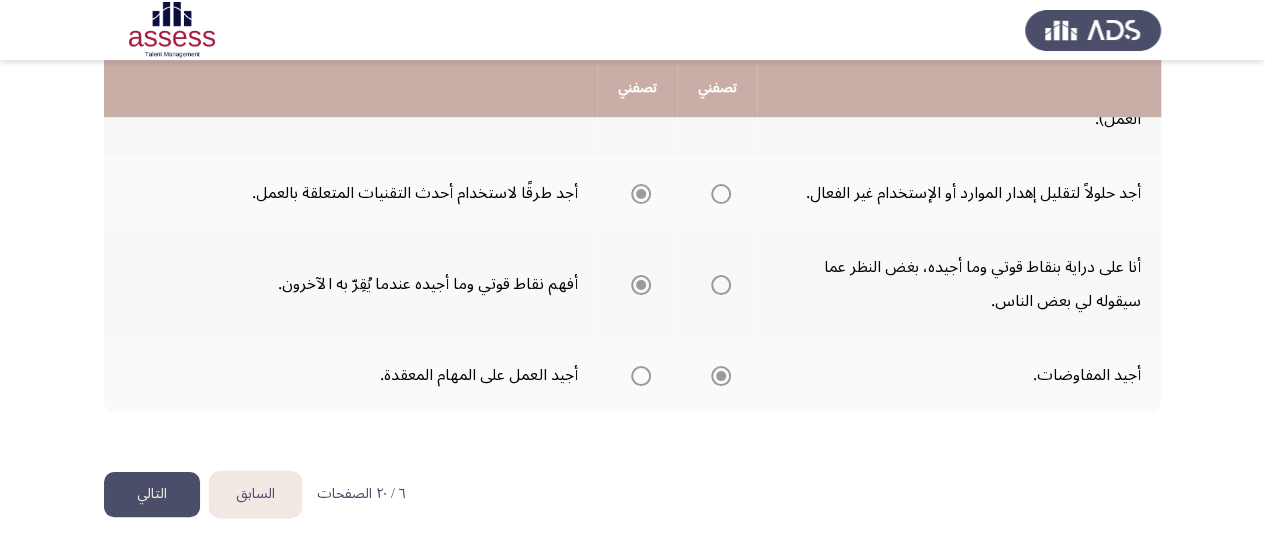 click on "التالي" 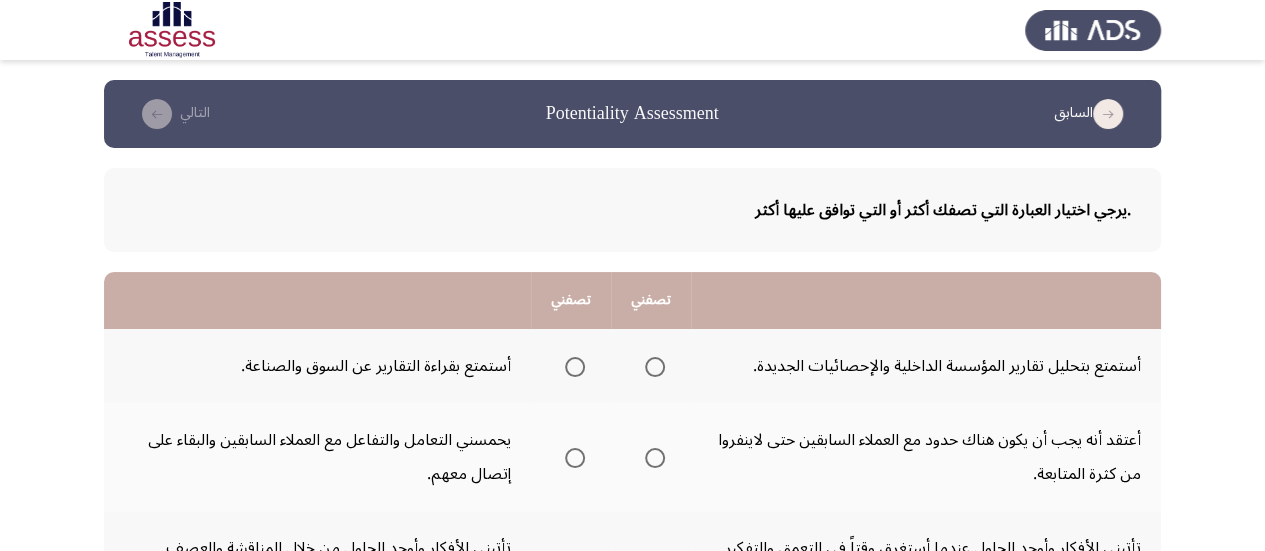 click at bounding box center (575, 367) 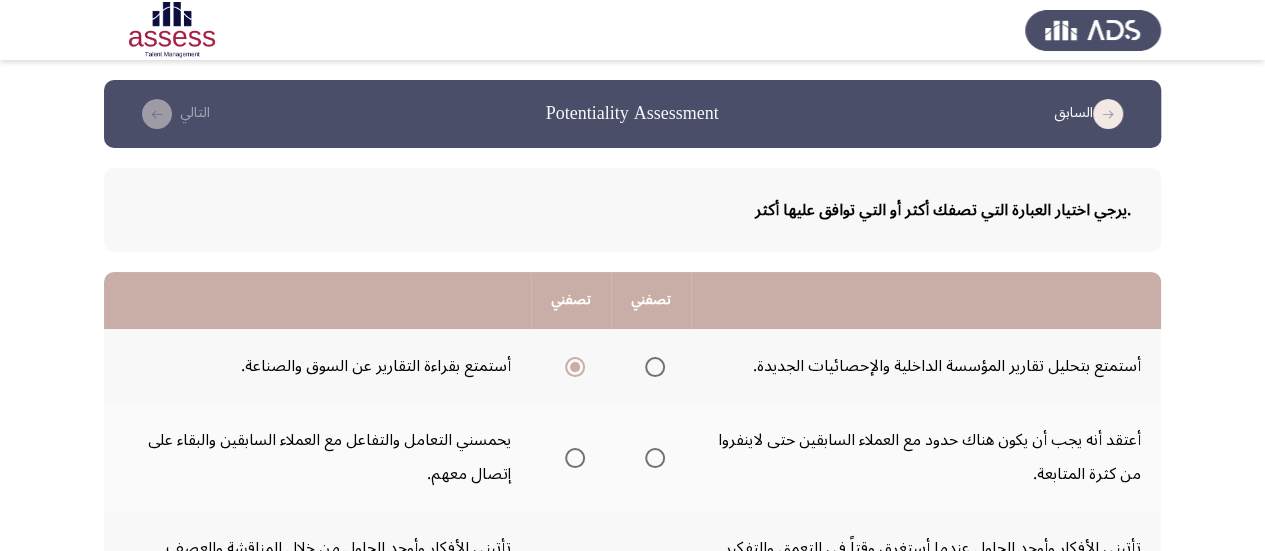 click at bounding box center [575, 458] 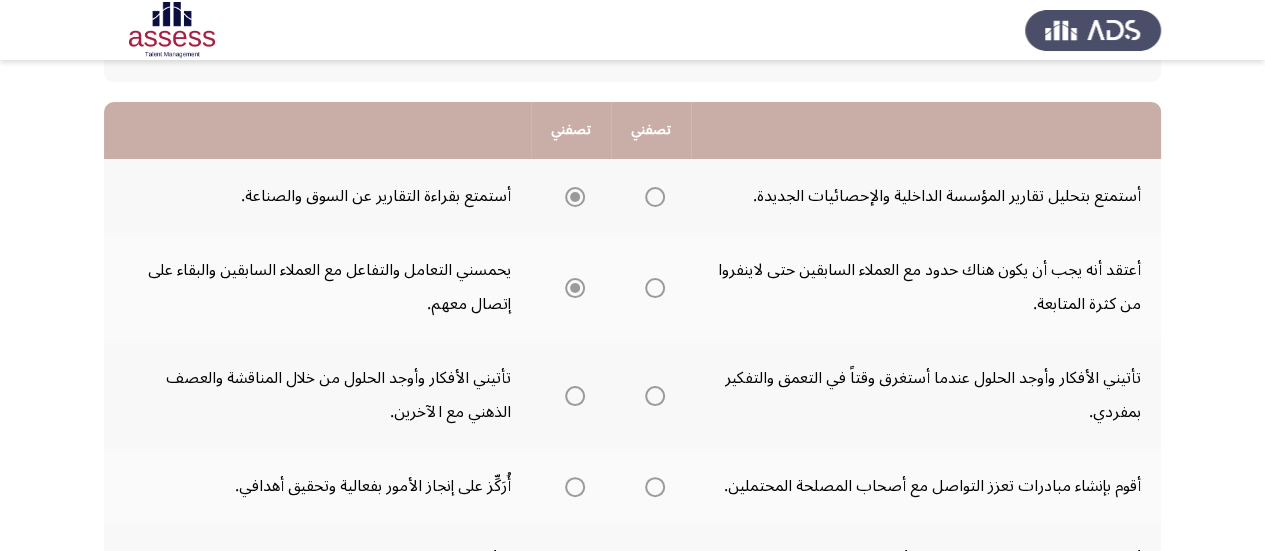 scroll, scrollTop: 194, scrollLeft: 0, axis: vertical 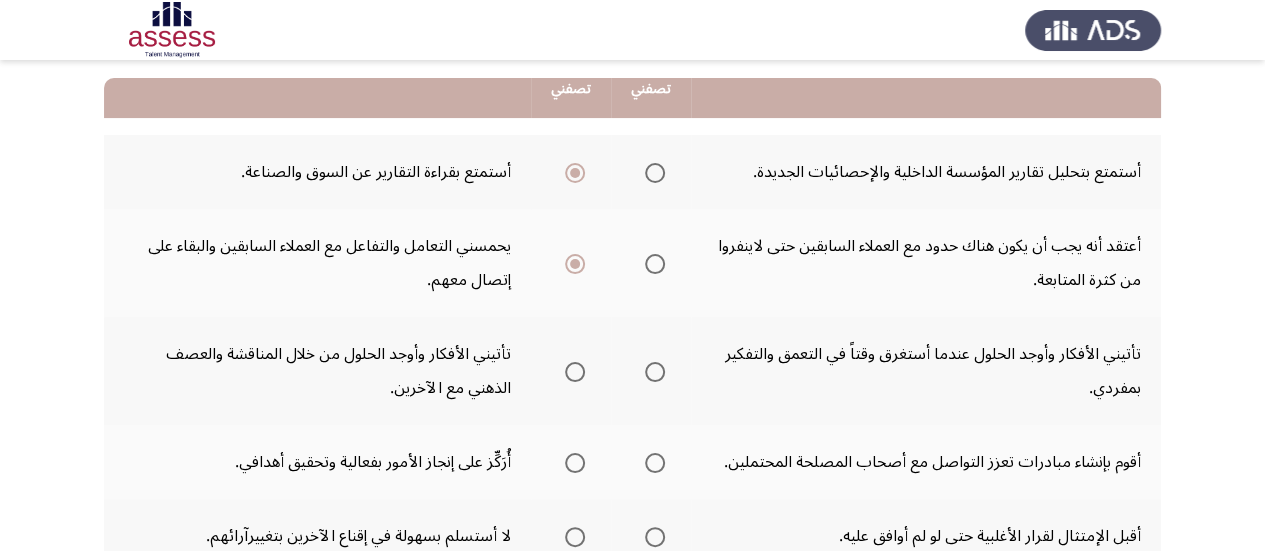 click at bounding box center (575, 372) 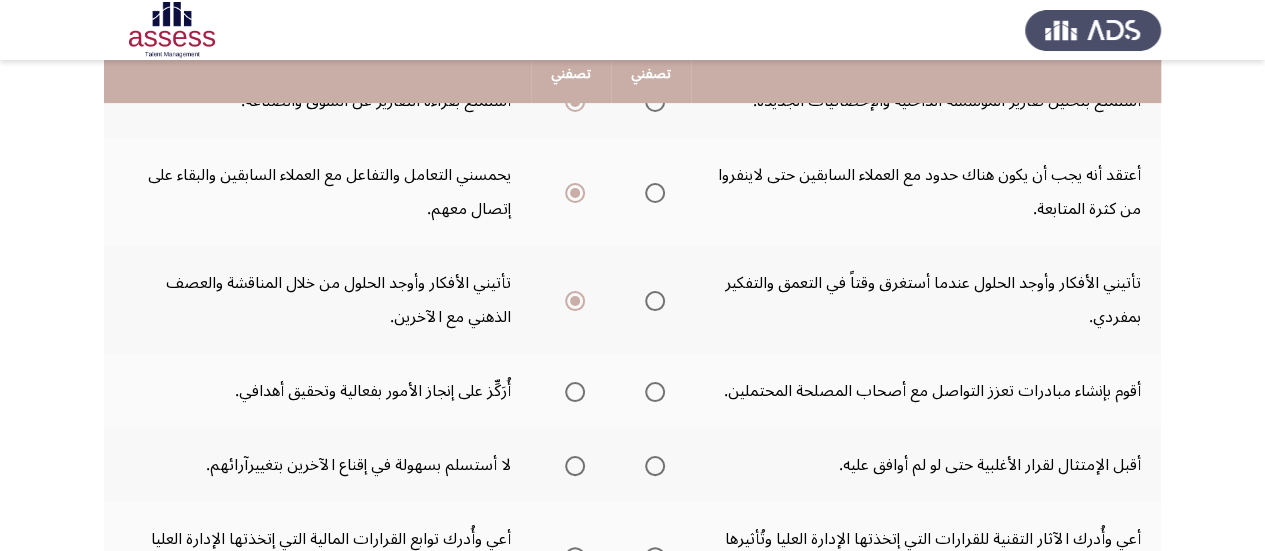 scroll, scrollTop: 334, scrollLeft: 0, axis: vertical 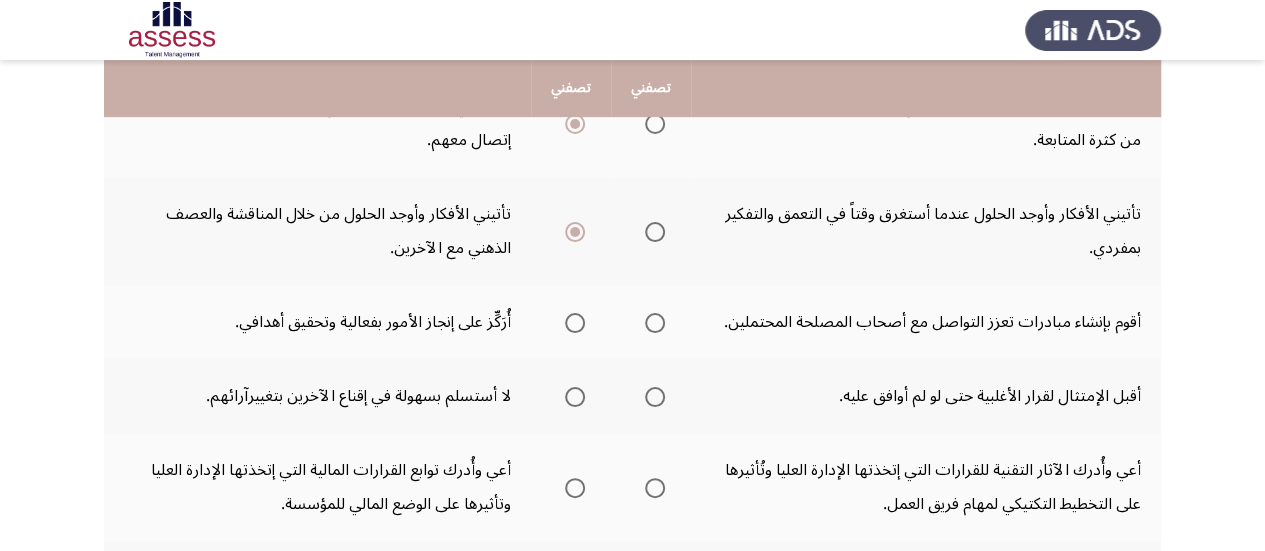 click at bounding box center [575, 323] 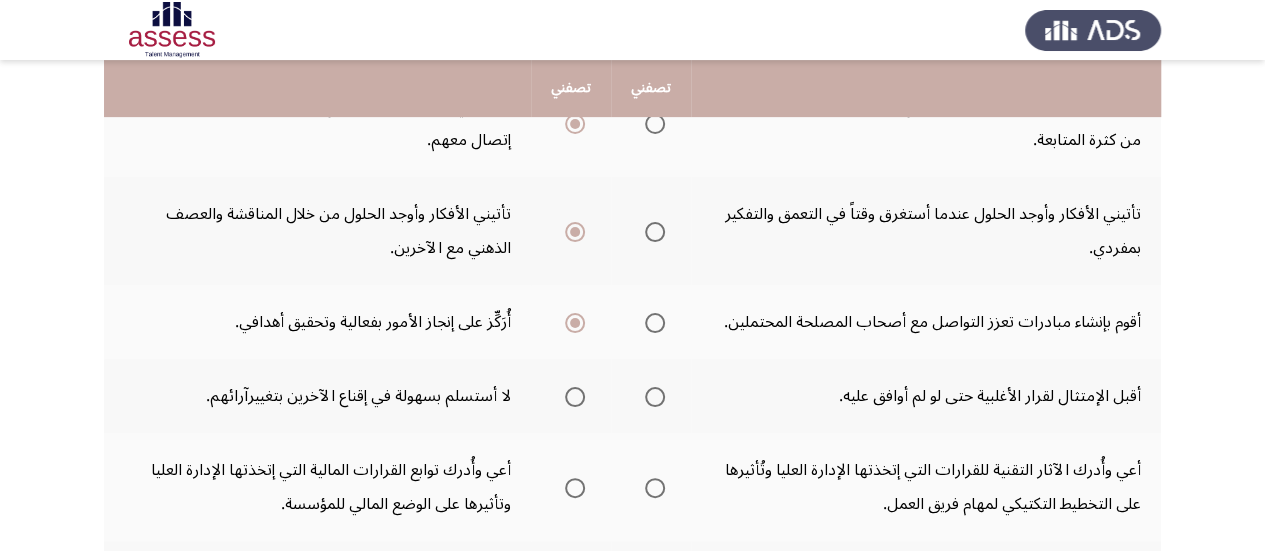 click at bounding box center [655, 323] 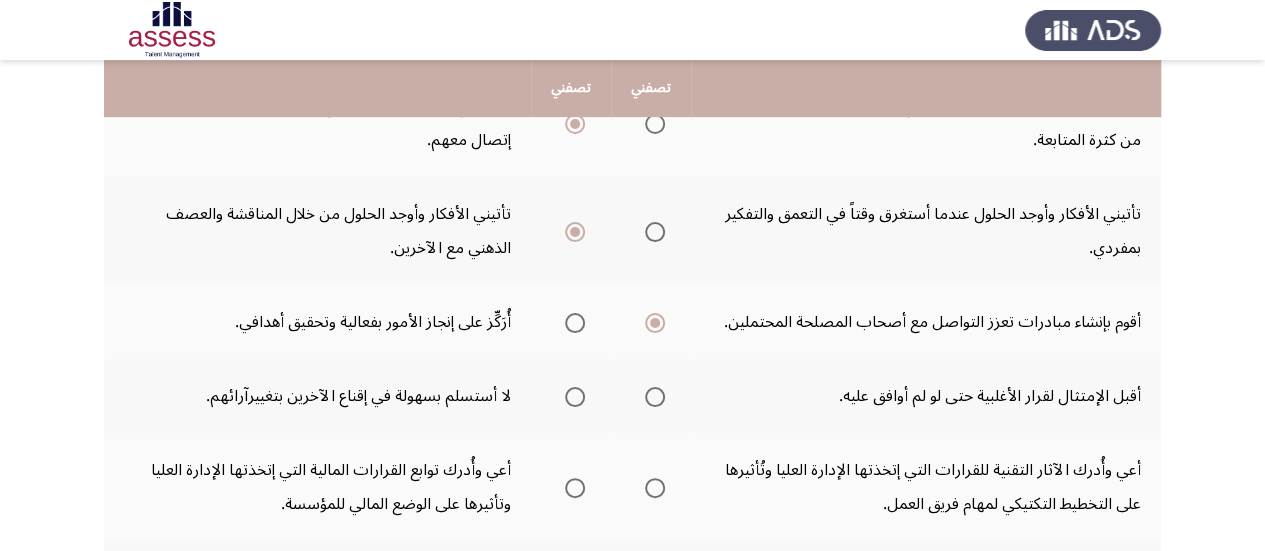 click 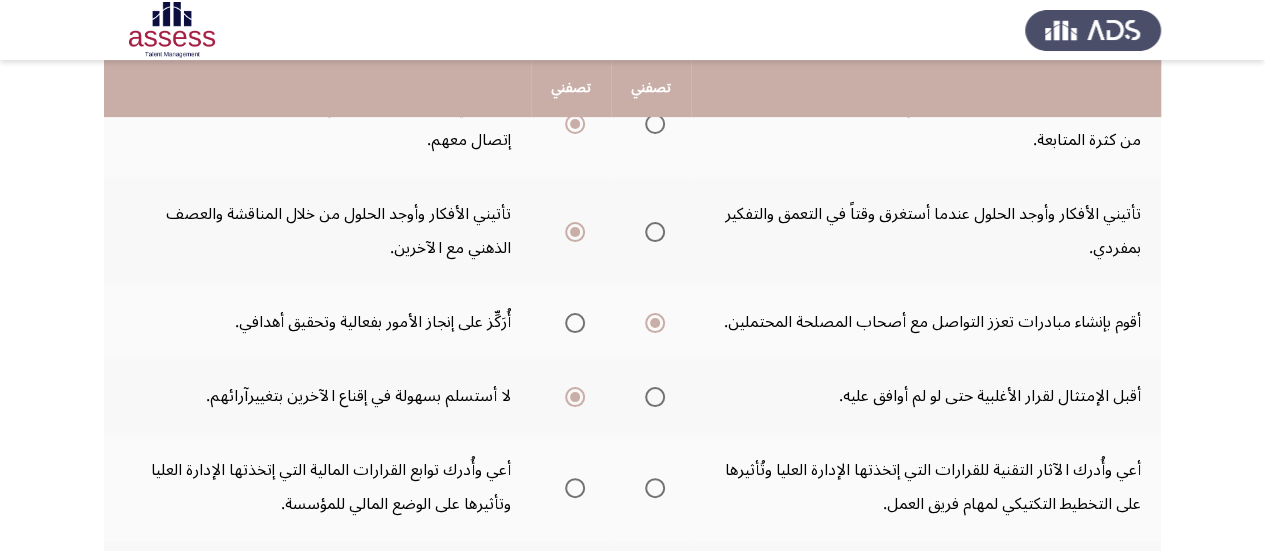 click at bounding box center (655, 488) 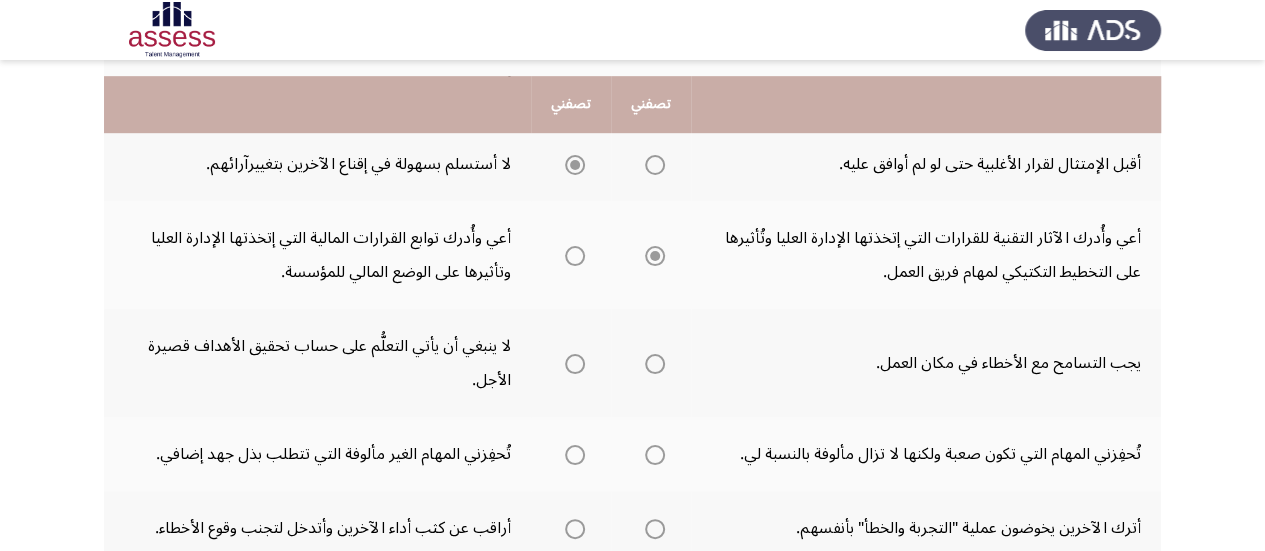 scroll, scrollTop: 582, scrollLeft: 0, axis: vertical 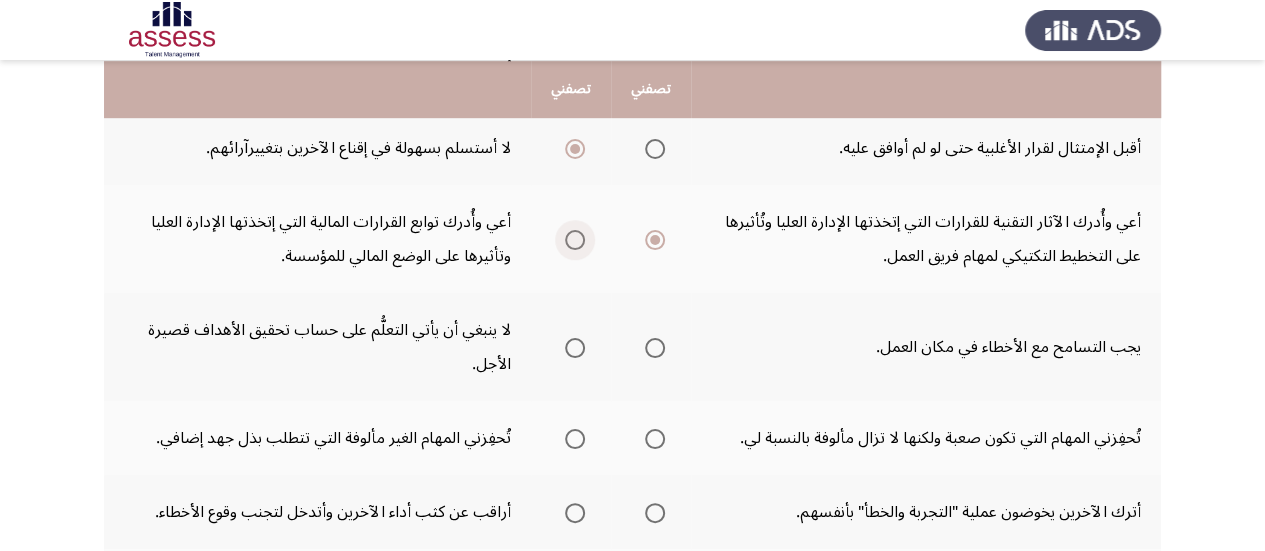 click at bounding box center (575, 240) 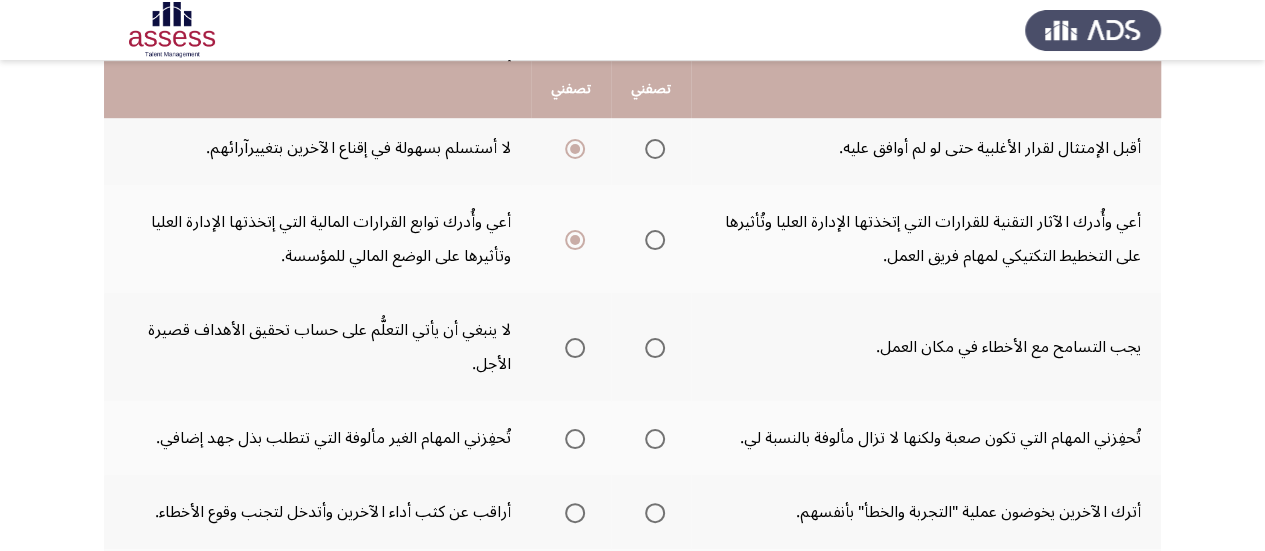 click 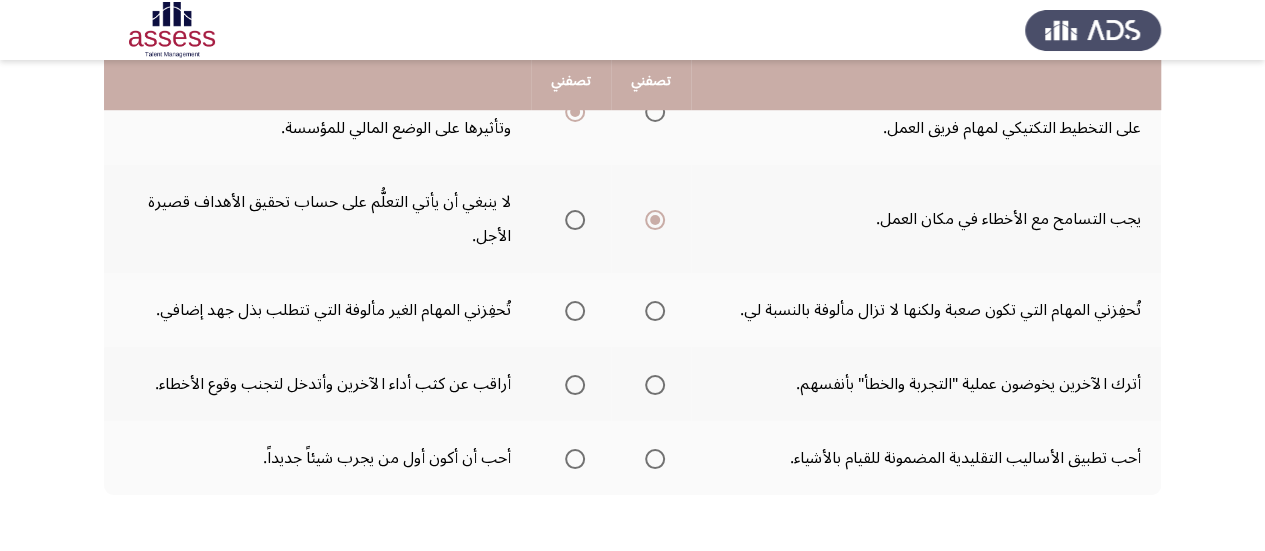scroll, scrollTop: 710, scrollLeft: 0, axis: vertical 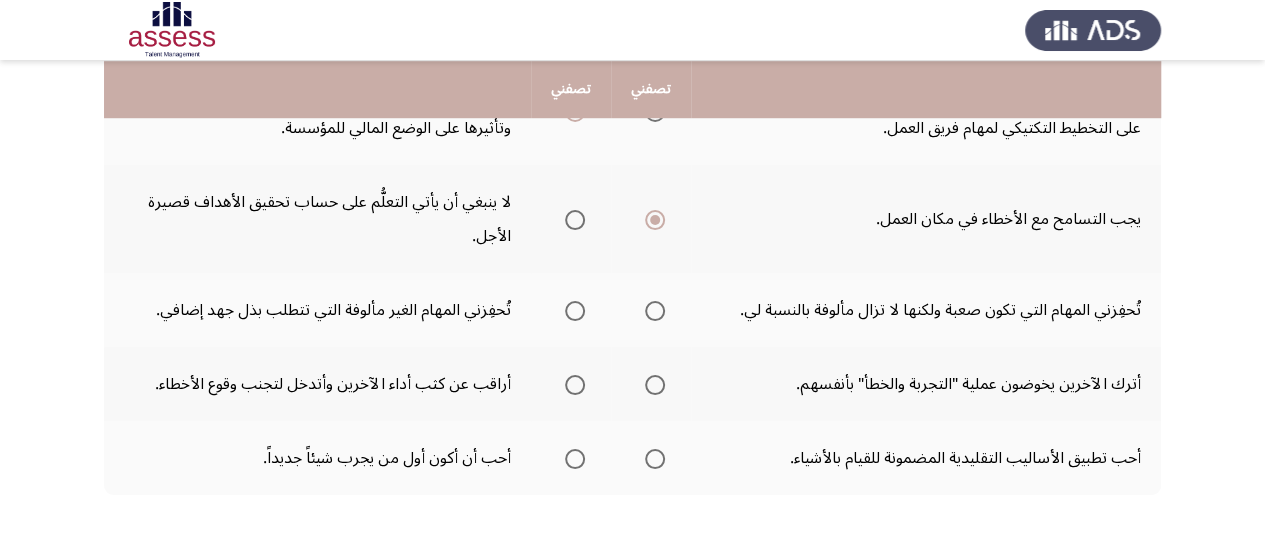 click at bounding box center [575, 311] 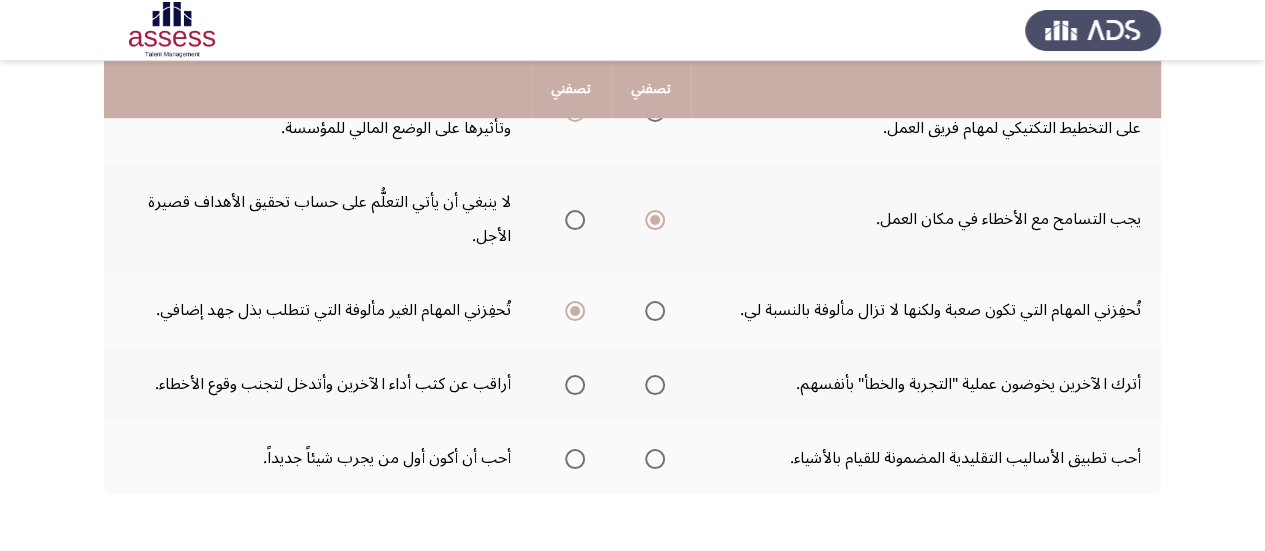 click at bounding box center [655, 385] 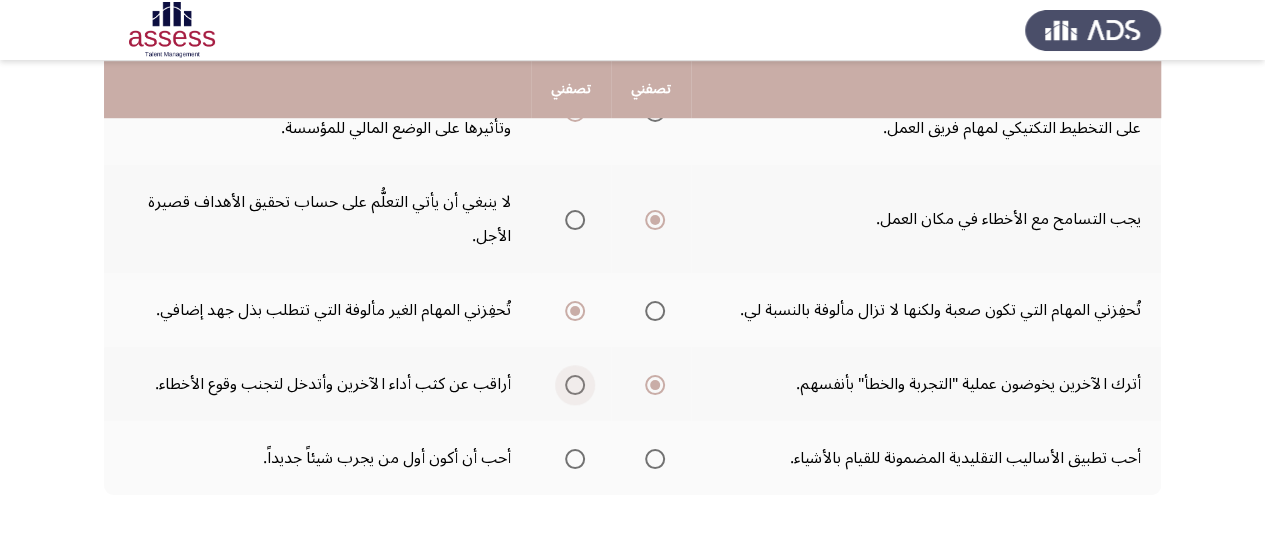 click at bounding box center [575, 385] 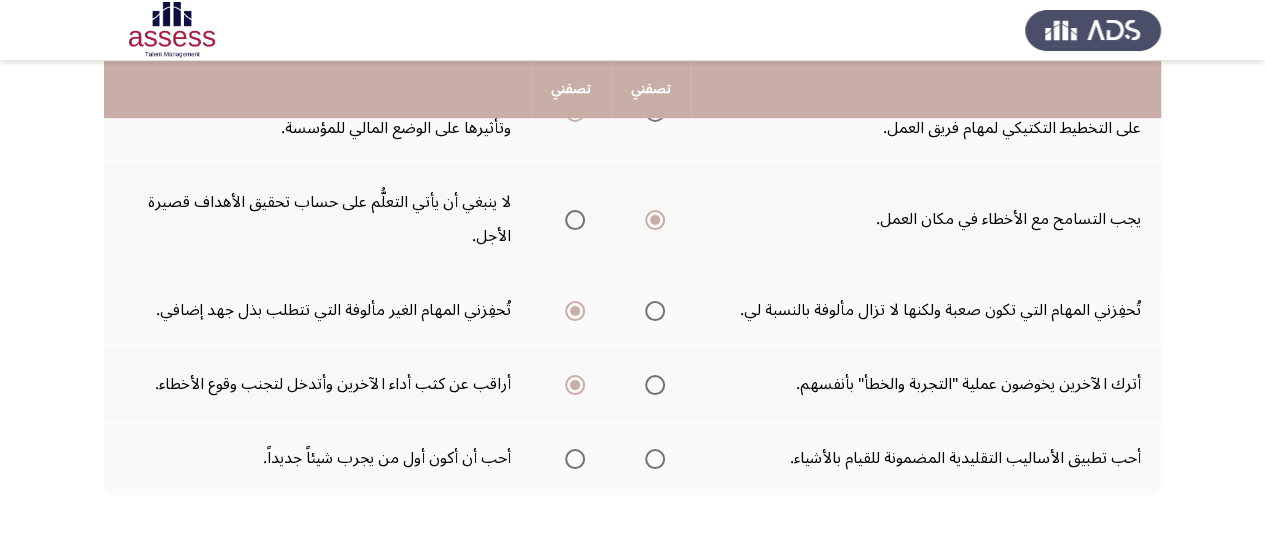 click at bounding box center (575, 459) 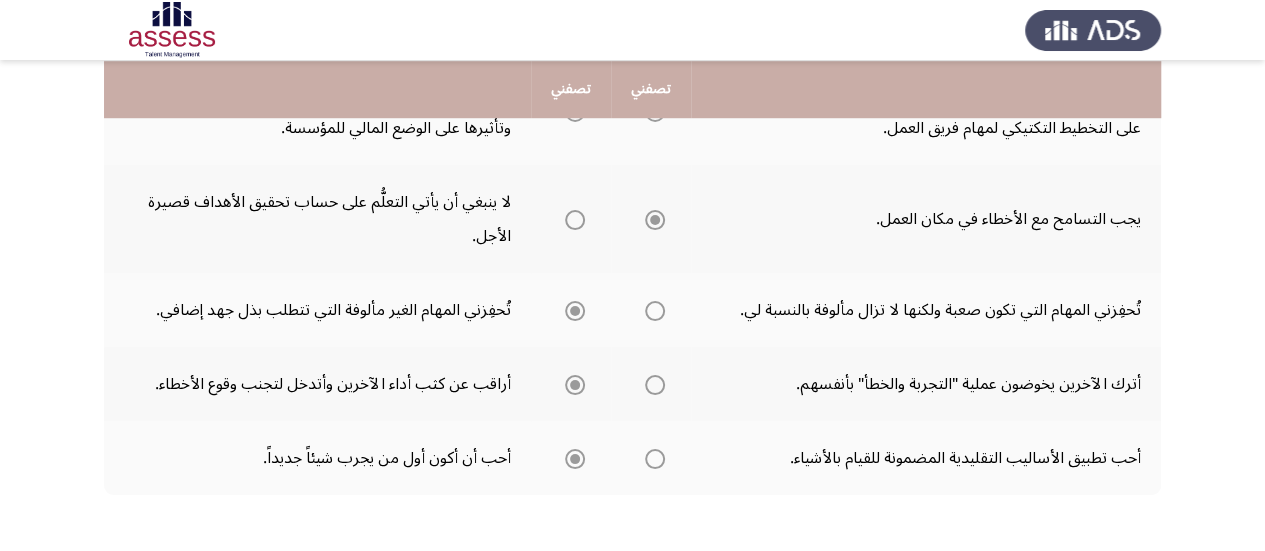 scroll, scrollTop: 793, scrollLeft: 0, axis: vertical 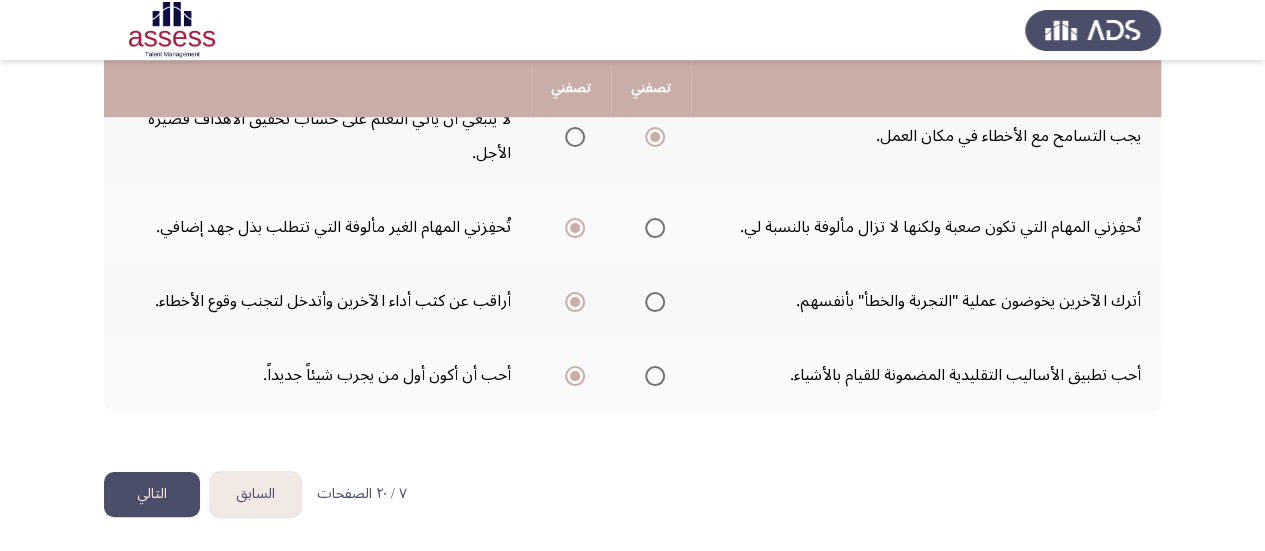 click on "التالي" 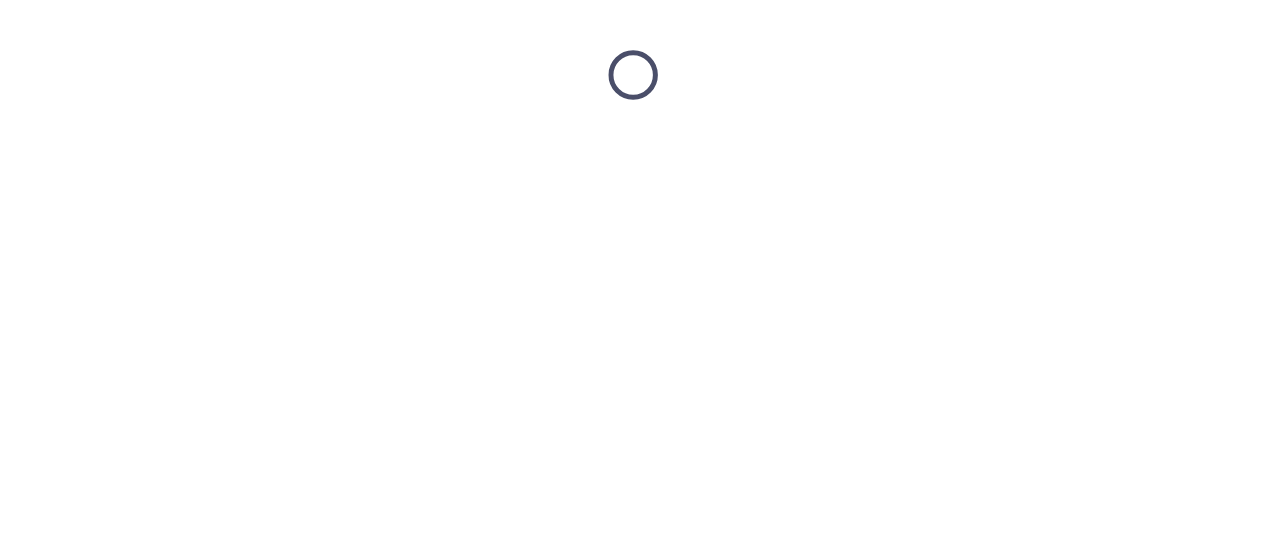 scroll, scrollTop: 0, scrollLeft: 0, axis: both 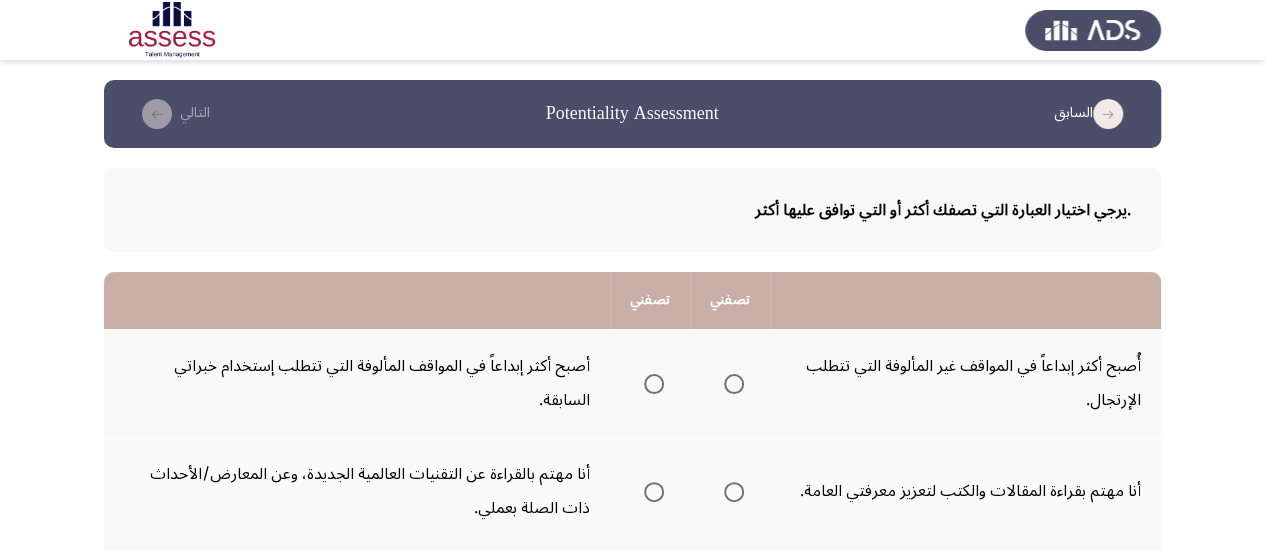click at bounding box center [734, 384] 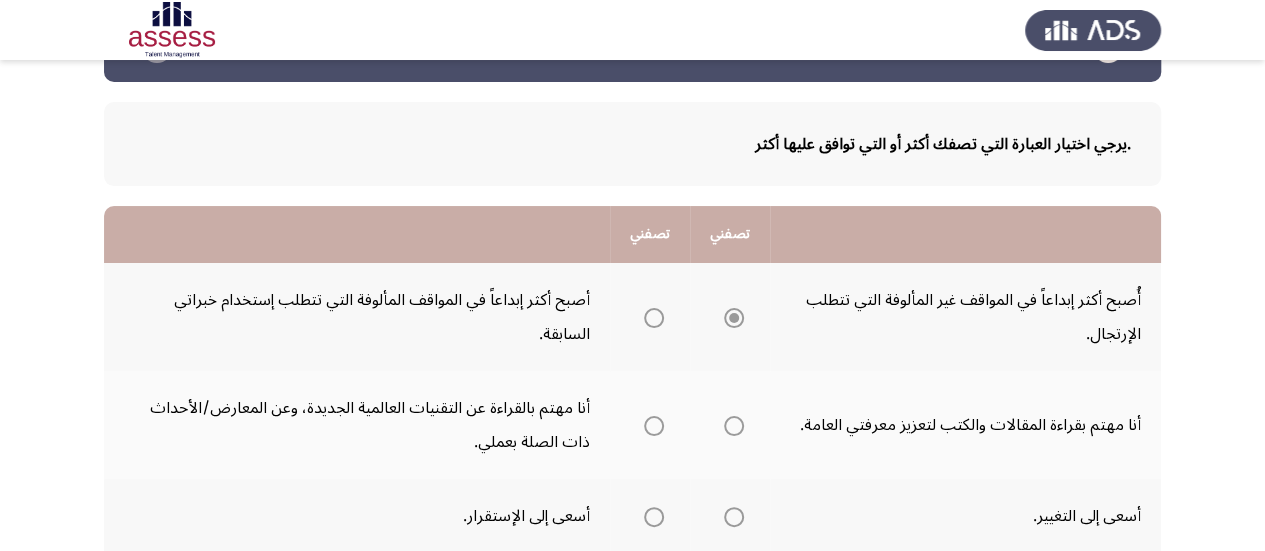 scroll, scrollTop: 182, scrollLeft: 0, axis: vertical 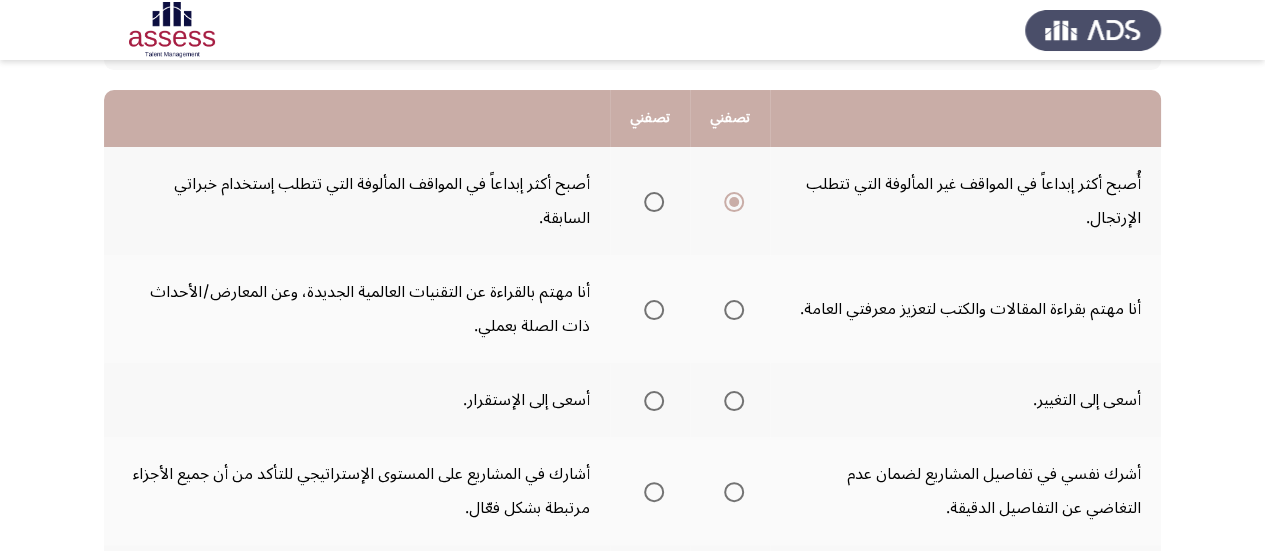 click at bounding box center [654, 310] 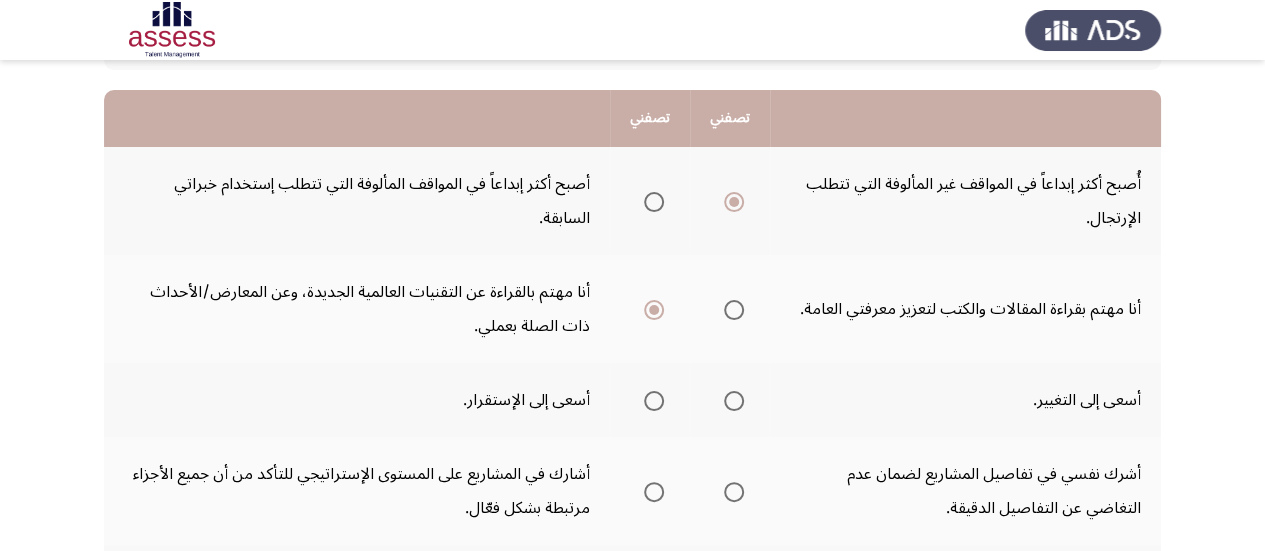 click at bounding box center (734, 401) 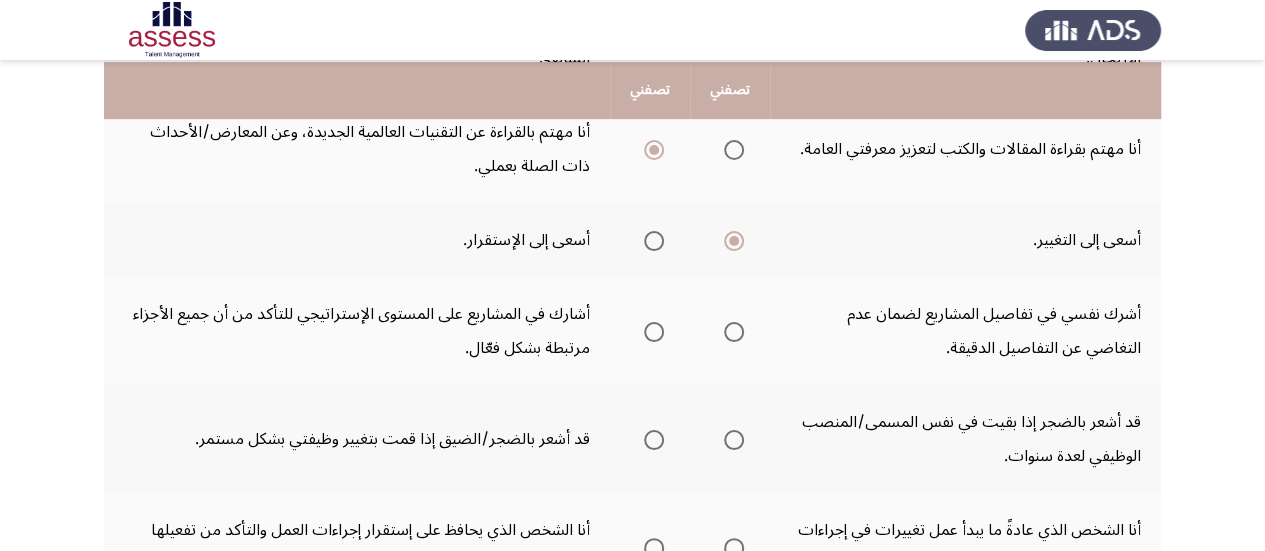 scroll, scrollTop: 344, scrollLeft: 0, axis: vertical 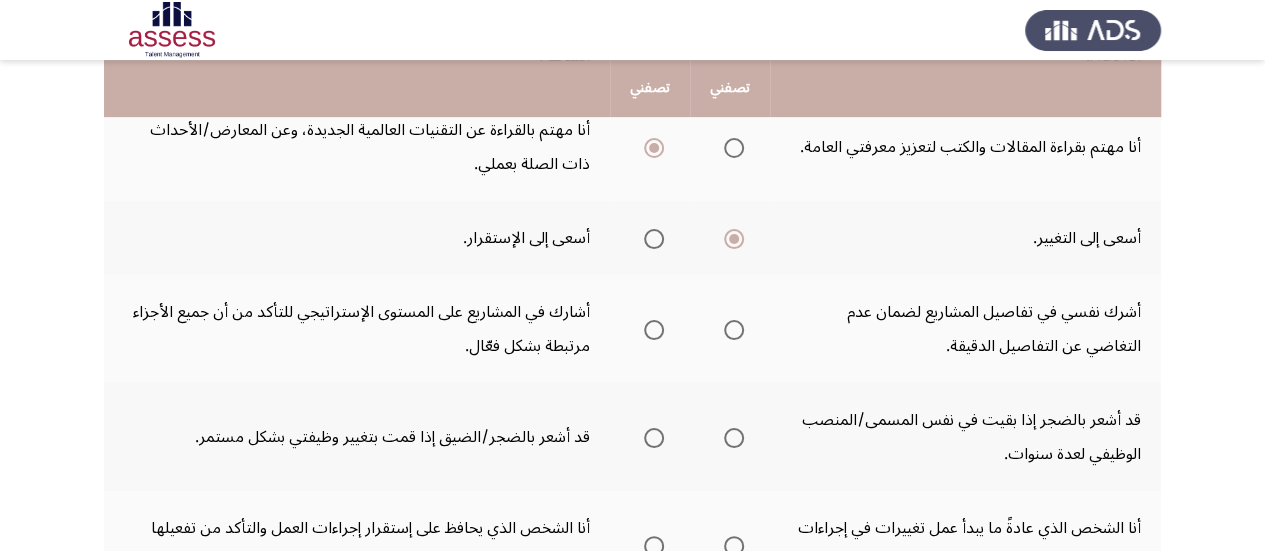 click at bounding box center [654, 330] 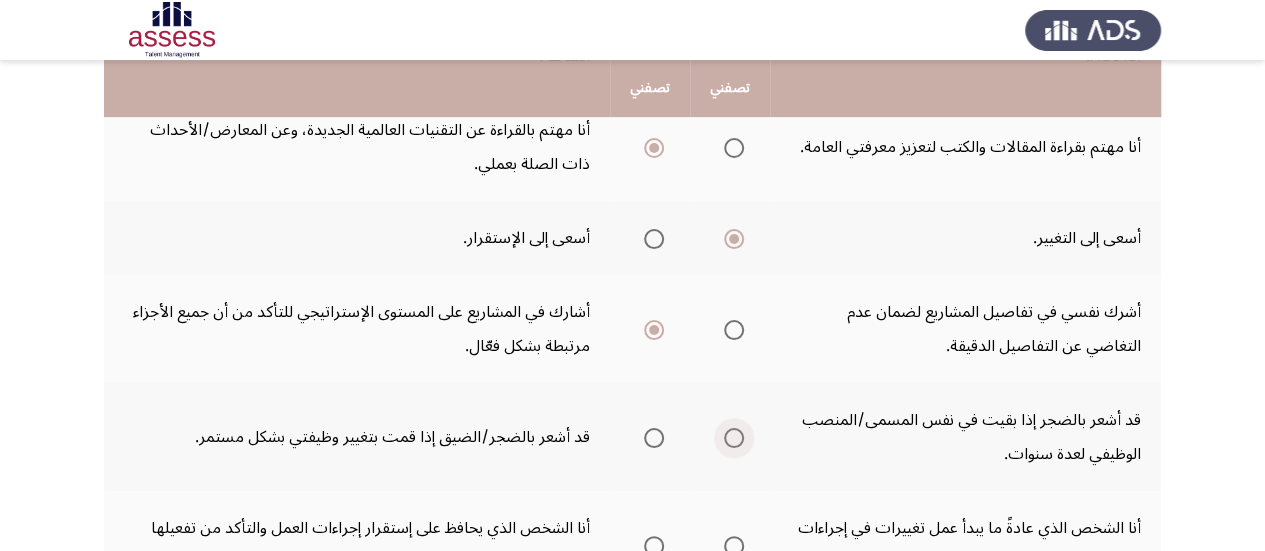 click at bounding box center (734, 438) 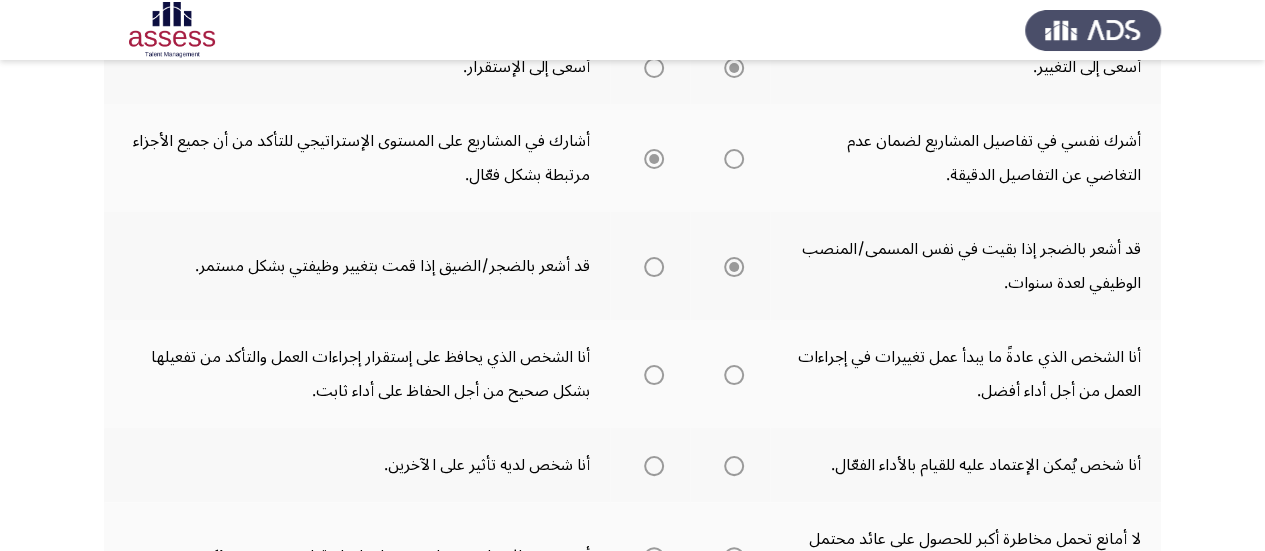 scroll, scrollTop: 551, scrollLeft: 0, axis: vertical 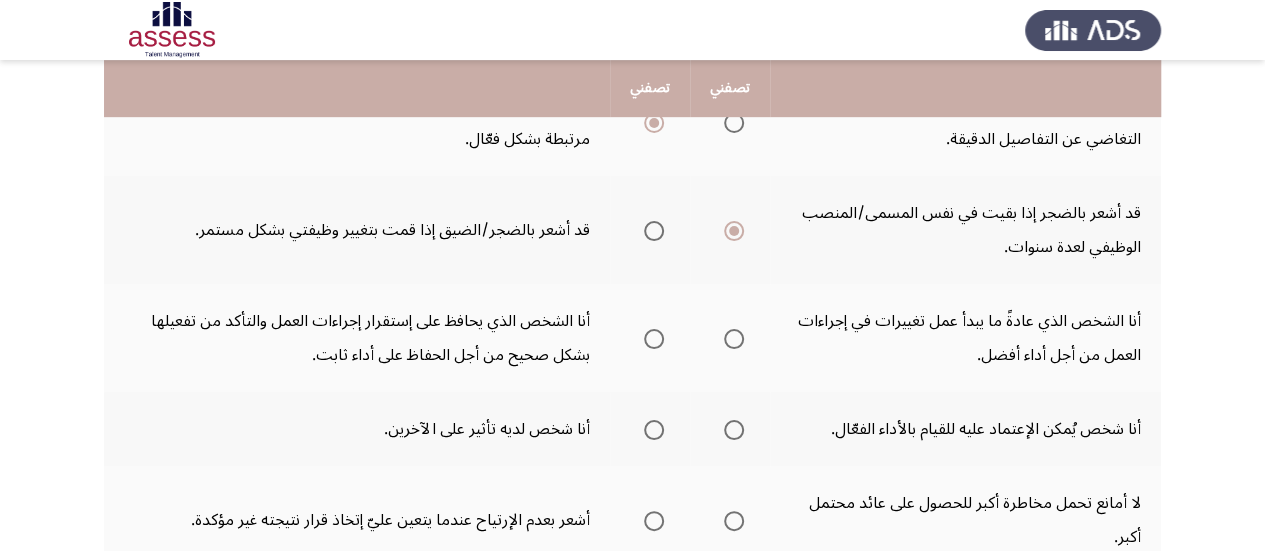 click at bounding box center (734, 339) 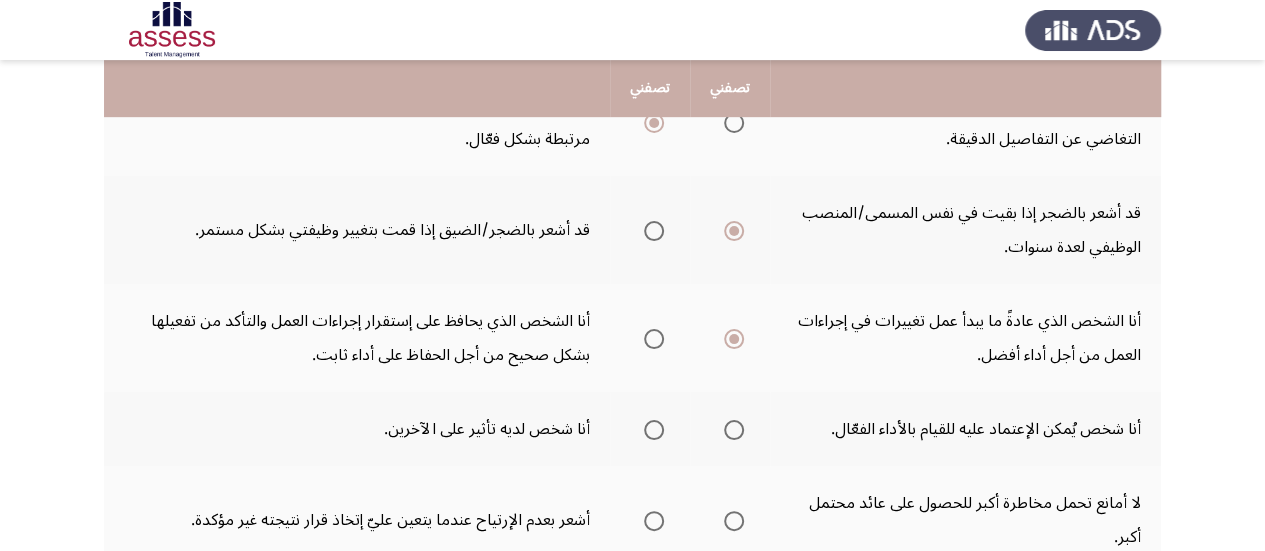 click at bounding box center [654, 430] 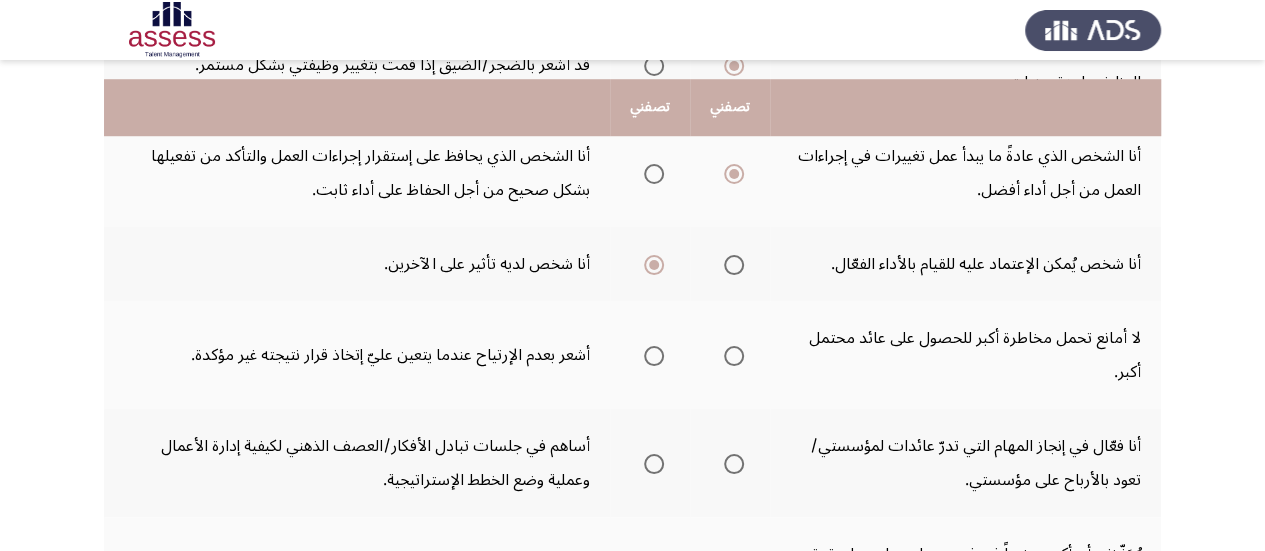 scroll, scrollTop: 734, scrollLeft: 0, axis: vertical 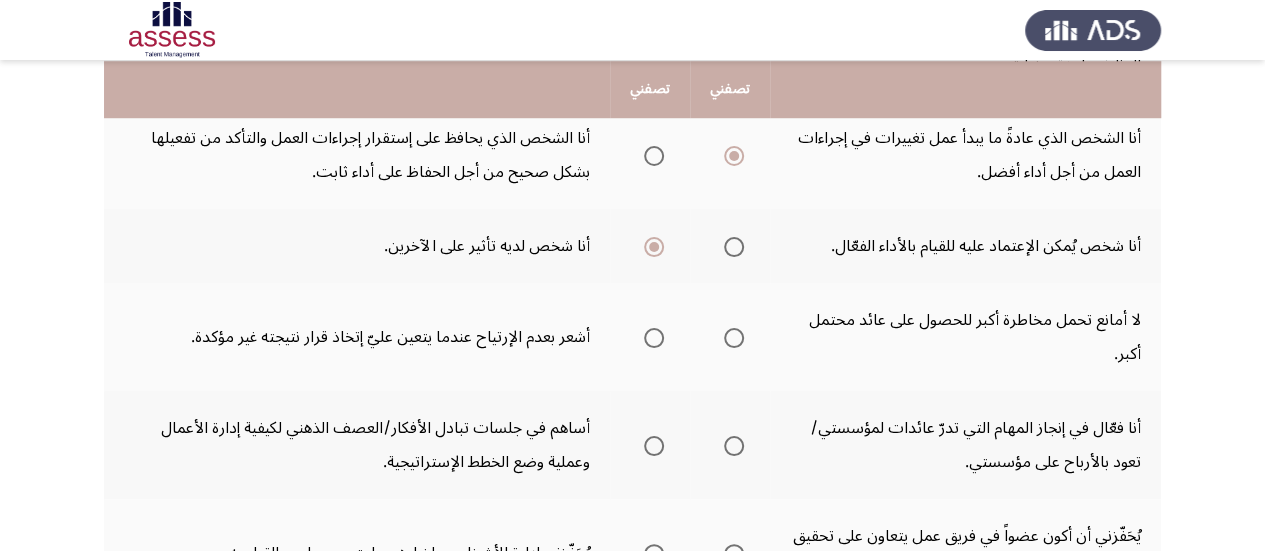 click at bounding box center [734, 338] 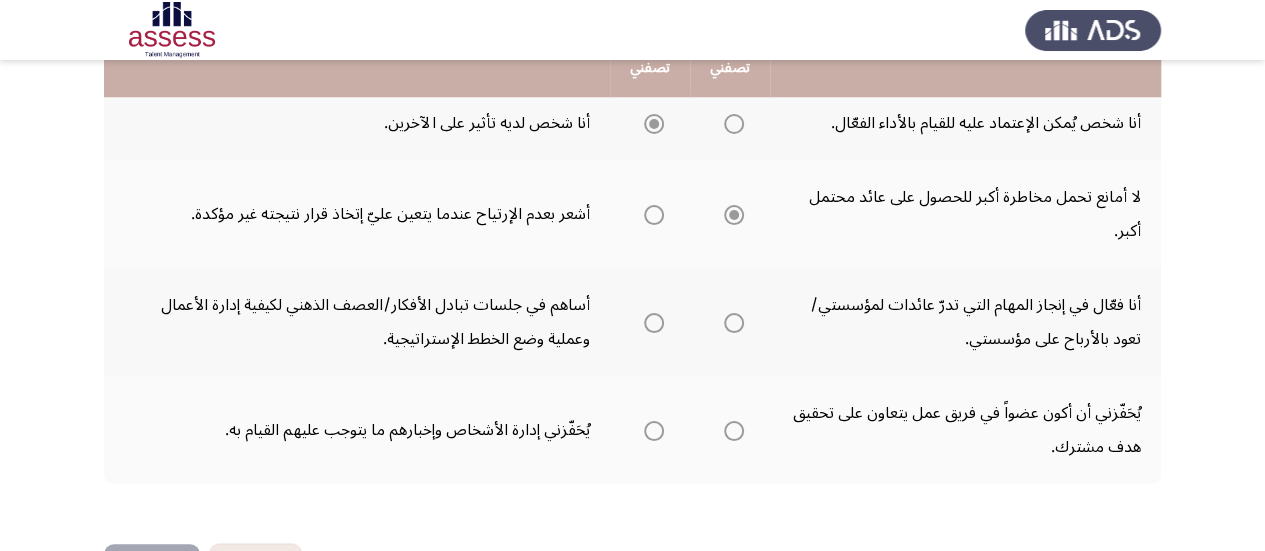 scroll, scrollTop: 859, scrollLeft: 0, axis: vertical 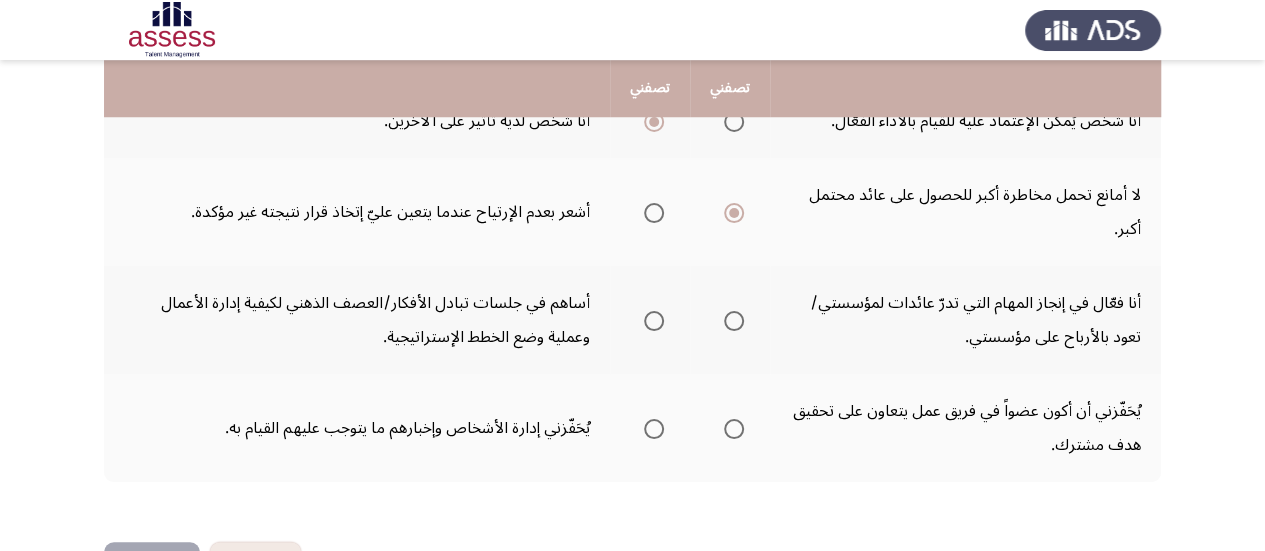 click at bounding box center [654, 321] 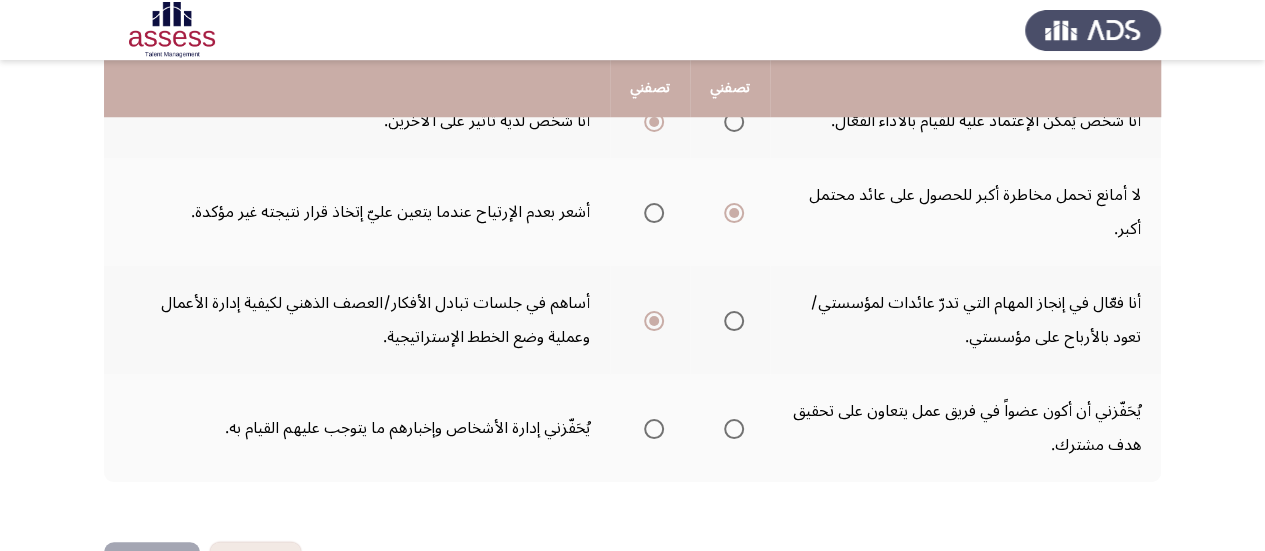 click 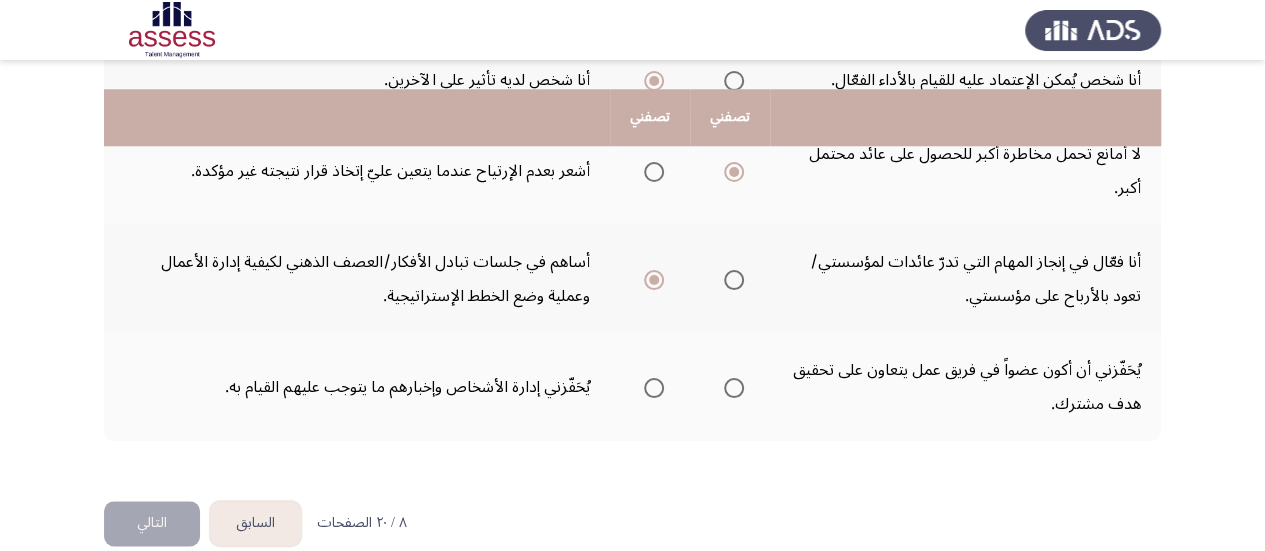 scroll, scrollTop: 929, scrollLeft: 0, axis: vertical 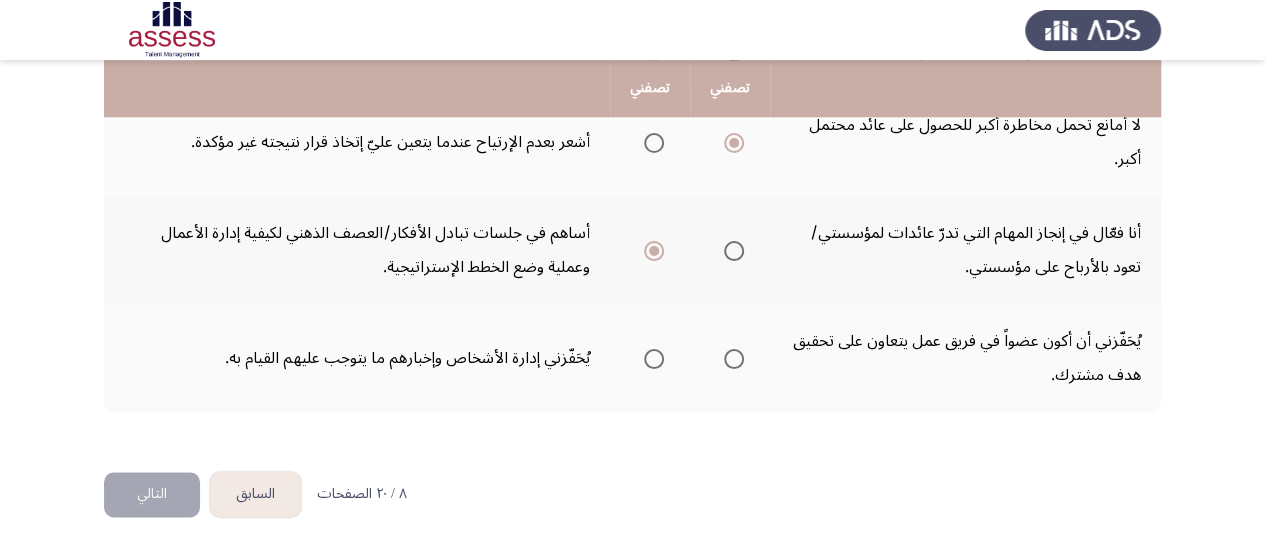 click at bounding box center (734, 359) 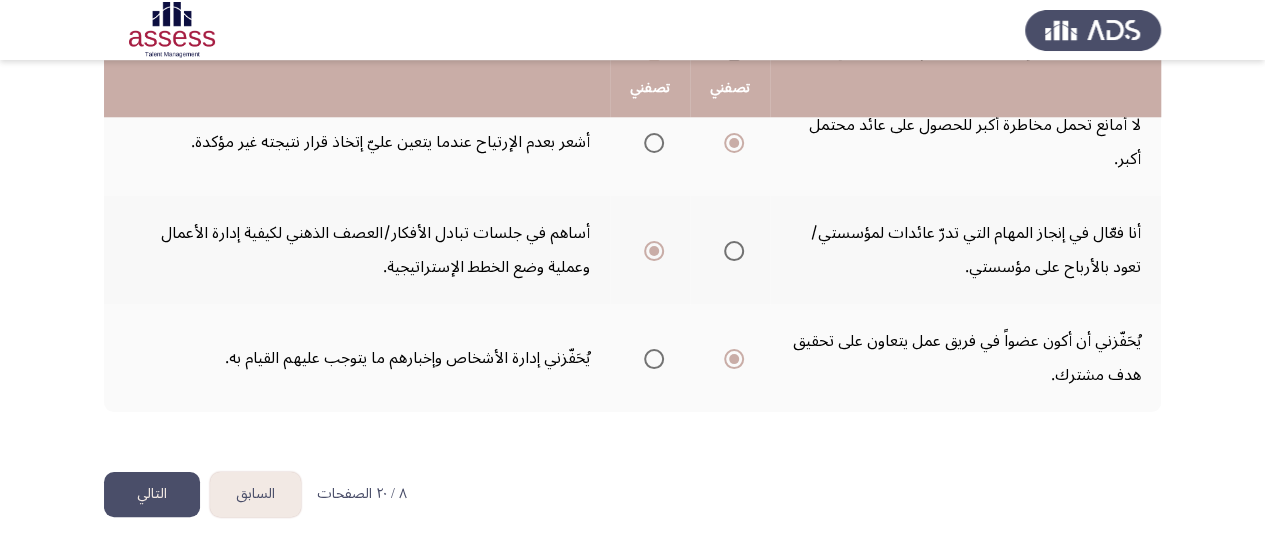 click on "التالي" 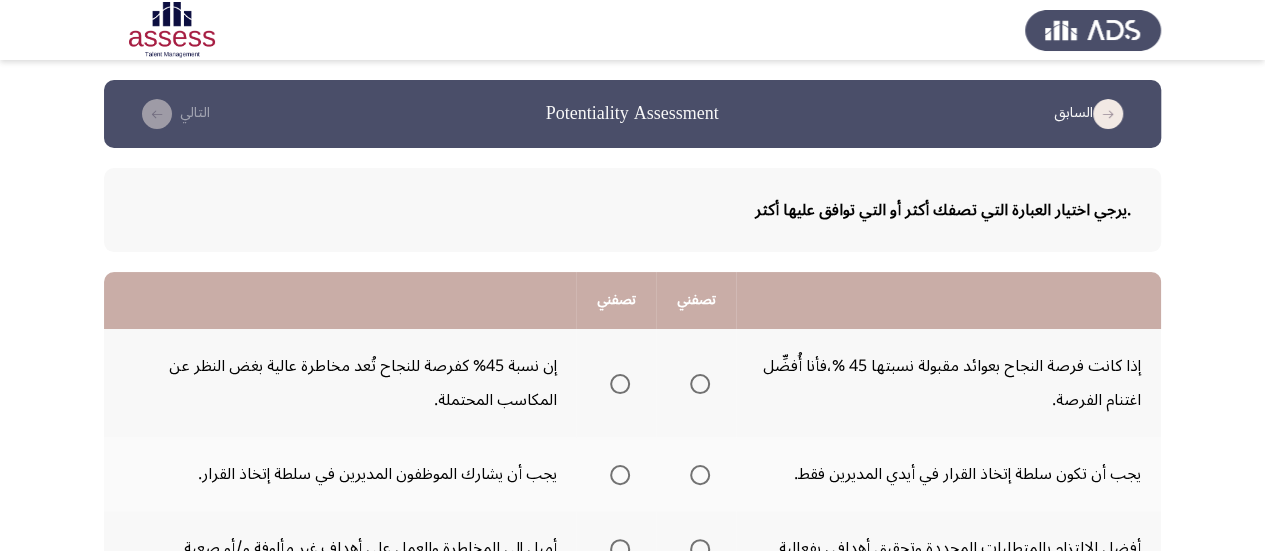 click at bounding box center [620, 384] 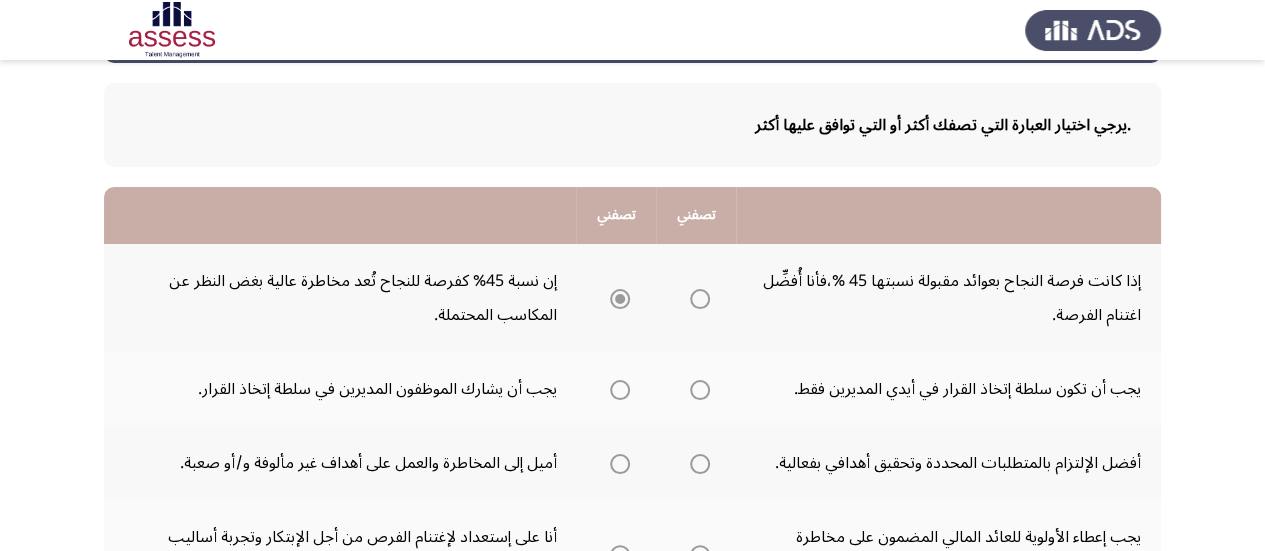 scroll, scrollTop: 146, scrollLeft: 0, axis: vertical 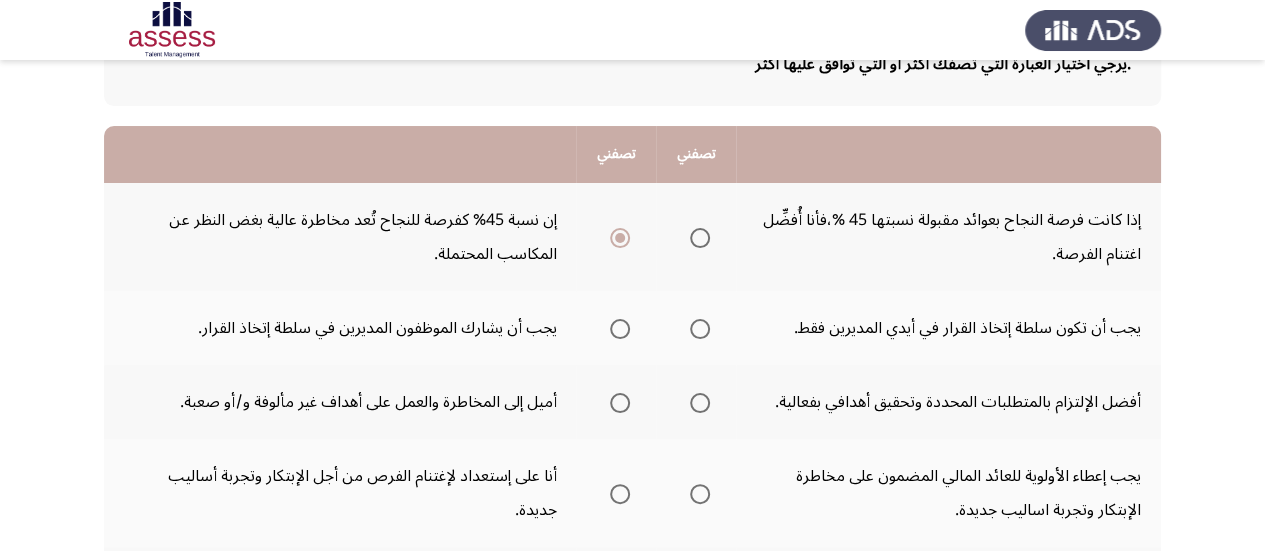 click at bounding box center [620, 329] 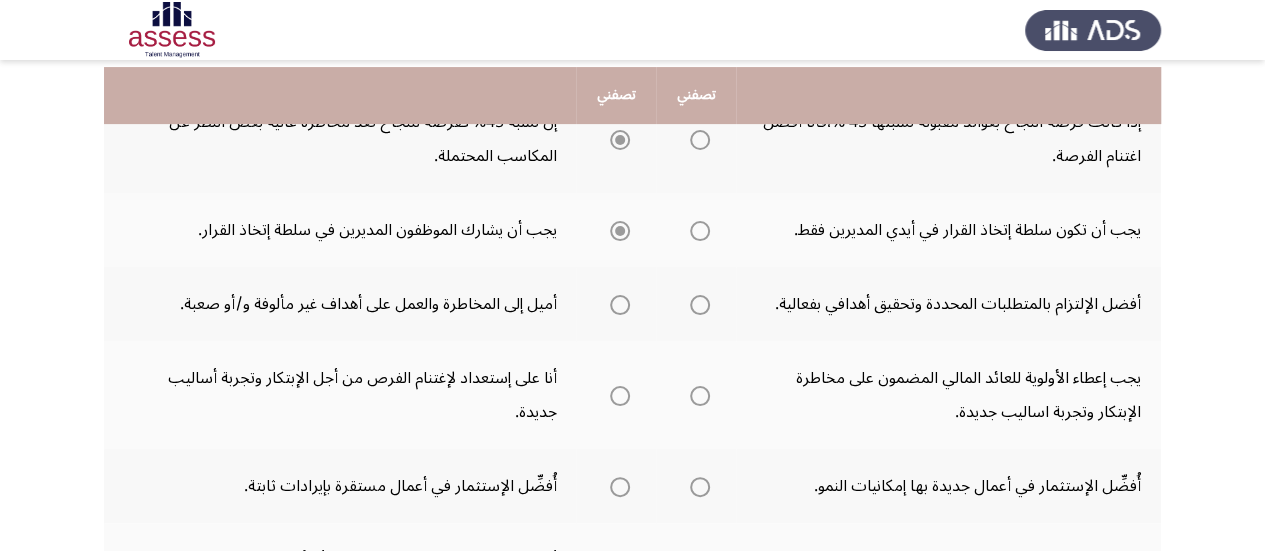 scroll, scrollTop: 250, scrollLeft: 0, axis: vertical 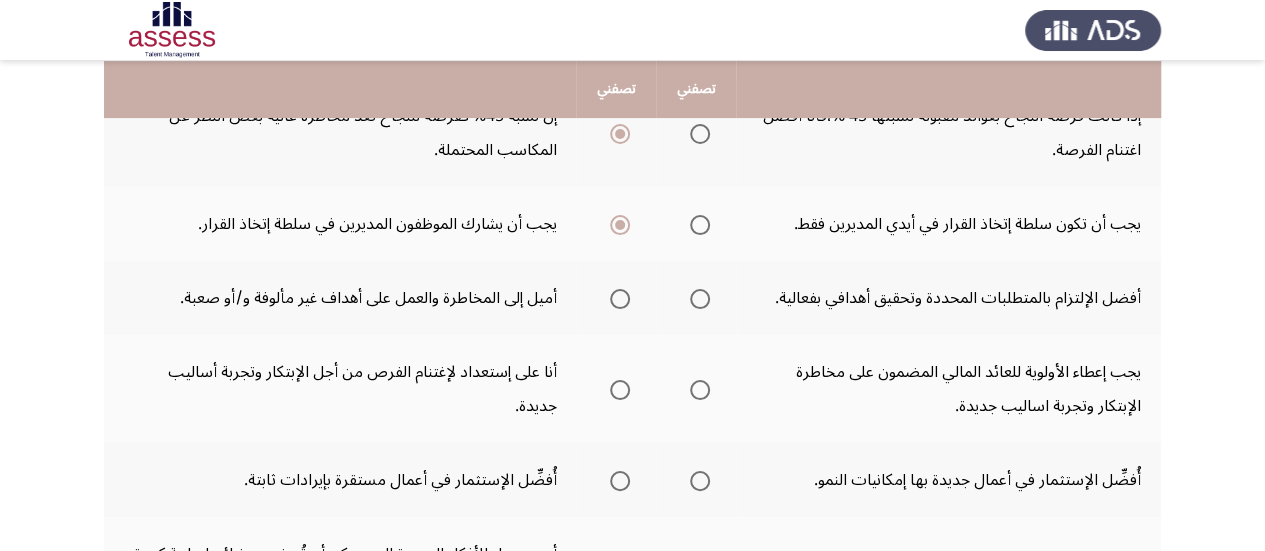 click at bounding box center [620, 299] 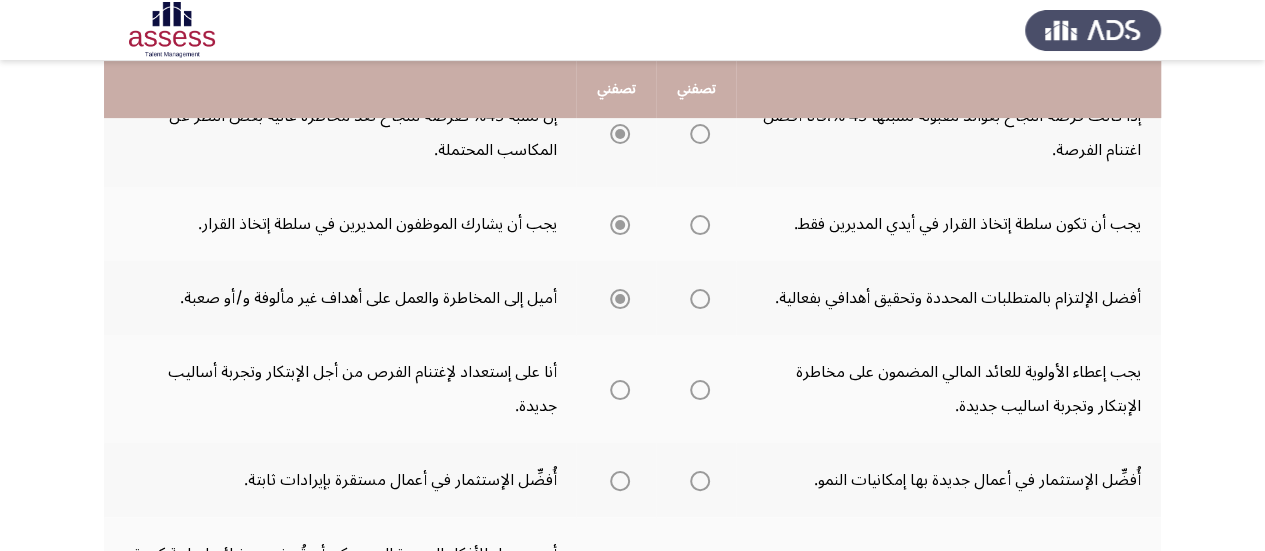 click at bounding box center (700, 299) 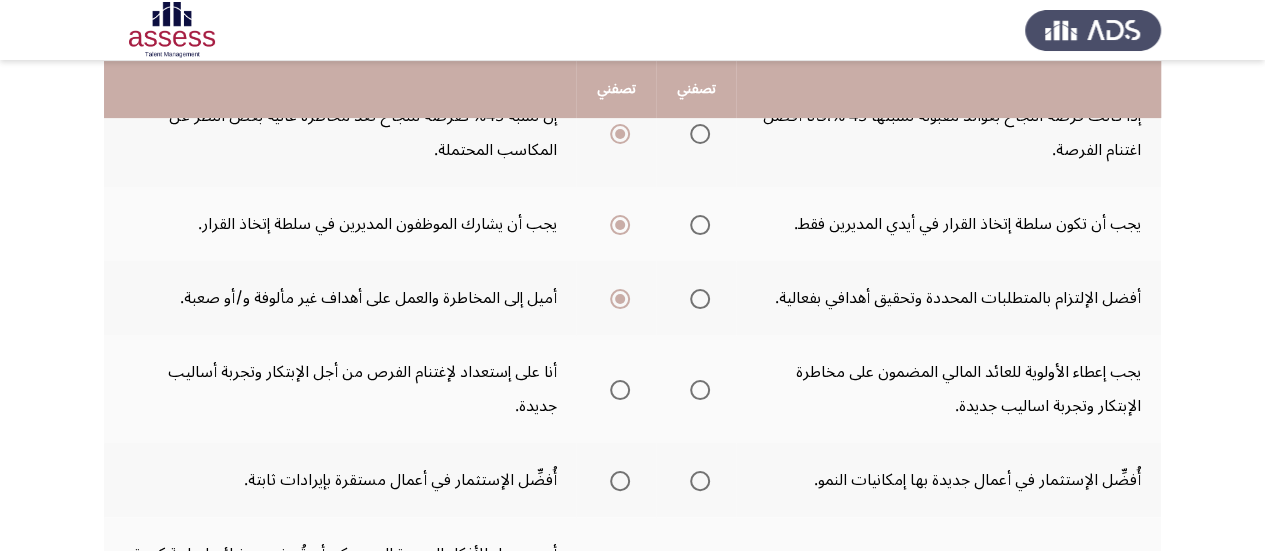 click at bounding box center (700, 299) 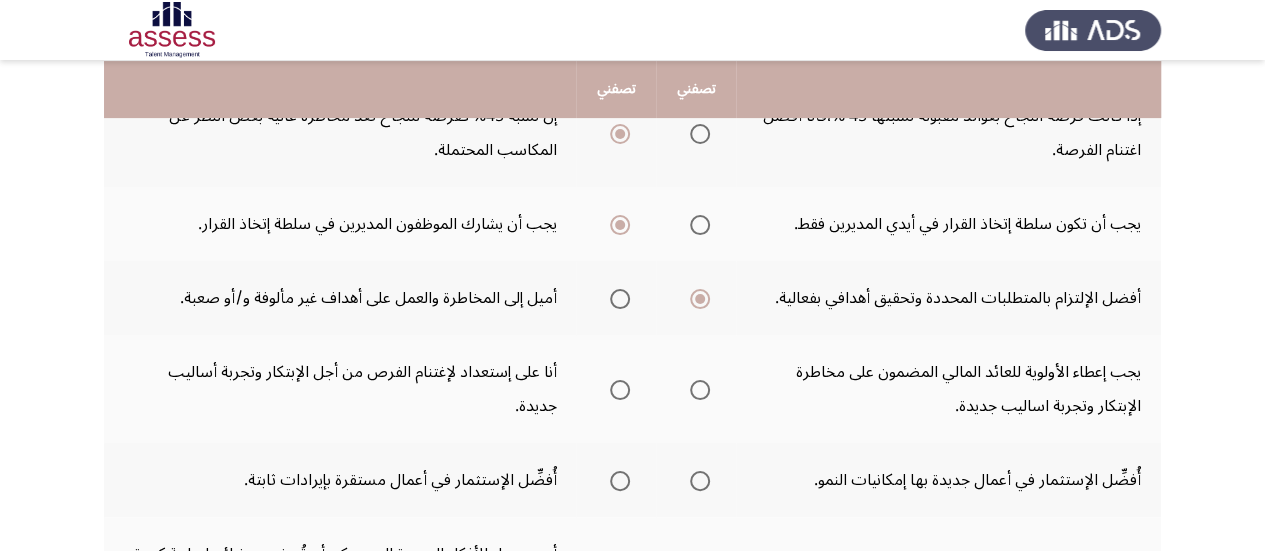 click at bounding box center (620, 390) 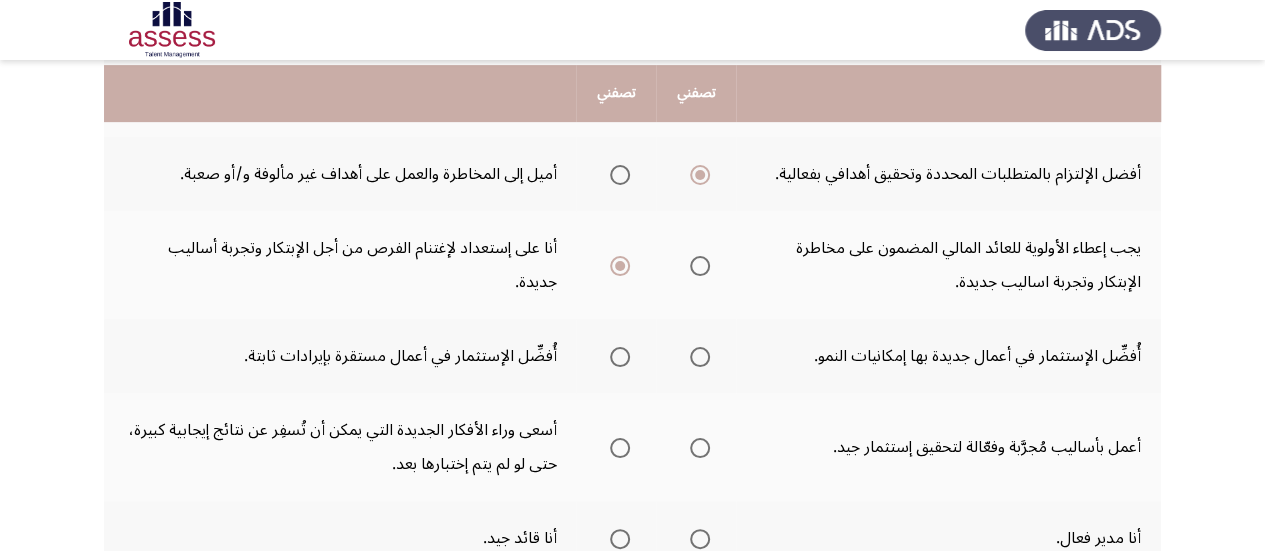 scroll, scrollTop: 384, scrollLeft: 0, axis: vertical 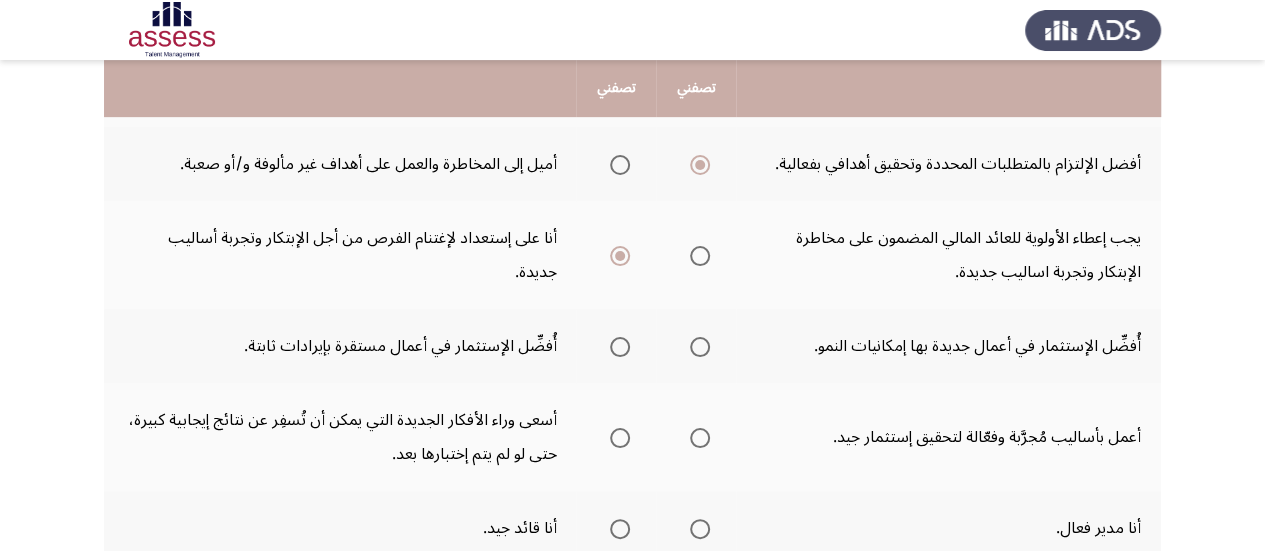 click at bounding box center [700, 347] 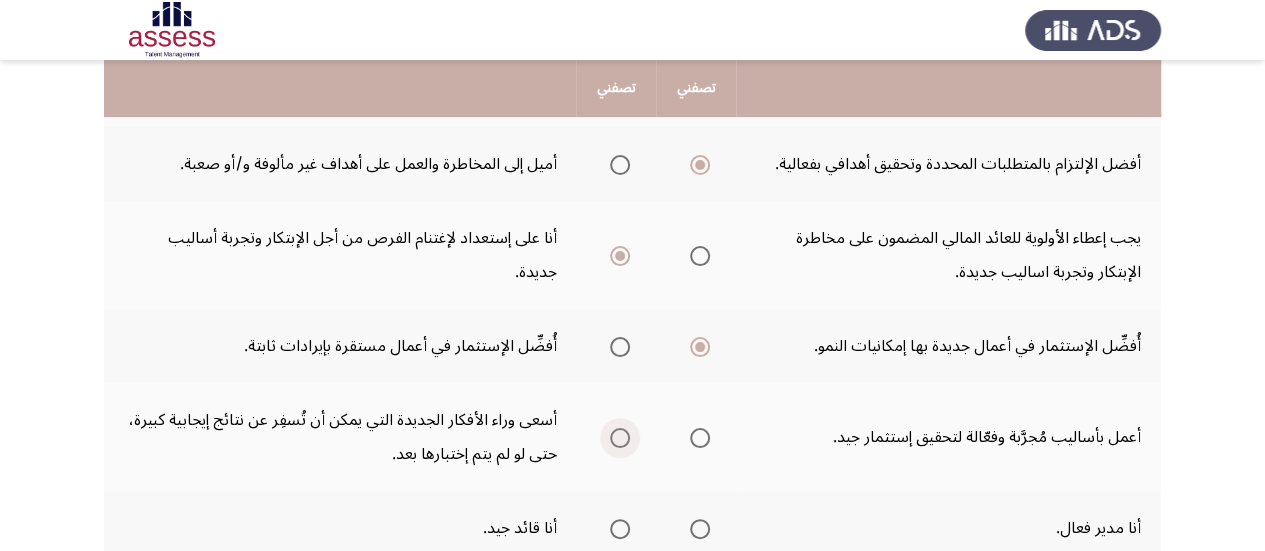 click at bounding box center (620, 438) 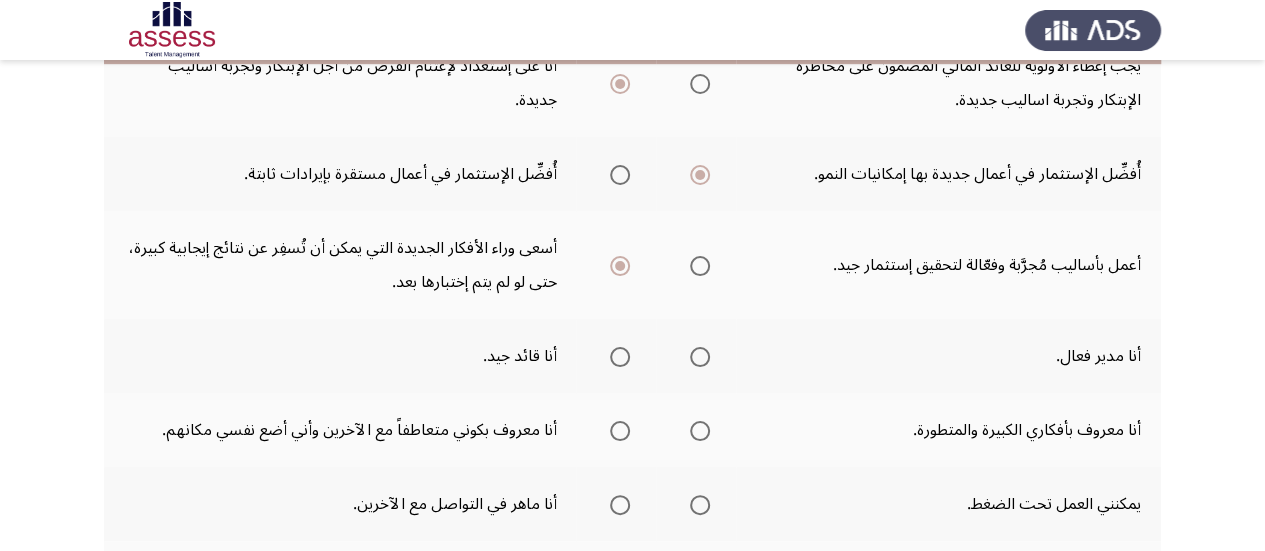 scroll, scrollTop: 564, scrollLeft: 0, axis: vertical 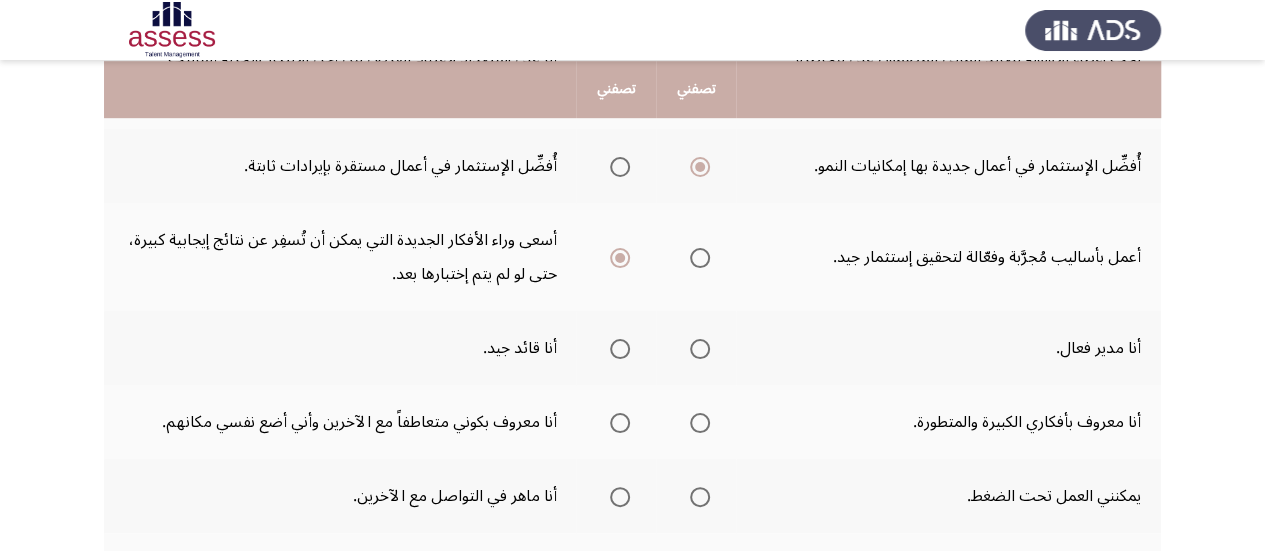 click at bounding box center (620, 349) 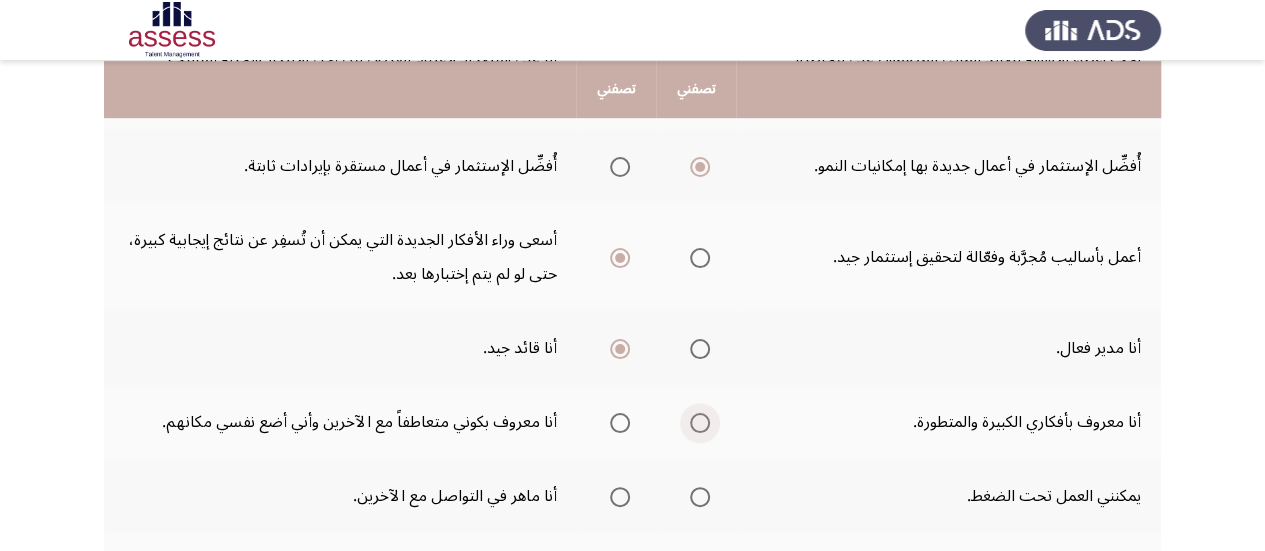 click at bounding box center [700, 423] 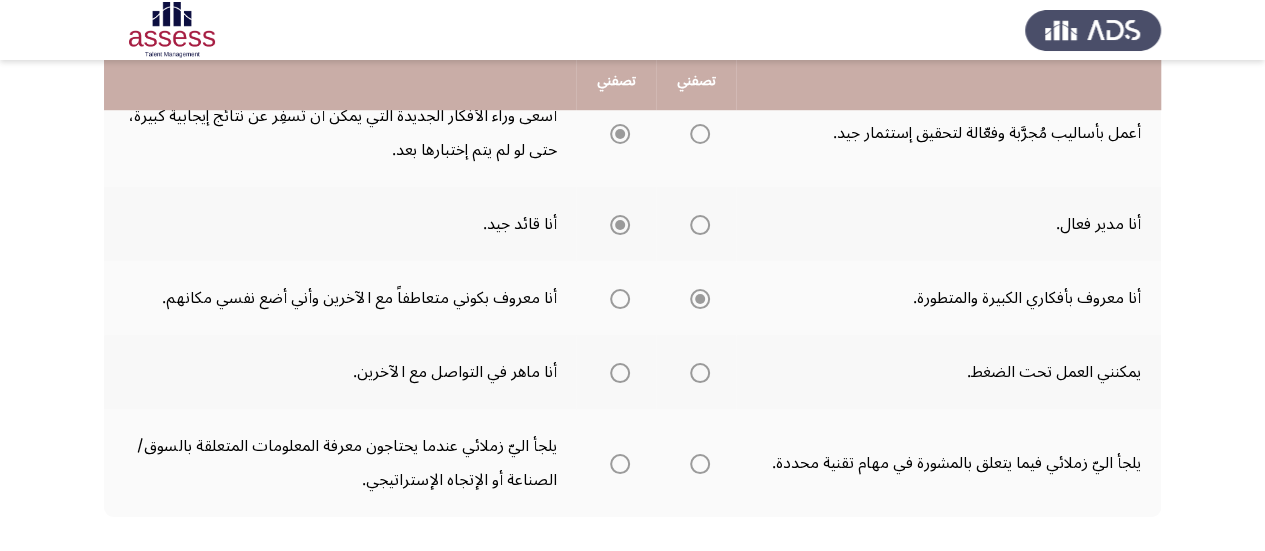 scroll, scrollTop: 690, scrollLeft: 0, axis: vertical 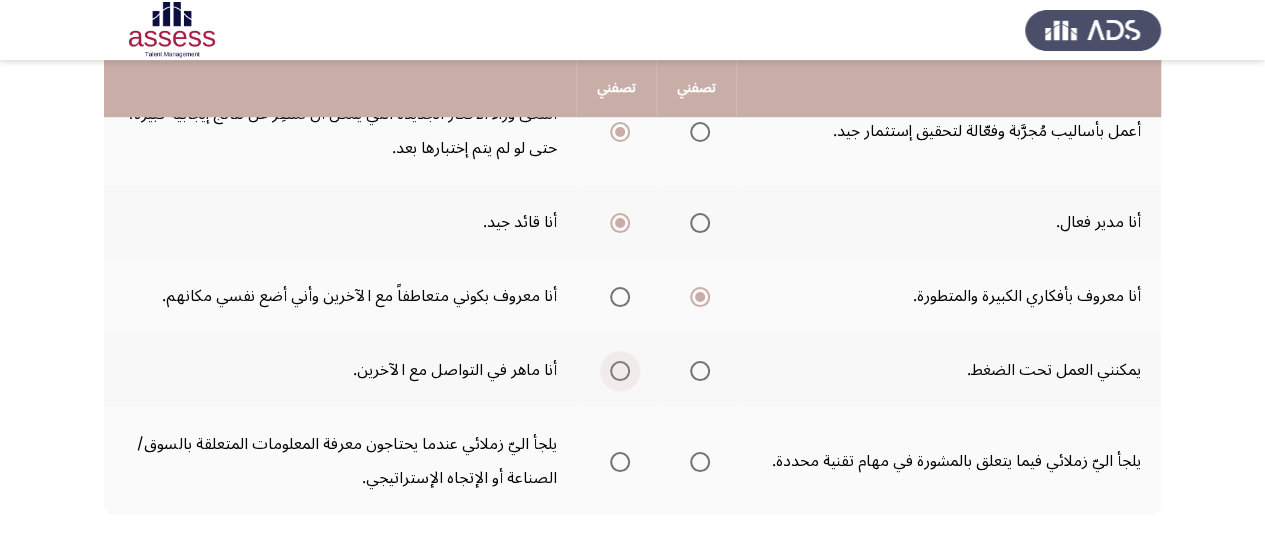 click at bounding box center [620, 371] 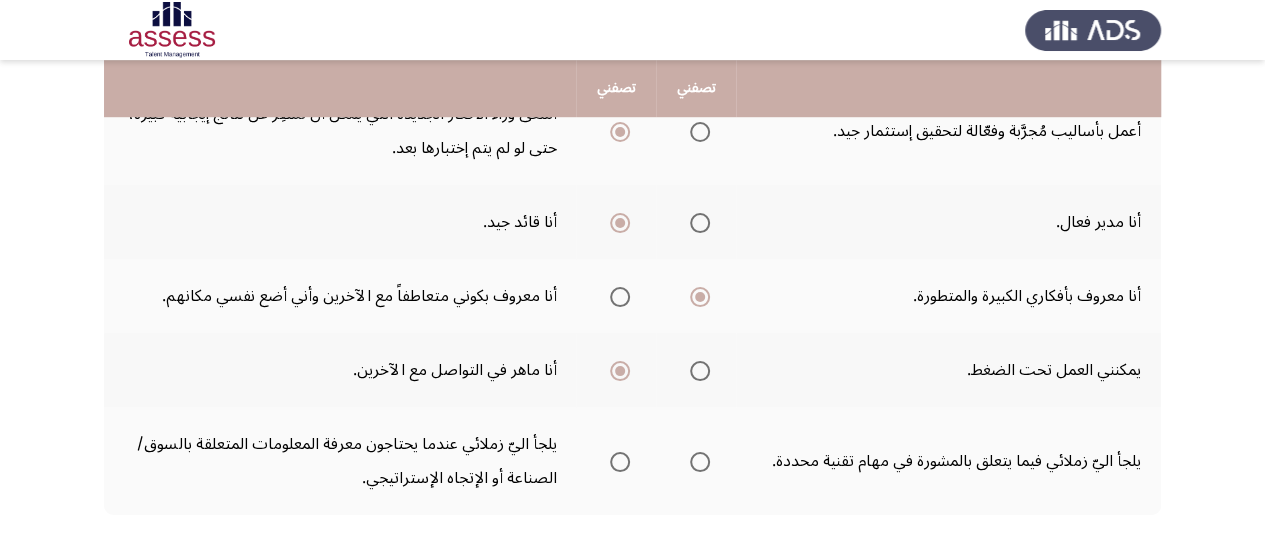 click at bounding box center (620, 462) 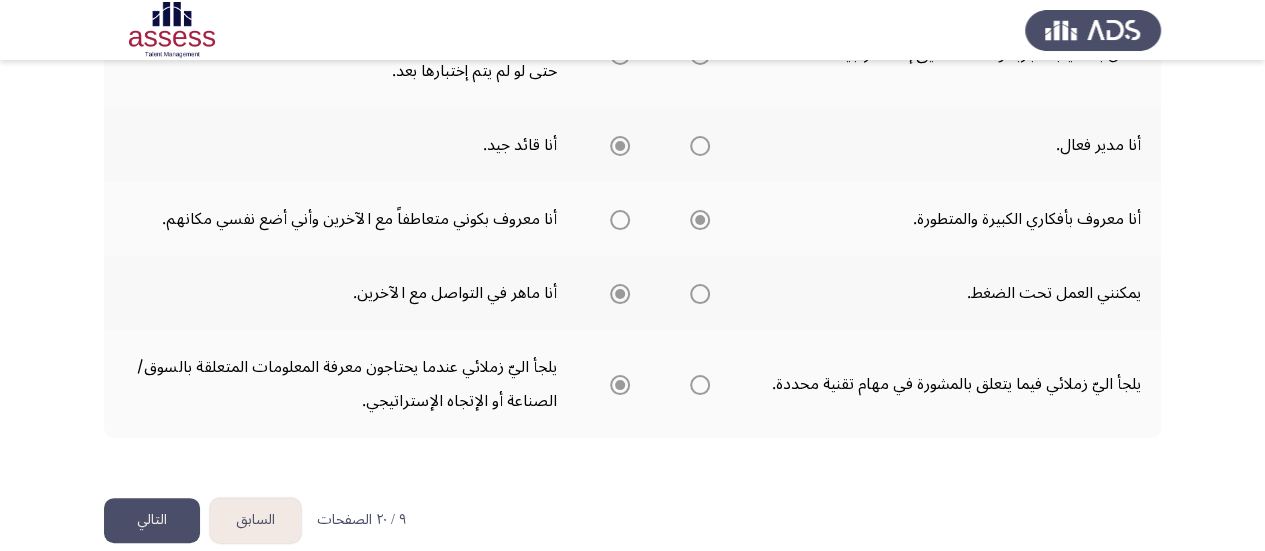 scroll, scrollTop: 793, scrollLeft: 0, axis: vertical 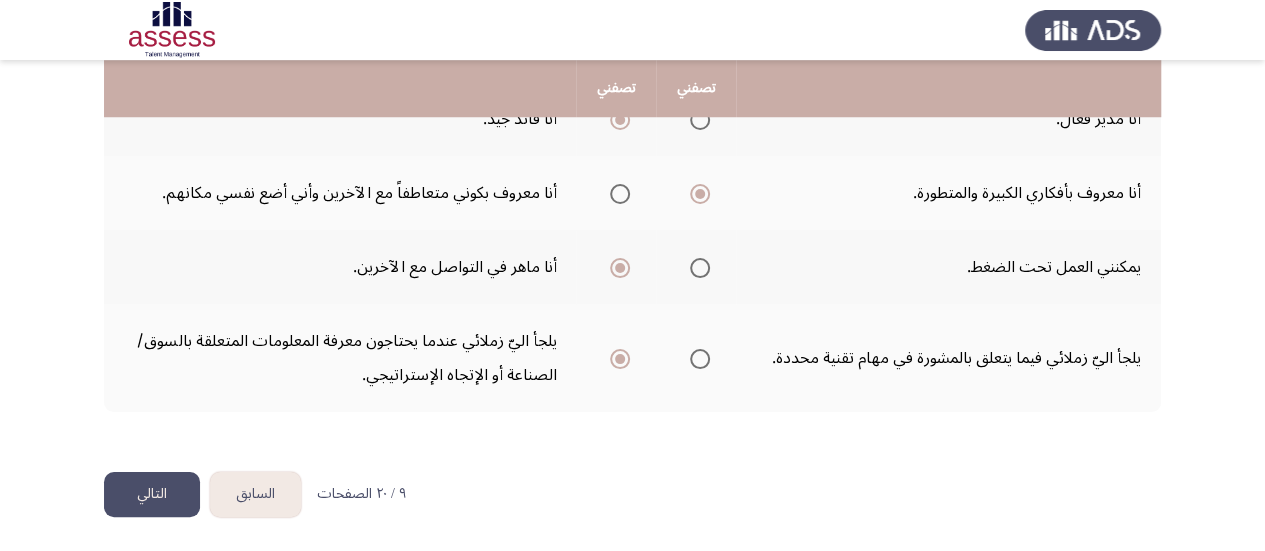 click on "التالي" 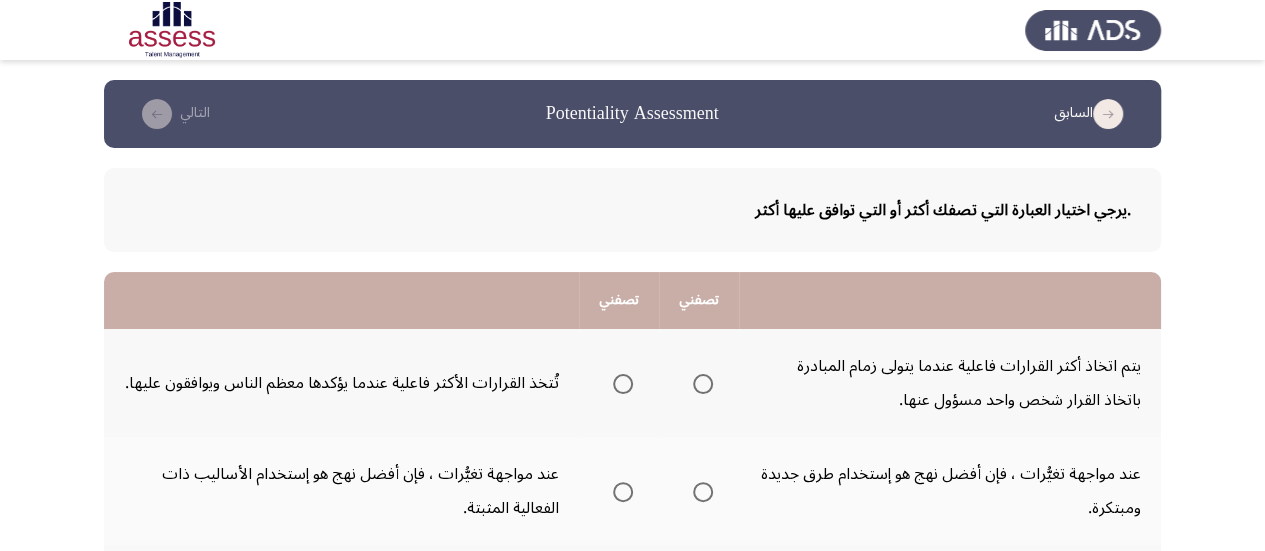 click at bounding box center (703, 384) 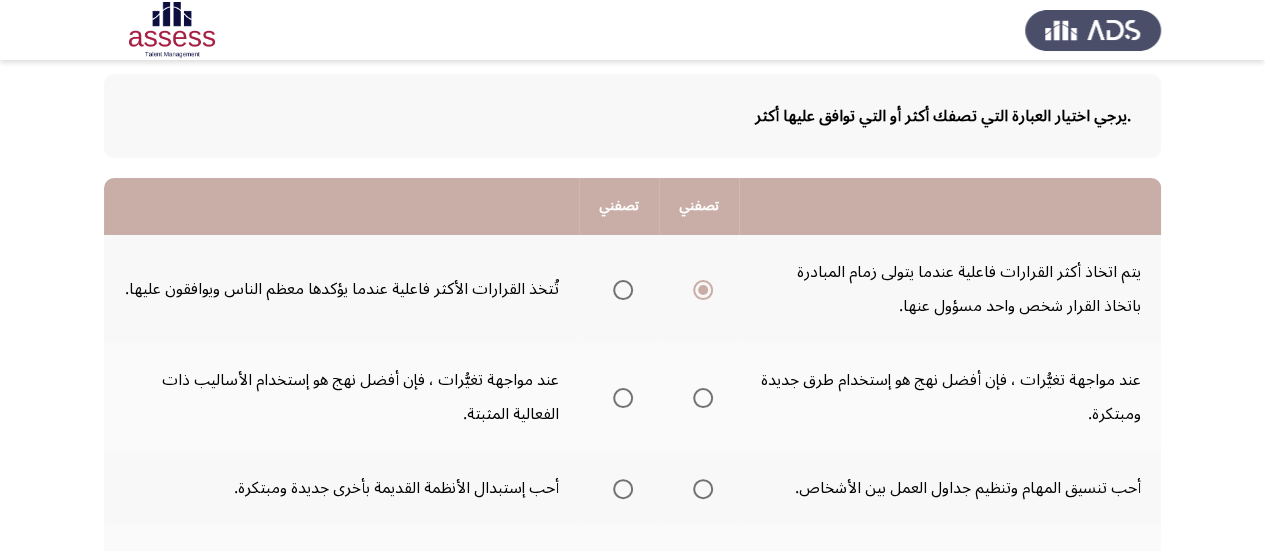 scroll, scrollTop: 116, scrollLeft: 0, axis: vertical 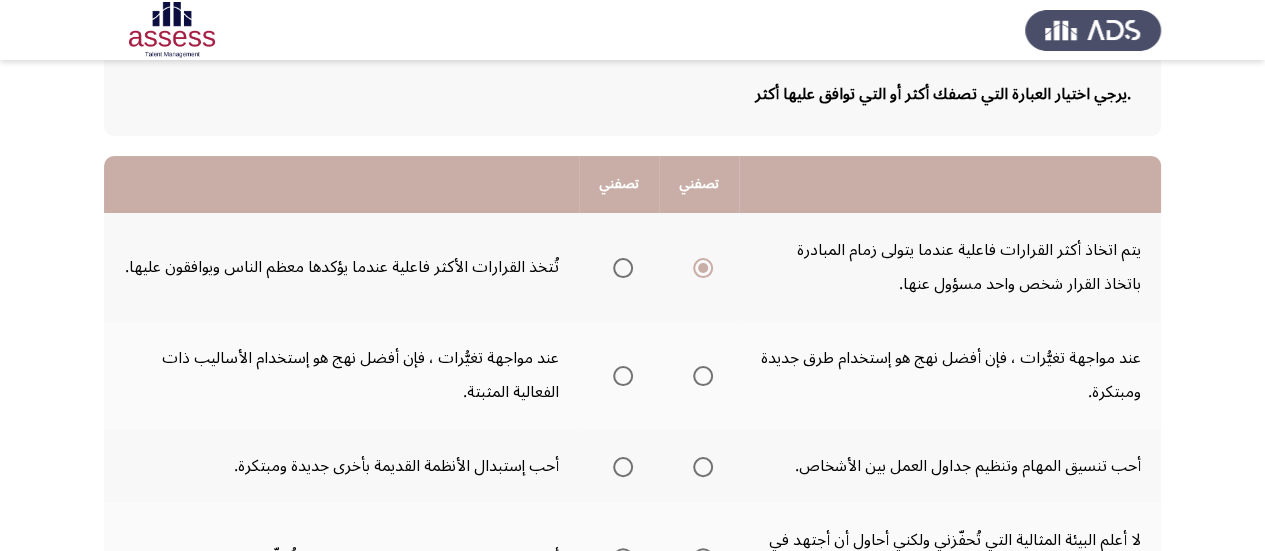 click at bounding box center (623, 376) 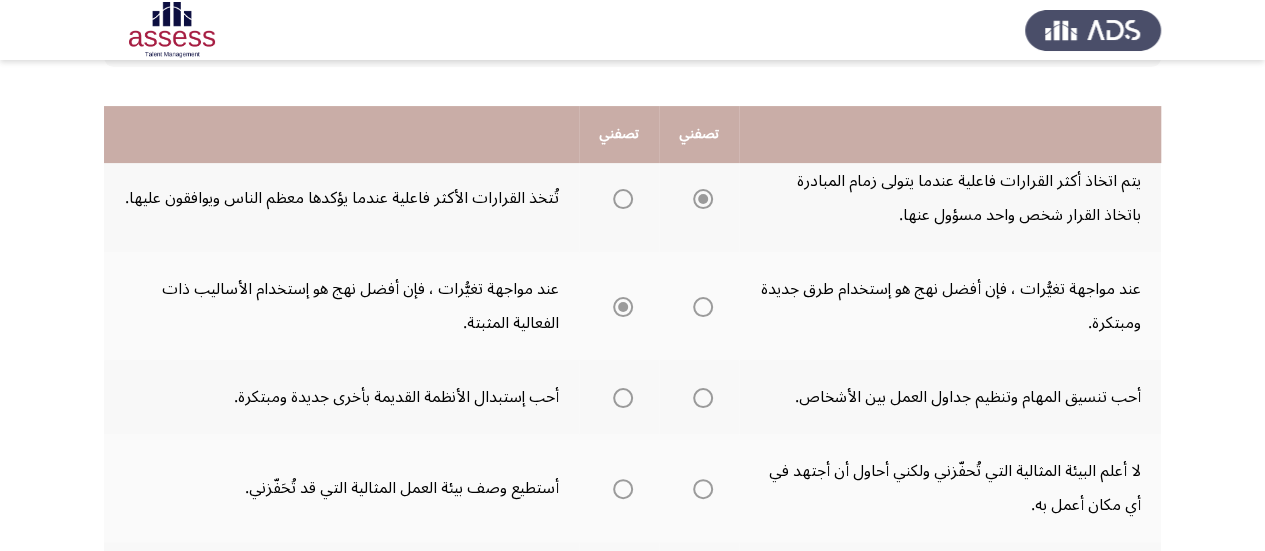 scroll, scrollTop: 240, scrollLeft: 0, axis: vertical 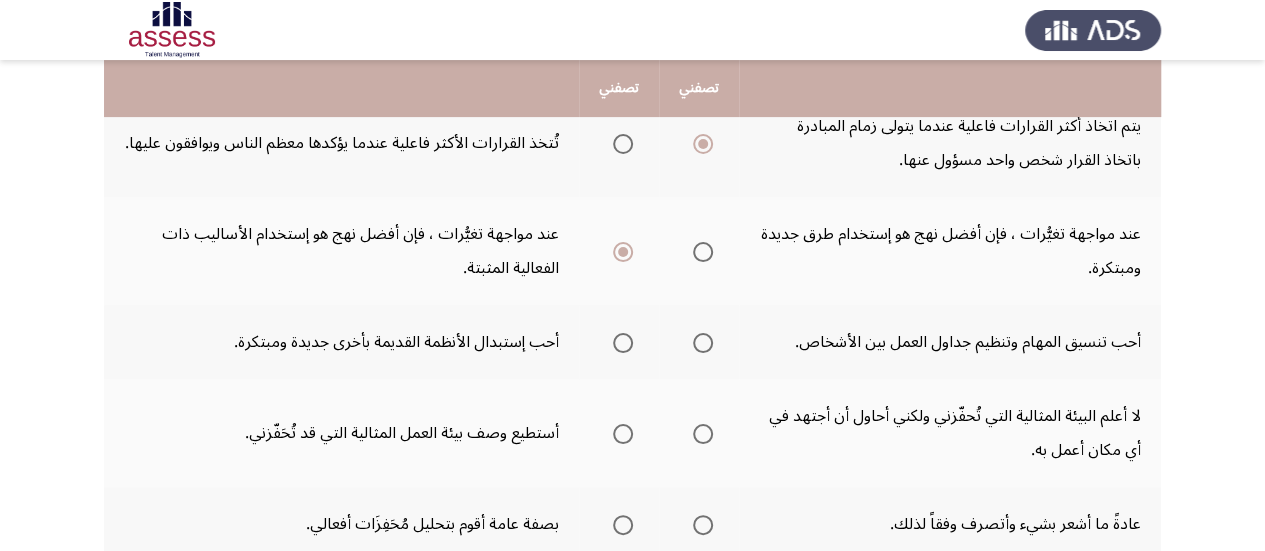 click at bounding box center [623, 343] 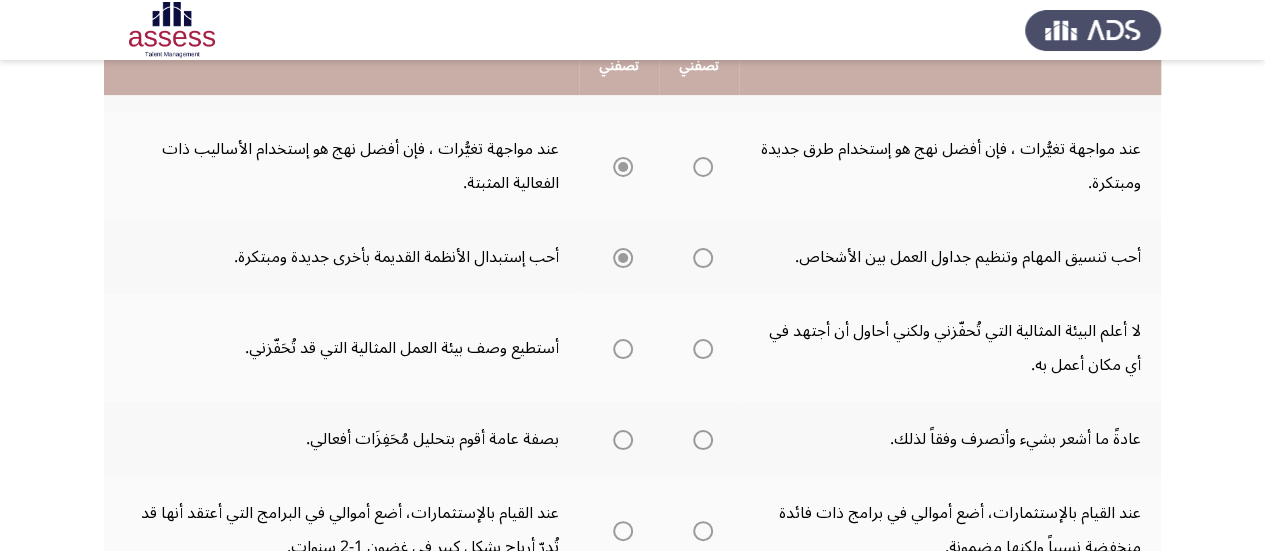 scroll, scrollTop: 340, scrollLeft: 0, axis: vertical 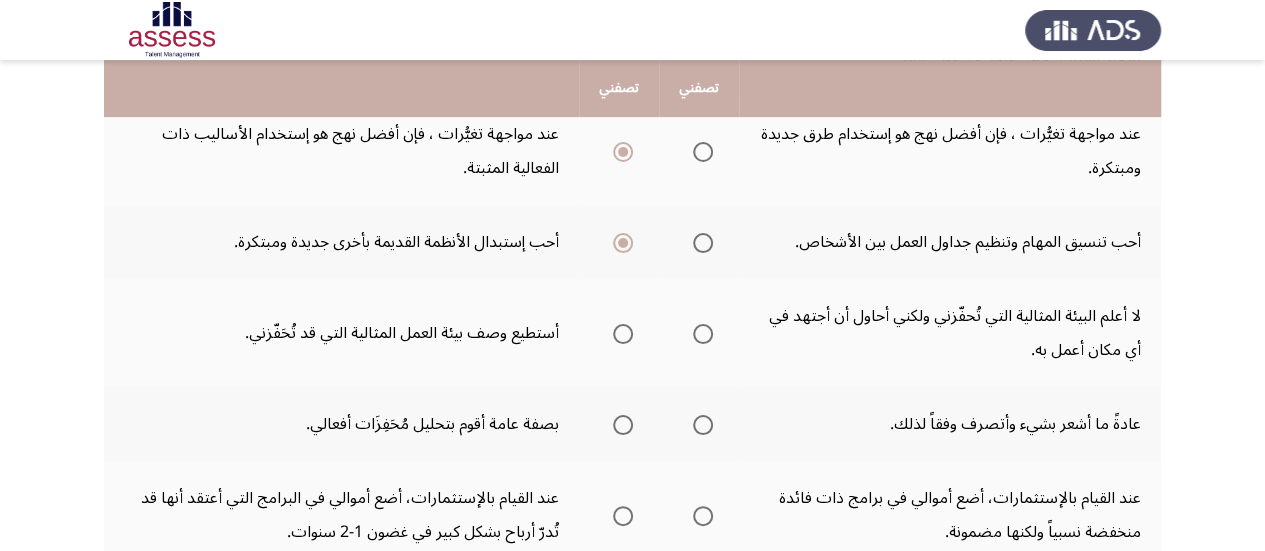 click at bounding box center (623, 334) 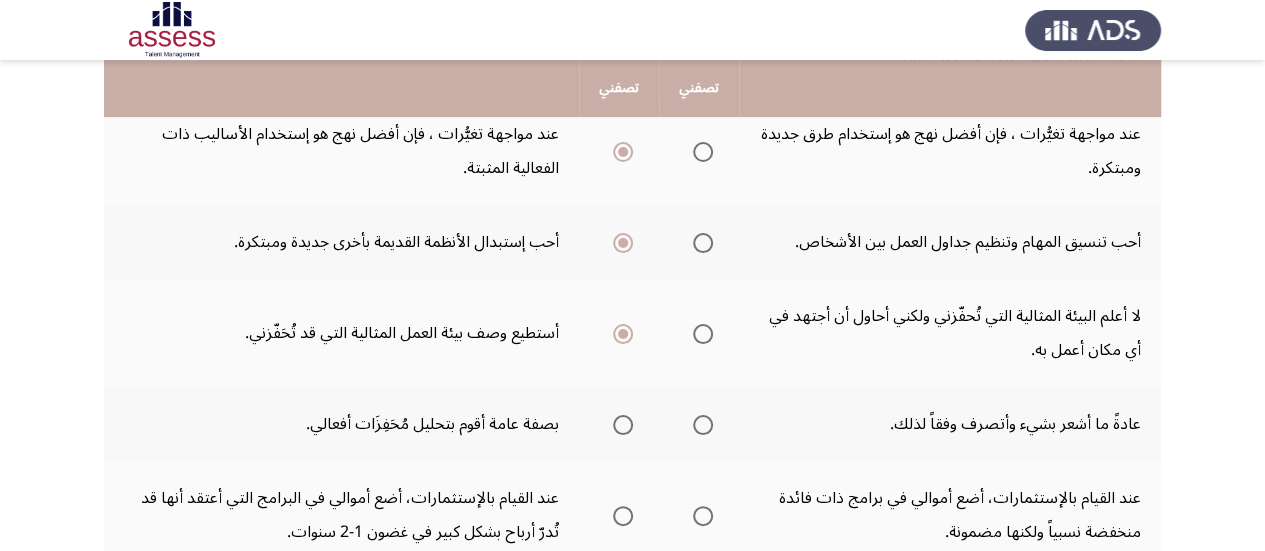 click at bounding box center [623, 425] 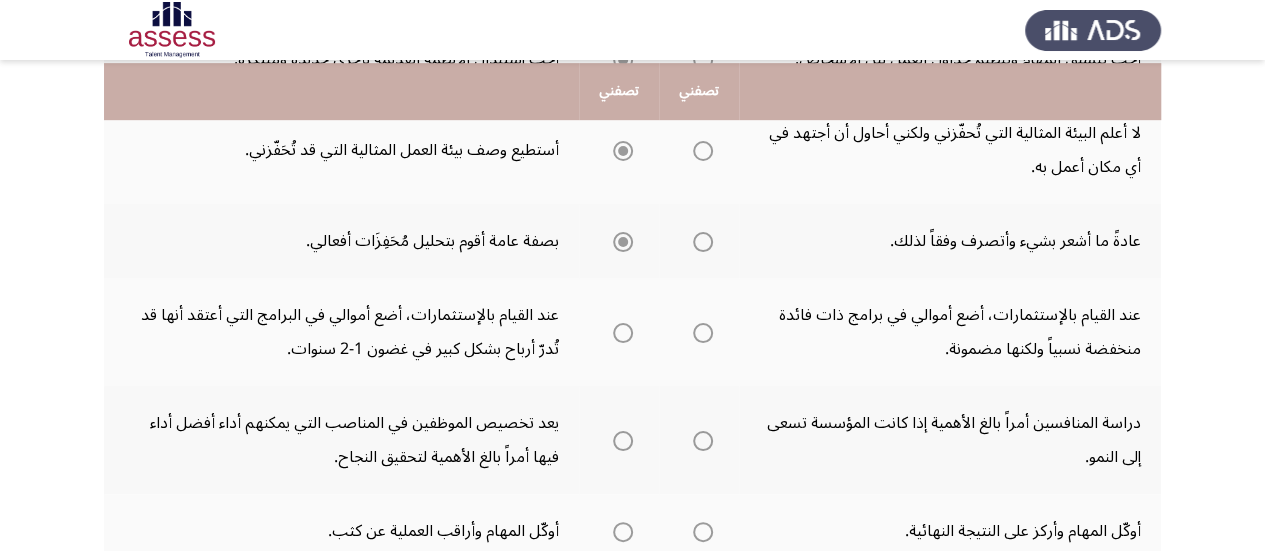 scroll, scrollTop: 528, scrollLeft: 0, axis: vertical 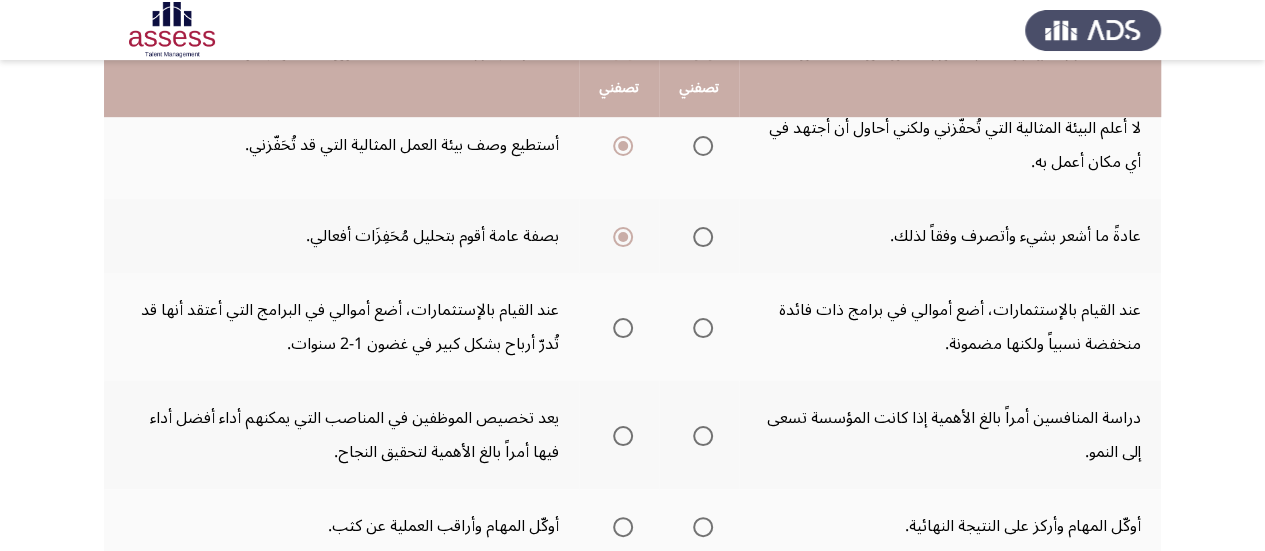 click at bounding box center [623, 328] 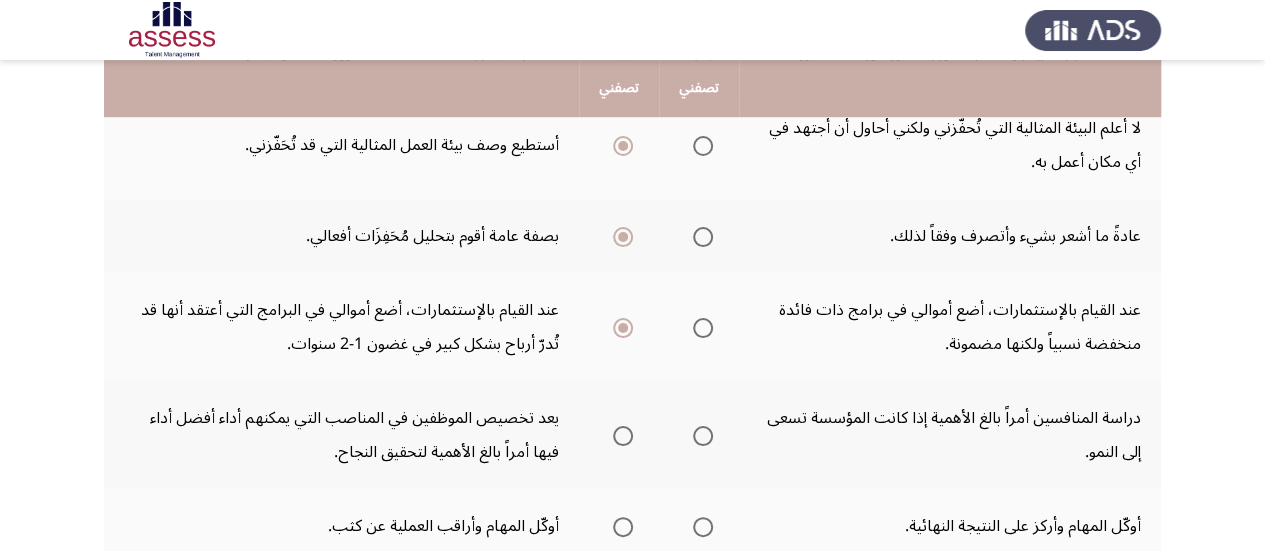 click at bounding box center (703, 436) 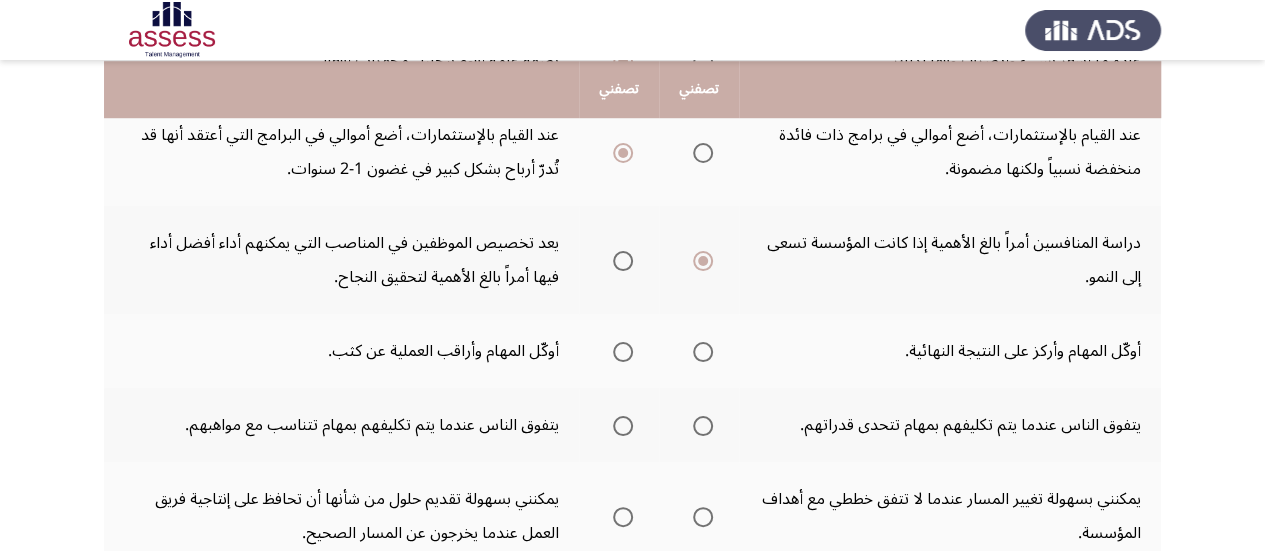 scroll, scrollTop: 704, scrollLeft: 0, axis: vertical 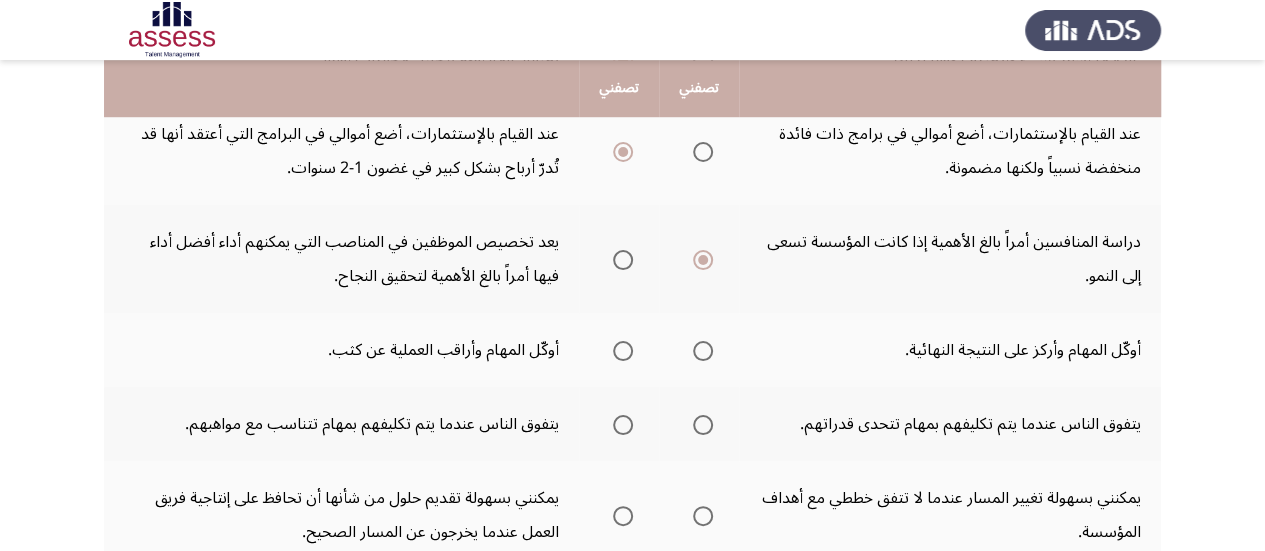 click at bounding box center [623, 351] 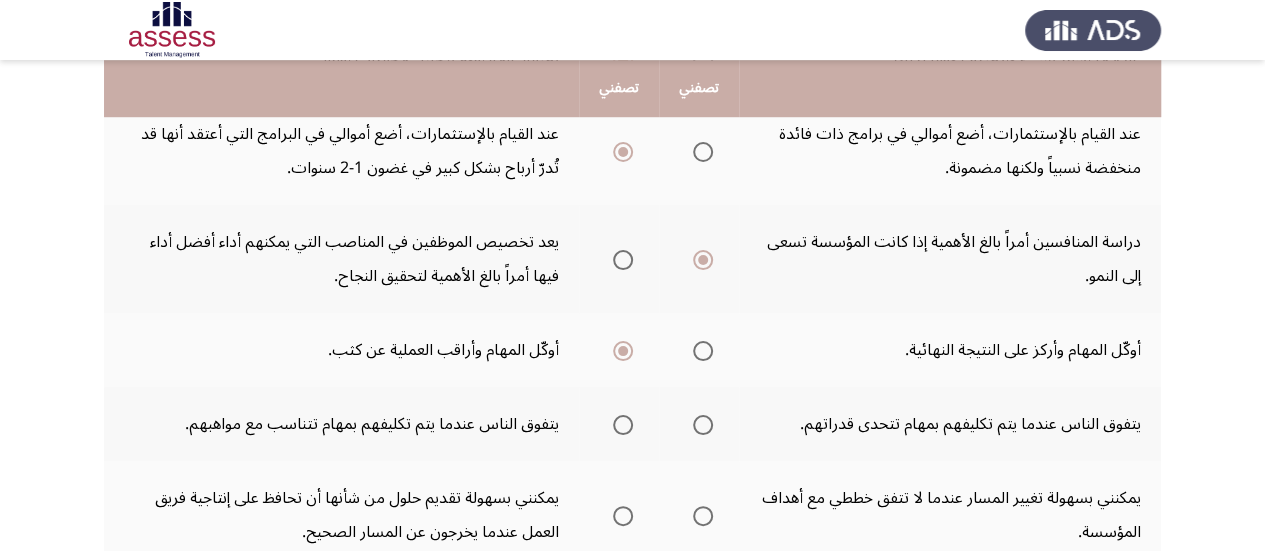 click at bounding box center (623, 425) 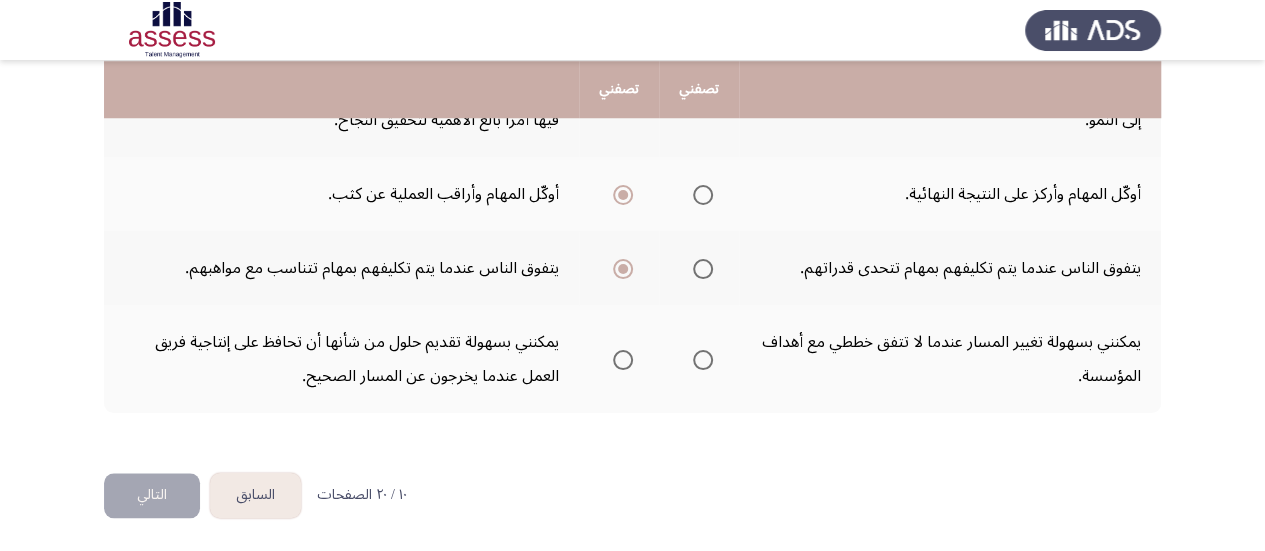 scroll, scrollTop: 861, scrollLeft: 0, axis: vertical 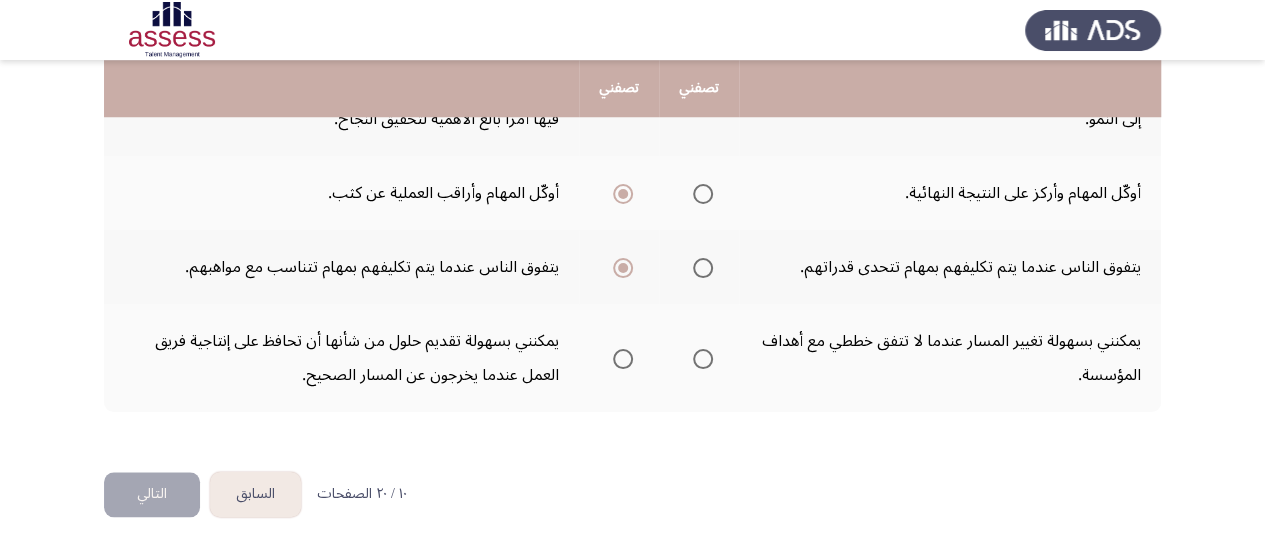 click at bounding box center (623, 359) 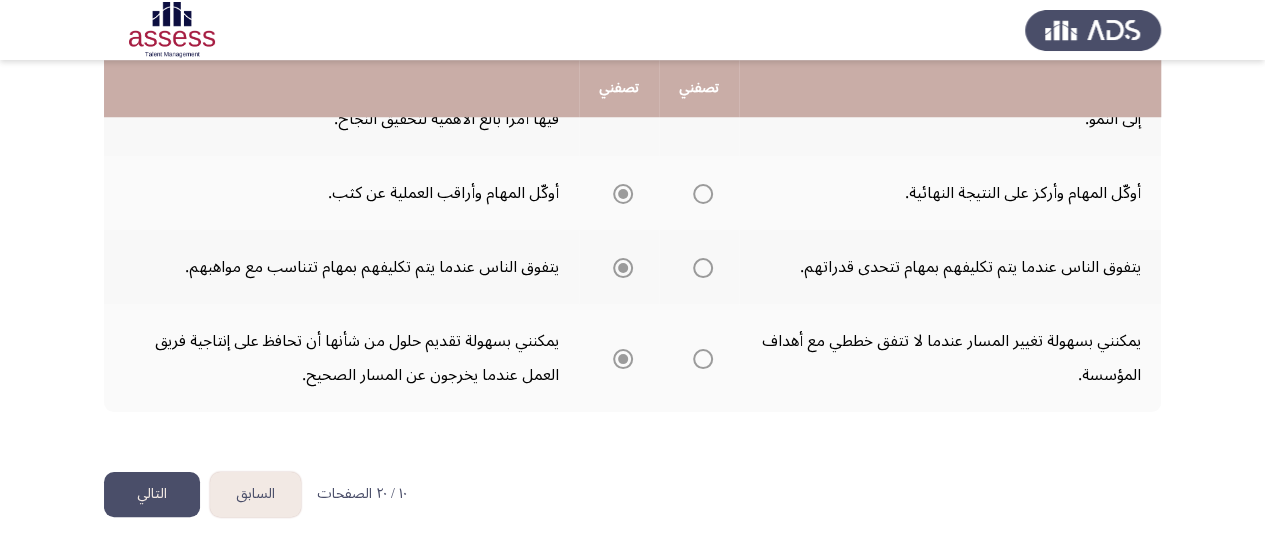 click on "التالي" 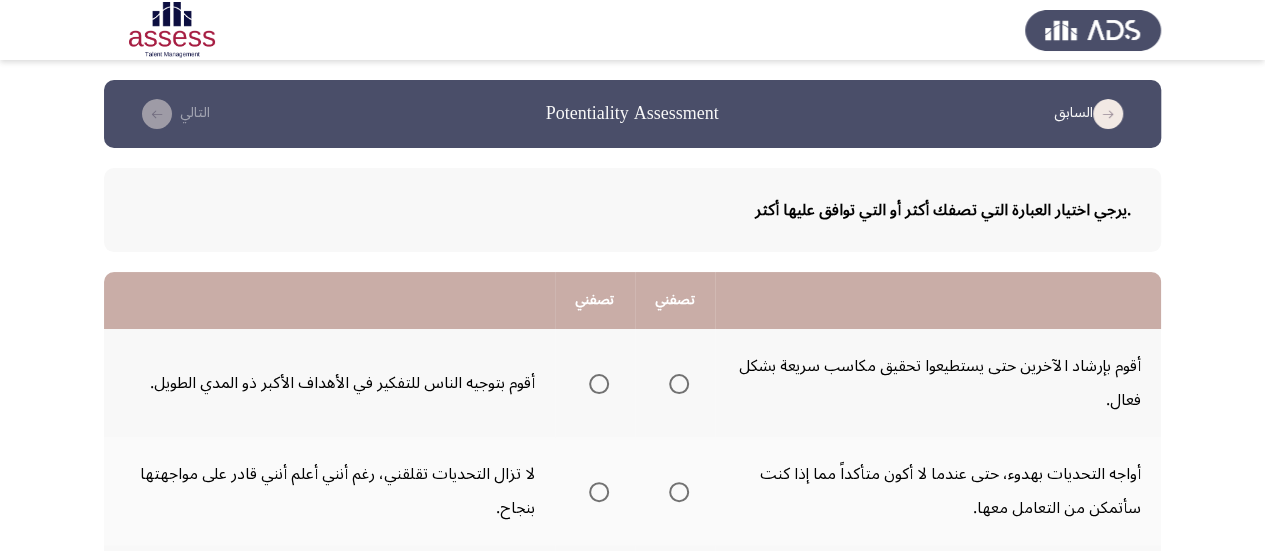 click at bounding box center (599, 384) 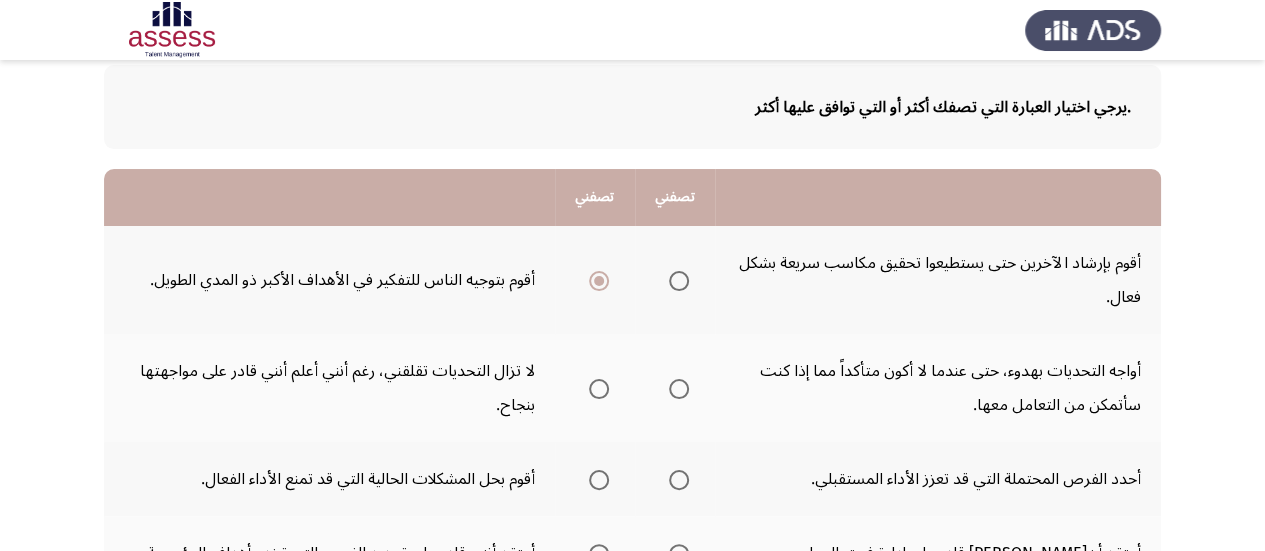 scroll, scrollTop: 138, scrollLeft: 0, axis: vertical 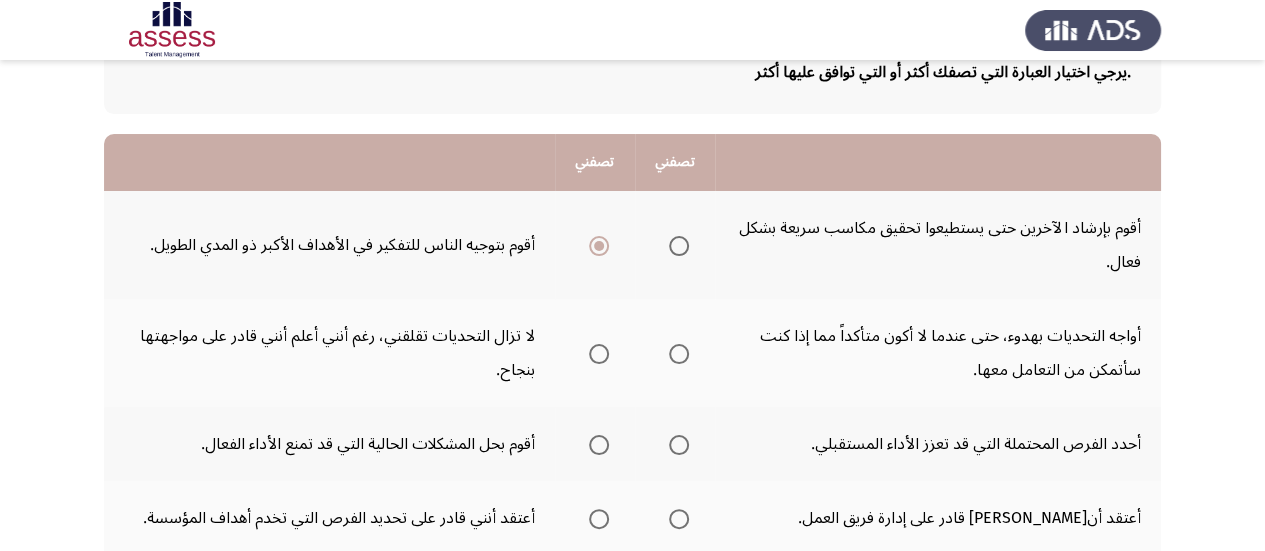 click at bounding box center [679, 354] 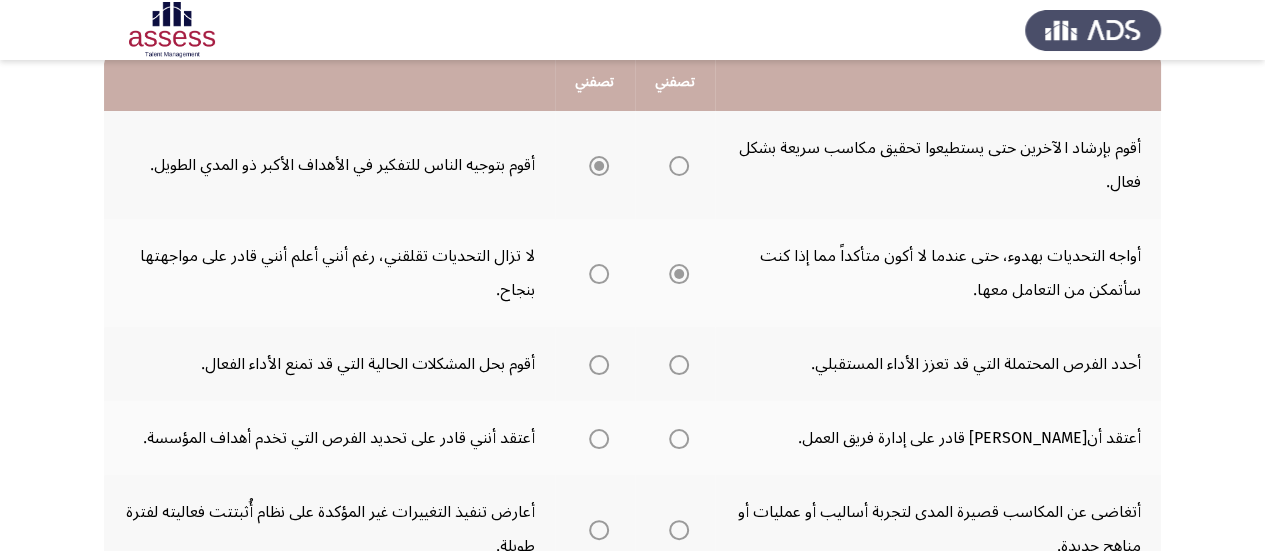 scroll, scrollTop: 276, scrollLeft: 0, axis: vertical 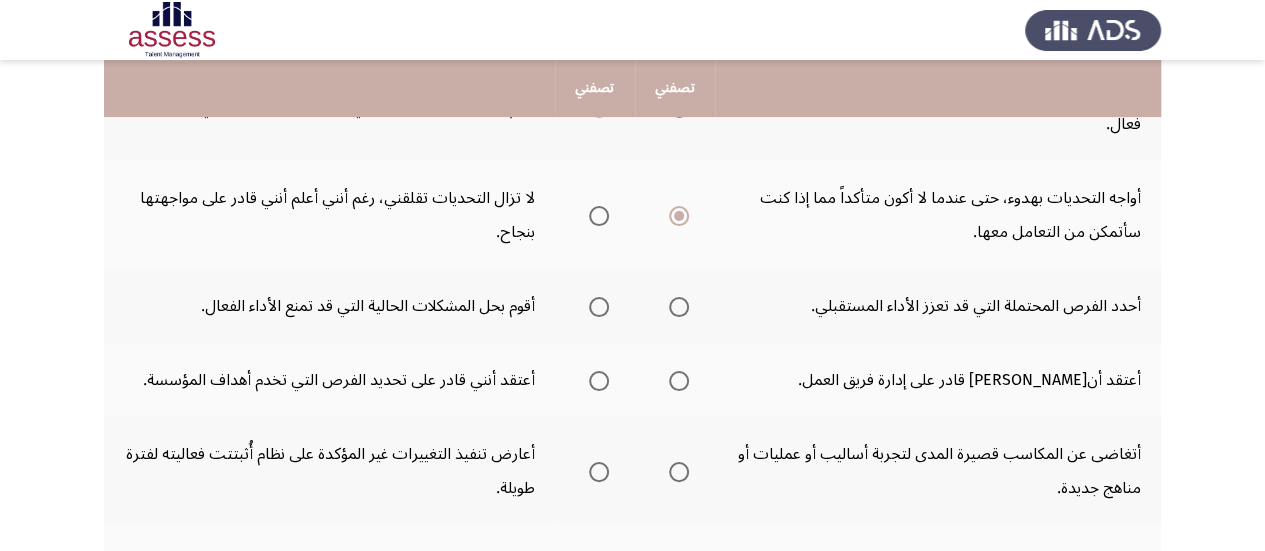 click at bounding box center [679, 307] 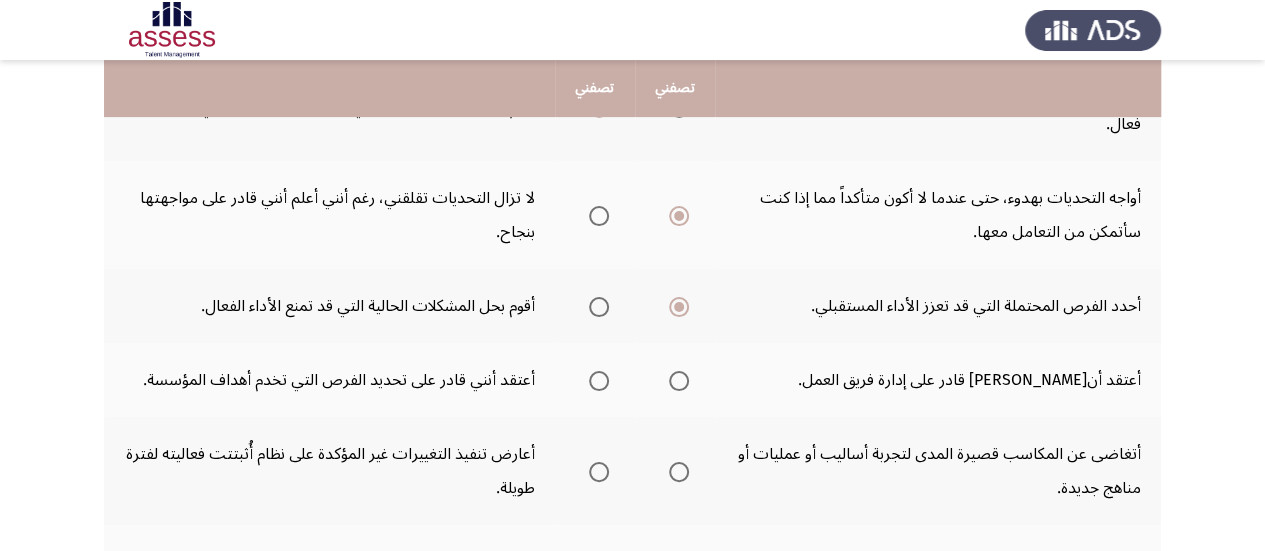 click at bounding box center (599, 381) 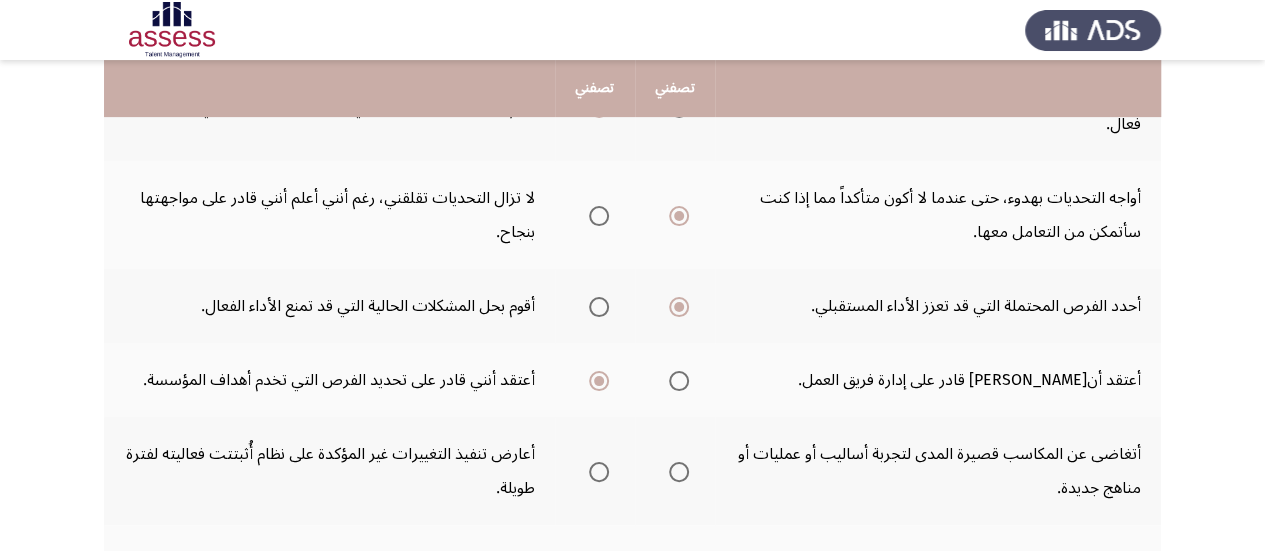 click at bounding box center (679, 472) 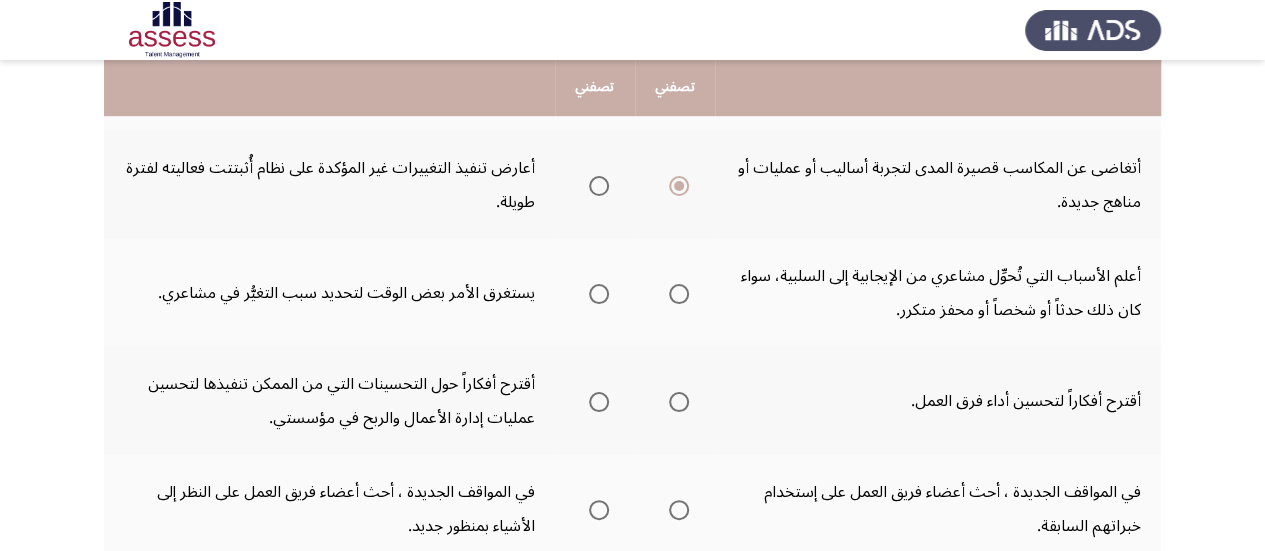 scroll, scrollTop: 564, scrollLeft: 0, axis: vertical 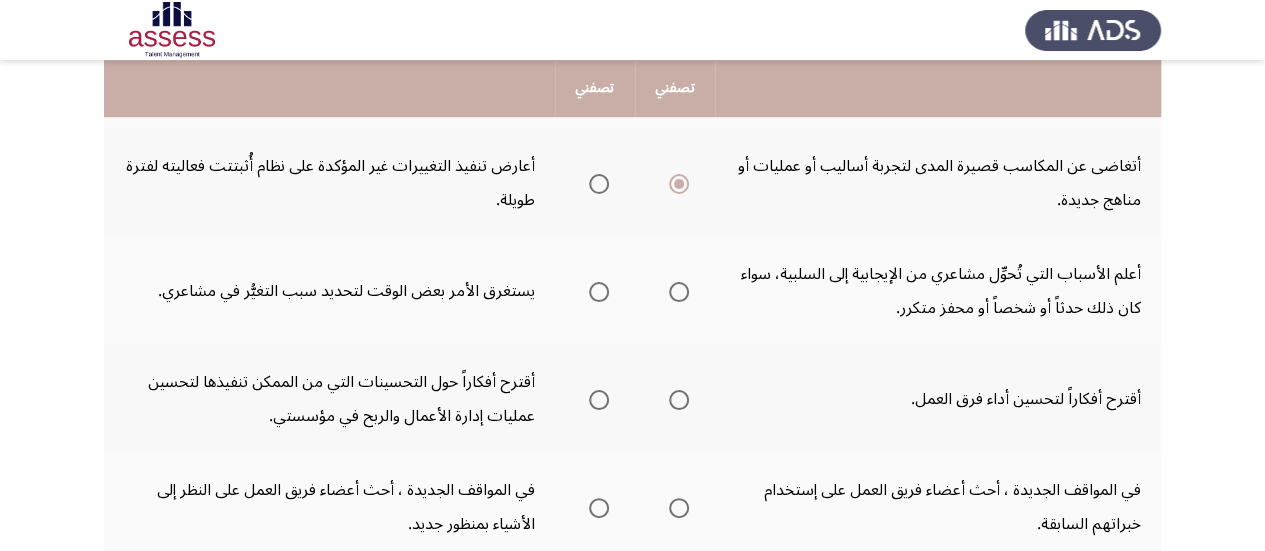 click at bounding box center [679, 292] 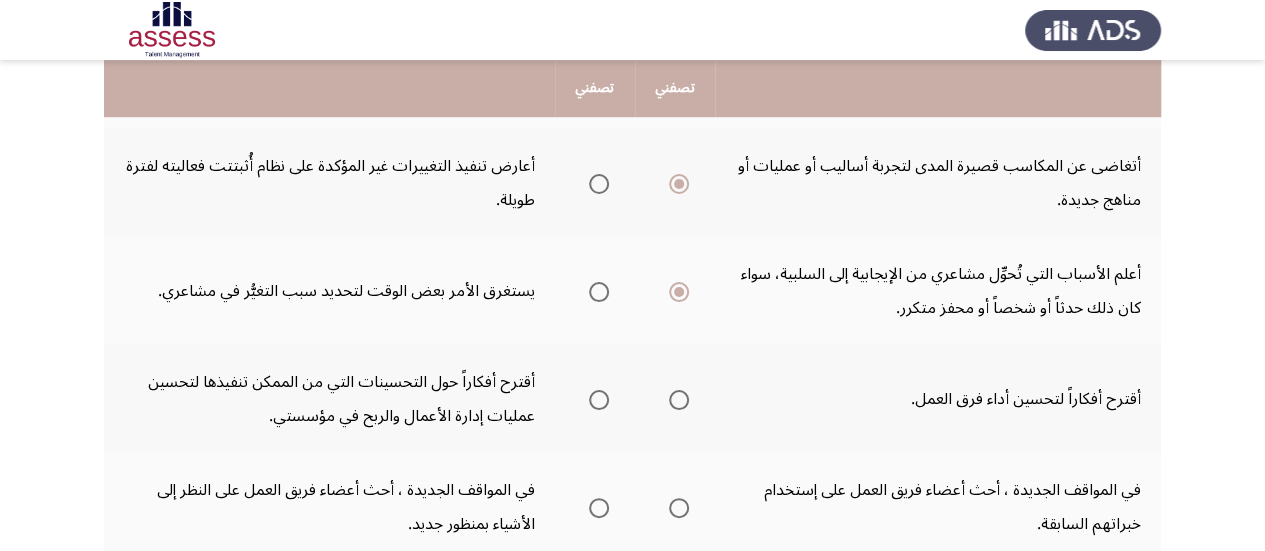 click at bounding box center (599, 400) 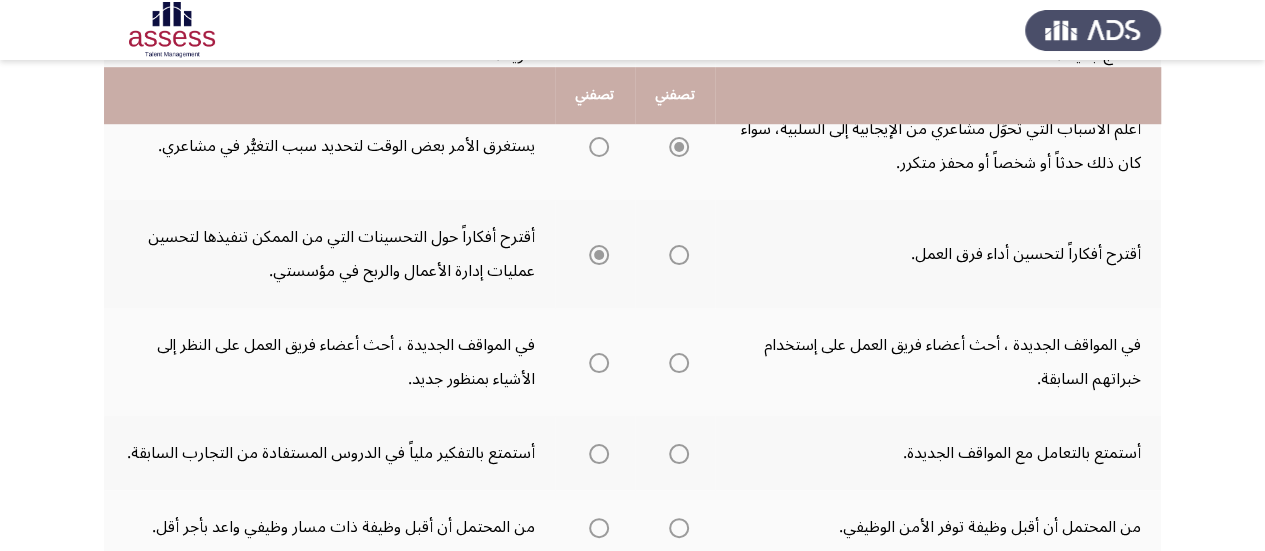 scroll, scrollTop: 744, scrollLeft: 0, axis: vertical 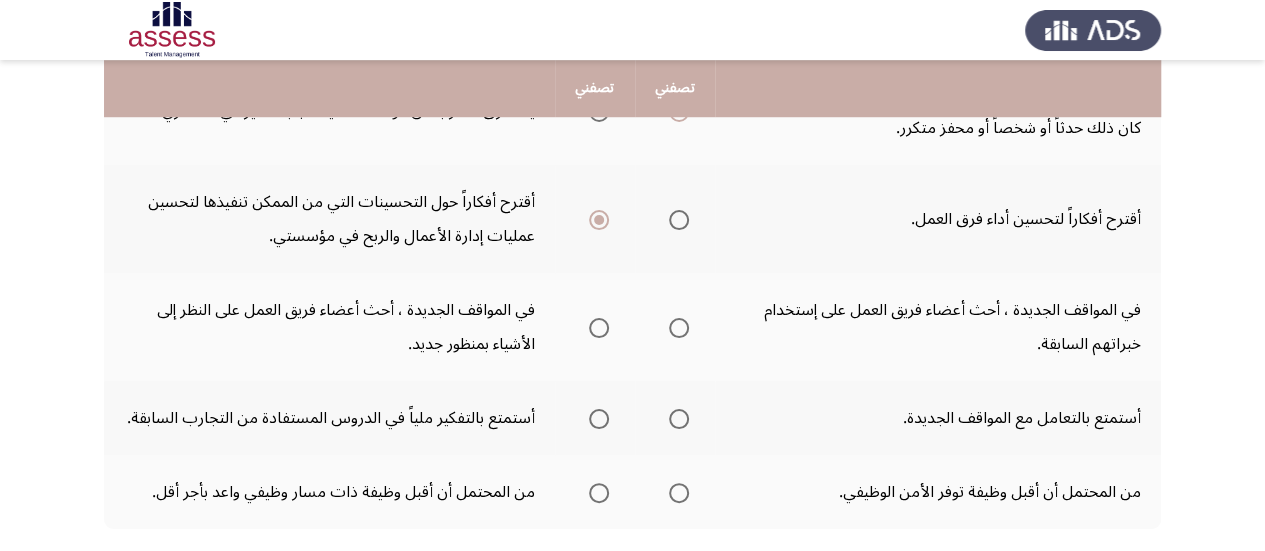 click at bounding box center (599, 328) 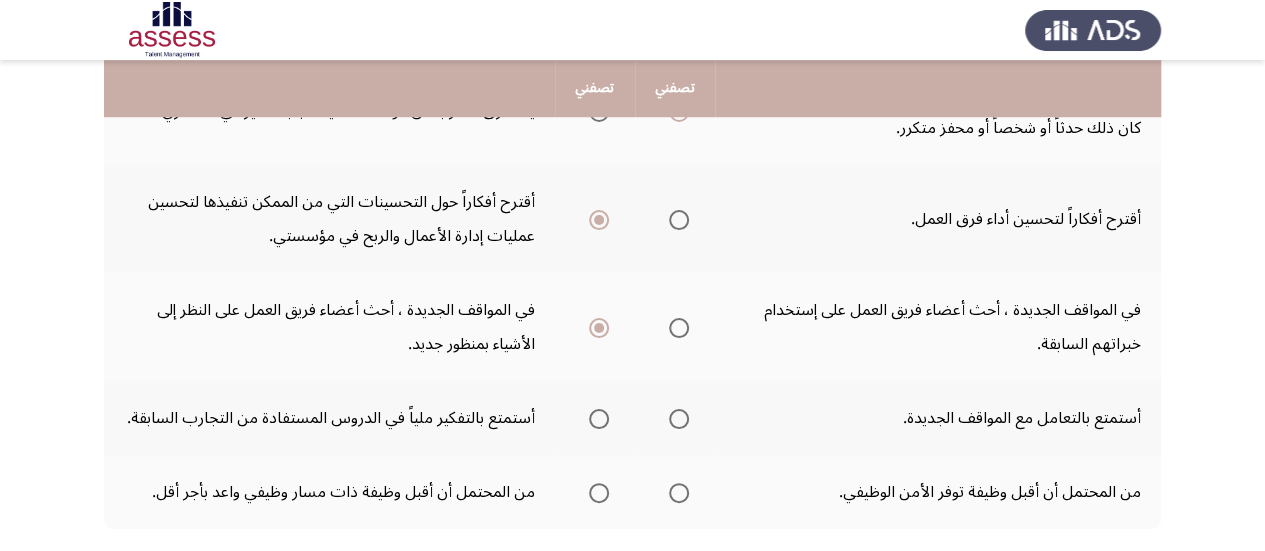 click at bounding box center (679, 419) 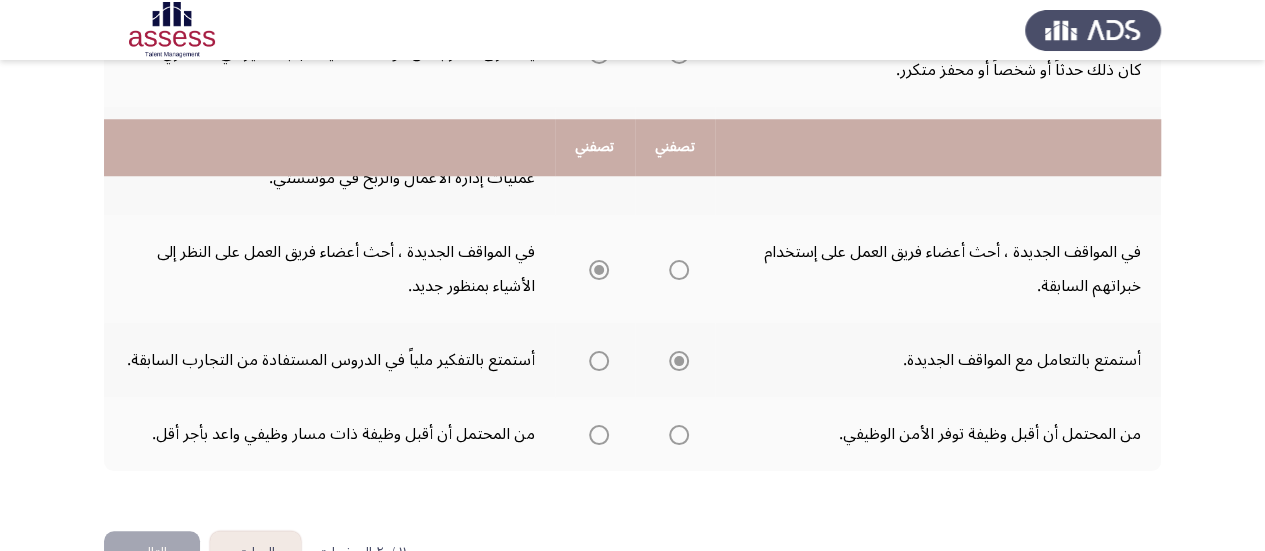 scroll, scrollTop: 861, scrollLeft: 0, axis: vertical 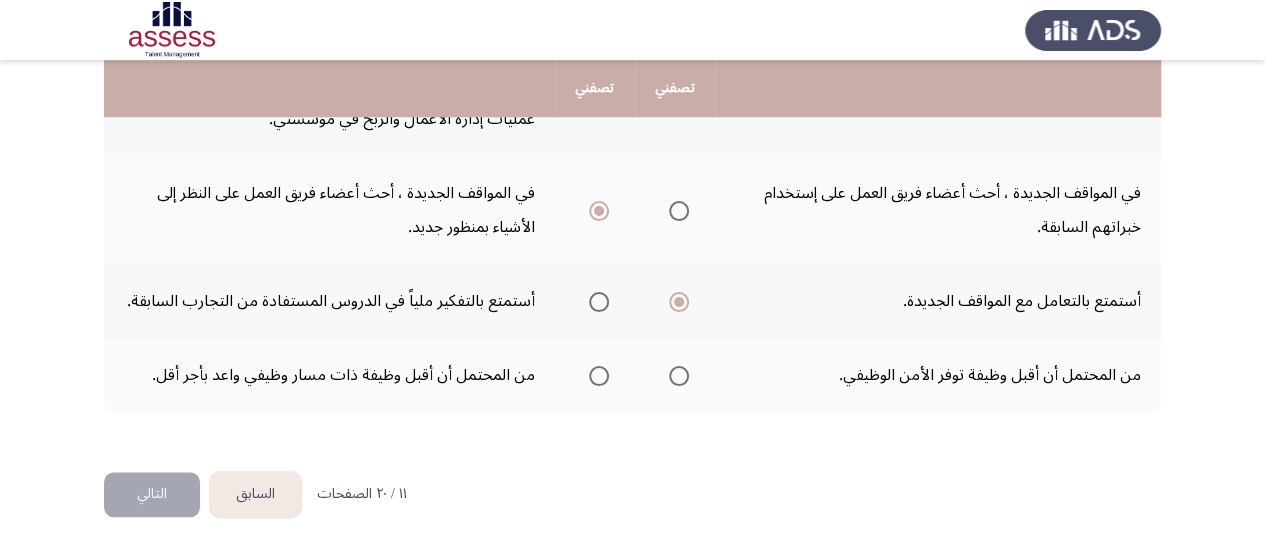 click 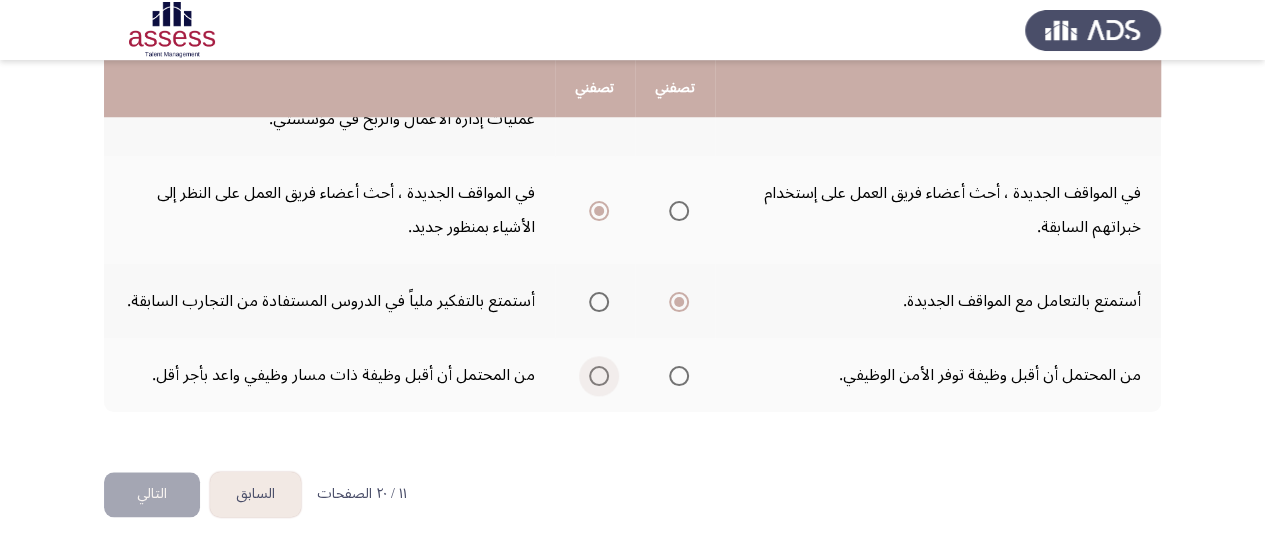 click at bounding box center (595, 376) 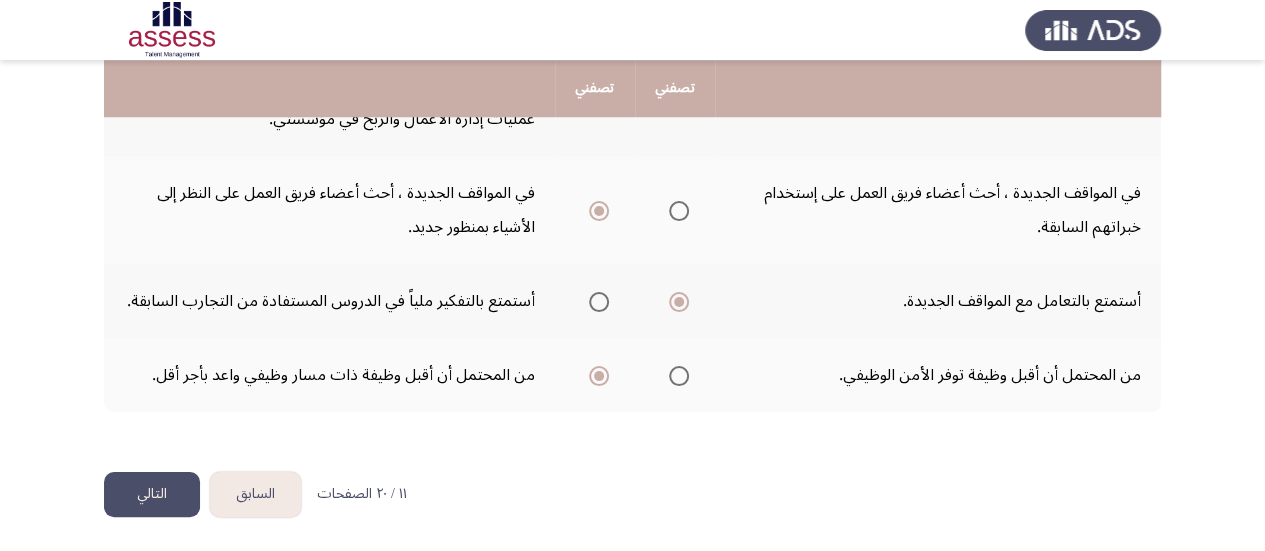 click on "التالي" 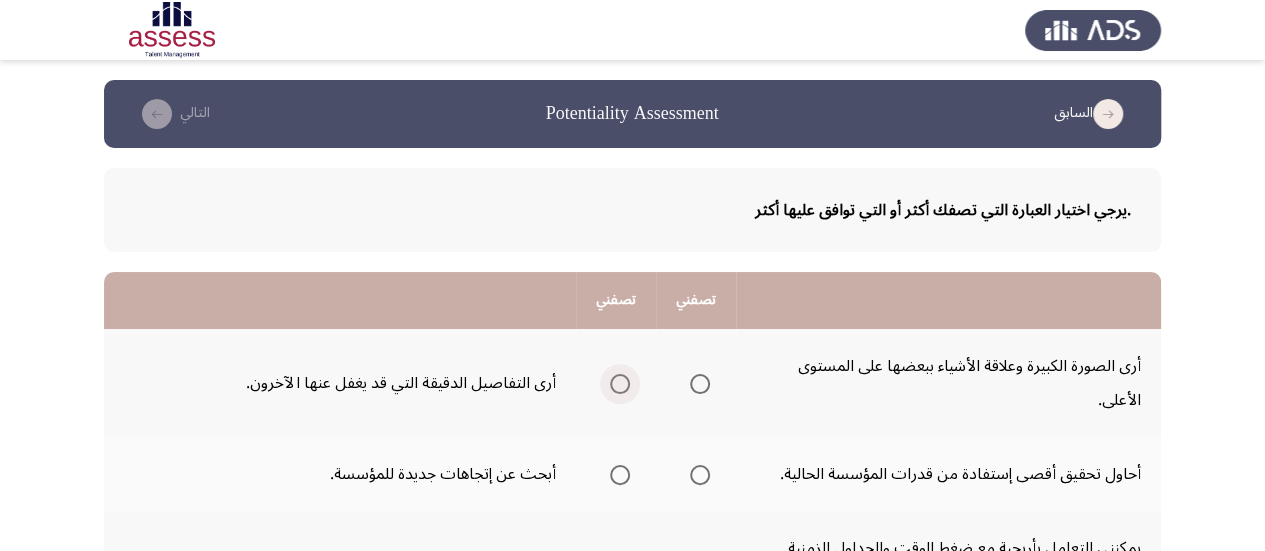 click at bounding box center [620, 384] 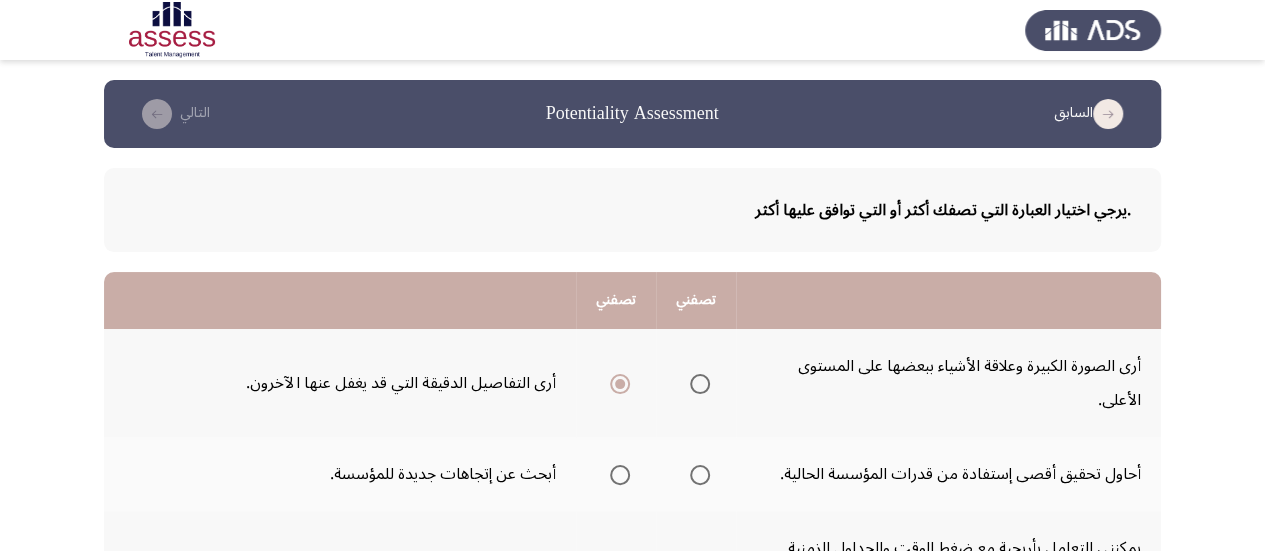 click 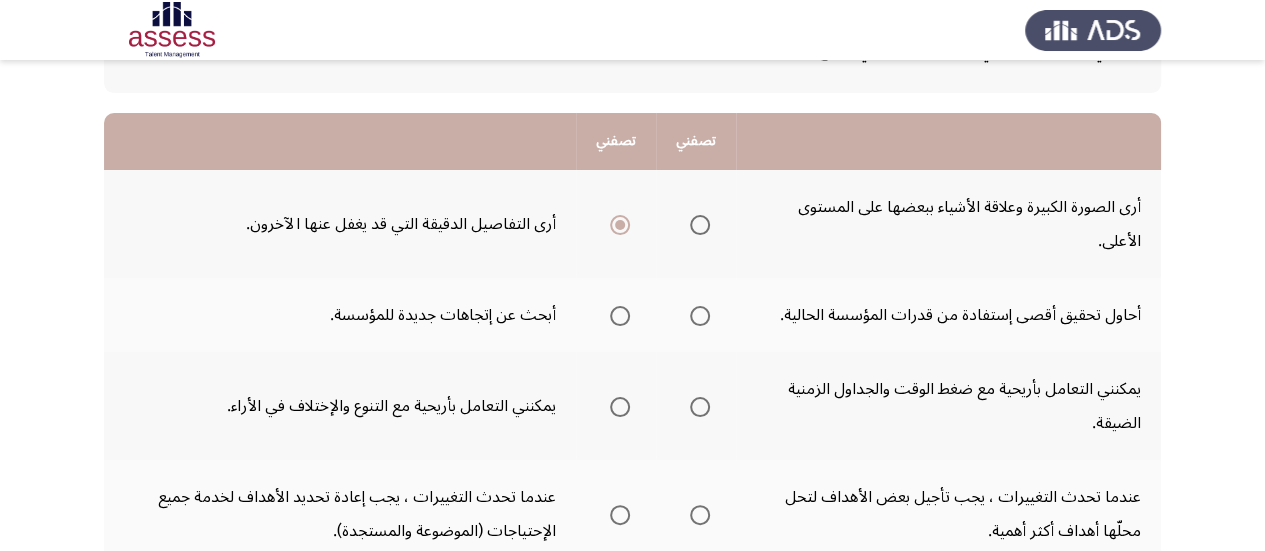 scroll, scrollTop: 160, scrollLeft: 0, axis: vertical 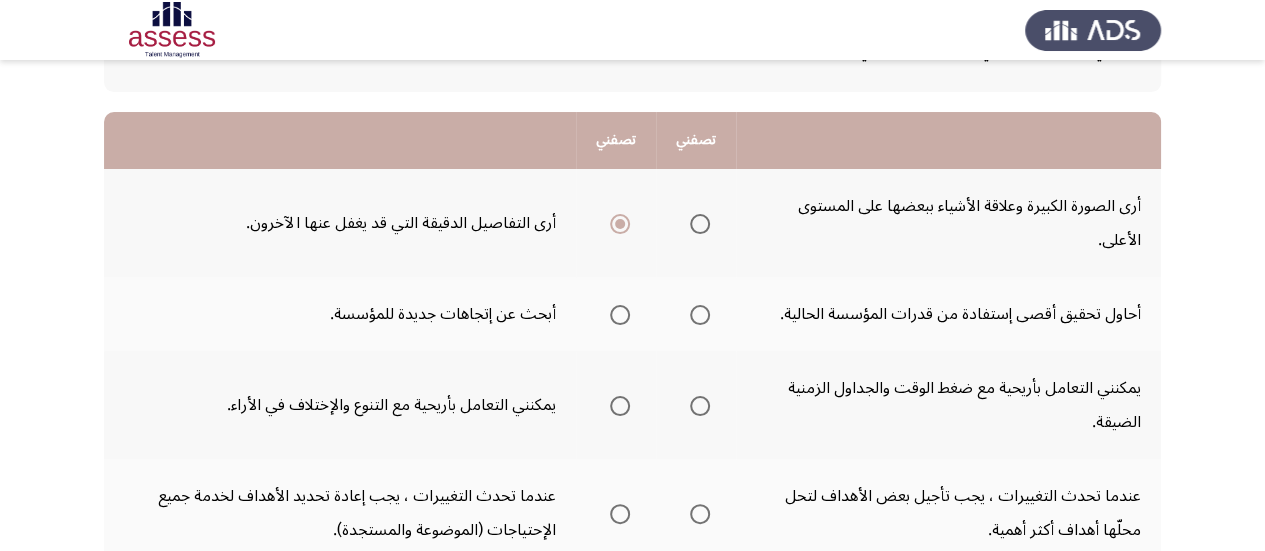 click at bounding box center [700, 315] 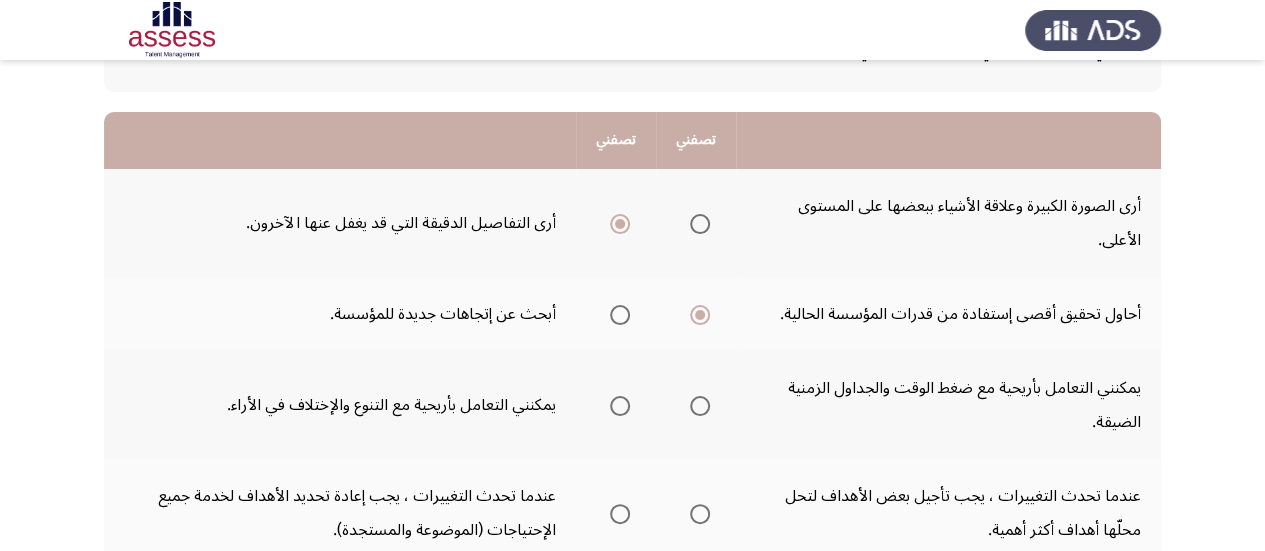 click at bounding box center [620, 406] 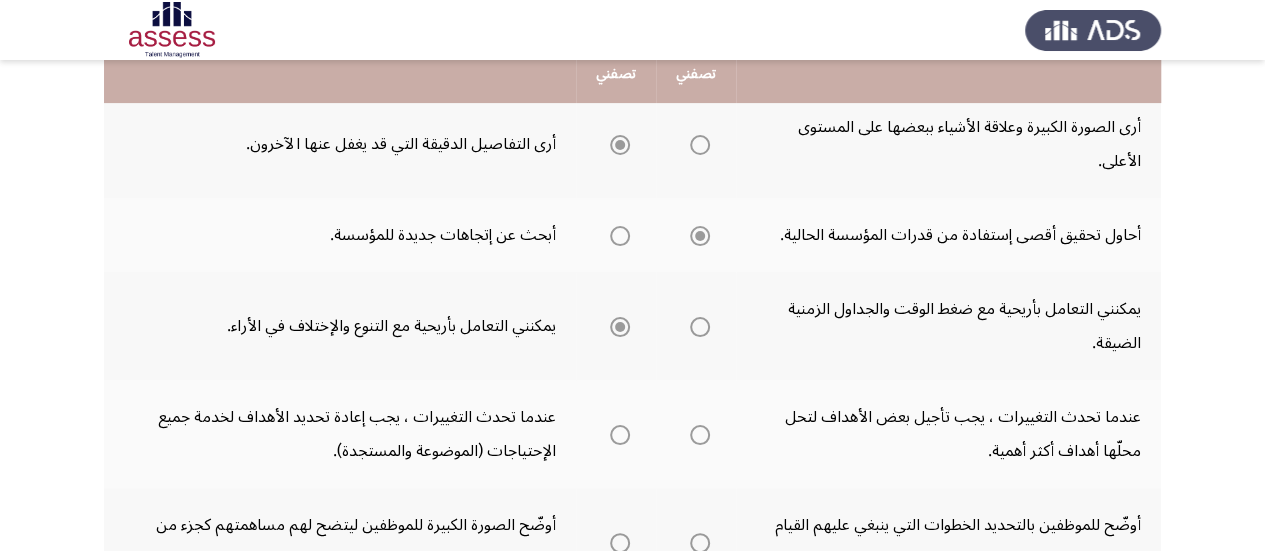 scroll, scrollTop: 309, scrollLeft: 0, axis: vertical 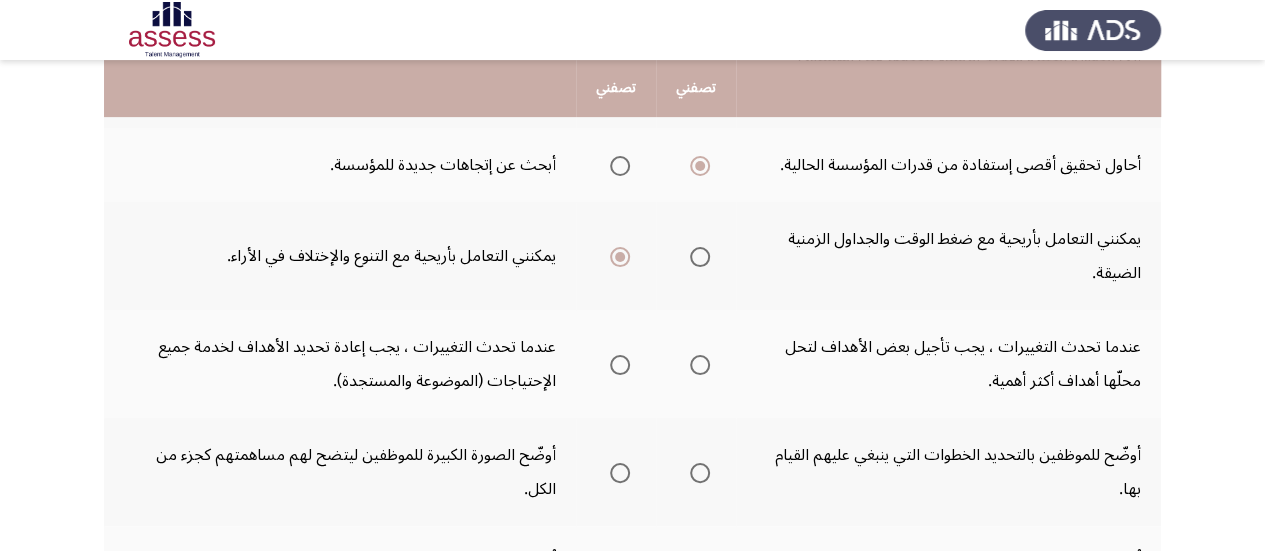 click at bounding box center (700, 365) 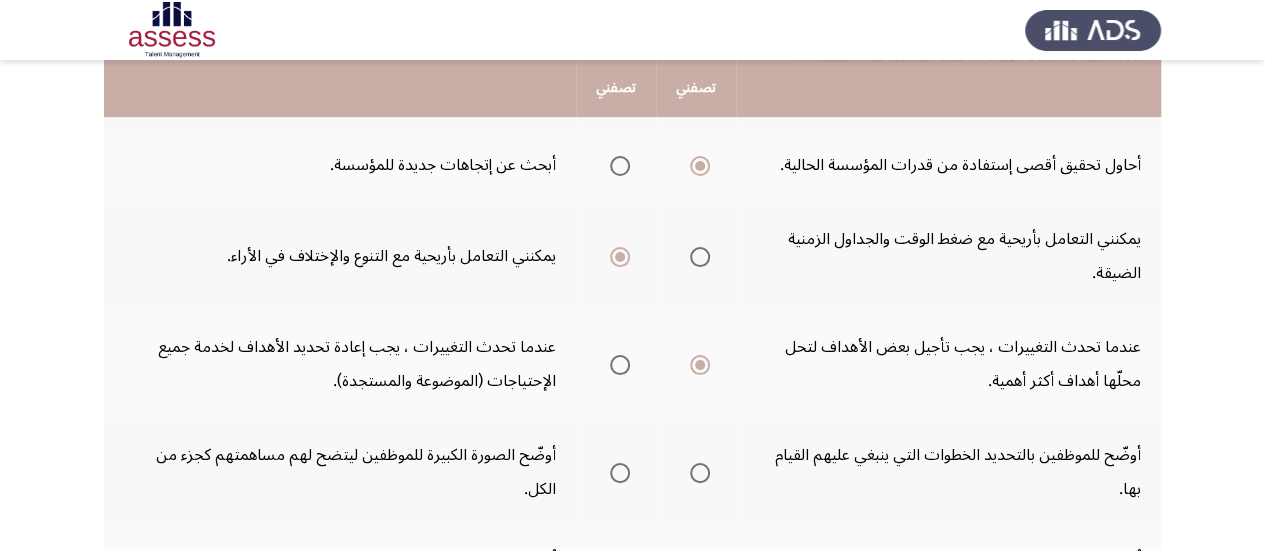 click at bounding box center [620, 473] 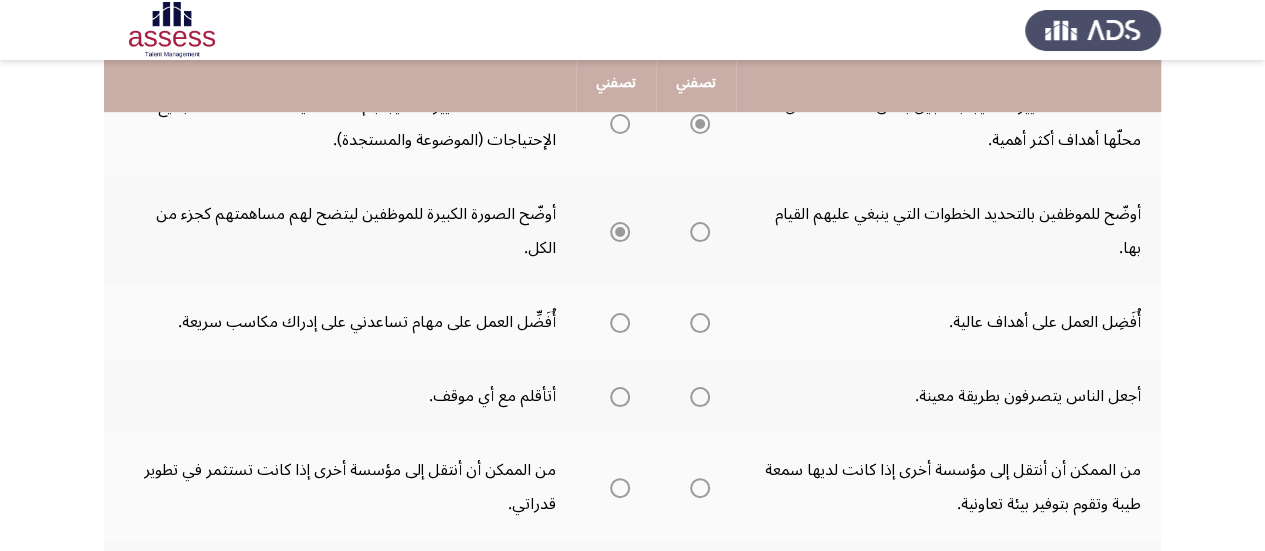 scroll, scrollTop: 552, scrollLeft: 0, axis: vertical 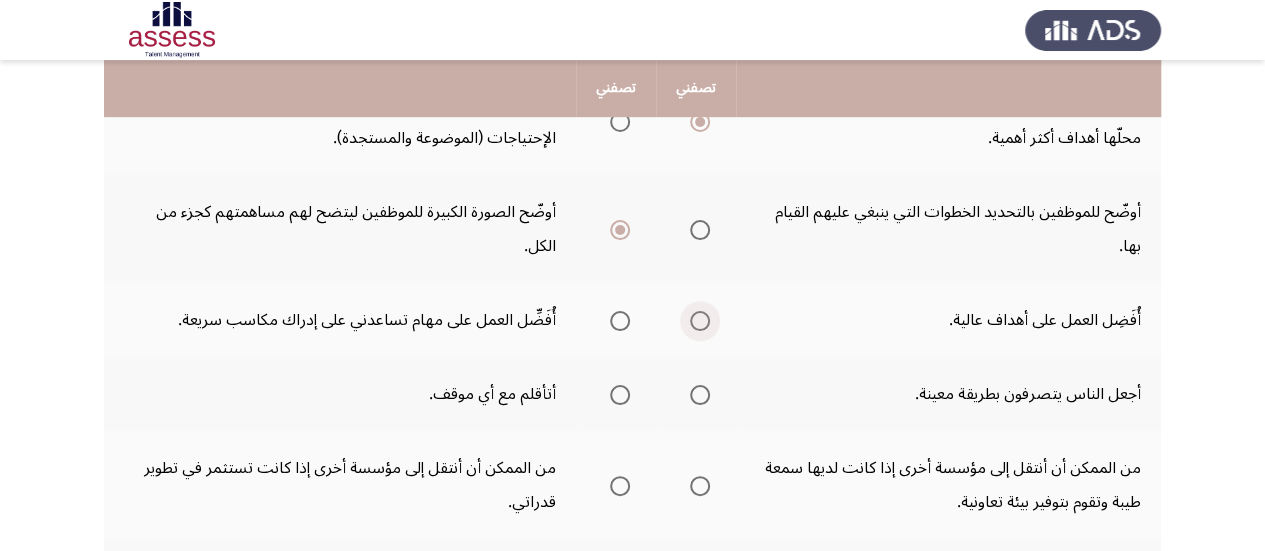 click at bounding box center [700, 321] 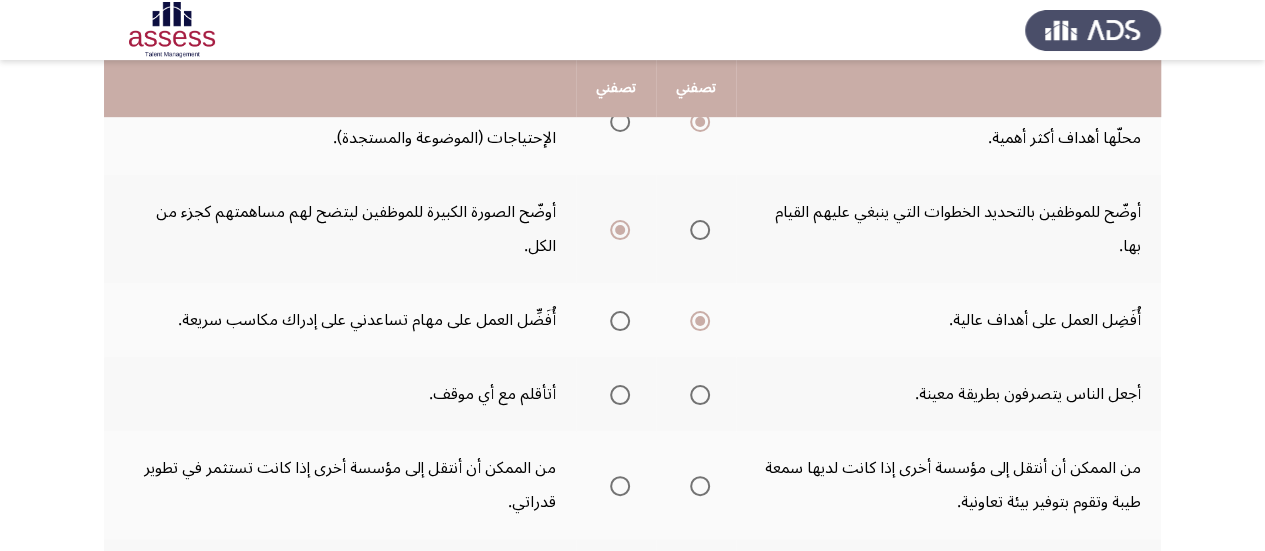 click at bounding box center (620, 395) 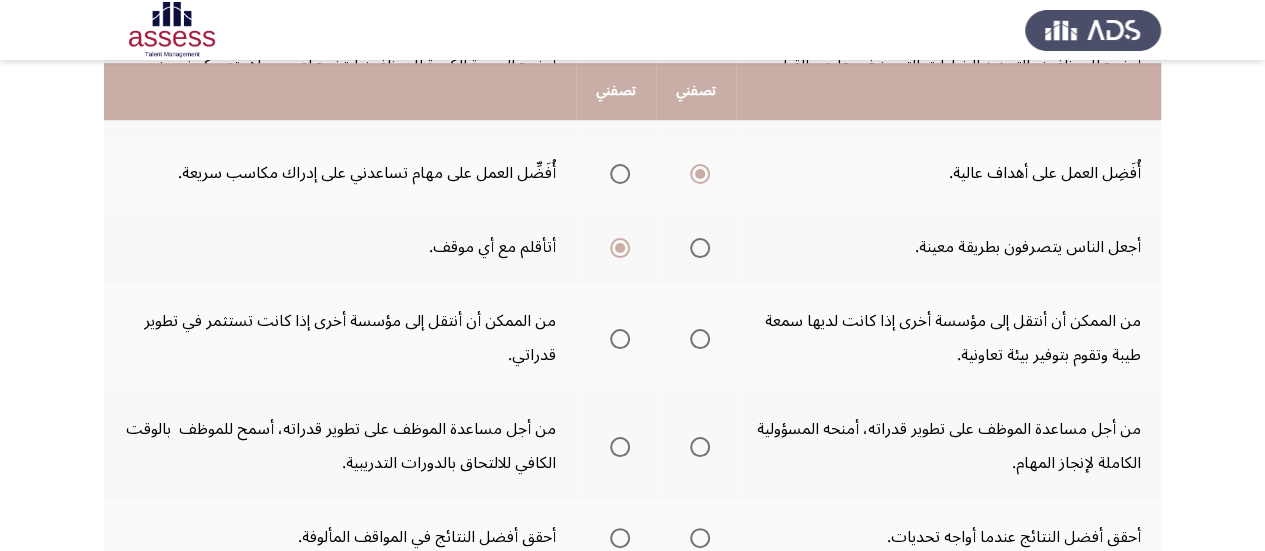 scroll, scrollTop: 702, scrollLeft: 0, axis: vertical 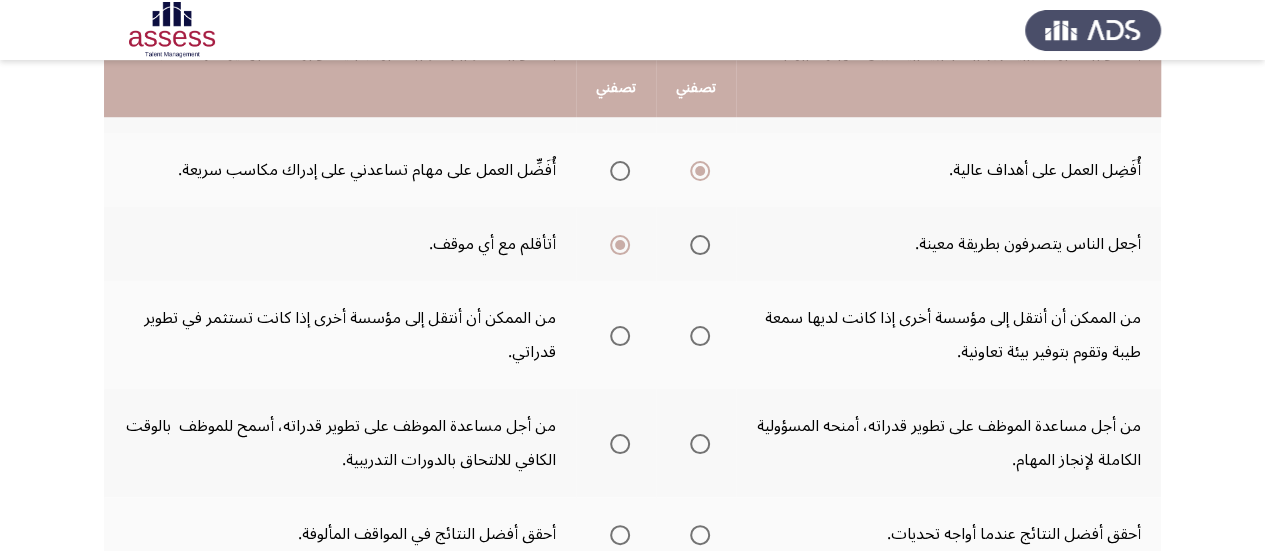click at bounding box center [700, 245] 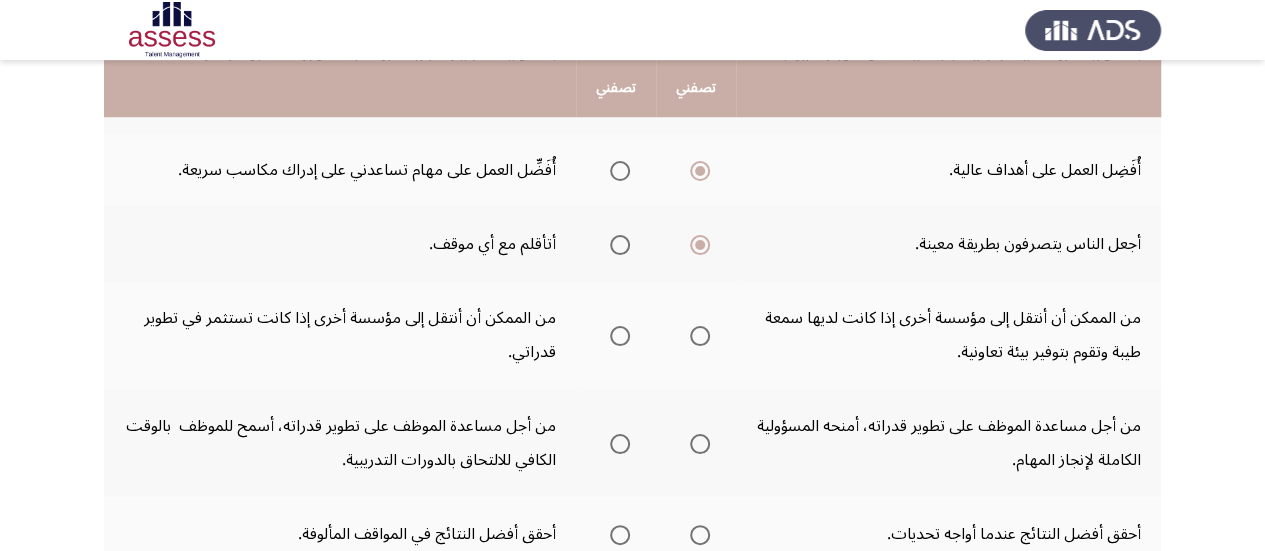 click at bounding box center [620, 336] 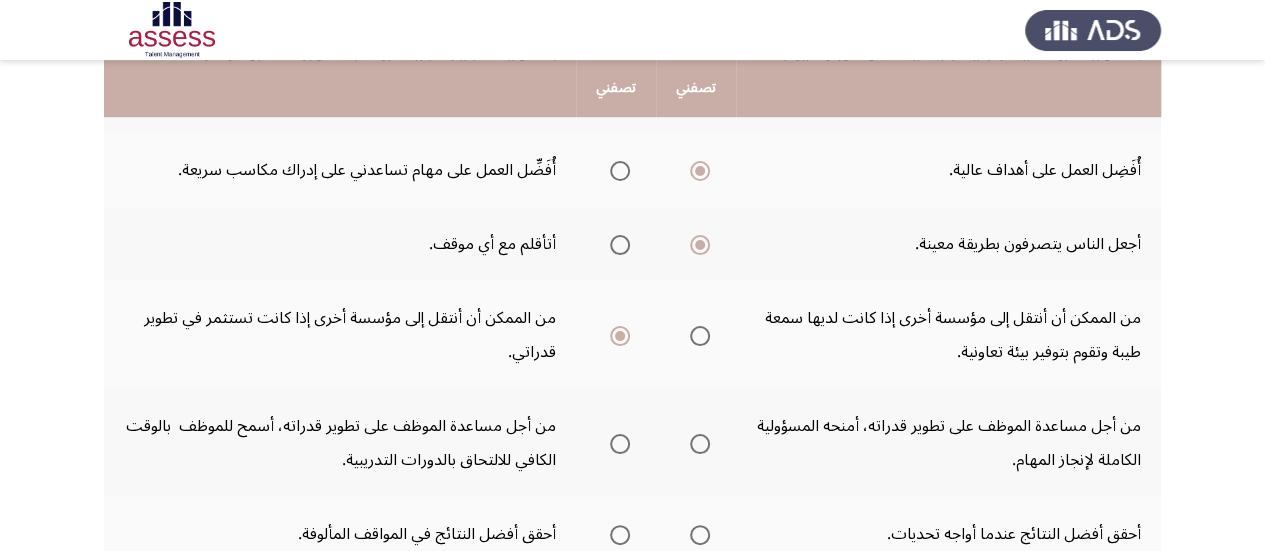click at bounding box center [620, 444] 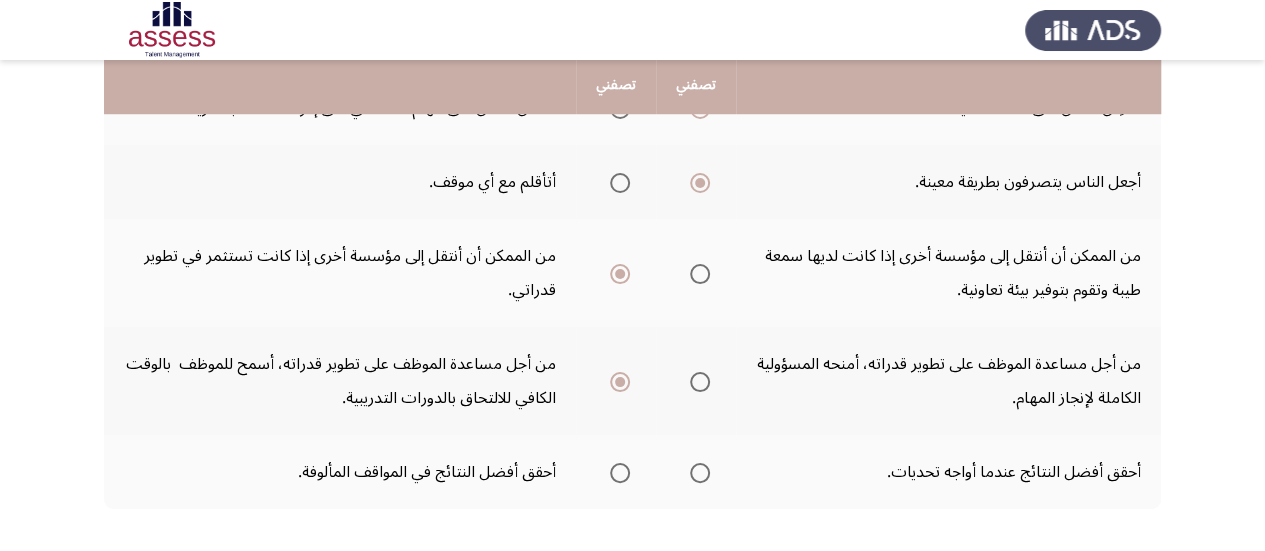 scroll, scrollTop: 768, scrollLeft: 0, axis: vertical 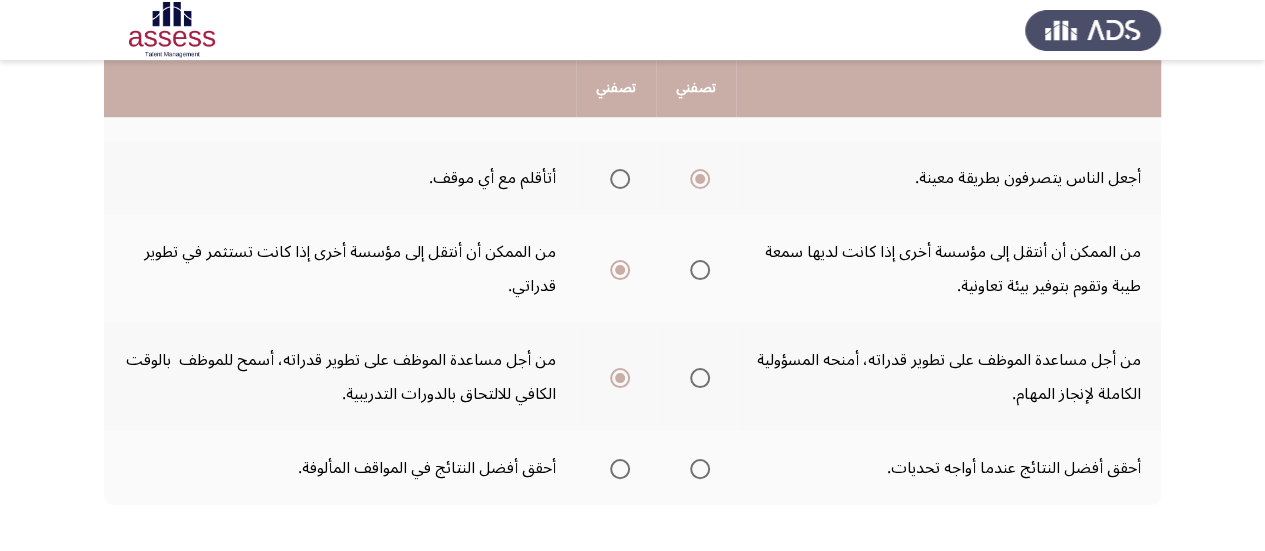 click at bounding box center [700, 469] 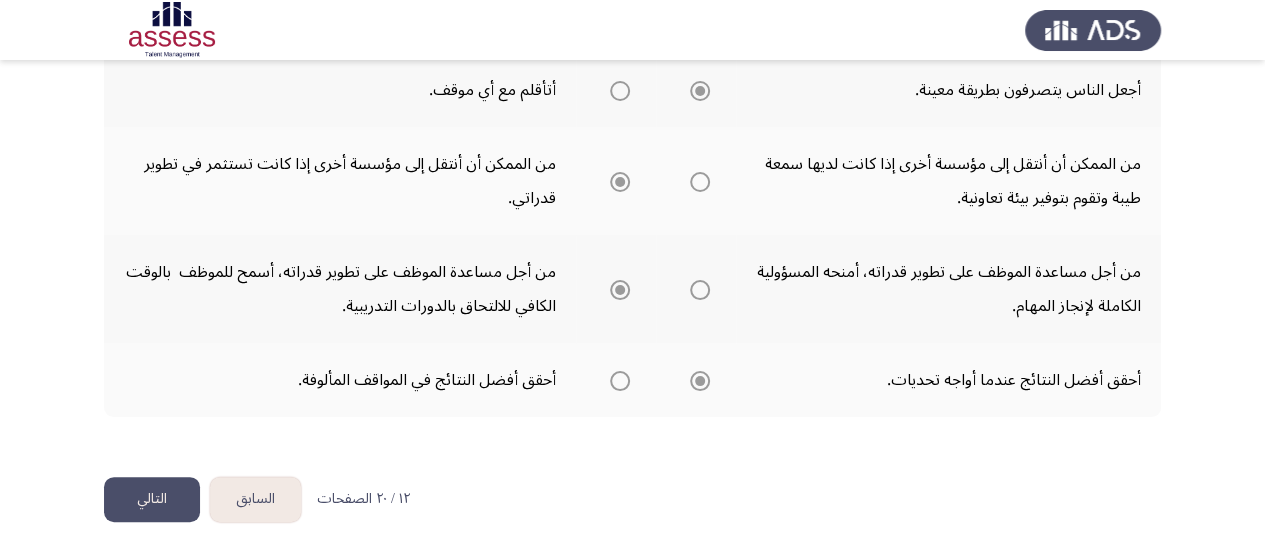 scroll, scrollTop: 861, scrollLeft: 0, axis: vertical 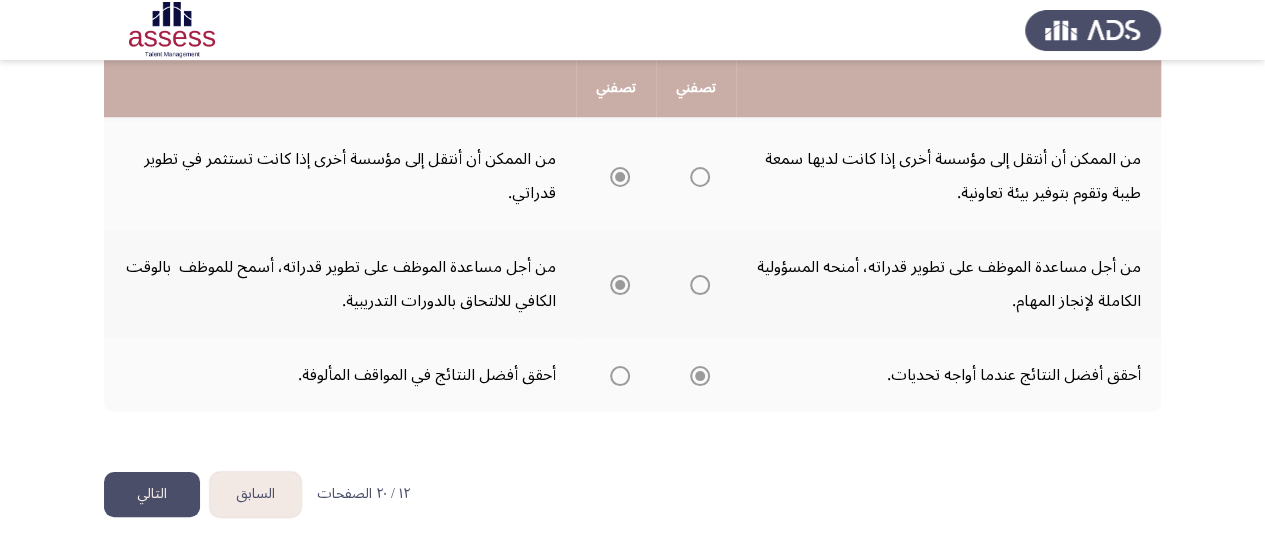 click on "التالي" 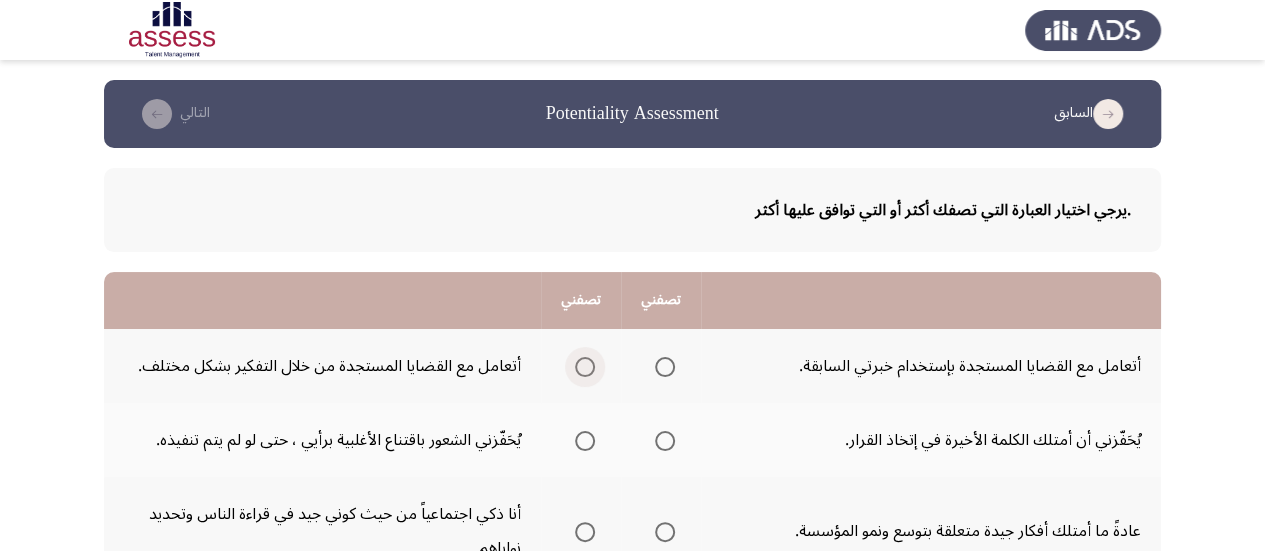 click at bounding box center [585, 367] 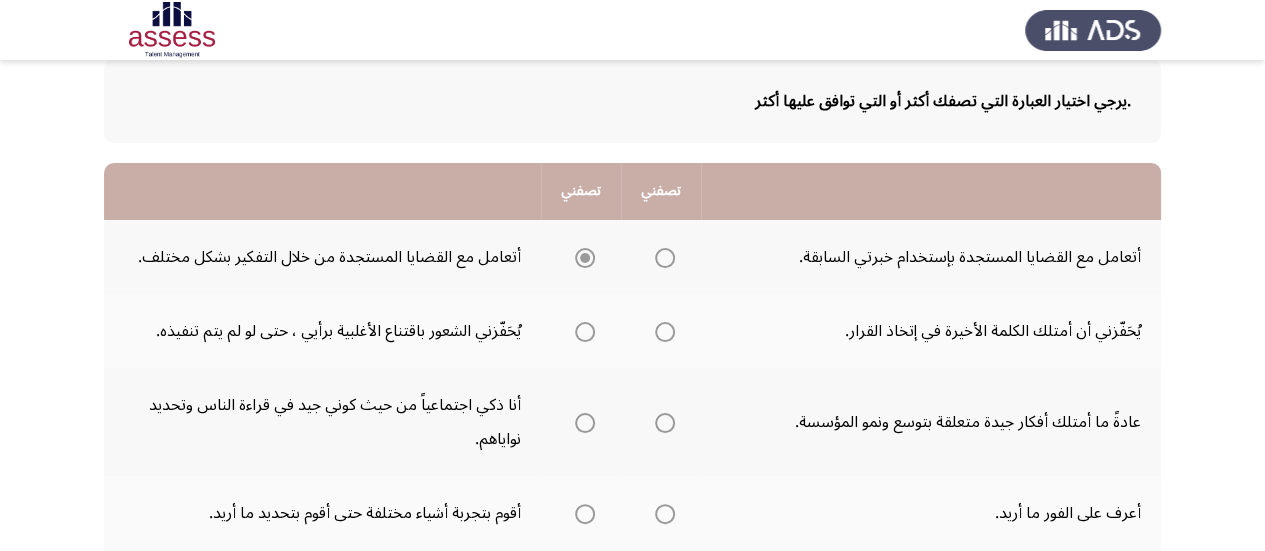 scroll, scrollTop: 120, scrollLeft: 0, axis: vertical 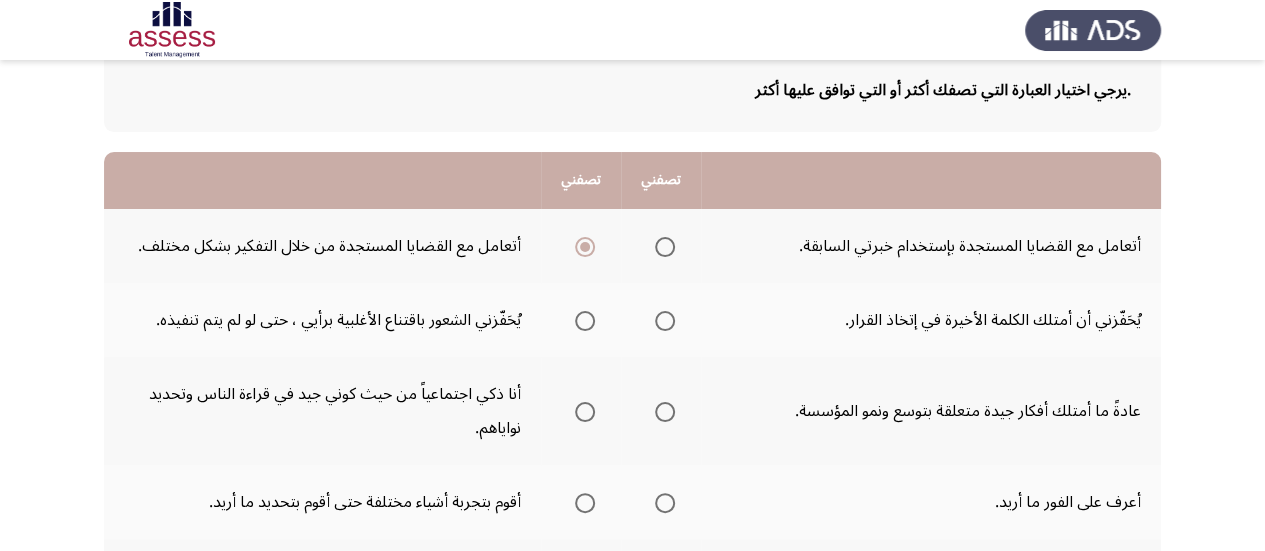 click at bounding box center [665, 321] 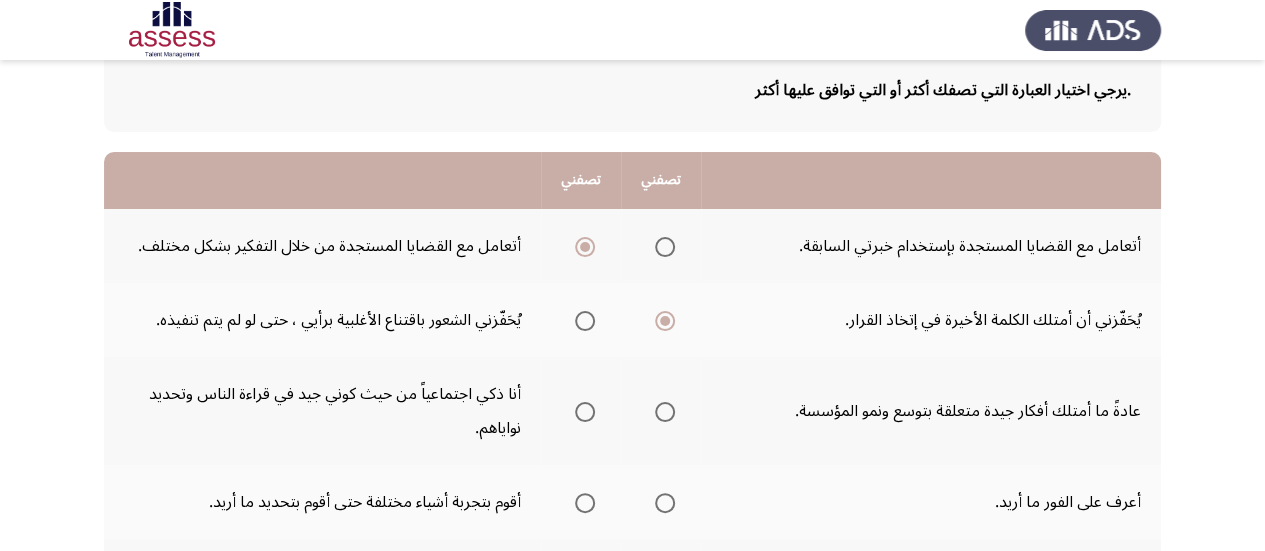 click at bounding box center [585, 412] 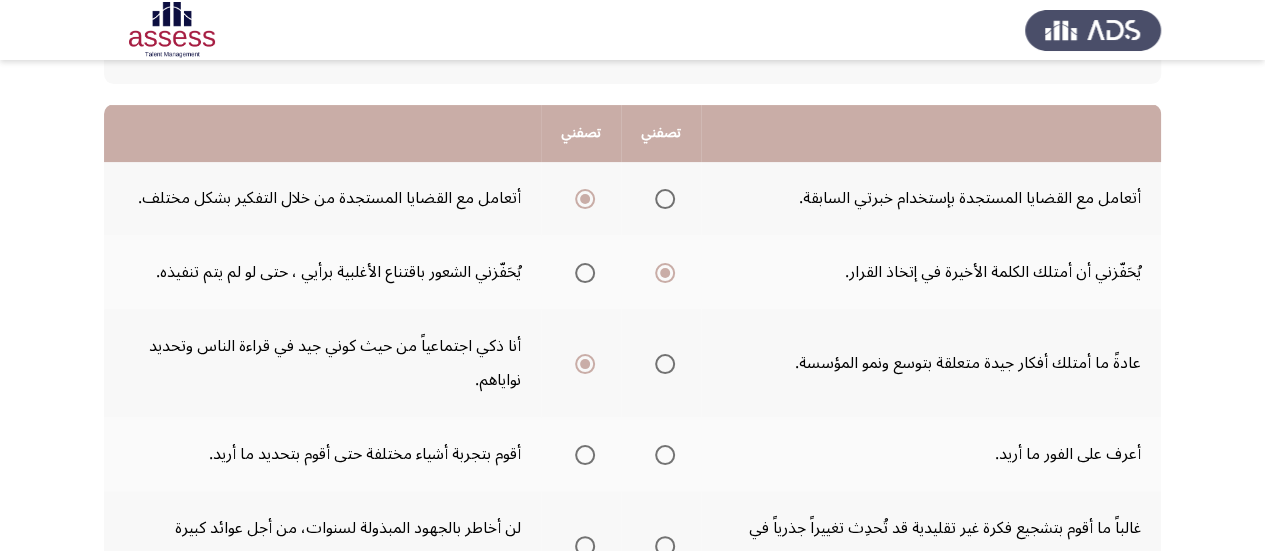 scroll, scrollTop: 236, scrollLeft: 0, axis: vertical 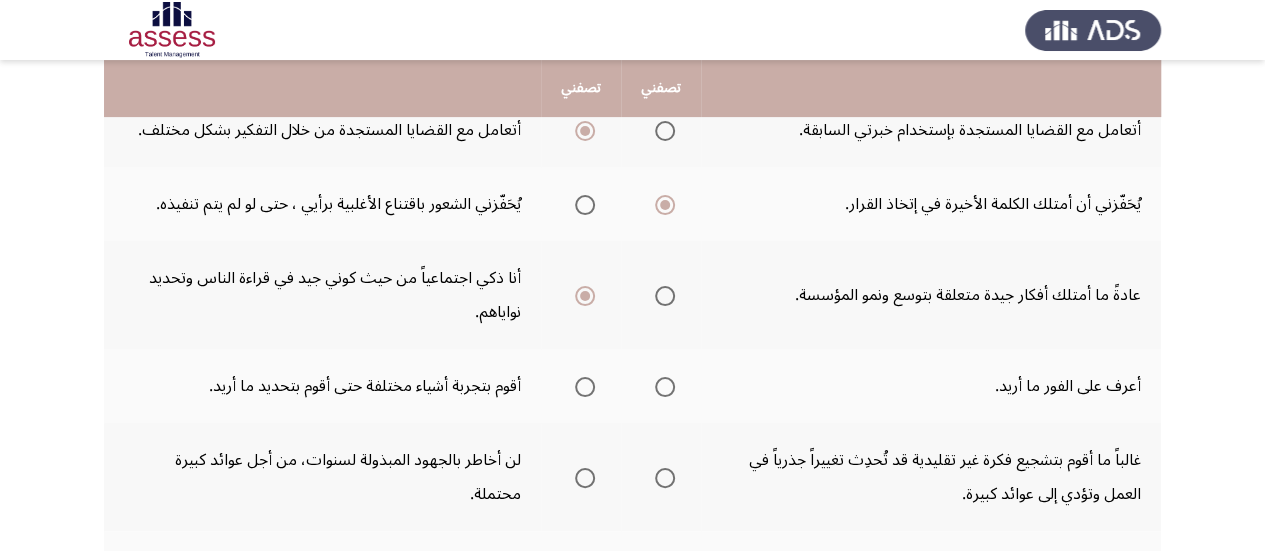 click at bounding box center (585, 387) 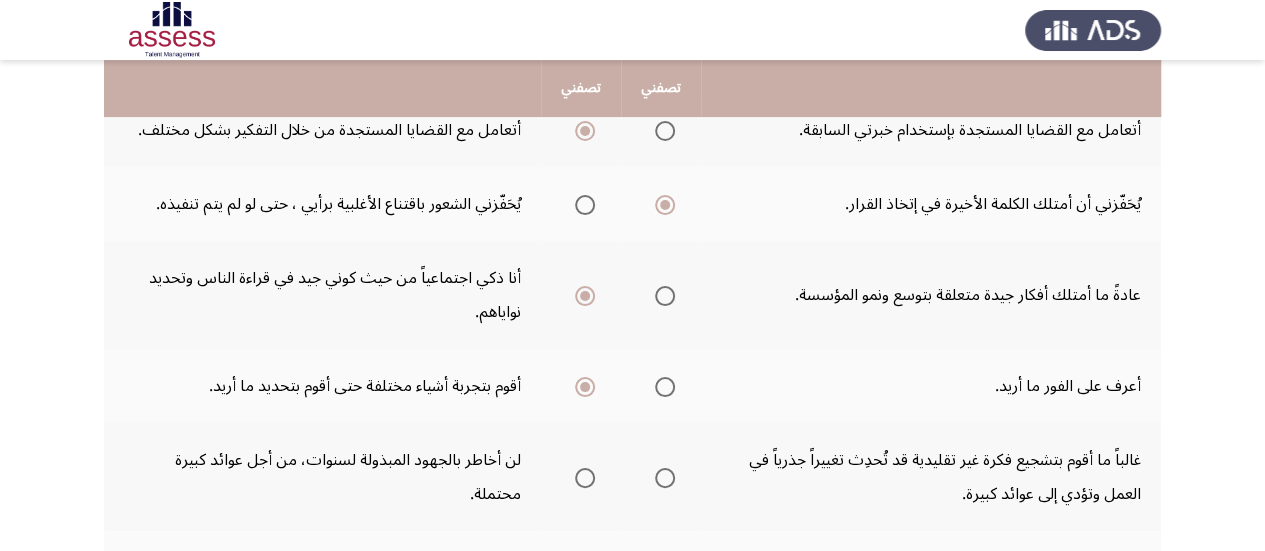 click at bounding box center (665, 478) 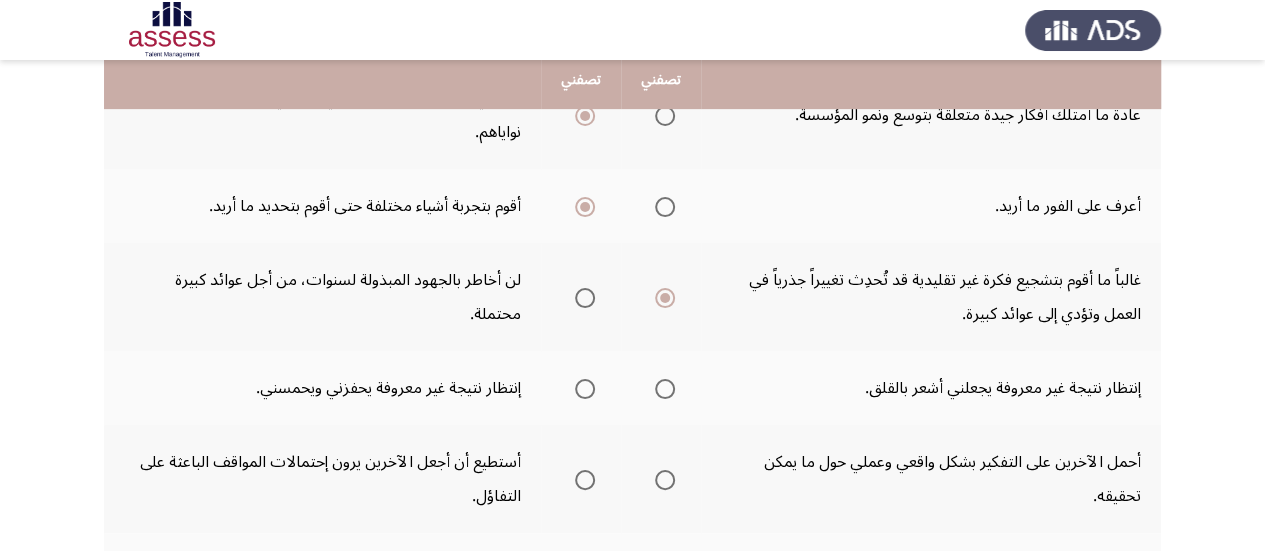 scroll, scrollTop: 419, scrollLeft: 0, axis: vertical 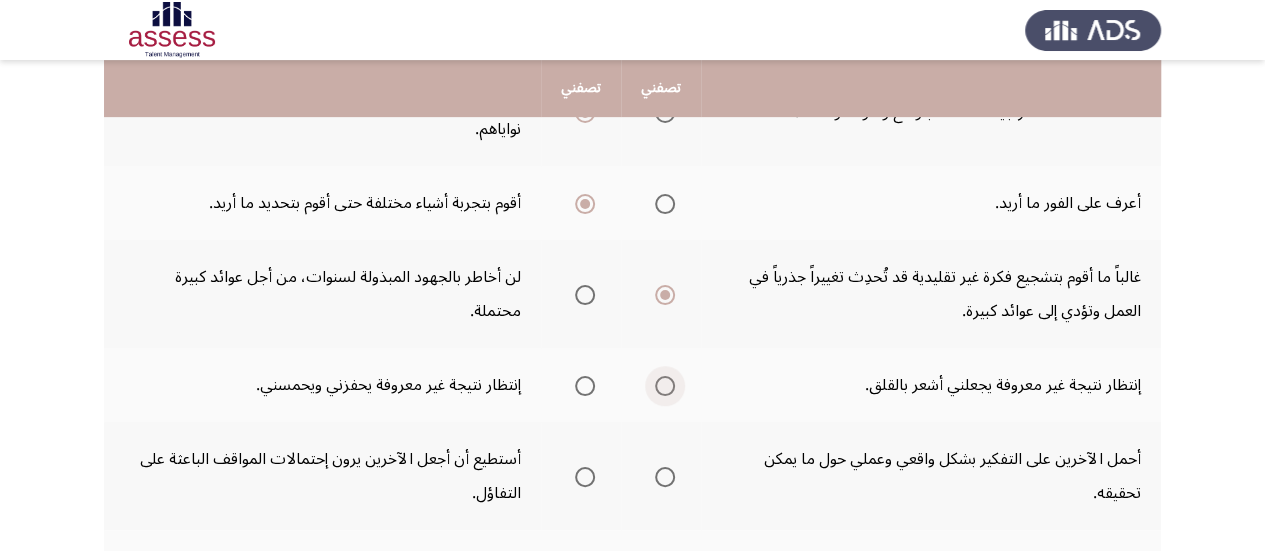 click at bounding box center [665, 386] 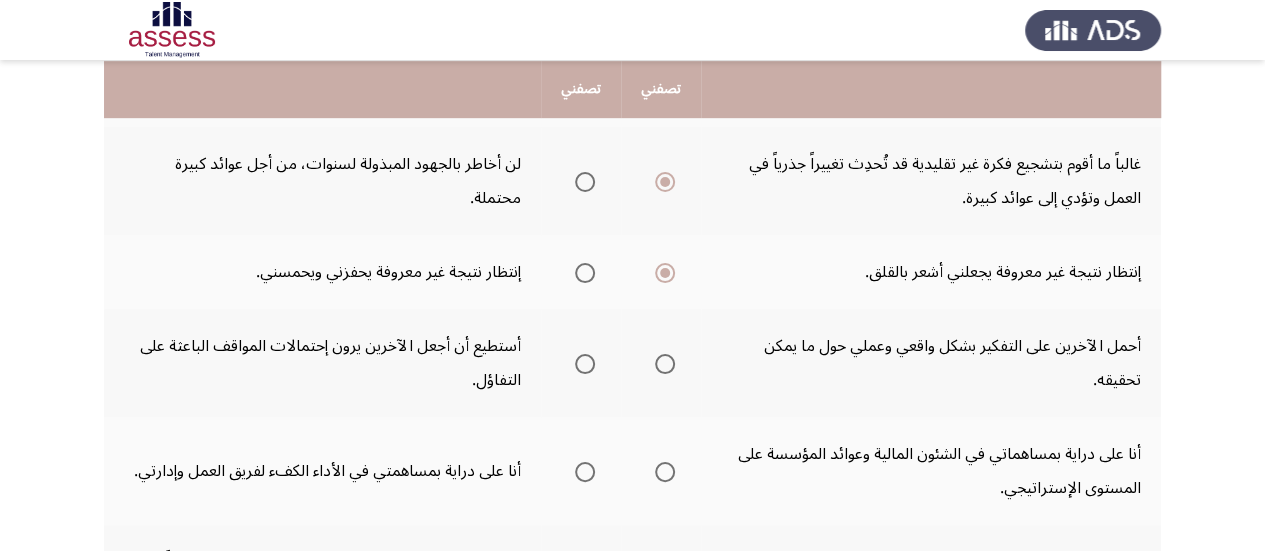 scroll, scrollTop: 533, scrollLeft: 0, axis: vertical 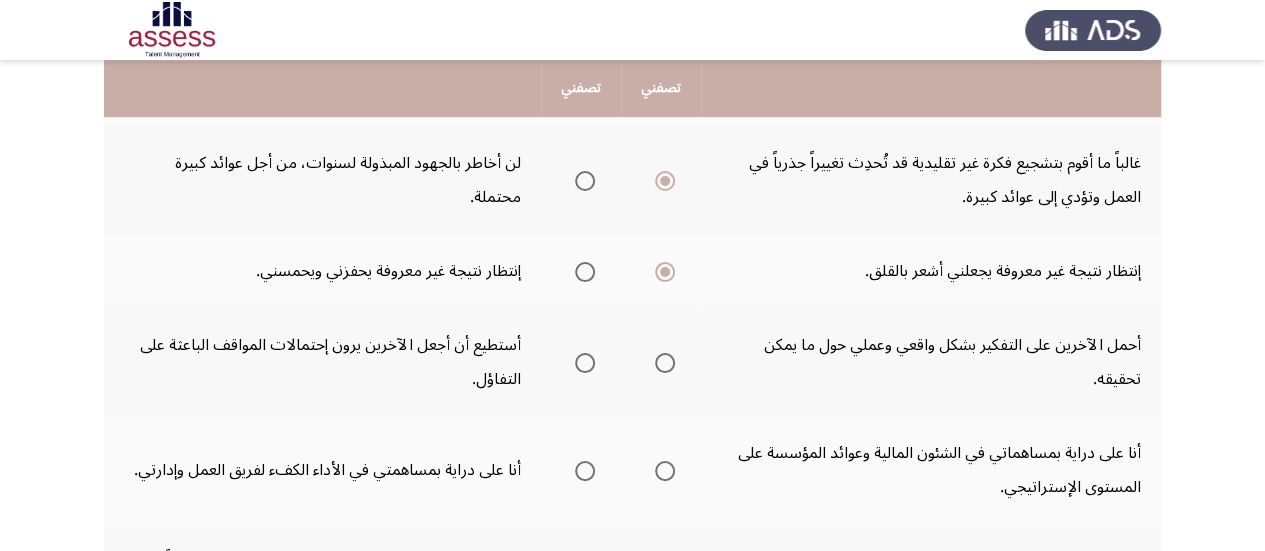 click at bounding box center (585, 363) 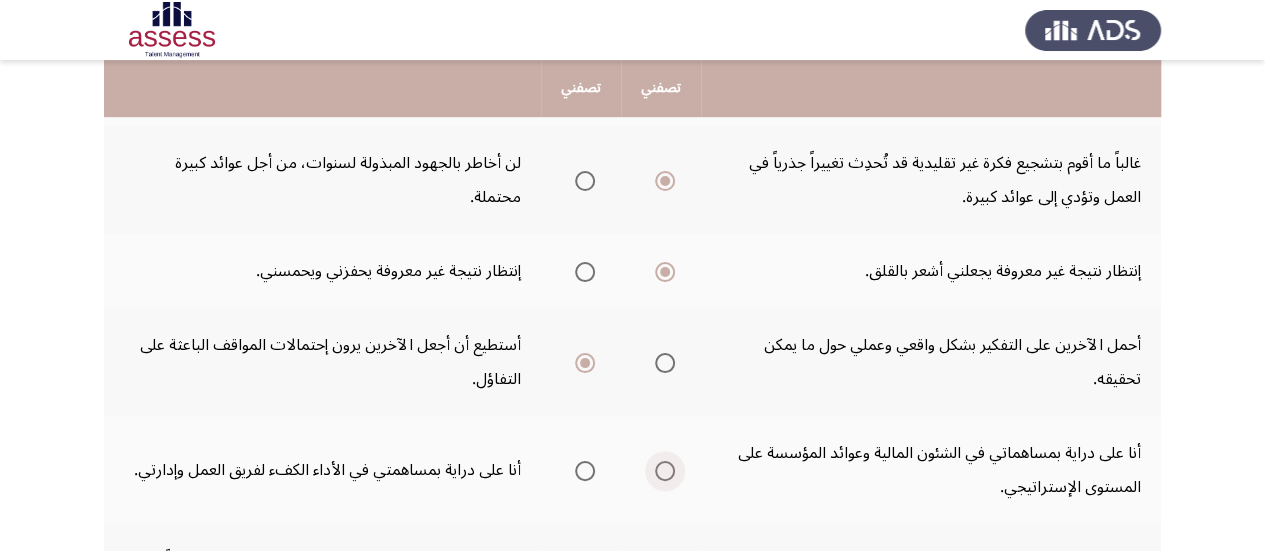 click at bounding box center [665, 471] 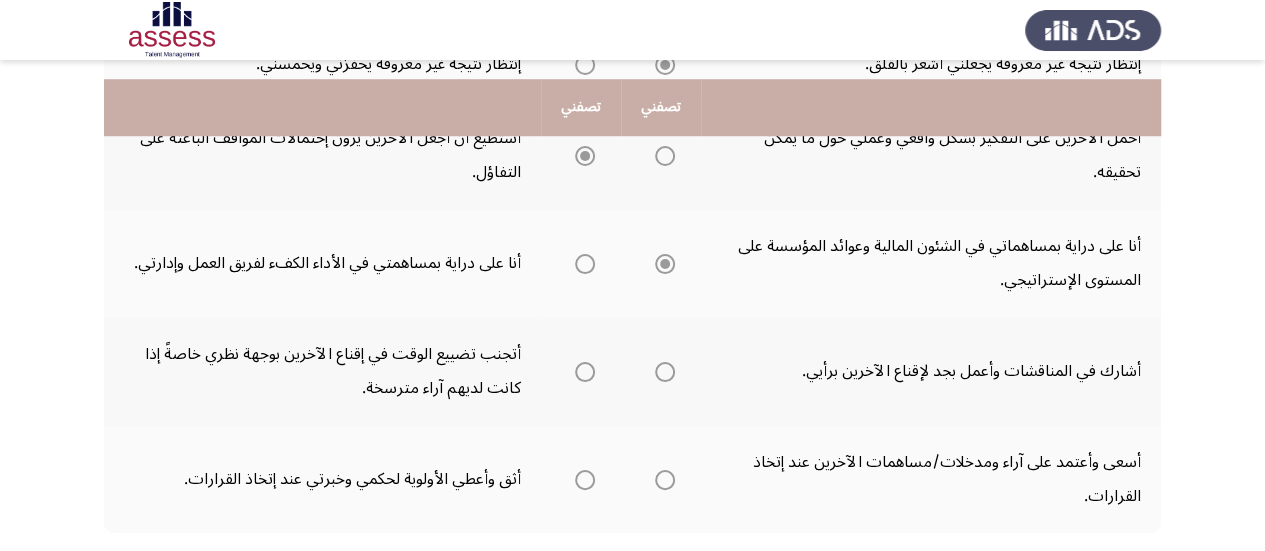 scroll, scrollTop: 758, scrollLeft: 0, axis: vertical 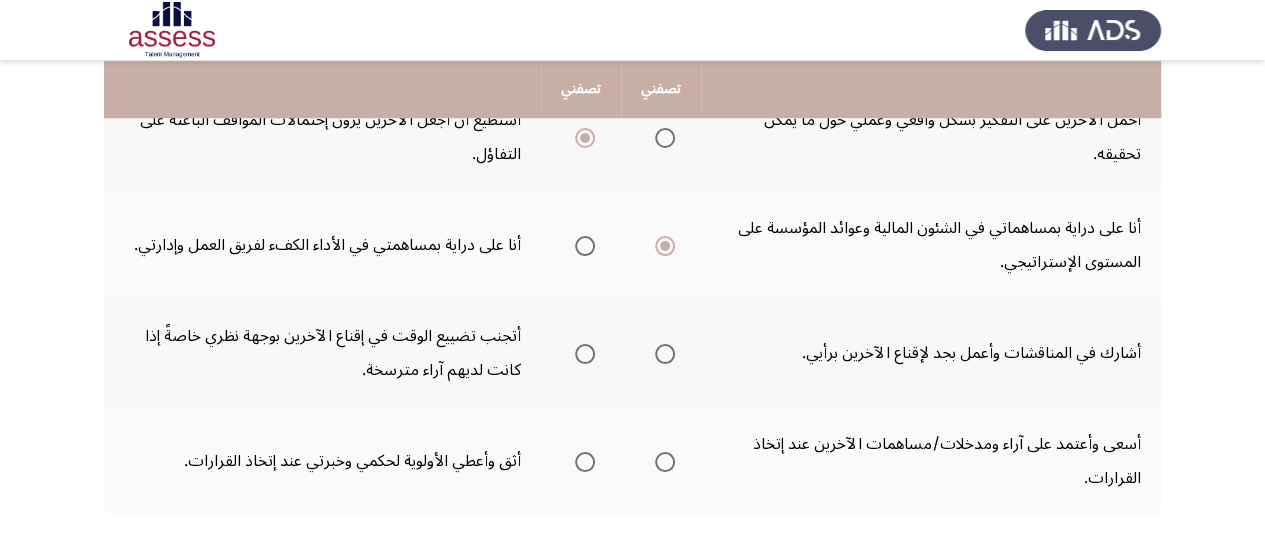 click 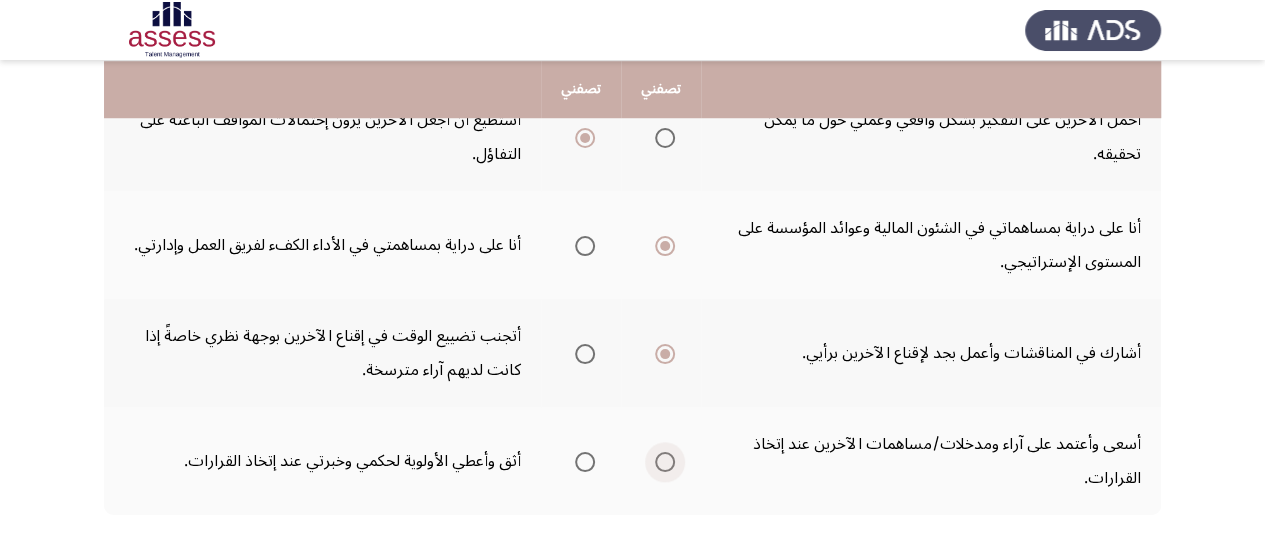 click at bounding box center (665, 462) 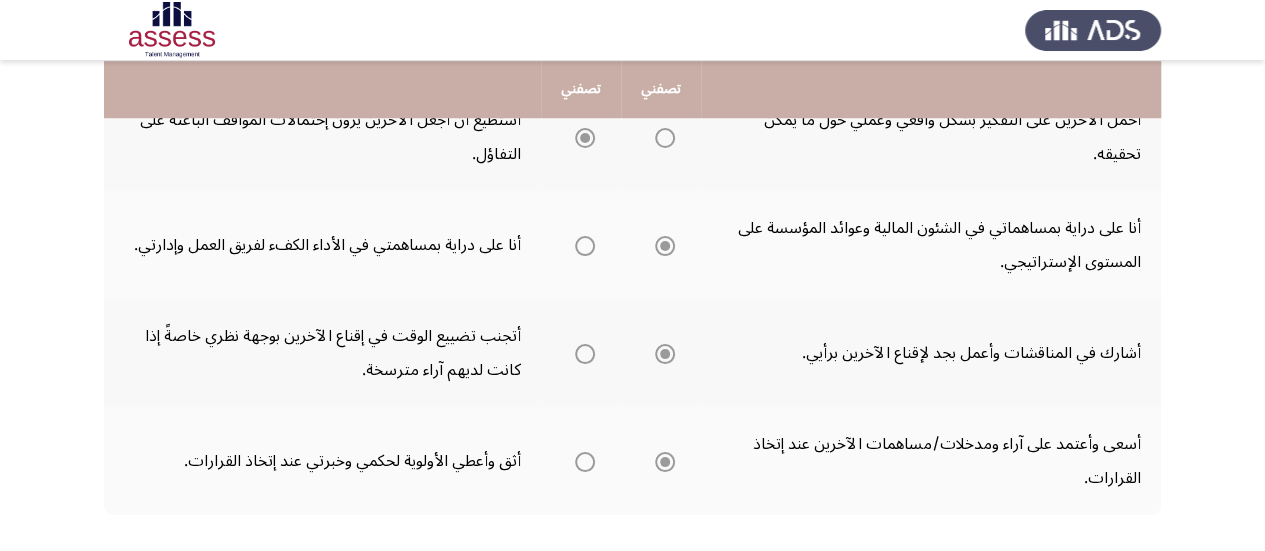 scroll, scrollTop: 861, scrollLeft: 0, axis: vertical 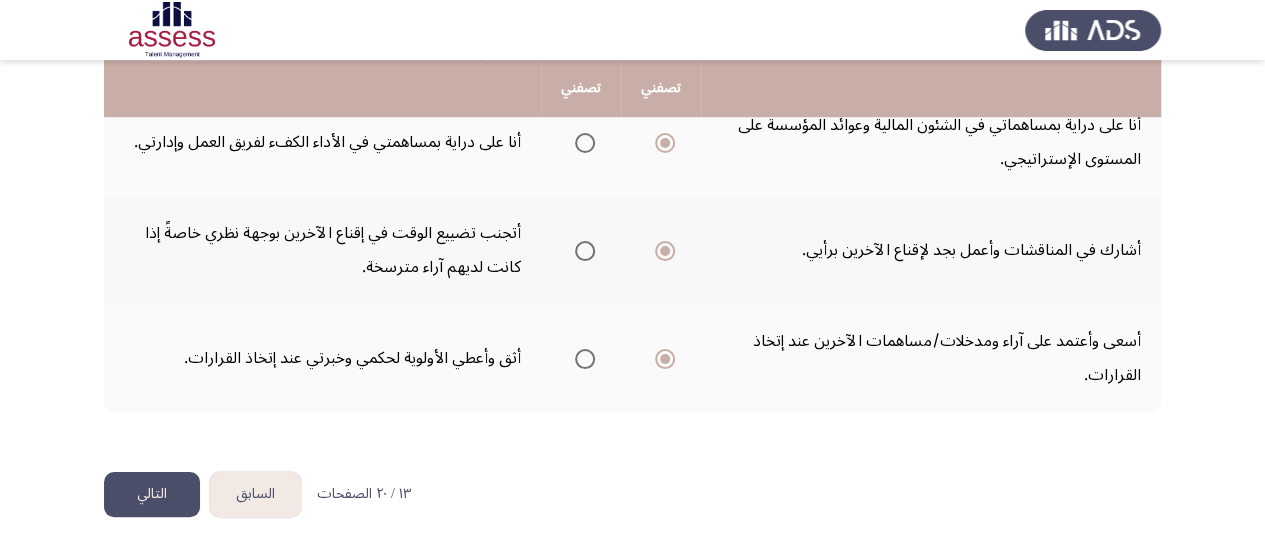 click on "التالي" 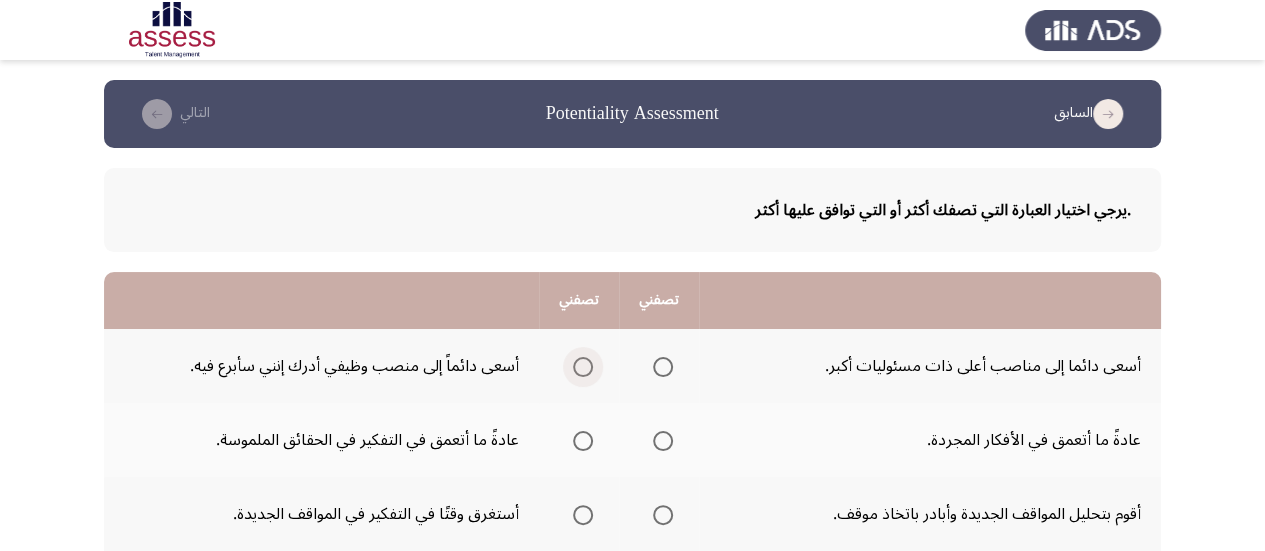 click at bounding box center [579, 367] 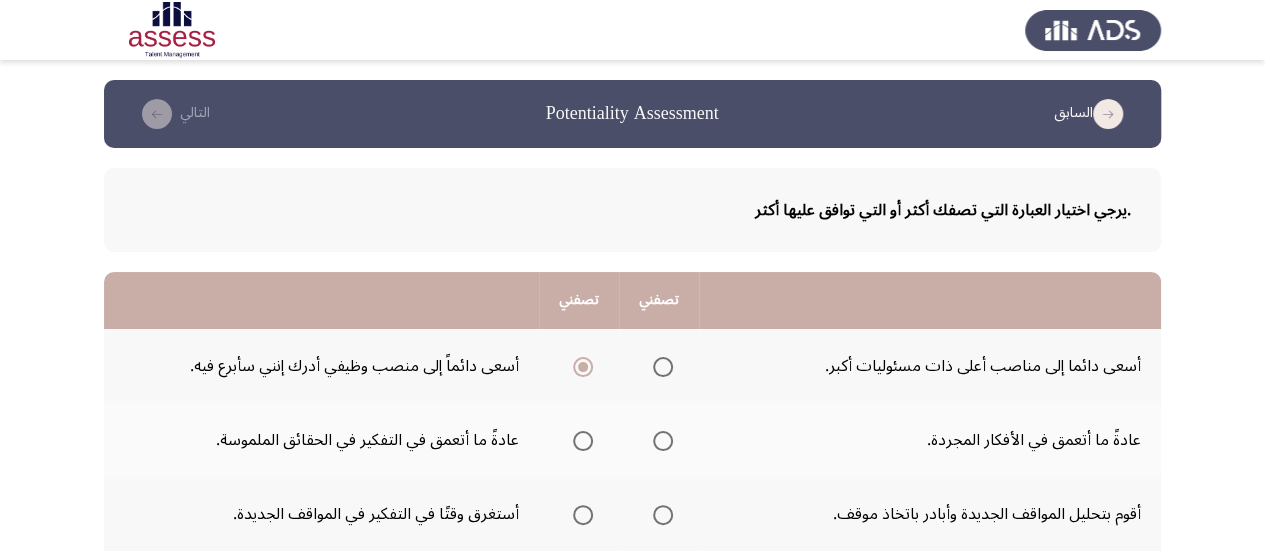 click at bounding box center [663, 441] 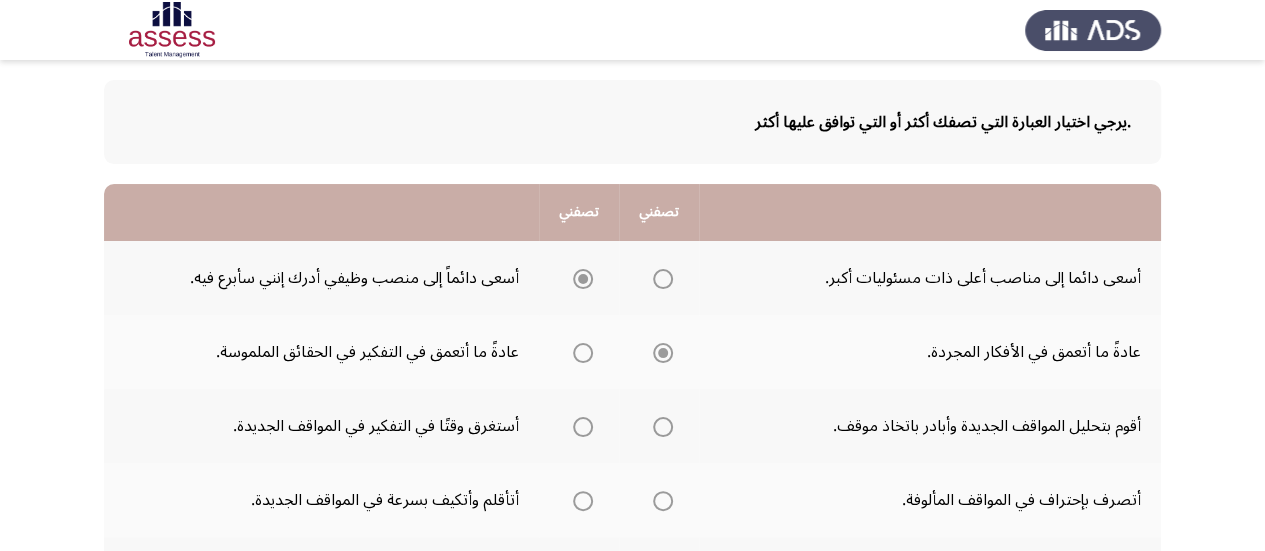 scroll, scrollTop: 172, scrollLeft: 0, axis: vertical 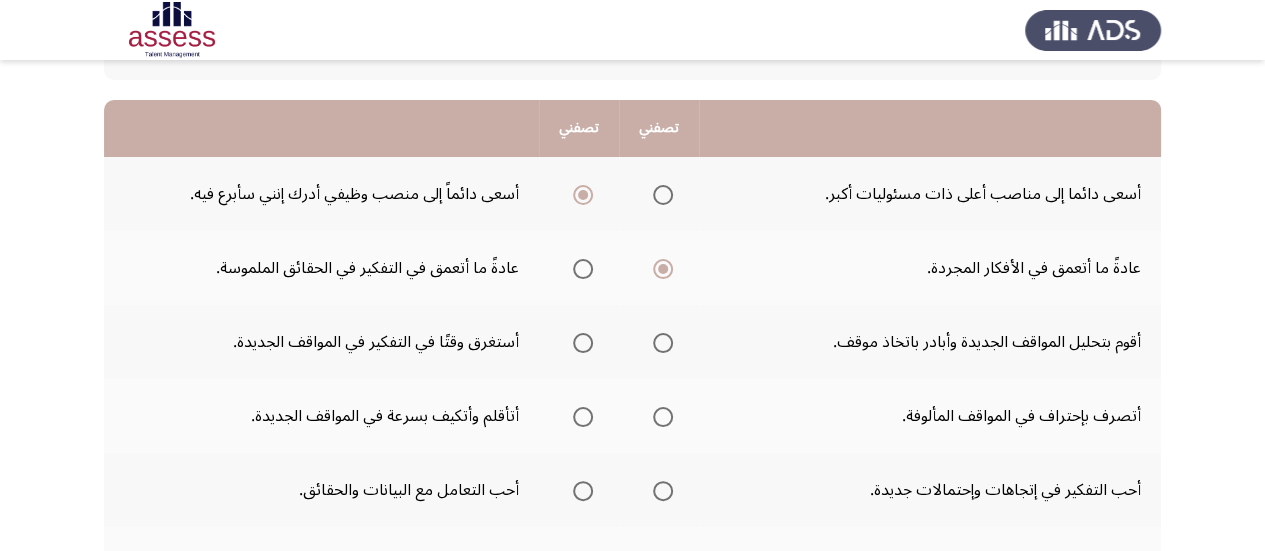 click at bounding box center (583, 343) 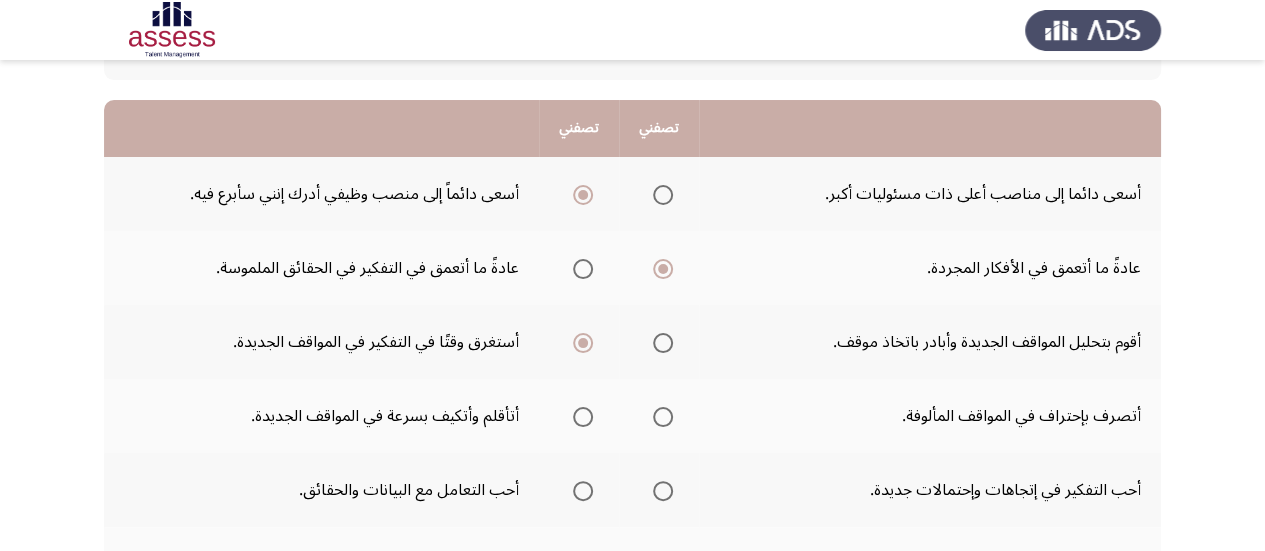 click at bounding box center [583, 417] 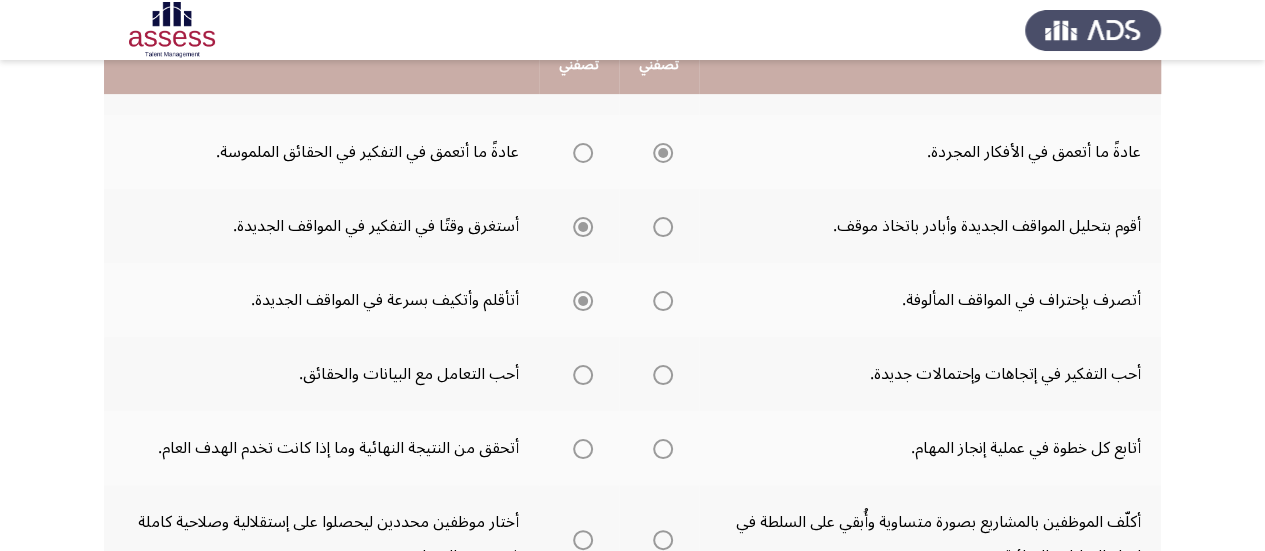 scroll, scrollTop: 292, scrollLeft: 0, axis: vertical 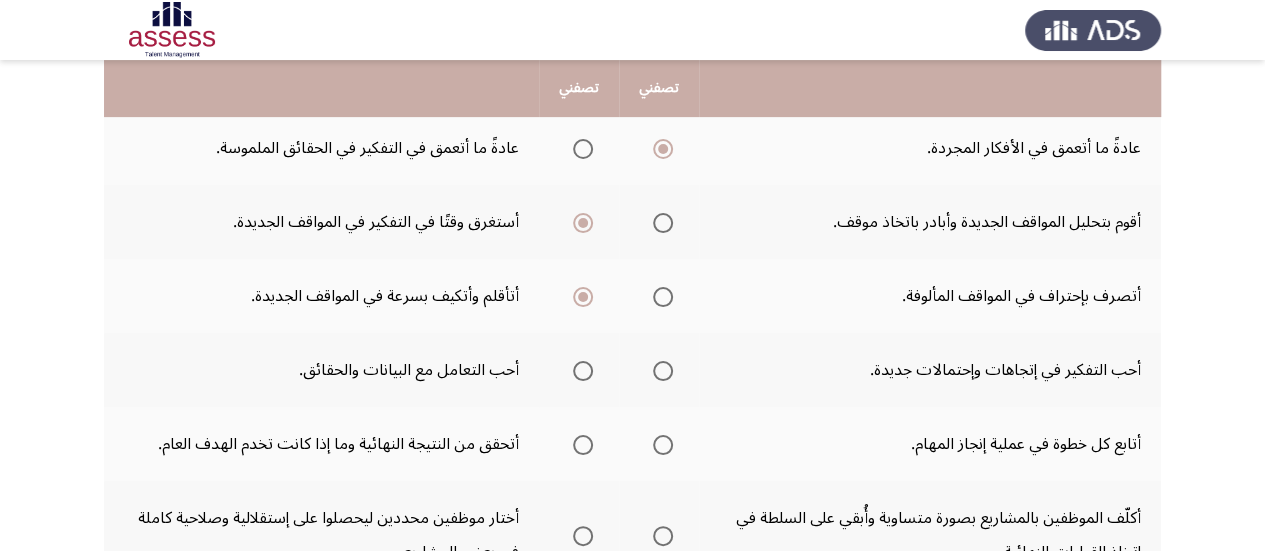 click at bounding box center [663, 371] 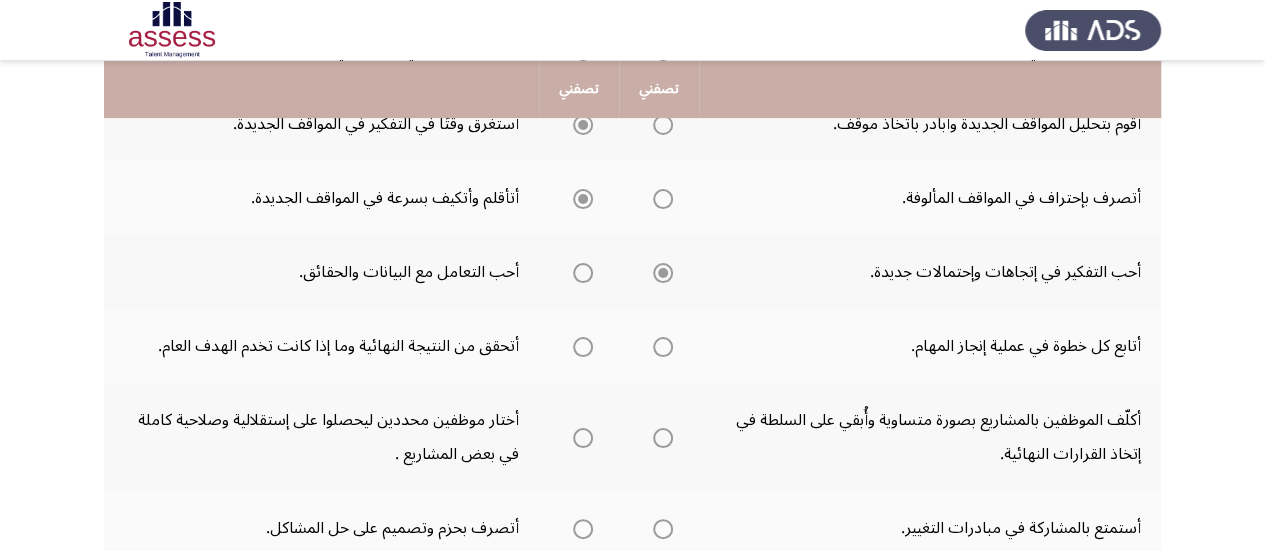 scroll, scrollTop: 390, scrollLeft: 0, axis: vertical 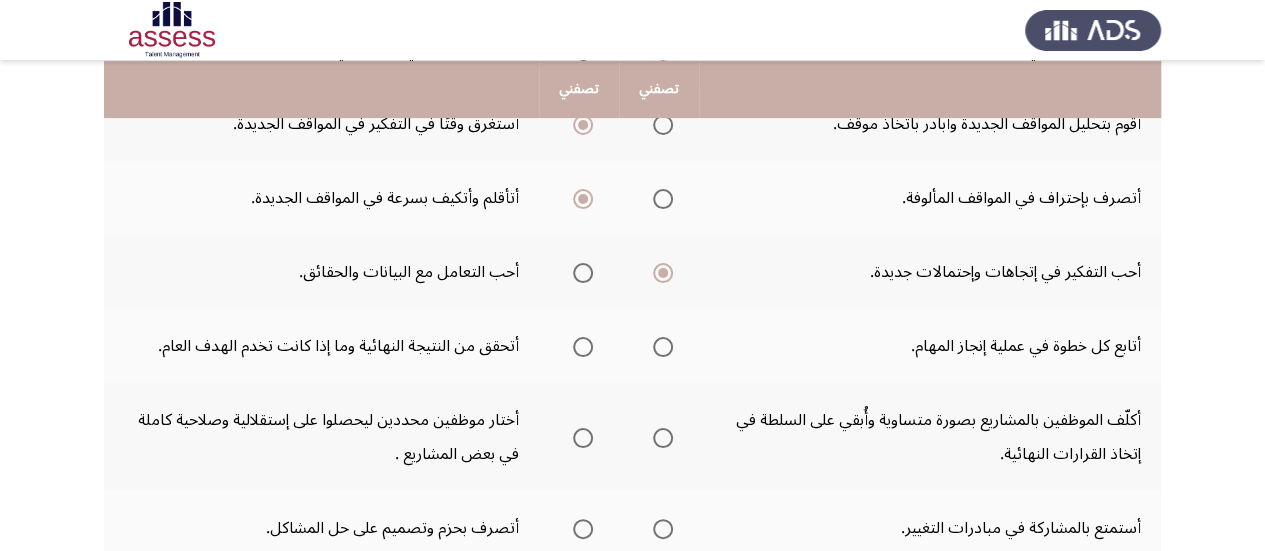 click at bounding box center [663, 347] 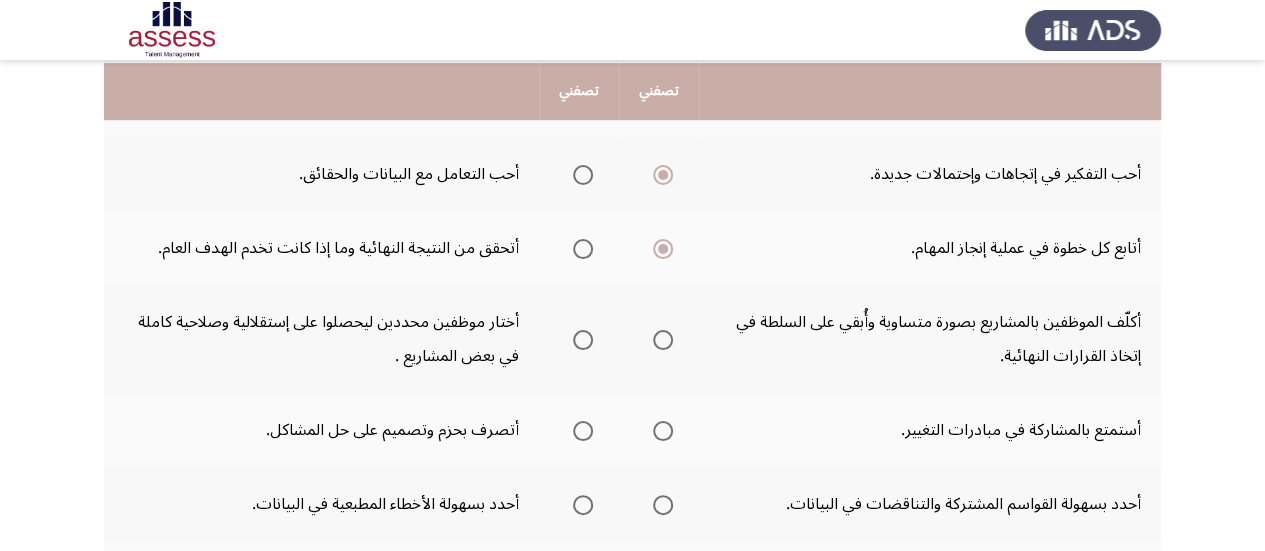 scroll, scrollTop: 491, scrollLeft: 0, axis: vertical 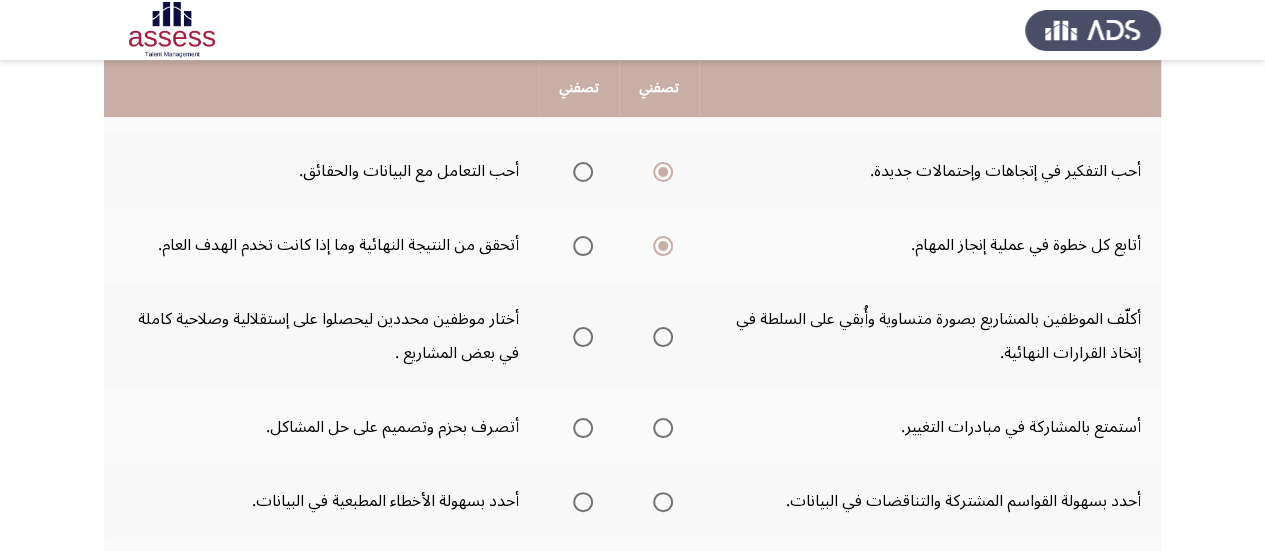 click at bounding box center (663, 337) 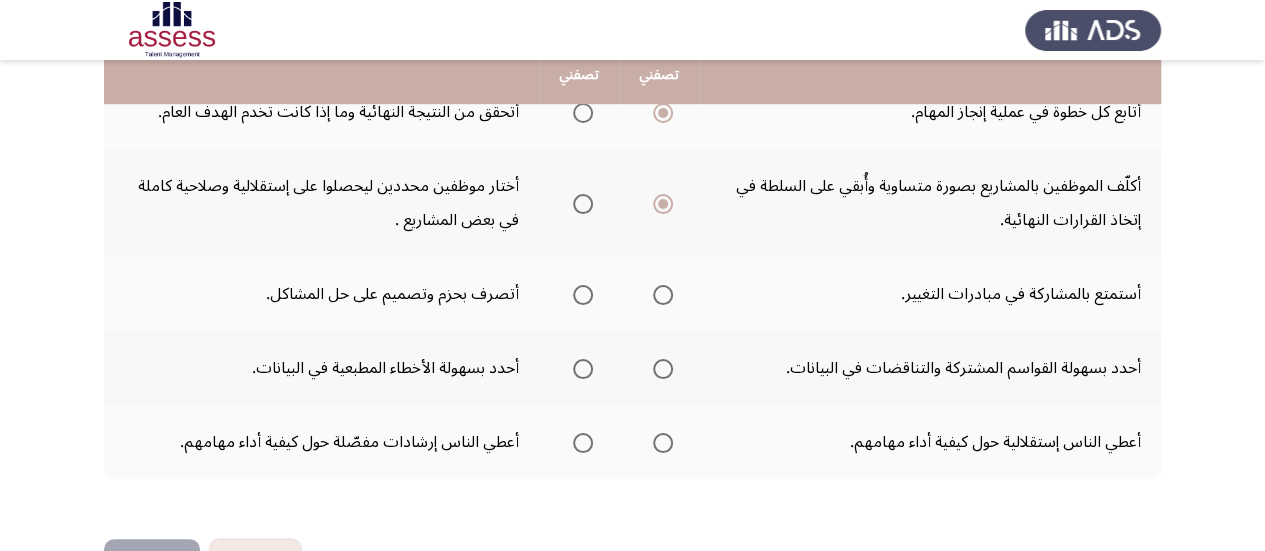 scroll, scrollTop: 632, scrollLeft: 0, axis: vertical 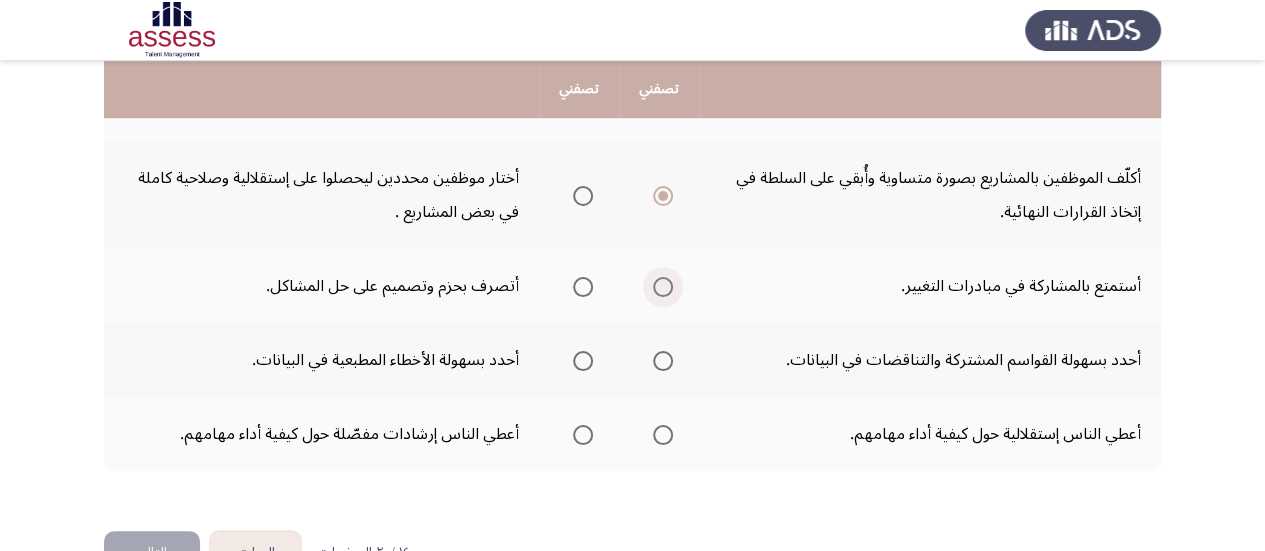 click at bounding box center (663, 287) 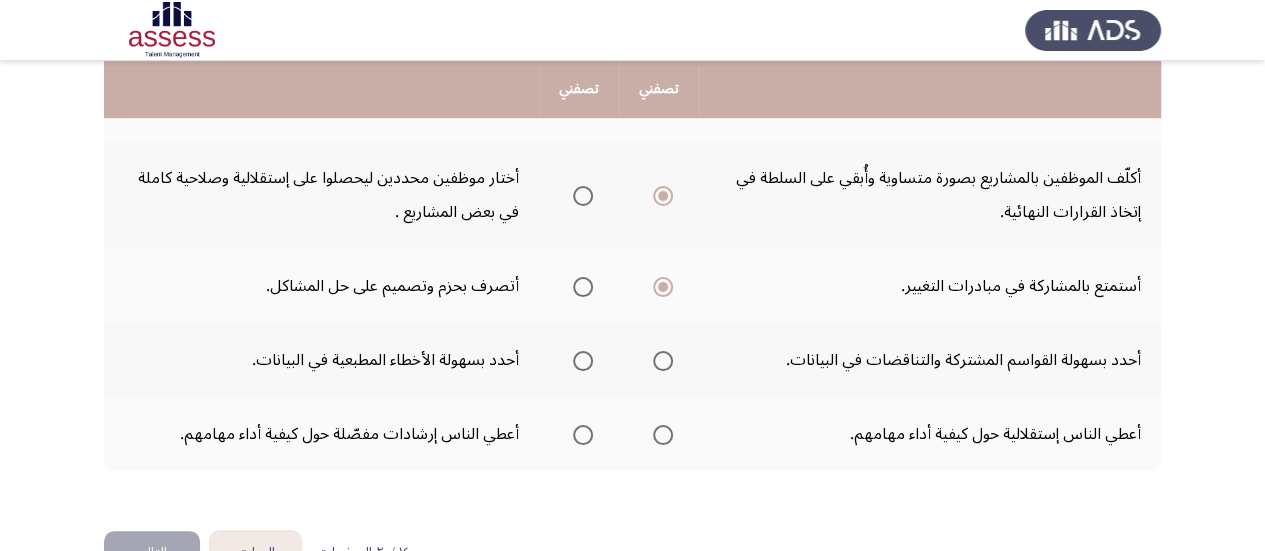 click at bounding box center (583, 361) 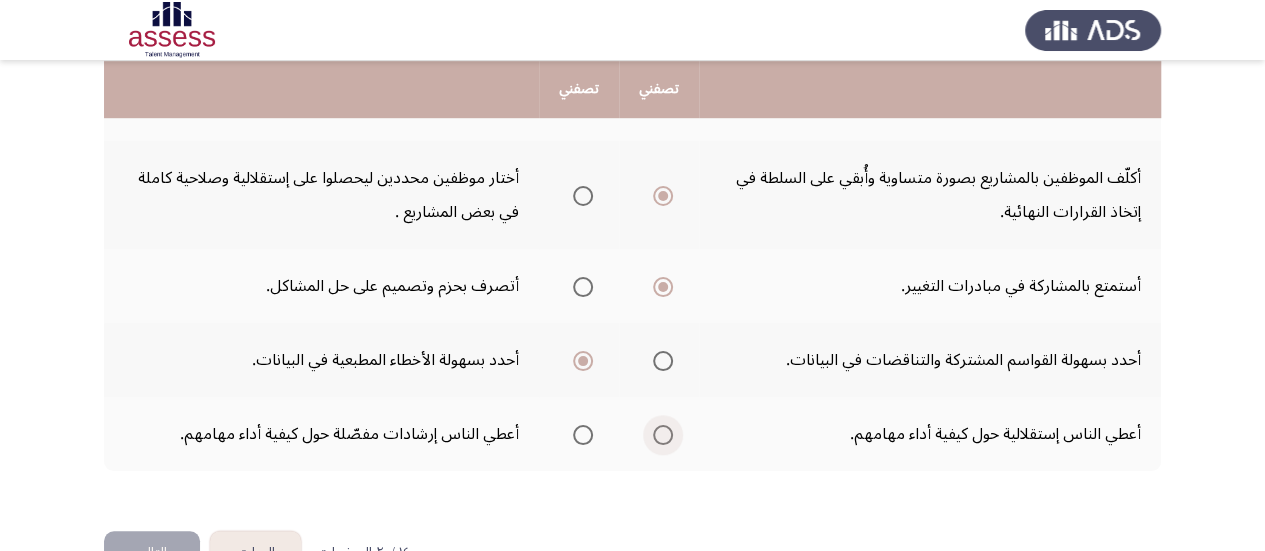 click at bounding box center [663, 435] 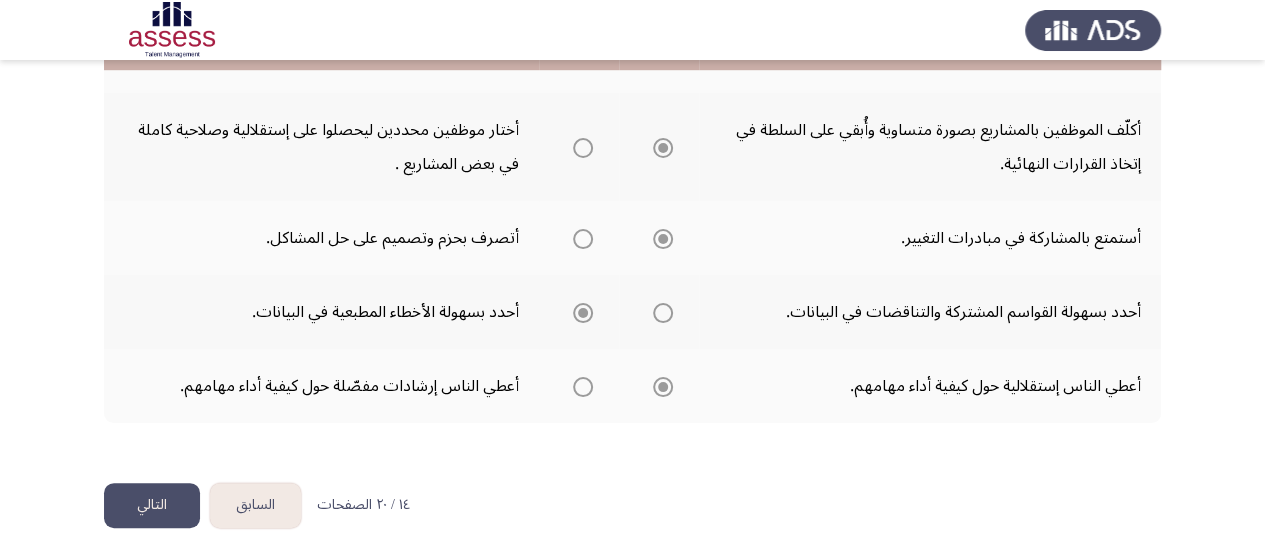 scroll, scrollTop: 691, scrollLeft: 0, axis: vertical 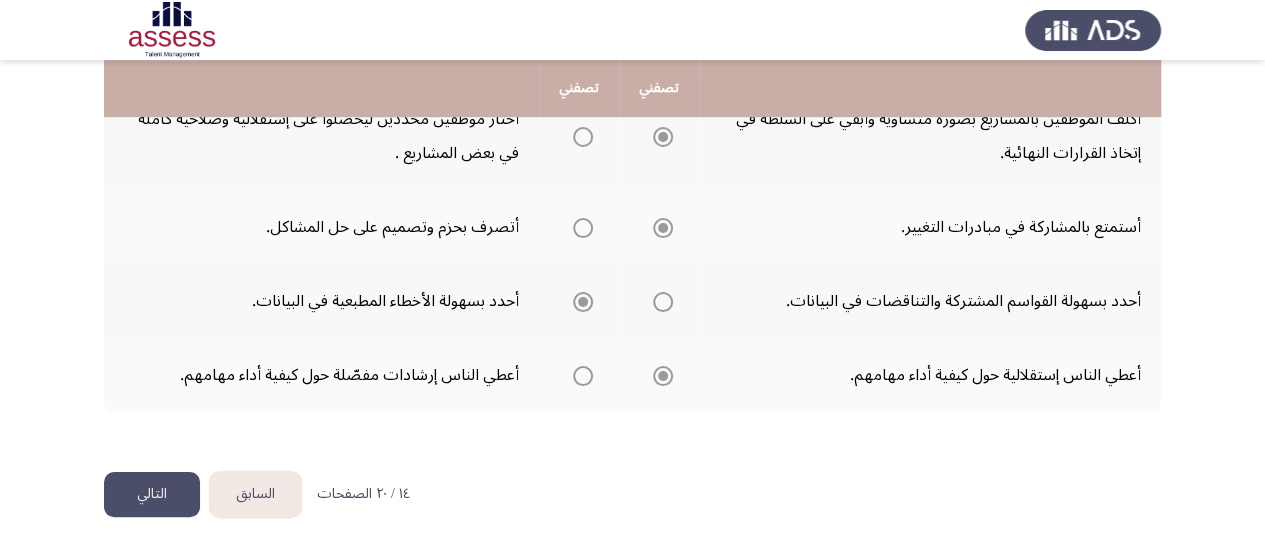 click on "التالي" 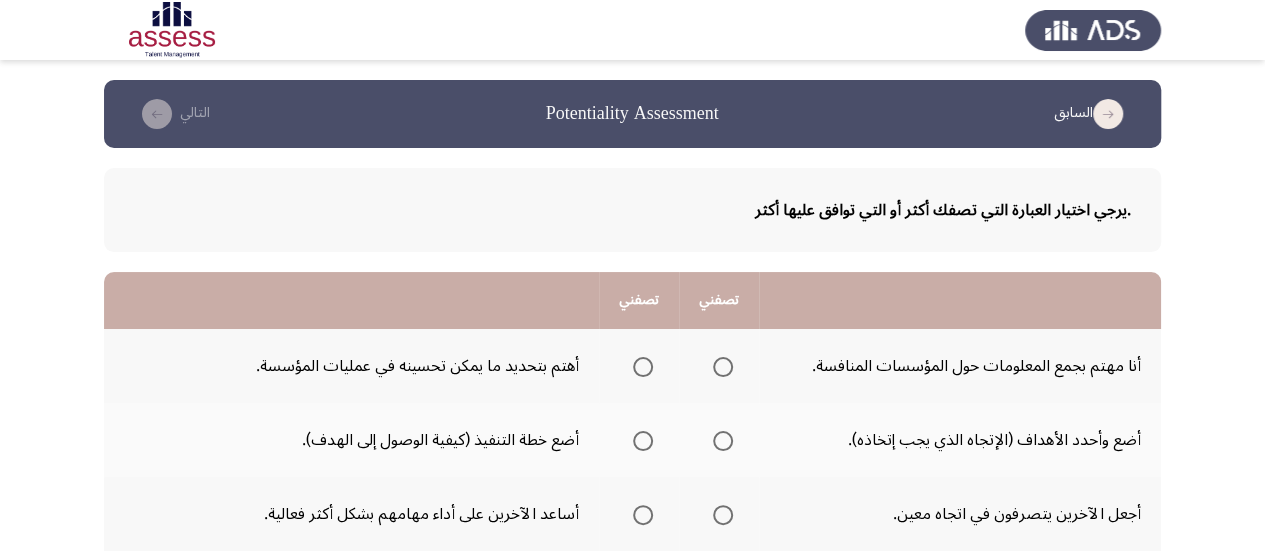 click at bounding box center [643, 367] 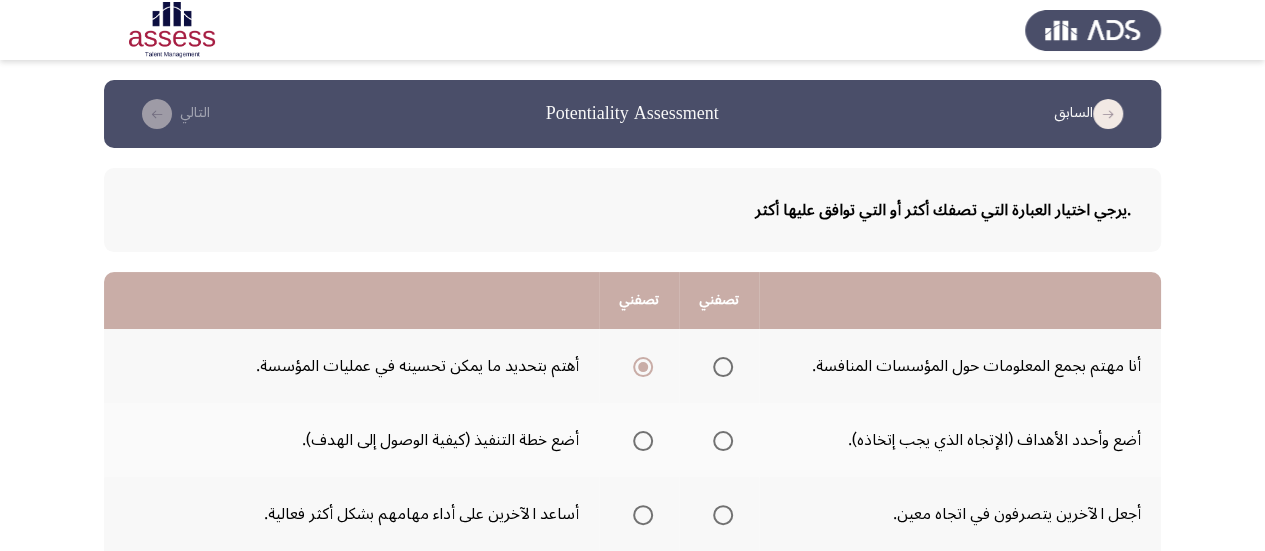 click at bounding box center [723, 441] 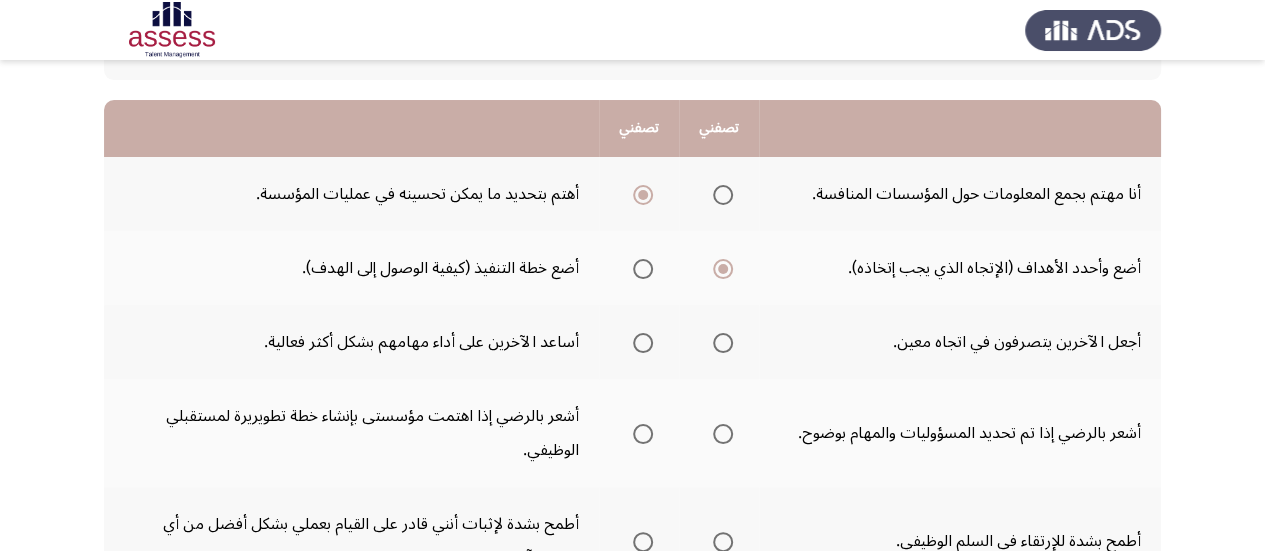 scroll, scrollTop: 172, scrollLeft: 0, axis: vertical 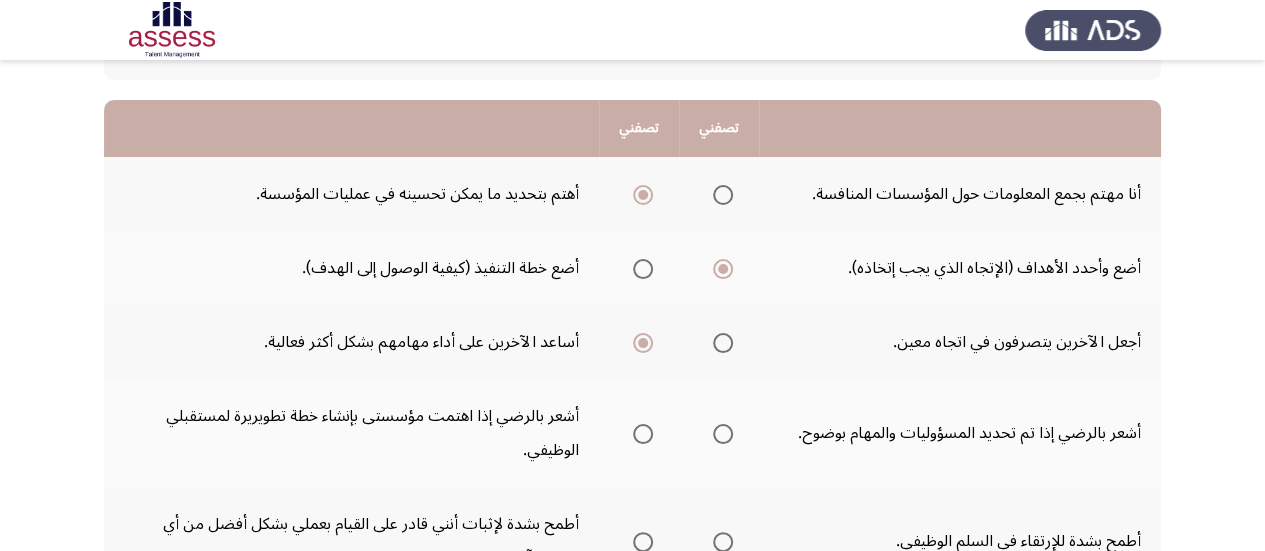 click at bounding box center [643, 434] 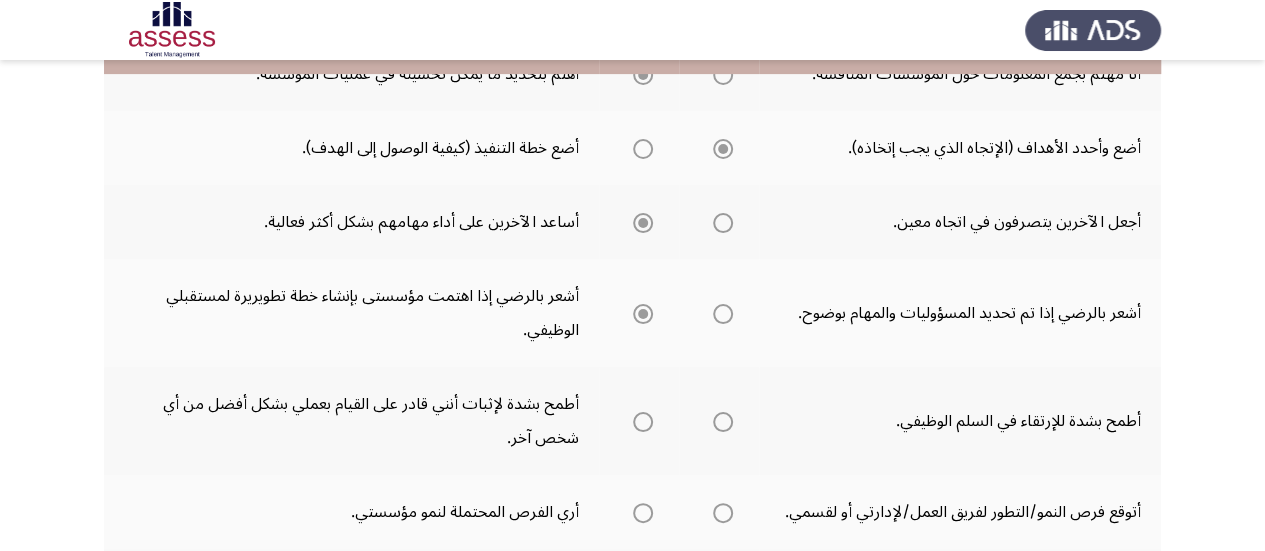scroll, scrollTop: 337, scrollLeft: 0, axis: vertical 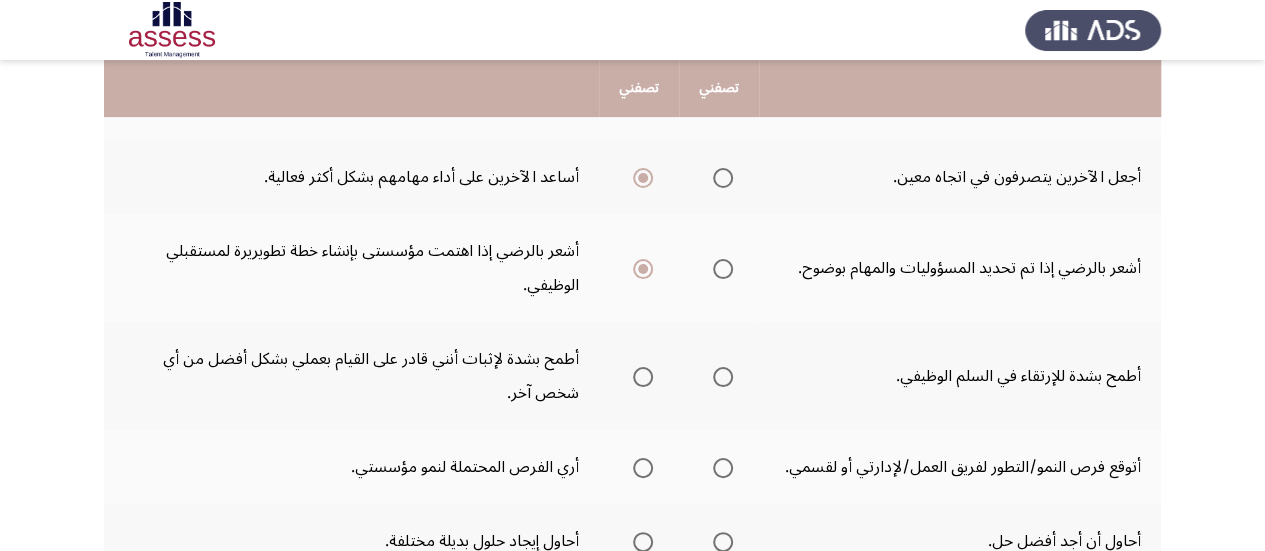 click at bounding box center (643, 377) 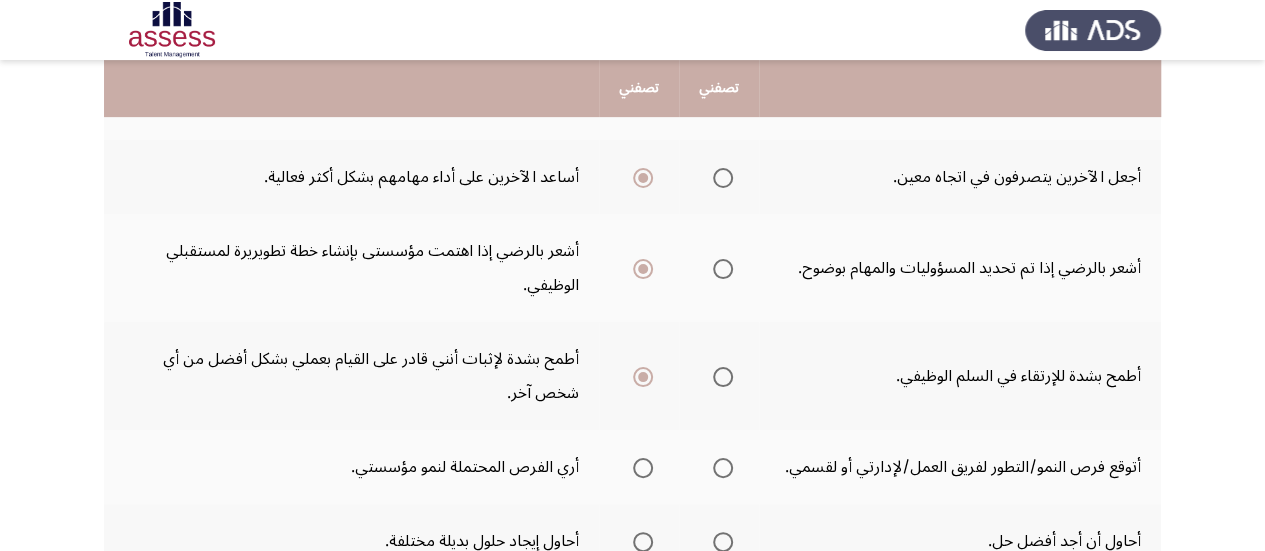 click at bounding box center (723, 377) 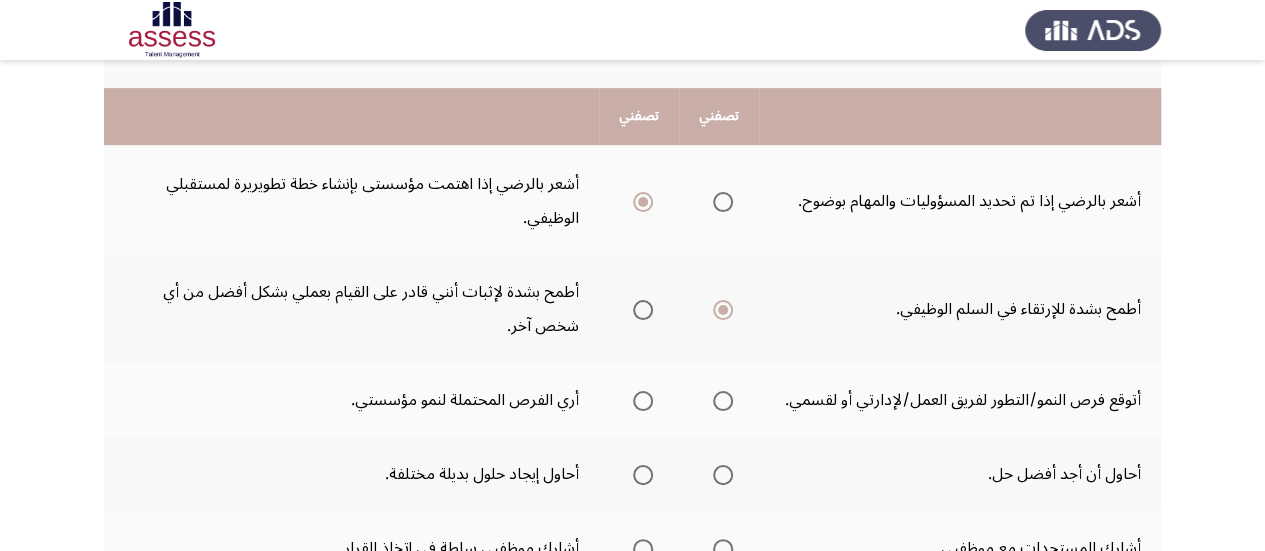 scroll, scrollTop: 453, scrollLeft: 0, axis: vertical 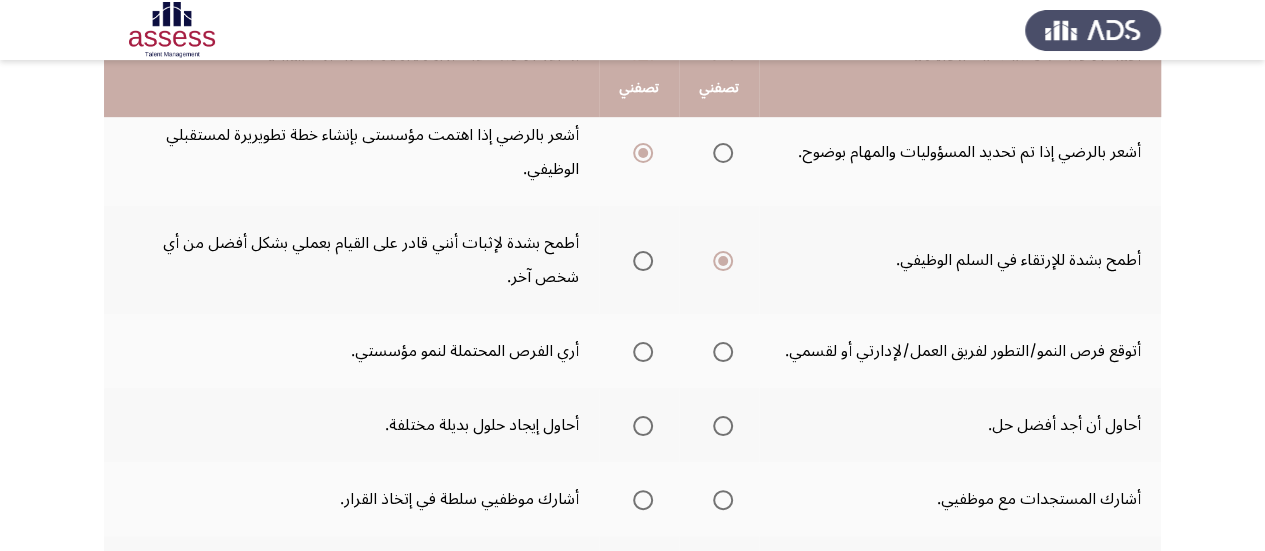 click at bounding box center (723, 352) 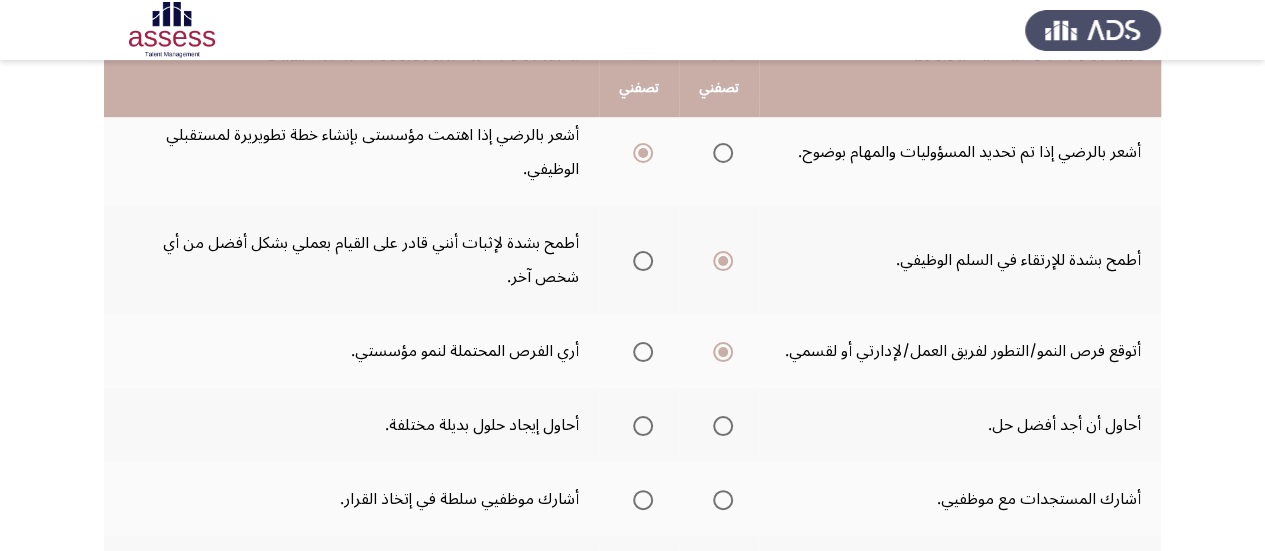 click at bounding box center (643, 426) 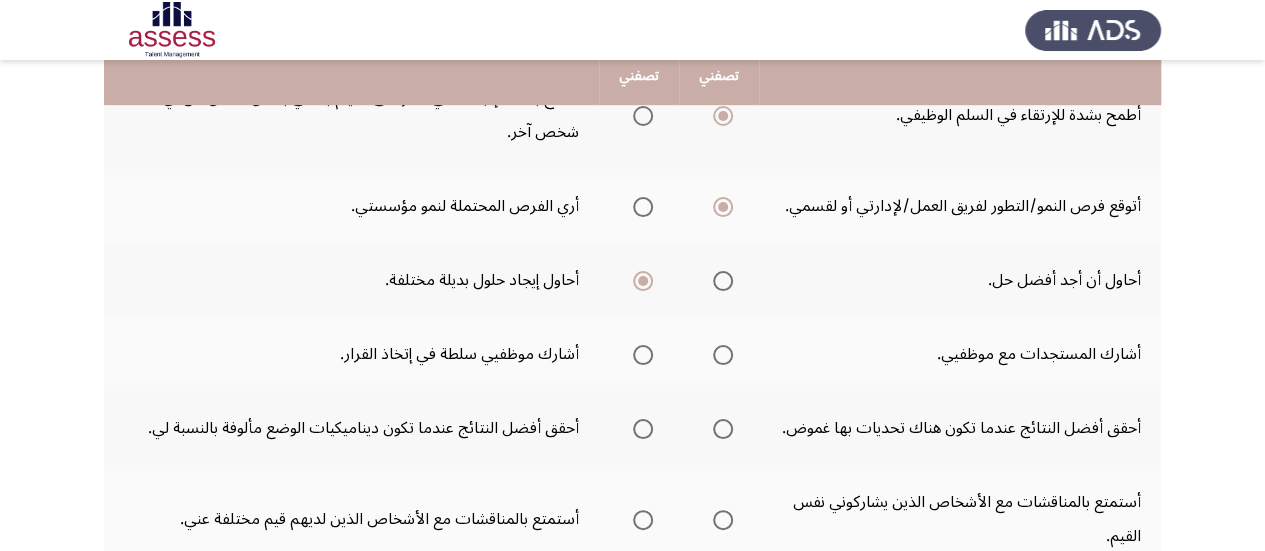 scroll, scrollTop: 599, scrollLeft: 0, axis: vertical 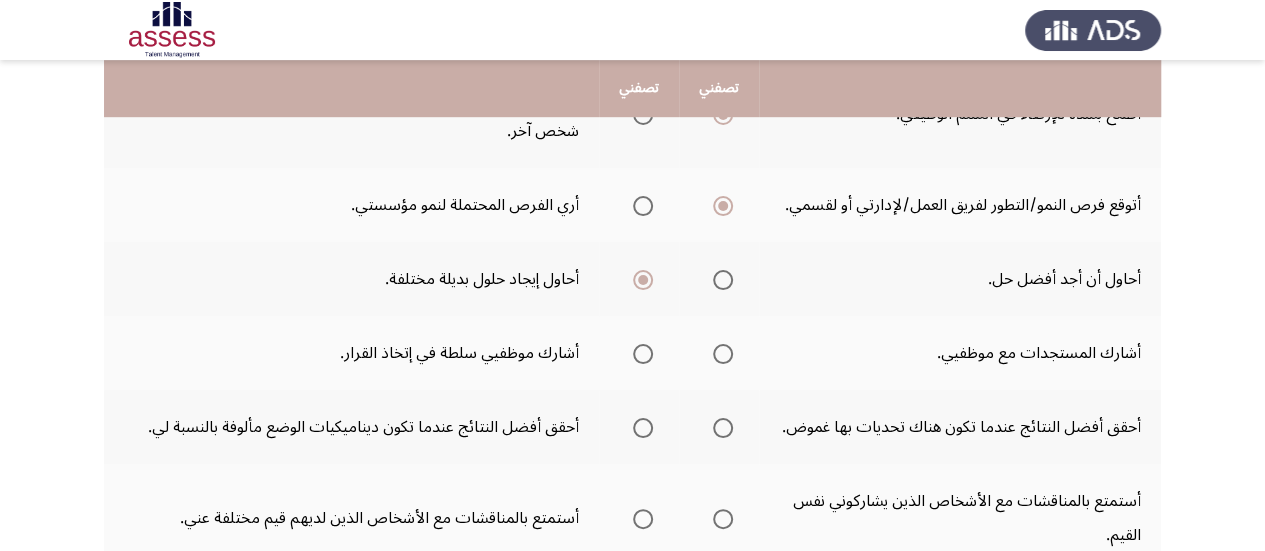 click at bounding box center (723, 354) 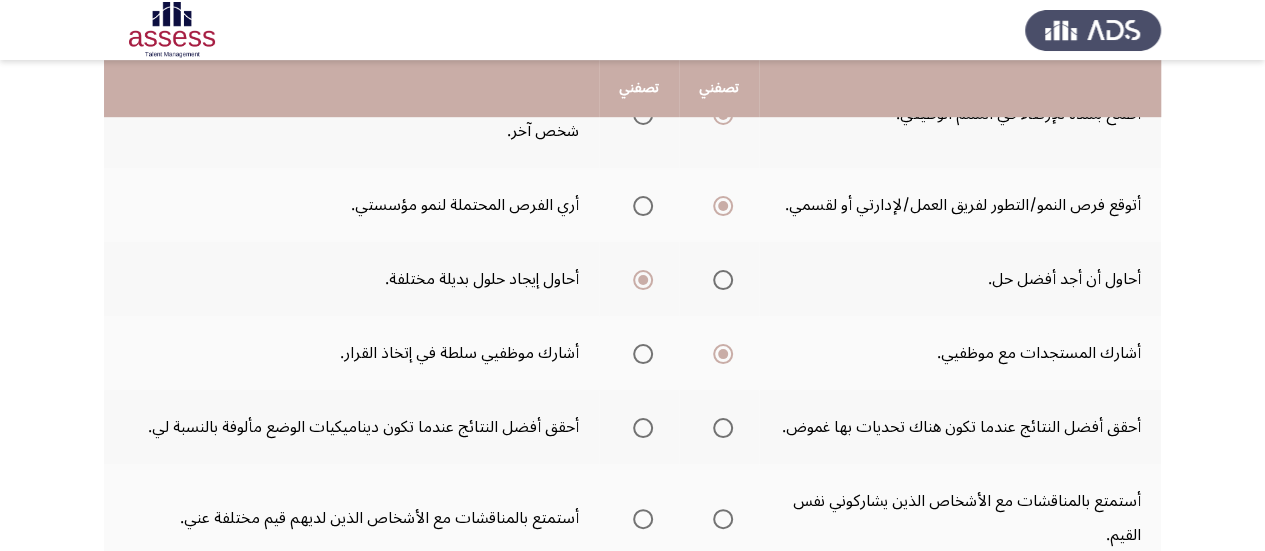 click at bounding box center (723, 428) 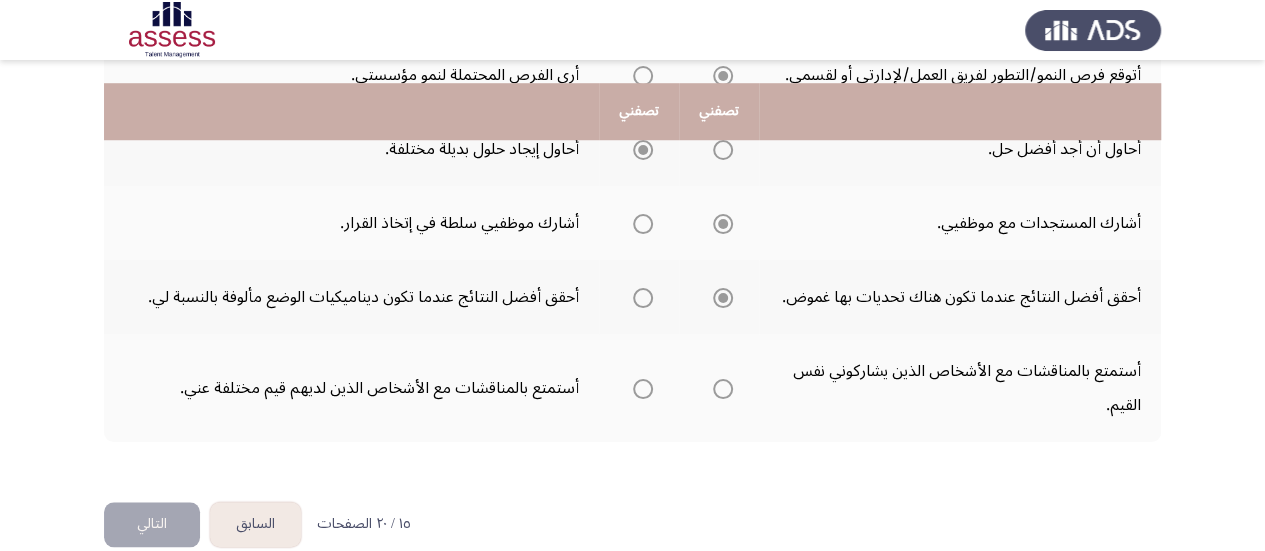scroll, scrollTop: 759, scrollLeft: 0, axis: vertical 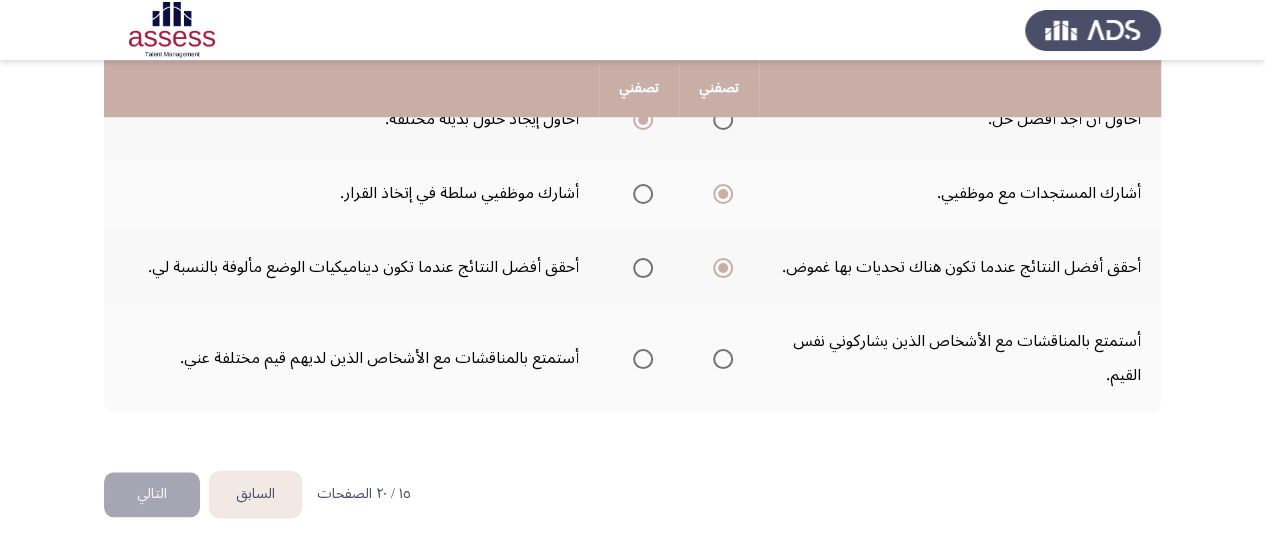 click at bounding box center [643, 359] 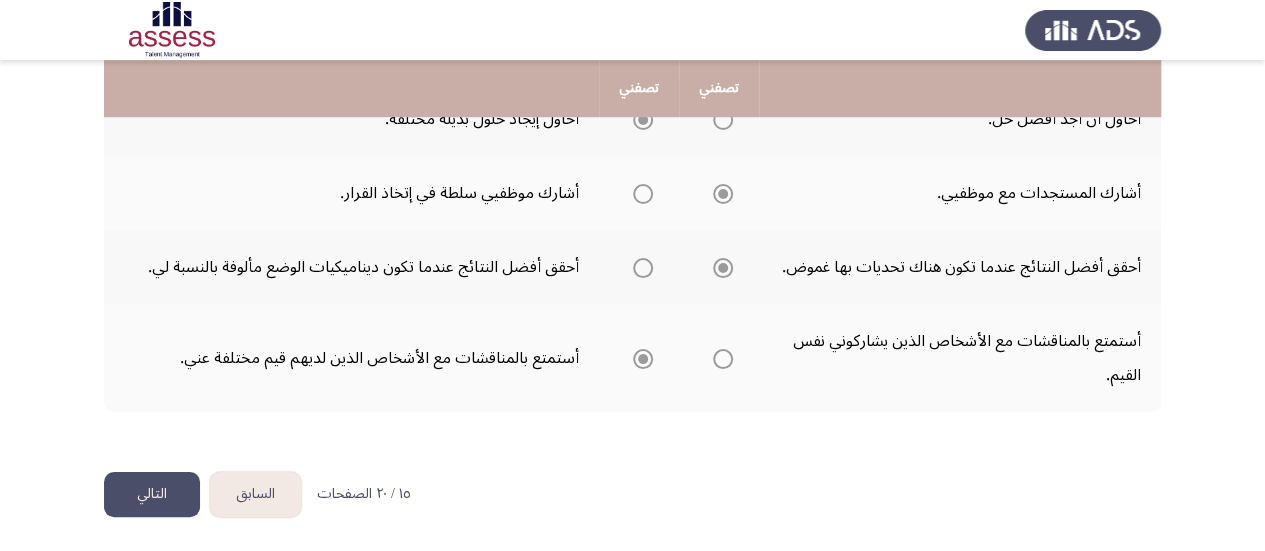 click on "التالي" 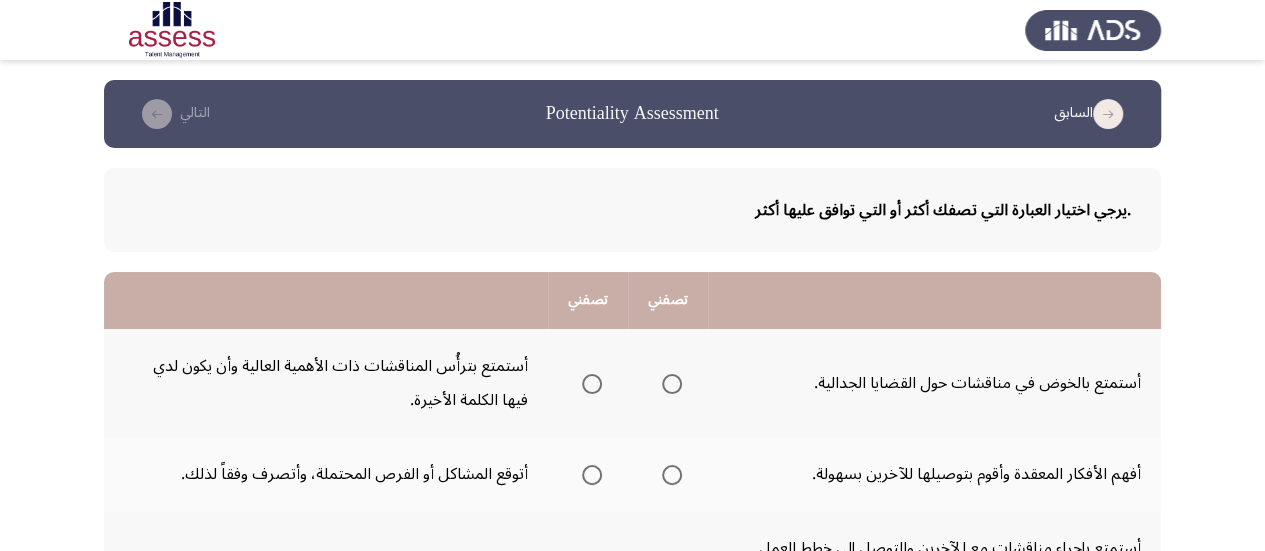 click at bounding box center [672, 384] 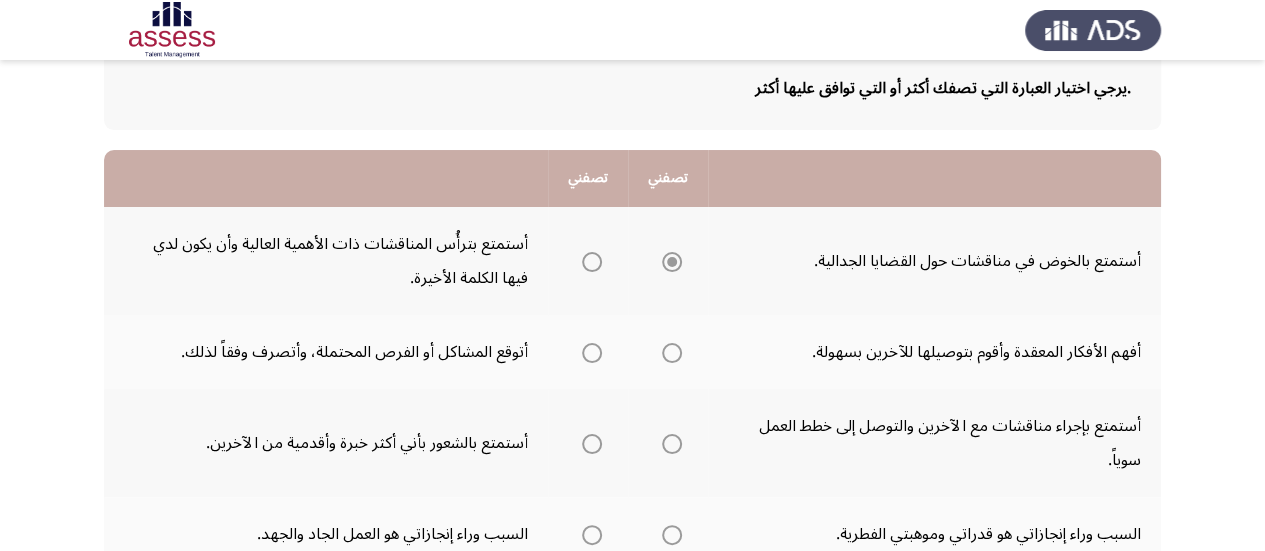 scroll, scrollTop: 156, scrollLeft: 0, axis: vertical 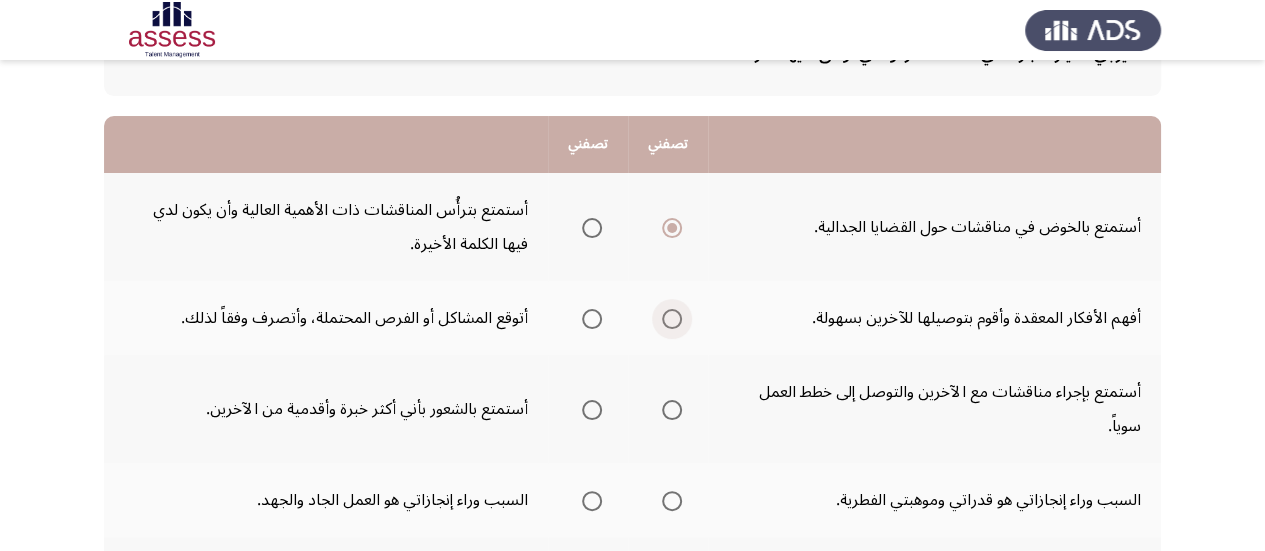 click at bounding box center [672, 319] 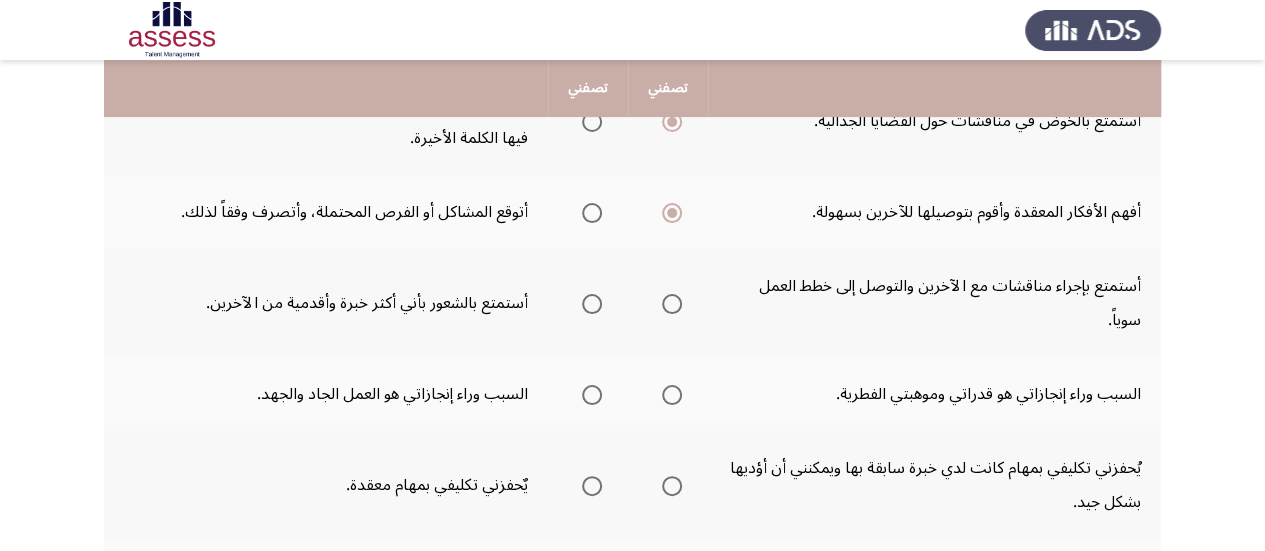 scroll, scrollTop: 262, scrollLeft: 0, axis: vertical 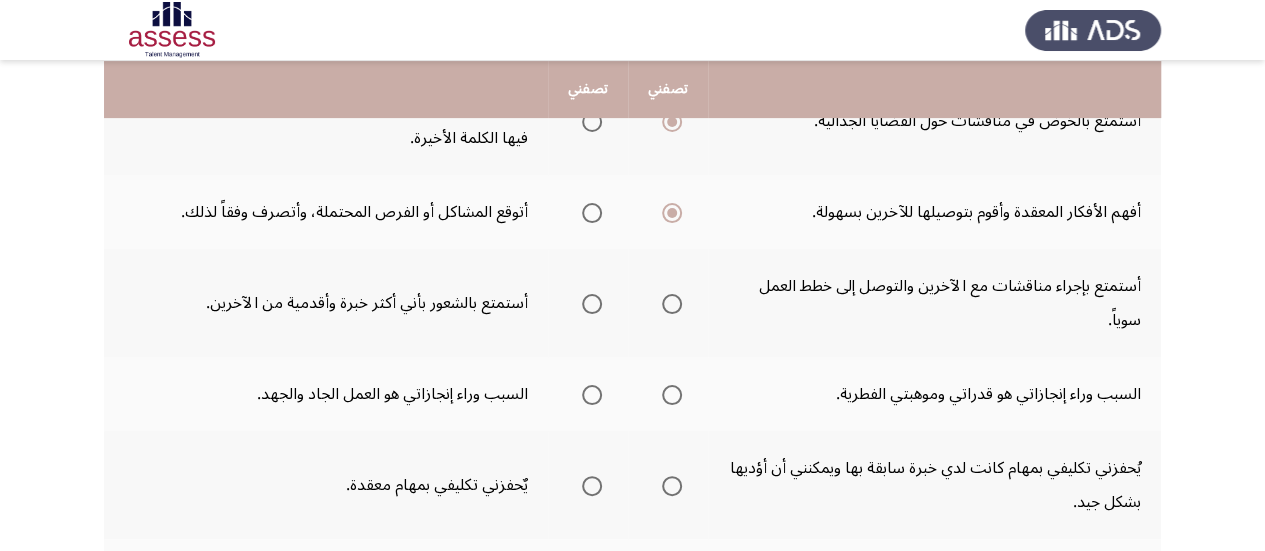 click at bounding box center [672, 304] 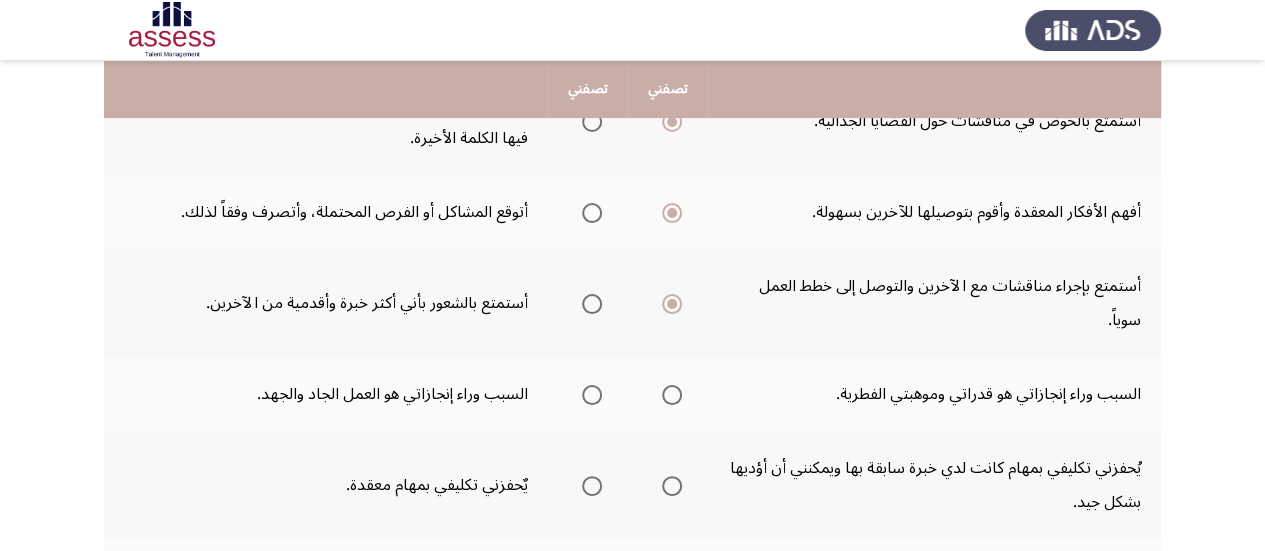 click at bounding box center [588, 395] 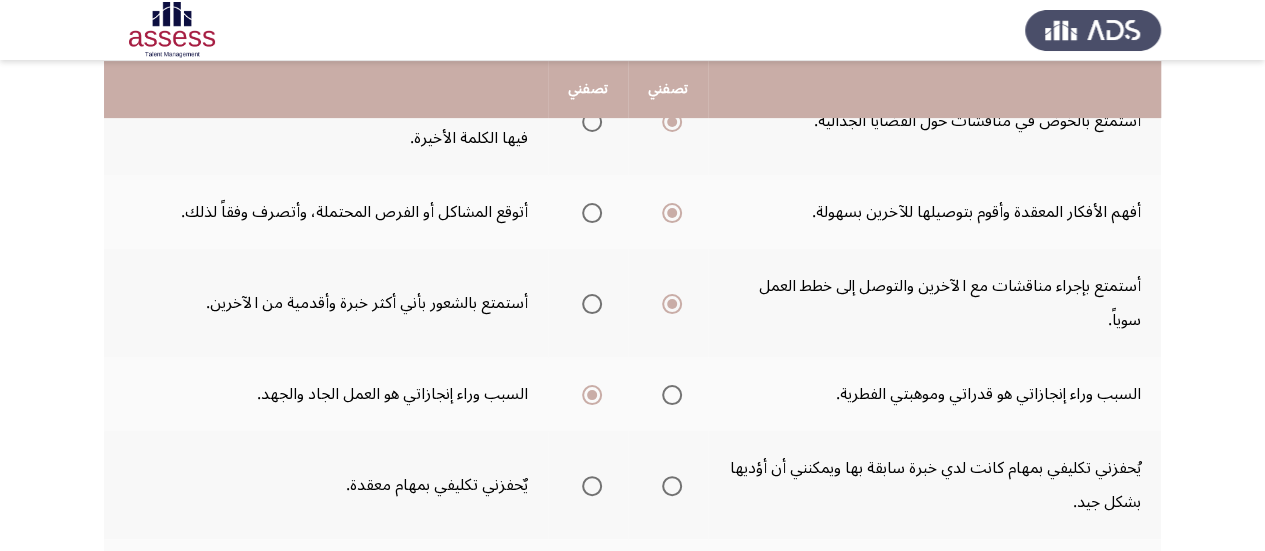 click at bounding box center [592, 486] 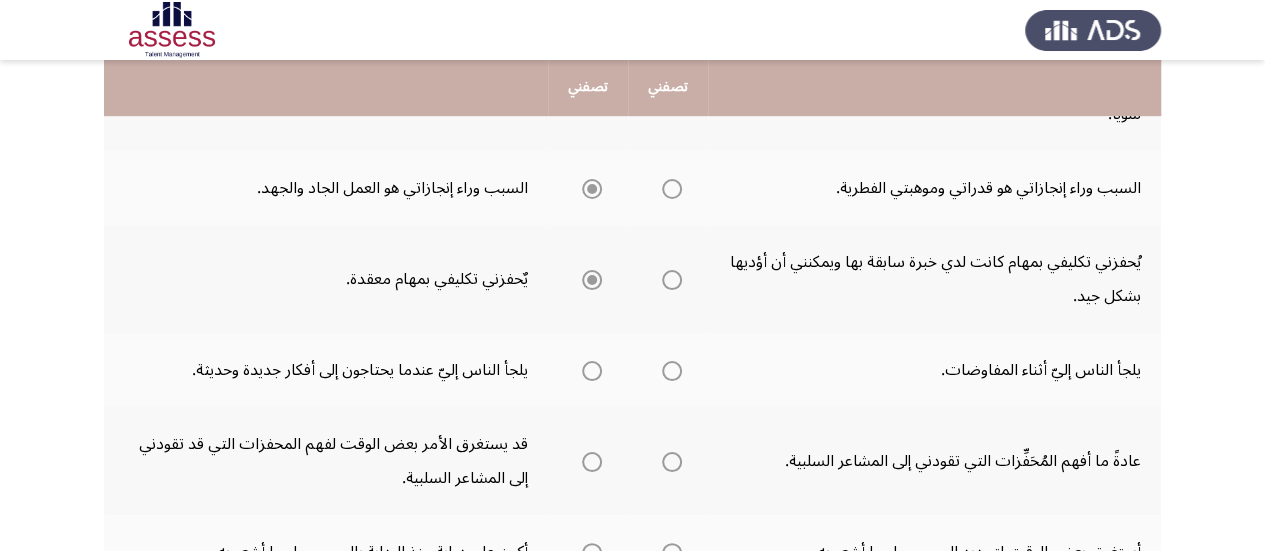 scroll, scrollTop: 471, scrollLeft: 0, axis: vertical 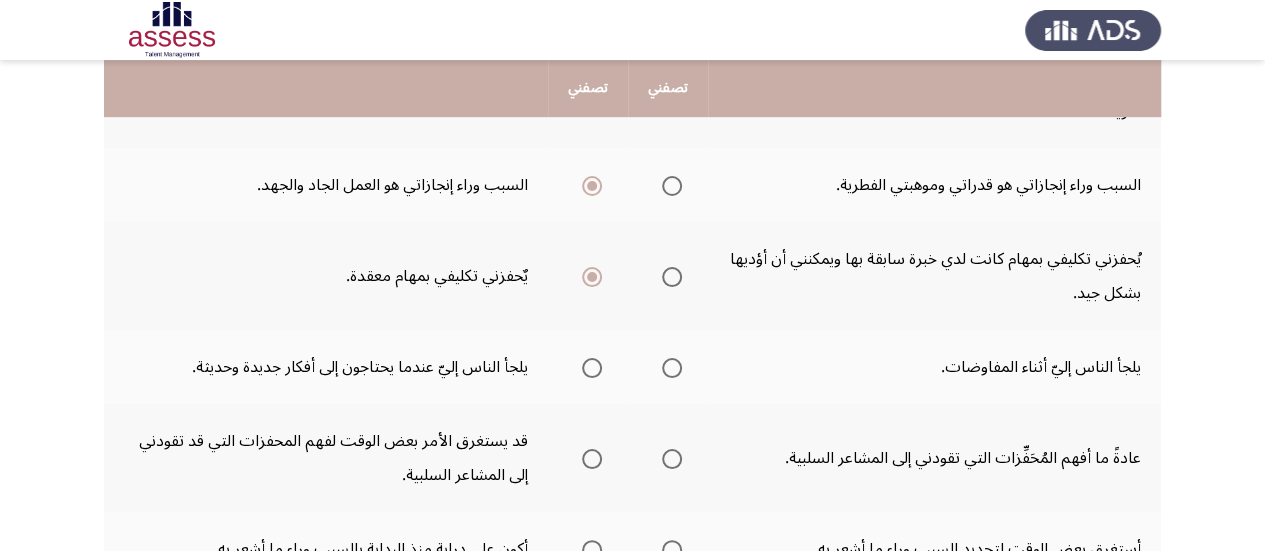 click at bounding box center (592, 368) 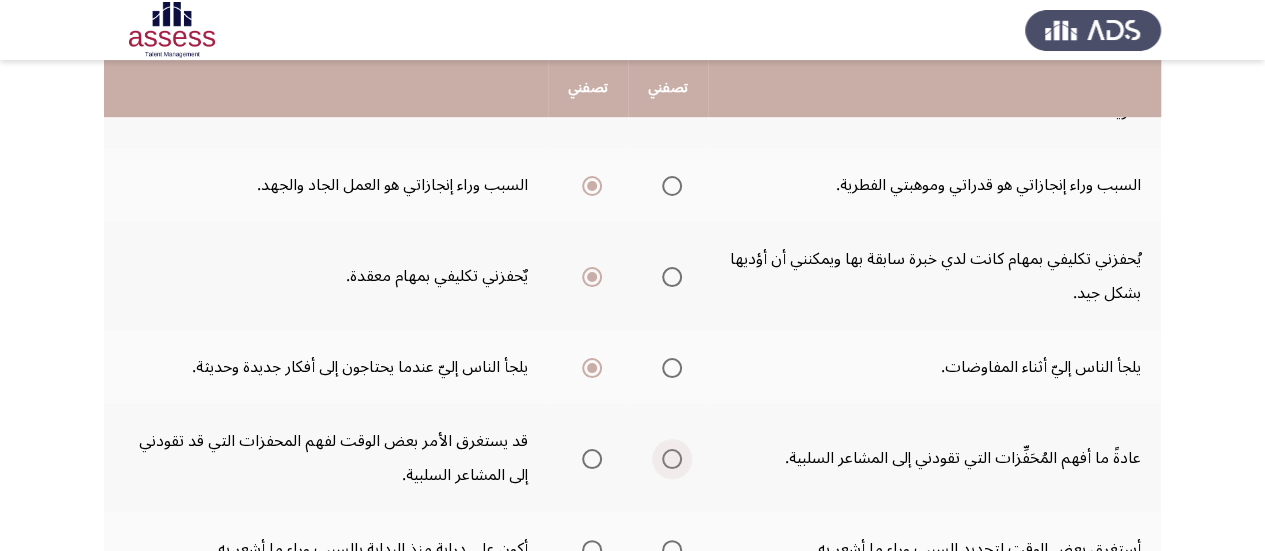 click at bounding box center [672, 459] 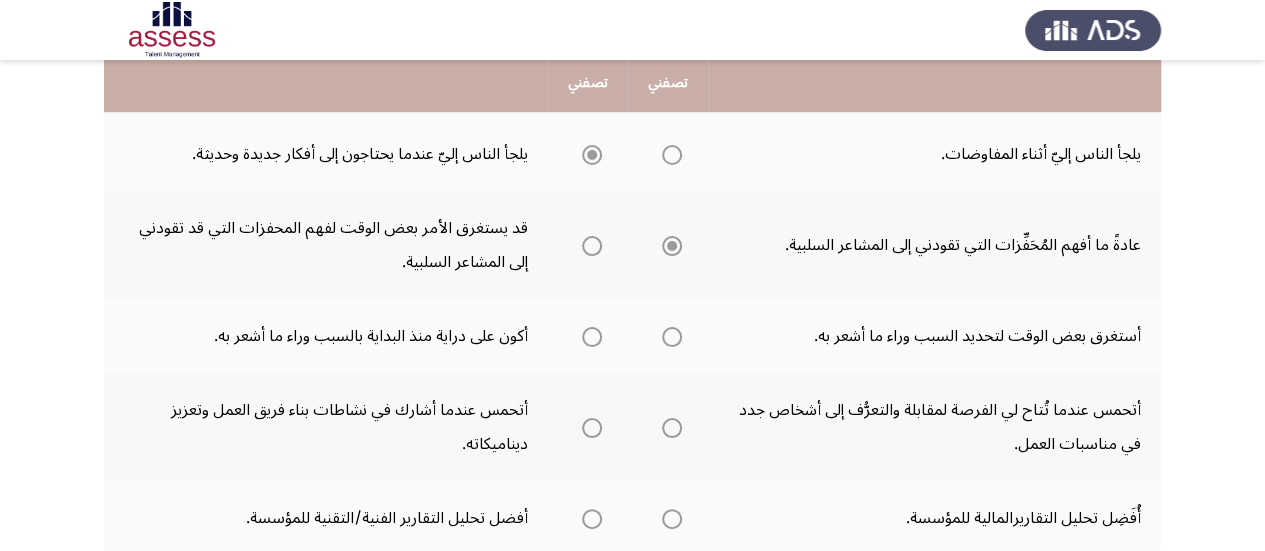 scroll, scrollTop: 687, scrollLeft: 0, axis: vertical 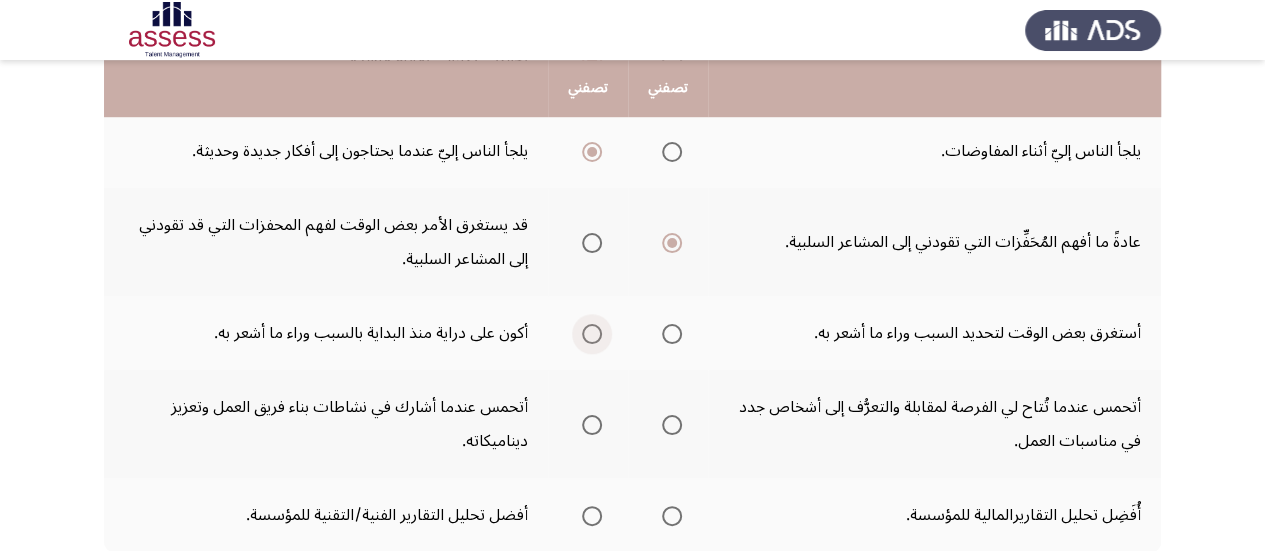 click at bounding box center [592, 334] 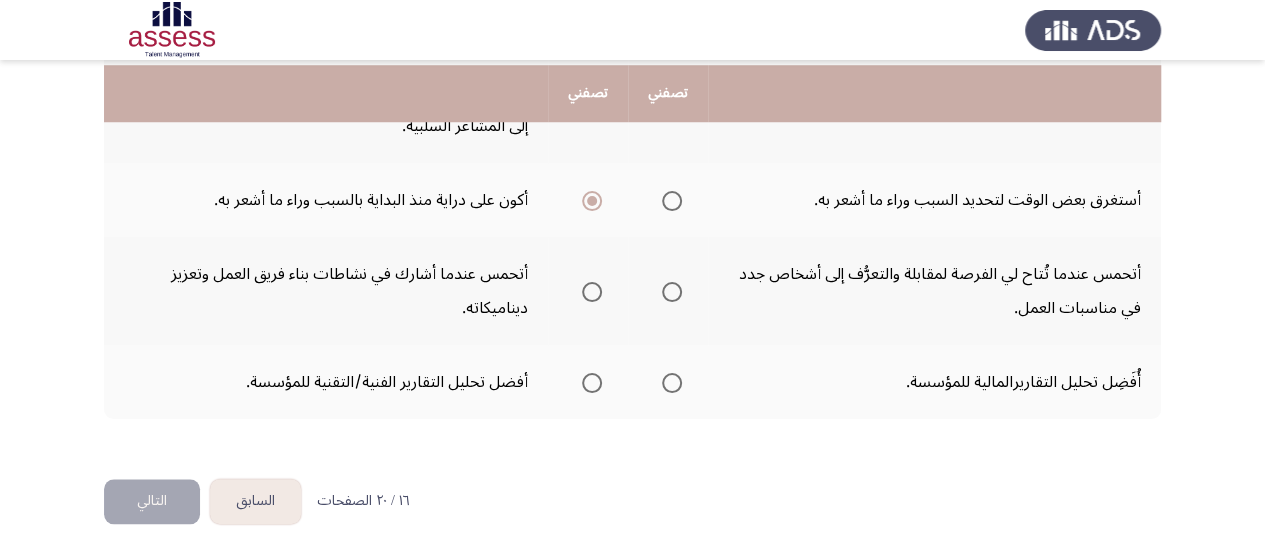 scroll, scrollTop: 824, scrollLeft: 0, axis: vertical 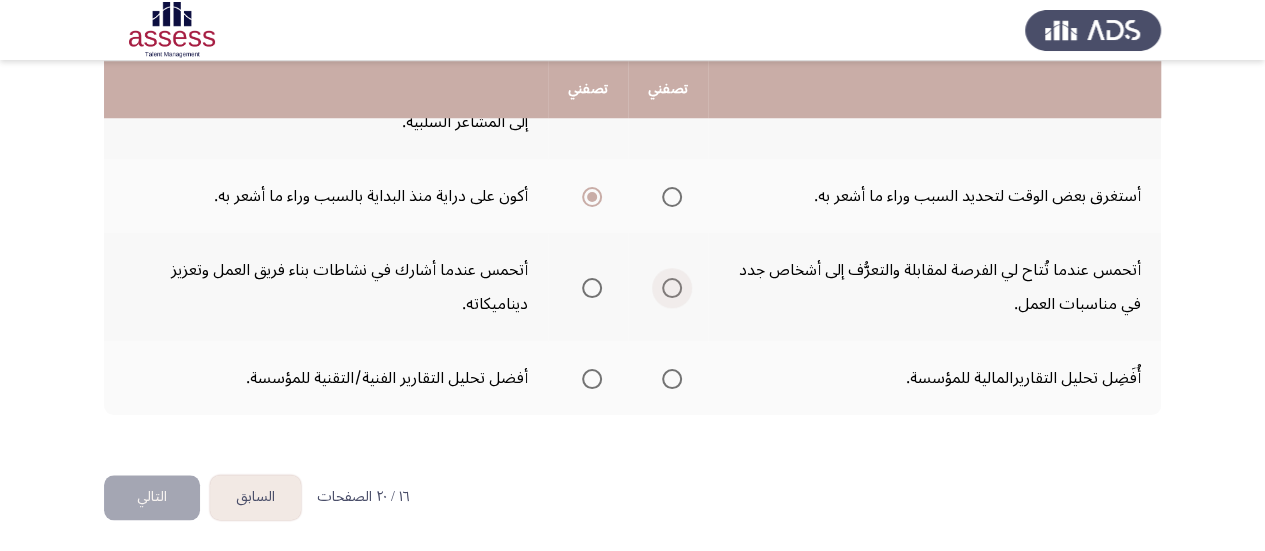 click at bounding box center (672, 288) 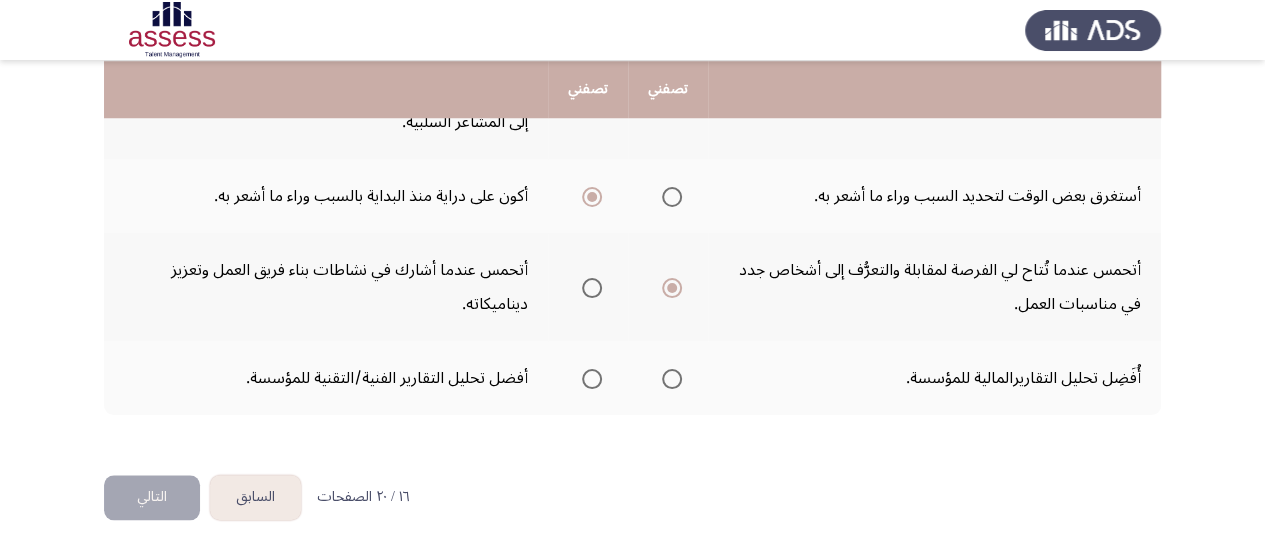 click at bounding box center (592, 379) 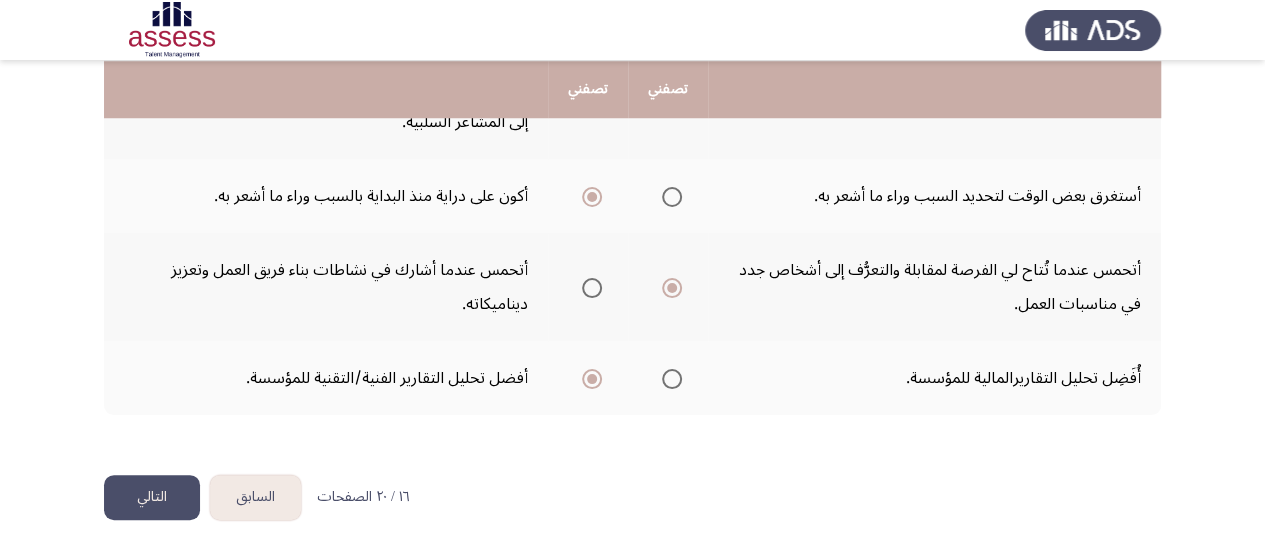 click on "التالي" 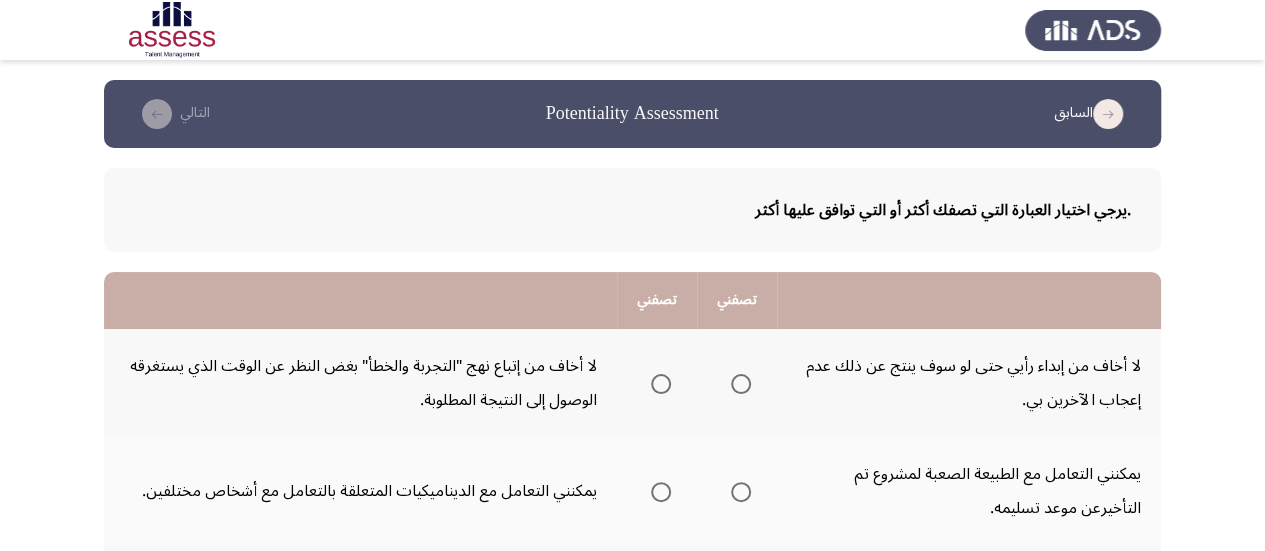click at bounding box center [661, 384] 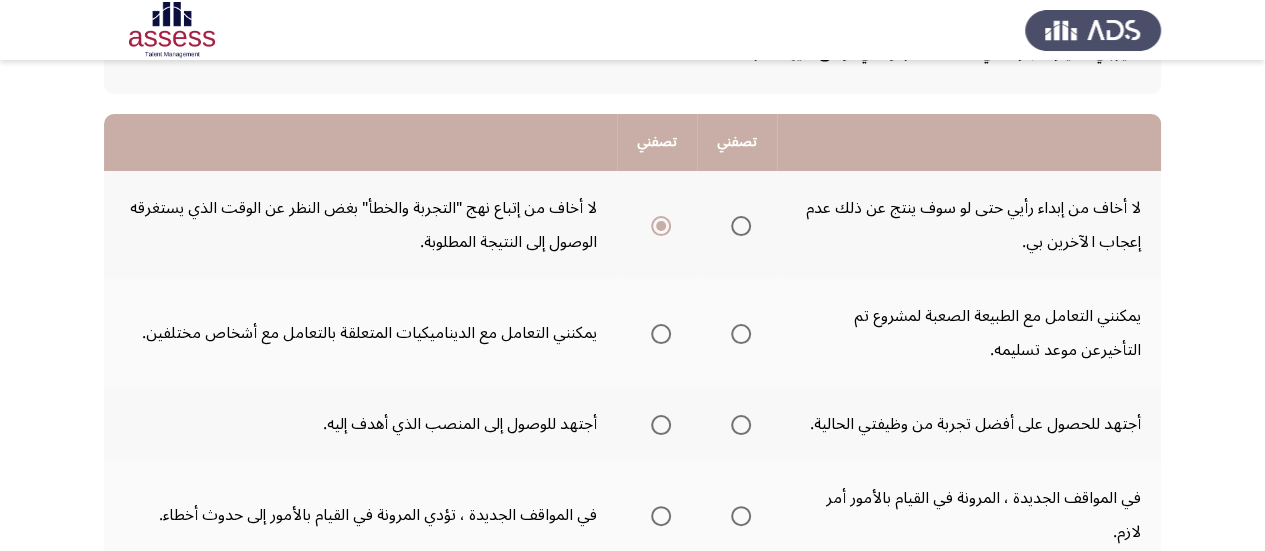 scroll, scrollTop: 159, scrollLeft: 0, axis: vertical 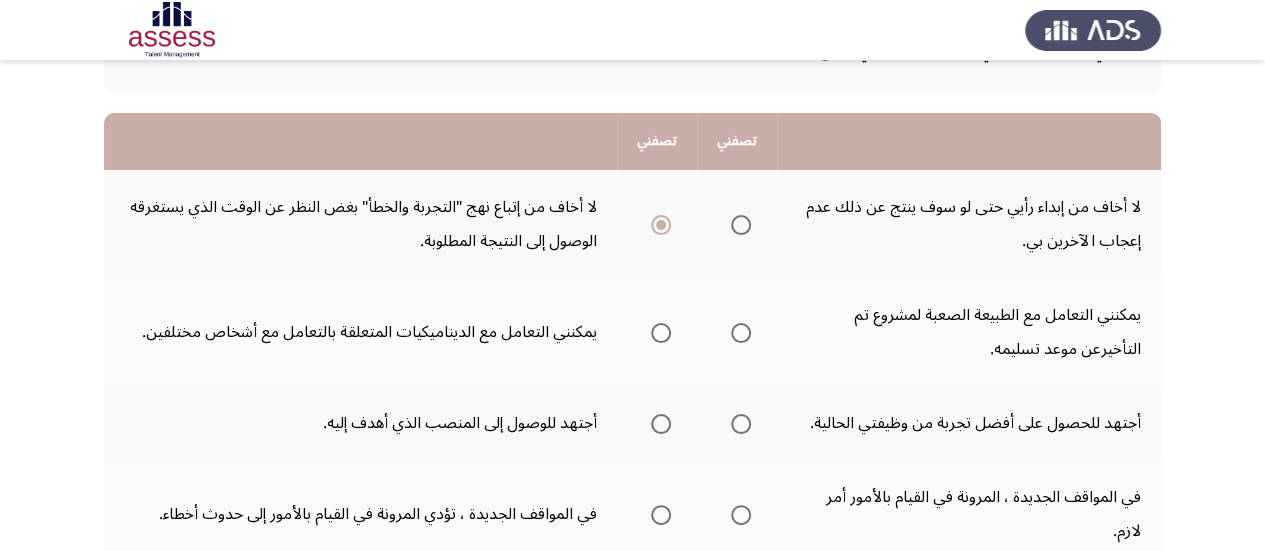 click at bounding box center [661, 333] 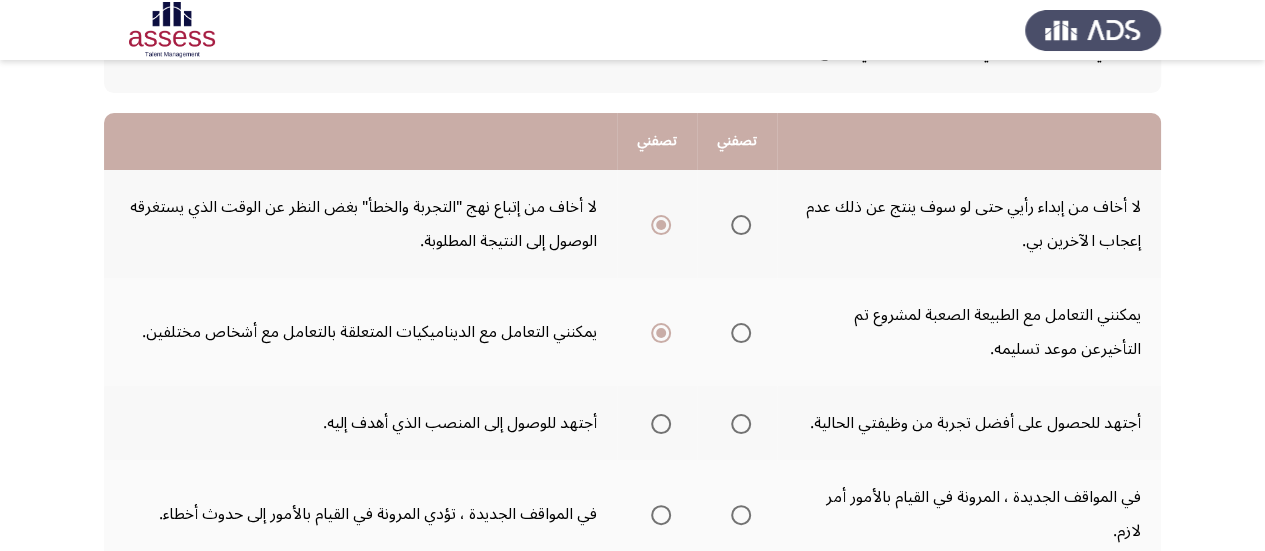 click at bounding box center [741, 424] 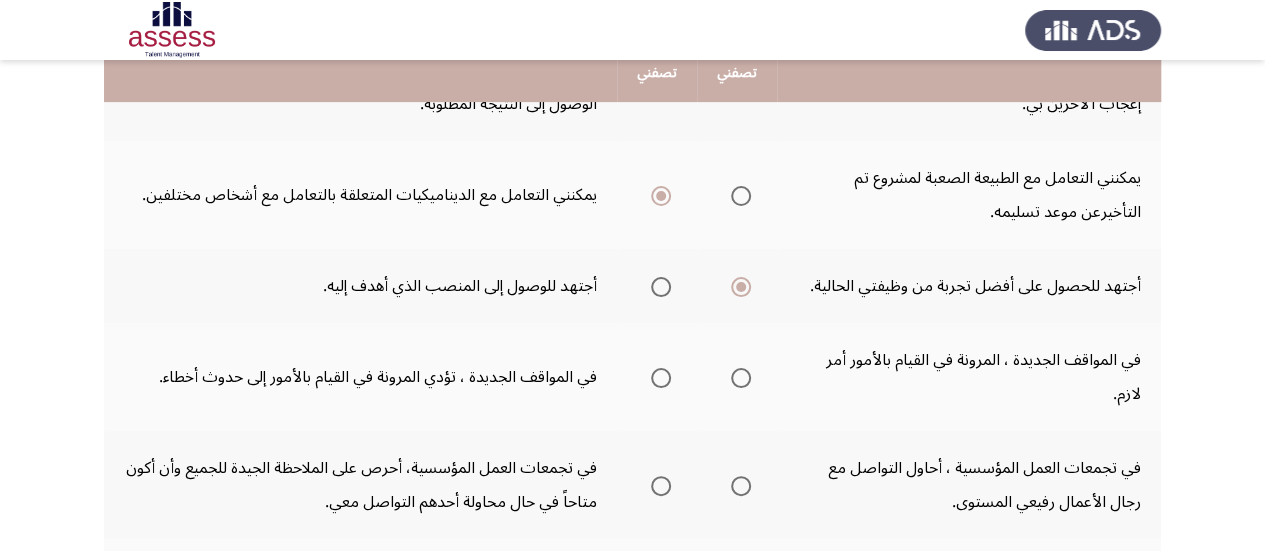 scroll, scrollTop: 298, scrollLeft: 0, axis: vertical 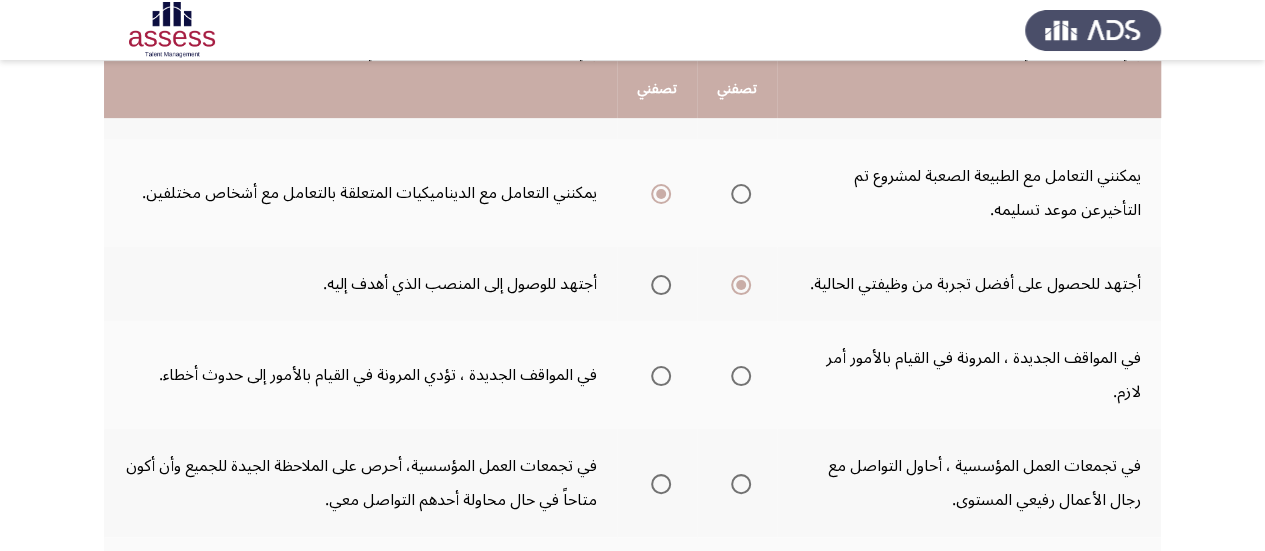 click on "في المواقف الجديدة ، المرونة في القيام بالأمور أمر لازم." 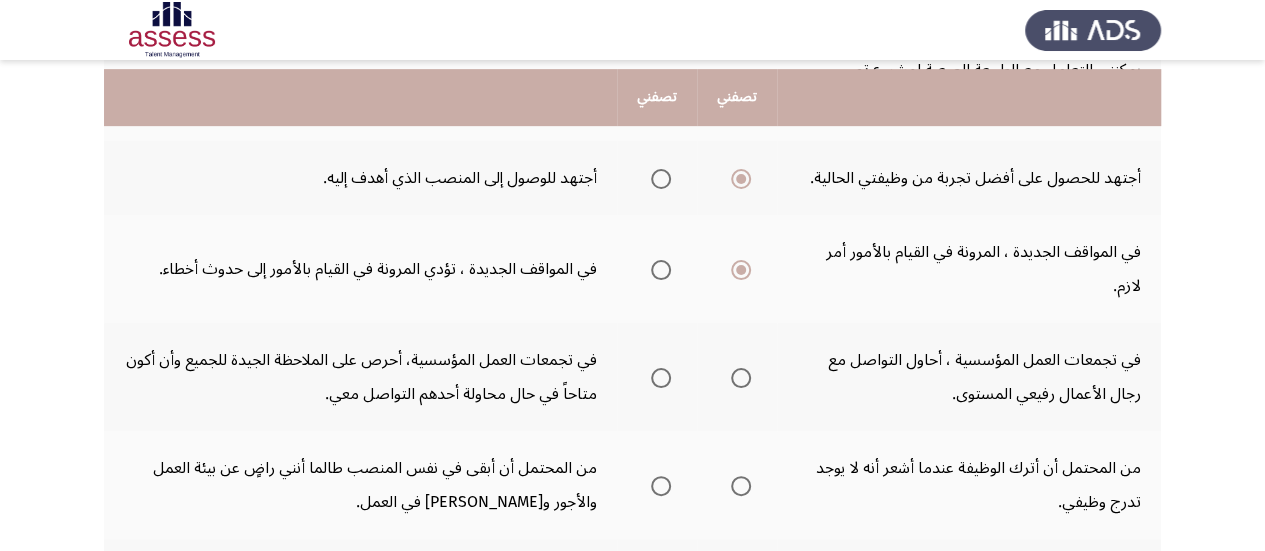 scroll, scrollTop: 416, scrollLeft: 0, axis: vertical 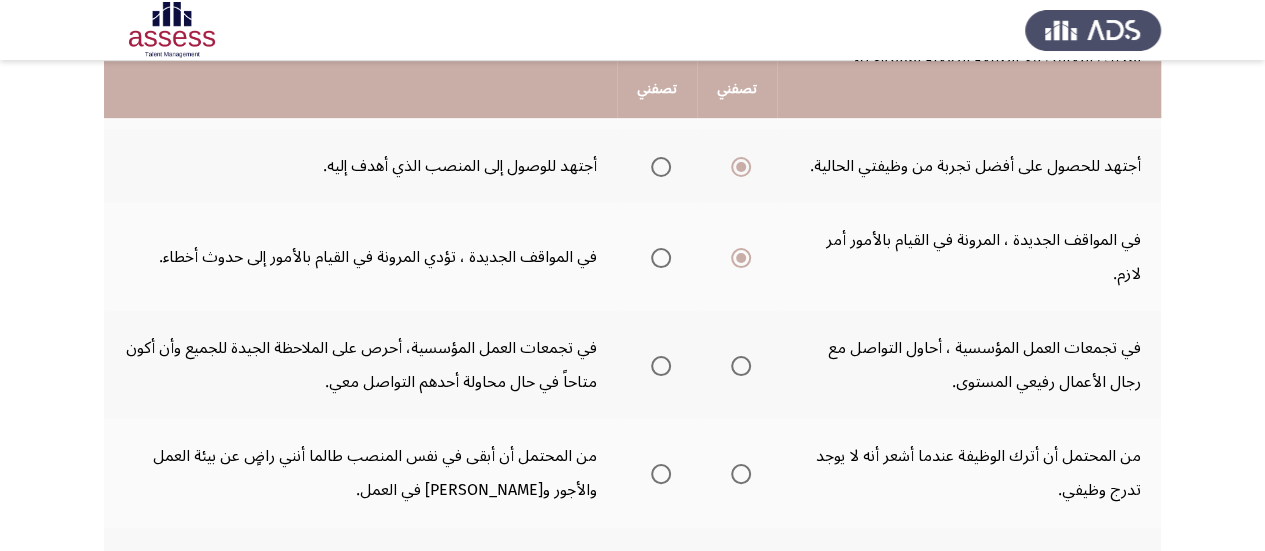 click 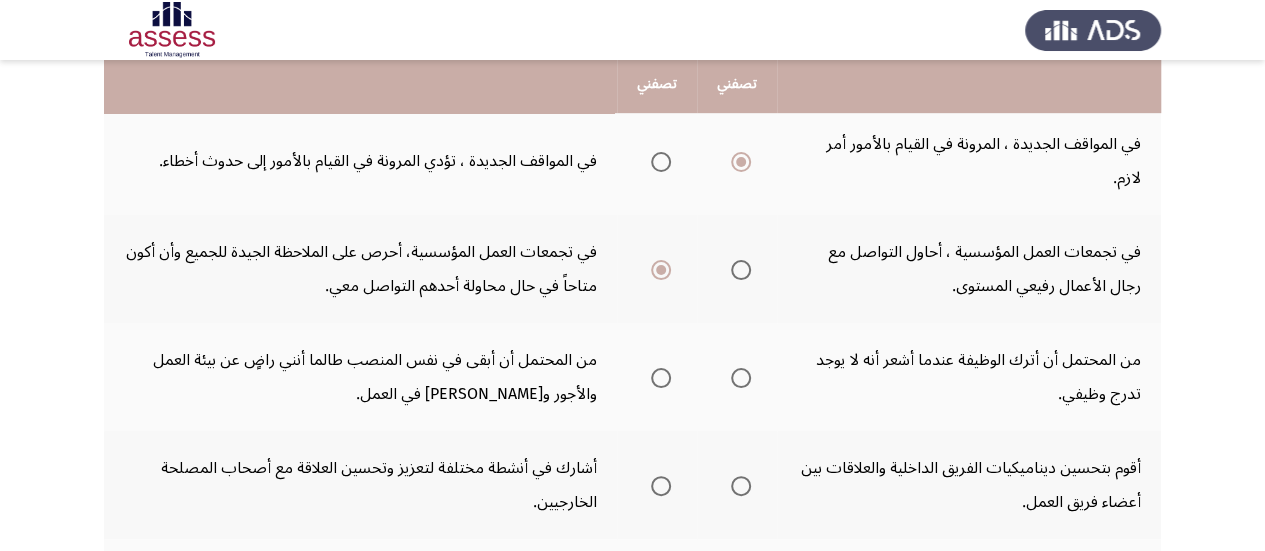 scroll, scrollTop: 520, scrollLeft: 0, axis: vertical 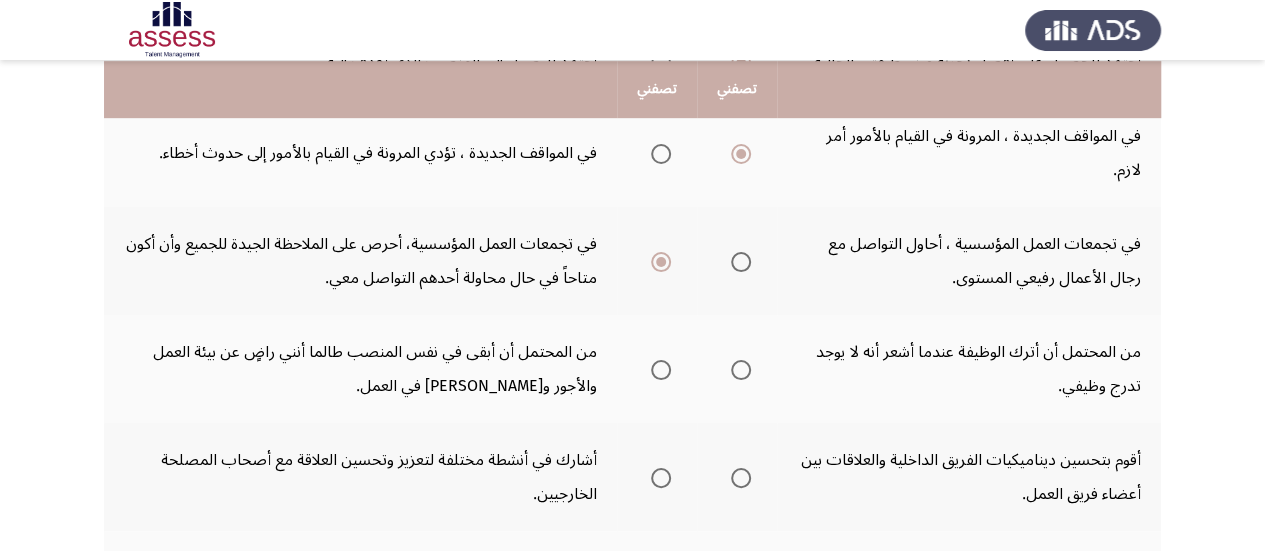 click on "من المحتمل أن أترك الوظيفة عندما أشعر أنه لا يوجد تدرج وظيفي." 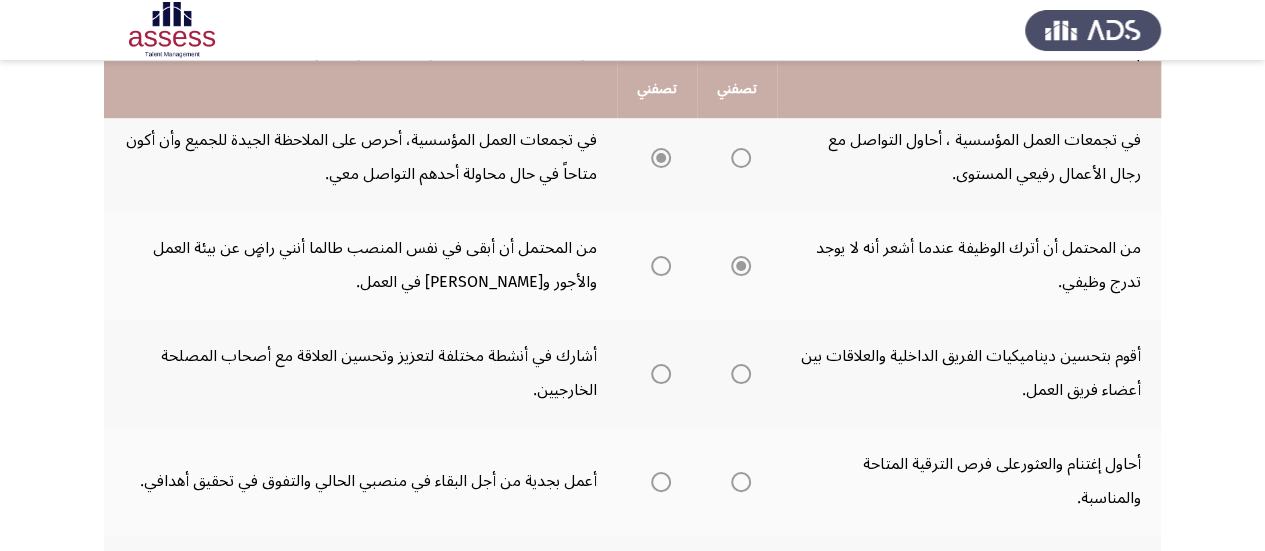 scroll, scrollTop: 625, scrollLeft: 0, axis: vertical 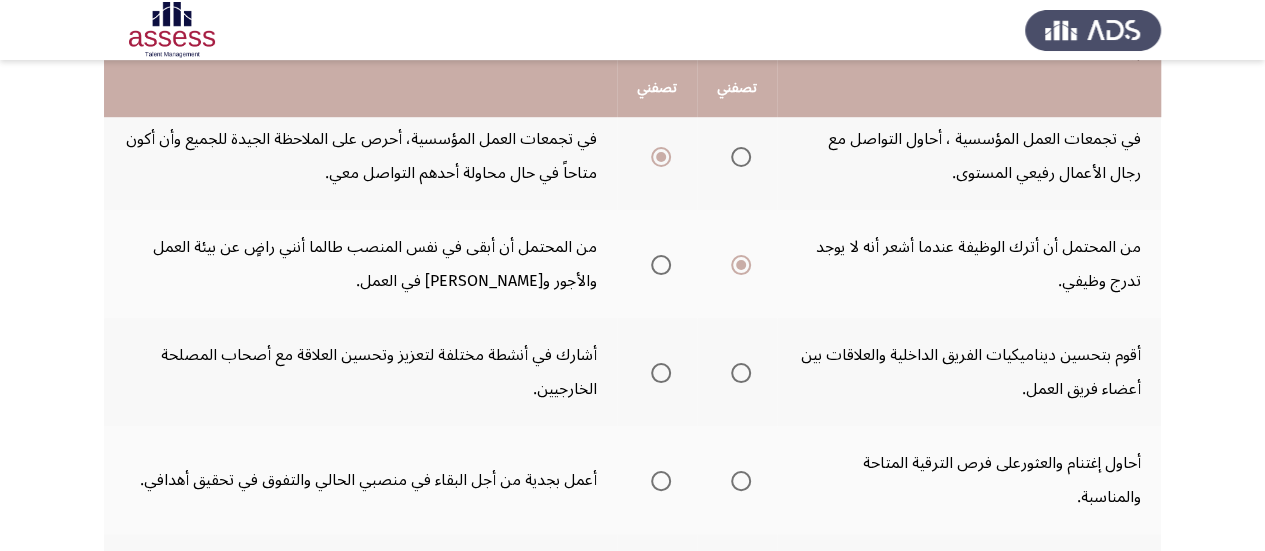 click at bounding box center (661, 373) 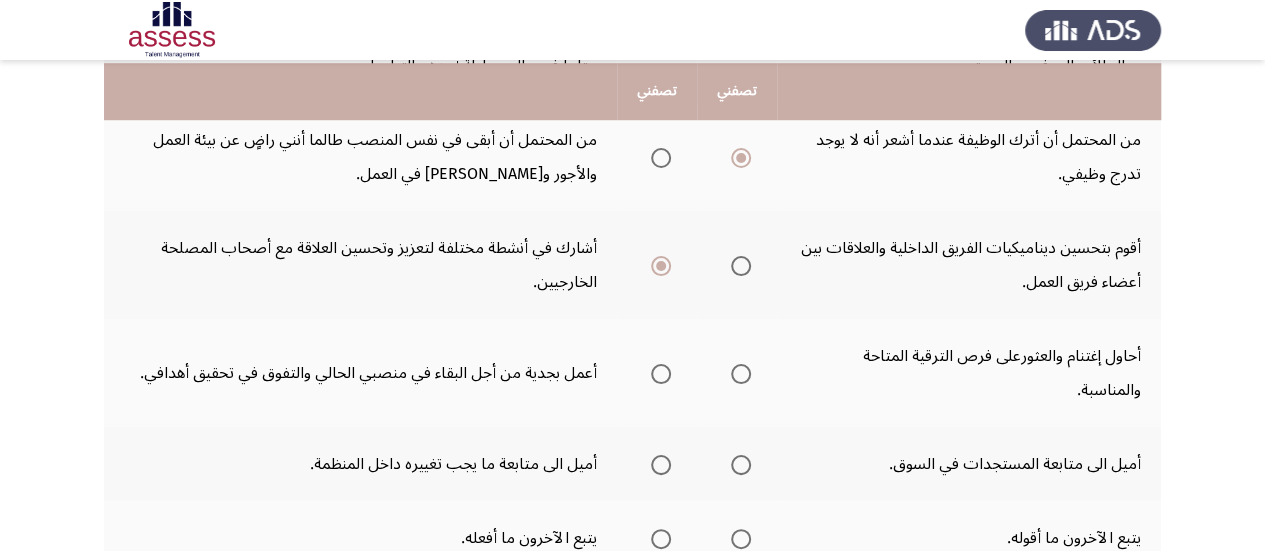 scroll, scrollTop: 736, scrollLeft: 0, axis: vertical 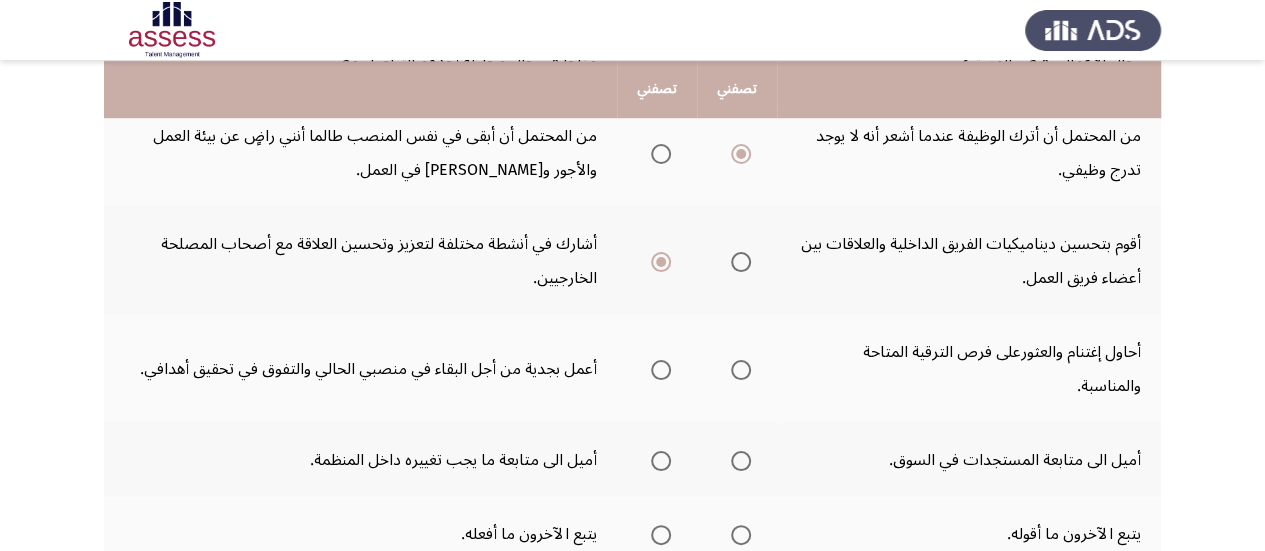 click 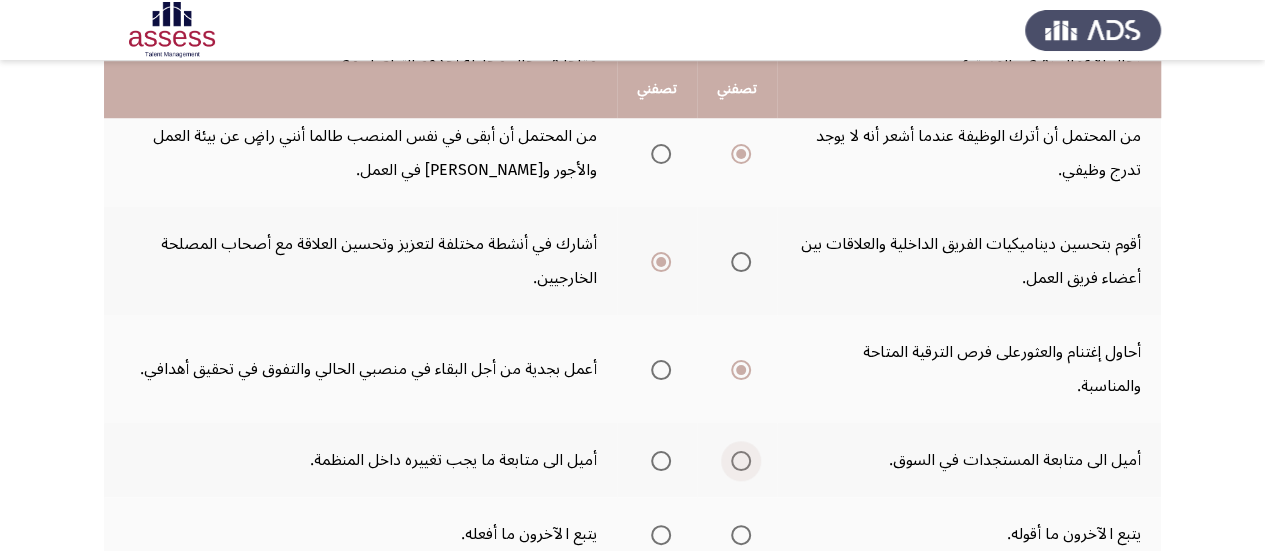 click at bounding box center (741, 461) 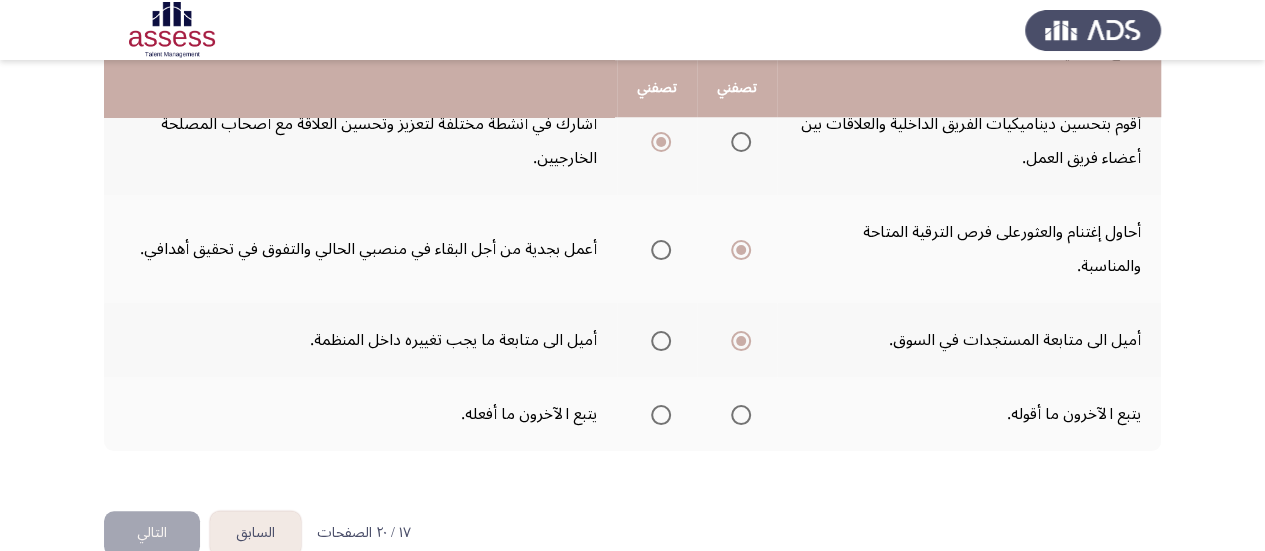 scroll, scrollTop: 861, scrollLeft: 0, axis: vertical 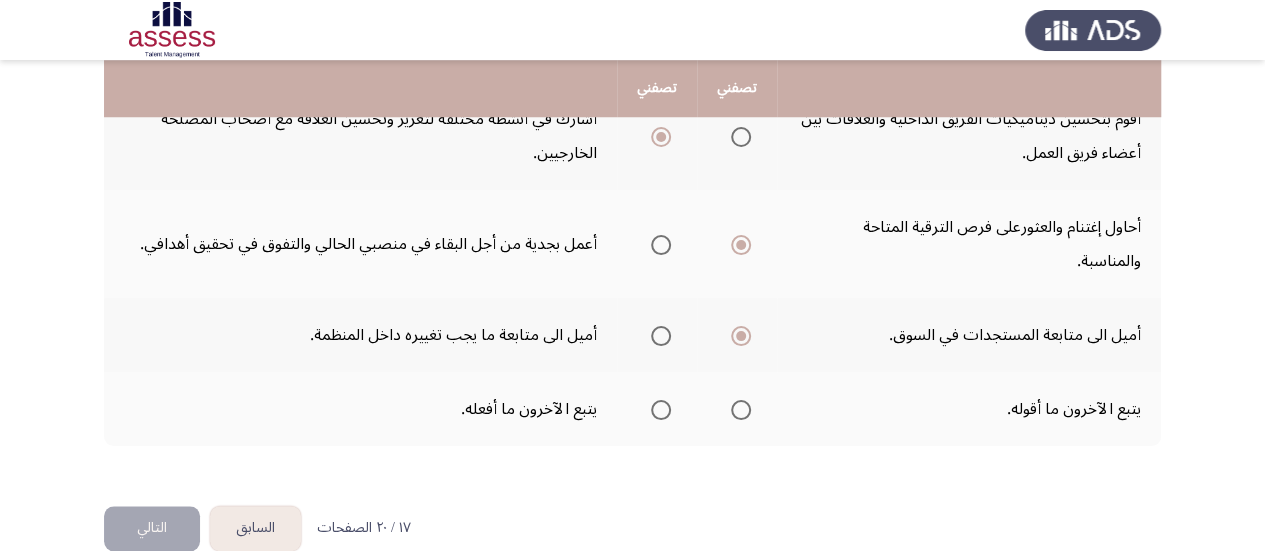 click at bounding box center (661, 410) 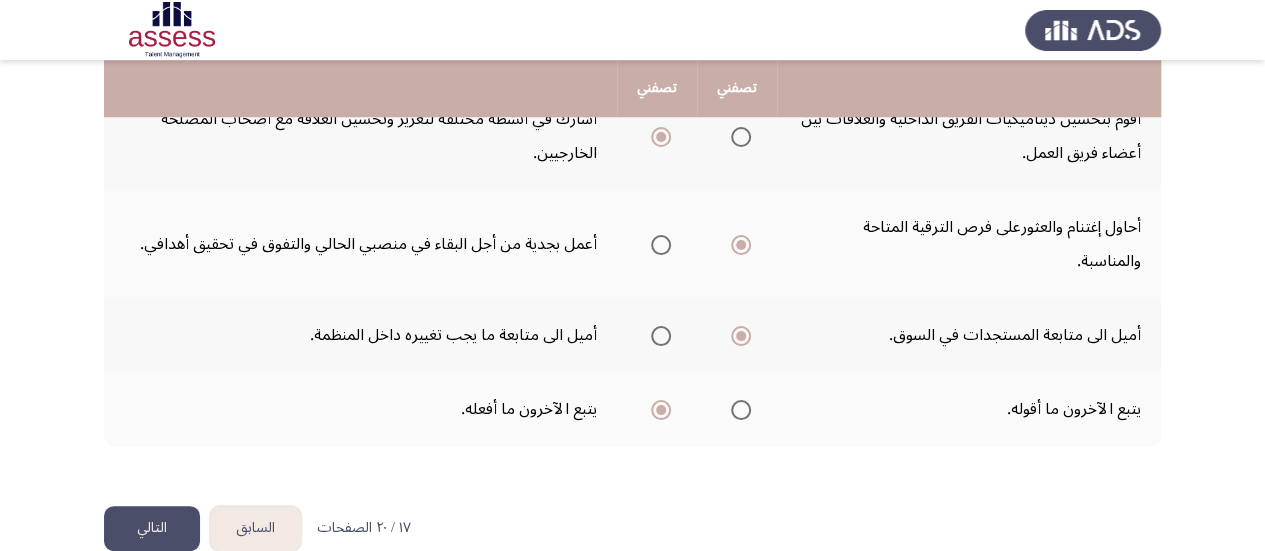 click on "التالي" 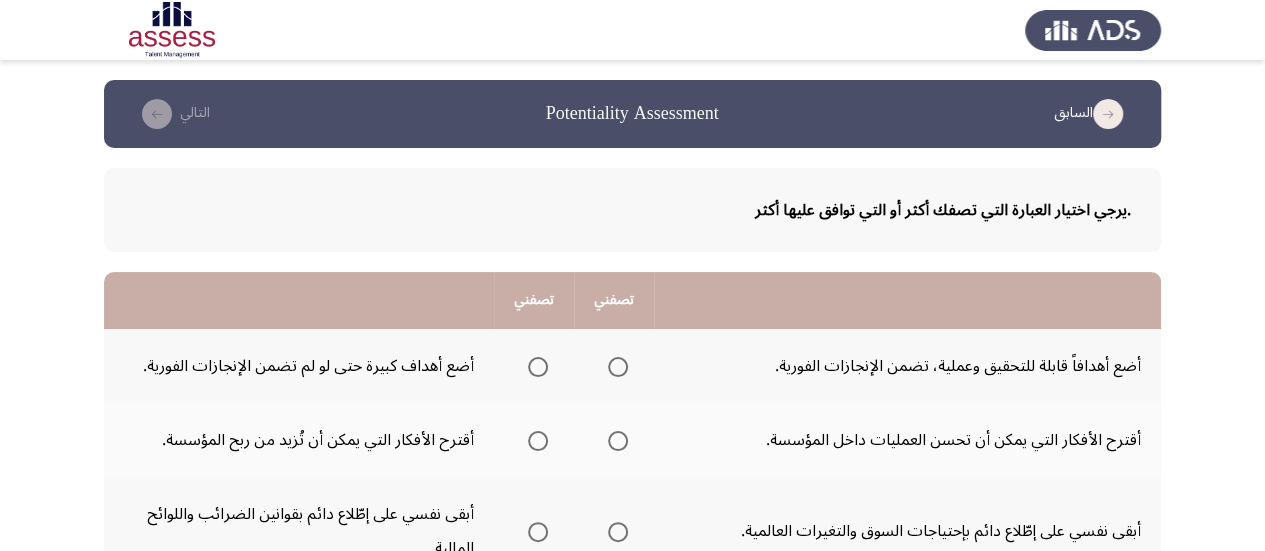 click at bounding box center (538, 367) 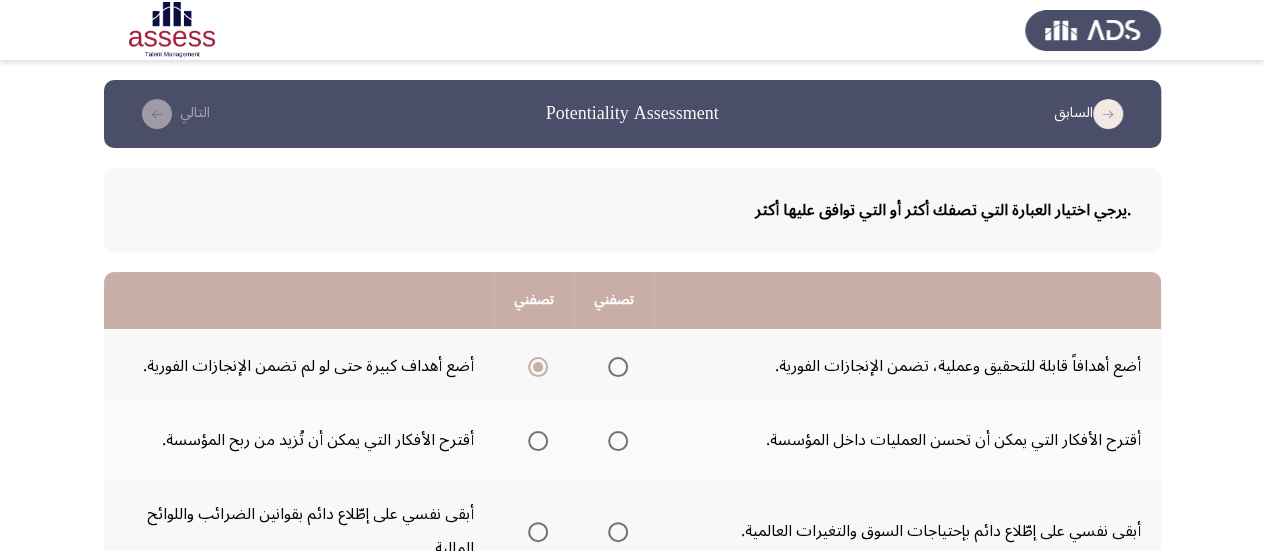 click at bounding box center [618, 441] 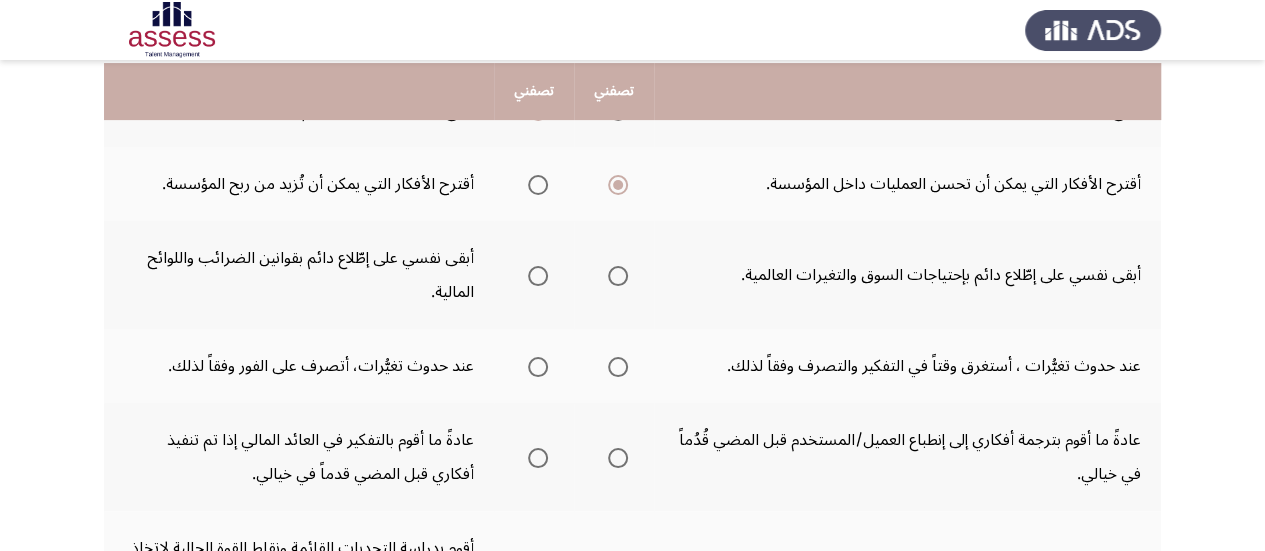 scroll, scrollTop: 258, scrollLeft: 0, axis: vertical 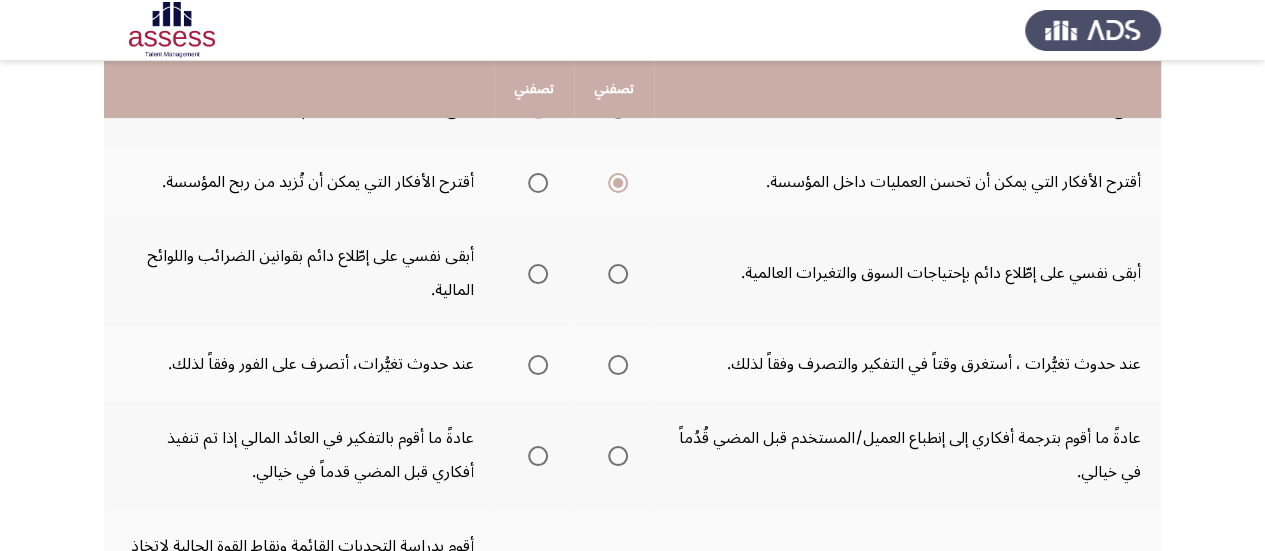 click on "أبقى نفسي على إطّلاع دائم بإحتياجات السوق والتغيرات العالمية." 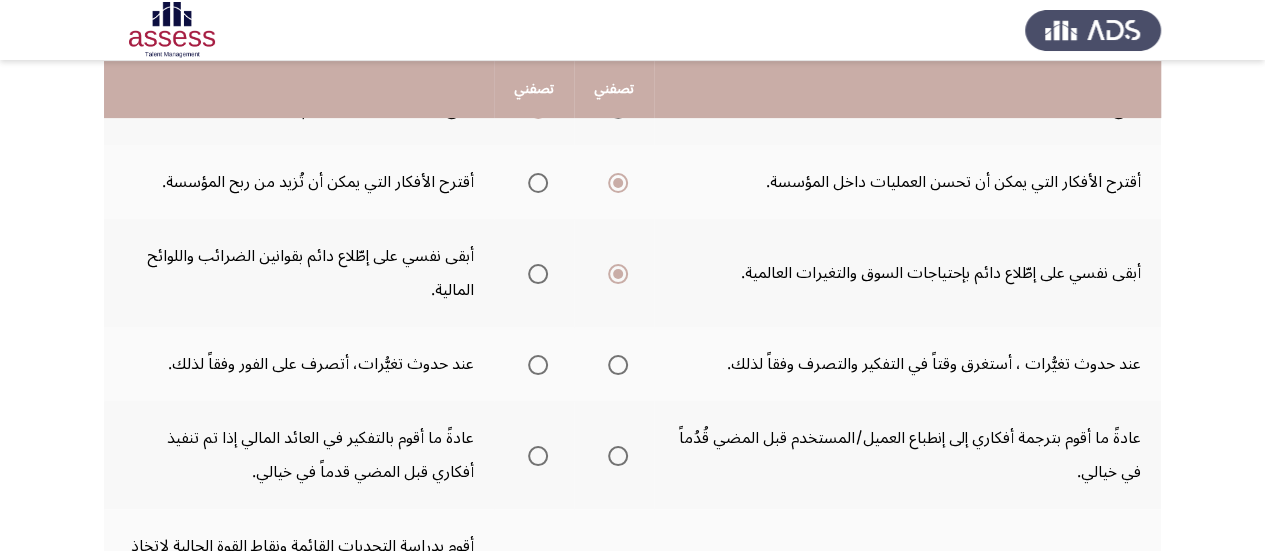 click at bounding box center [538, 365] 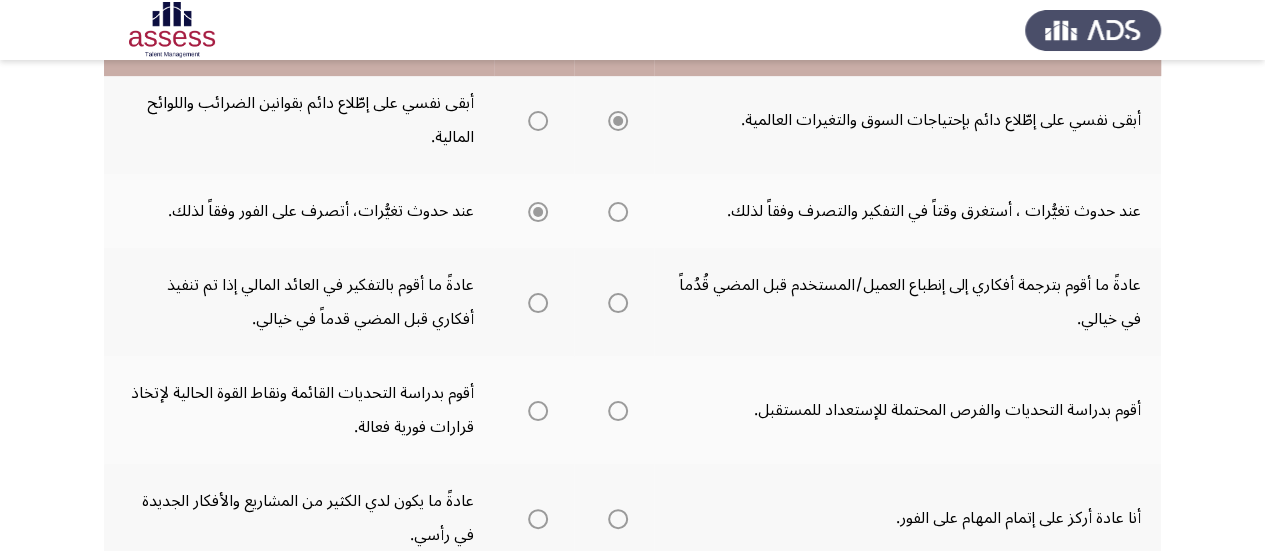 scroll, scrollTop: 419, scrollLeft: 0, axis: vertical 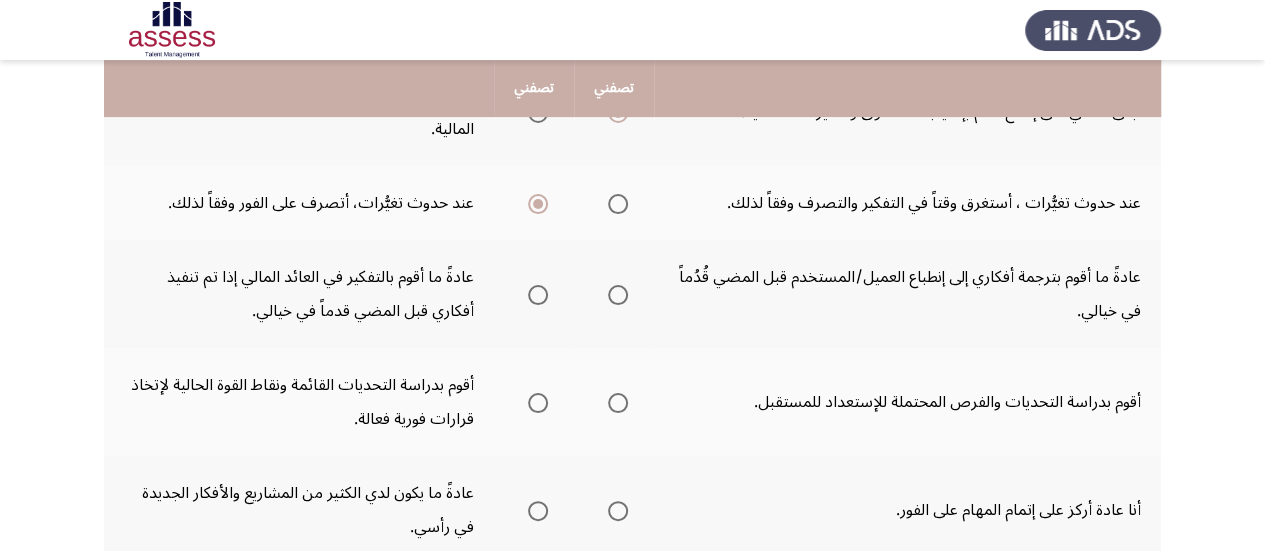 click at bounding box center (618, 295) 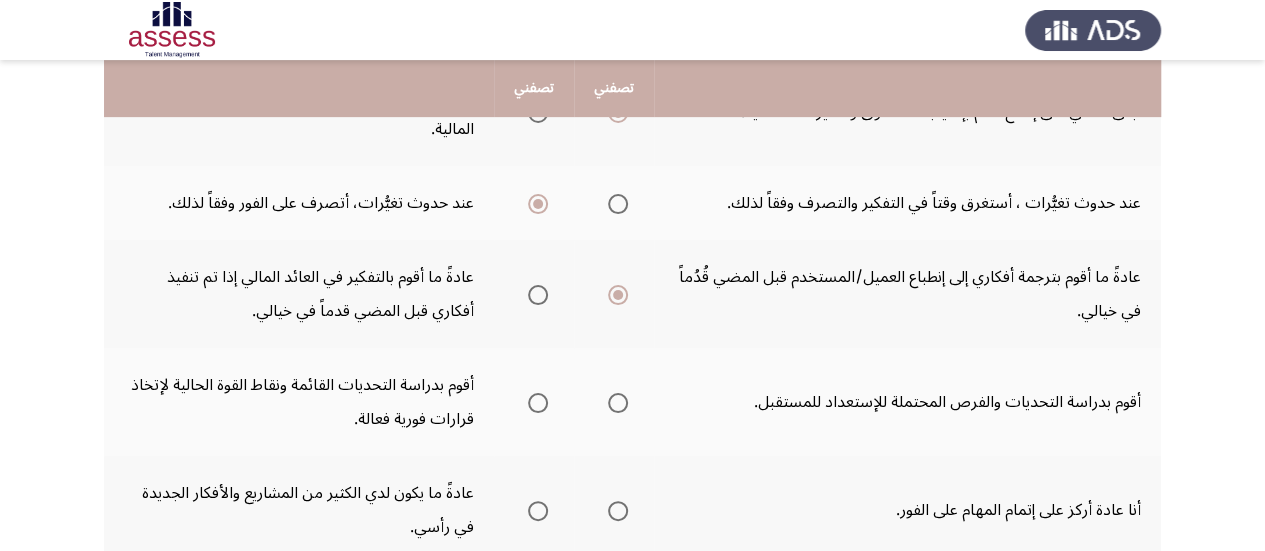 click at bounding box center (618, 403) 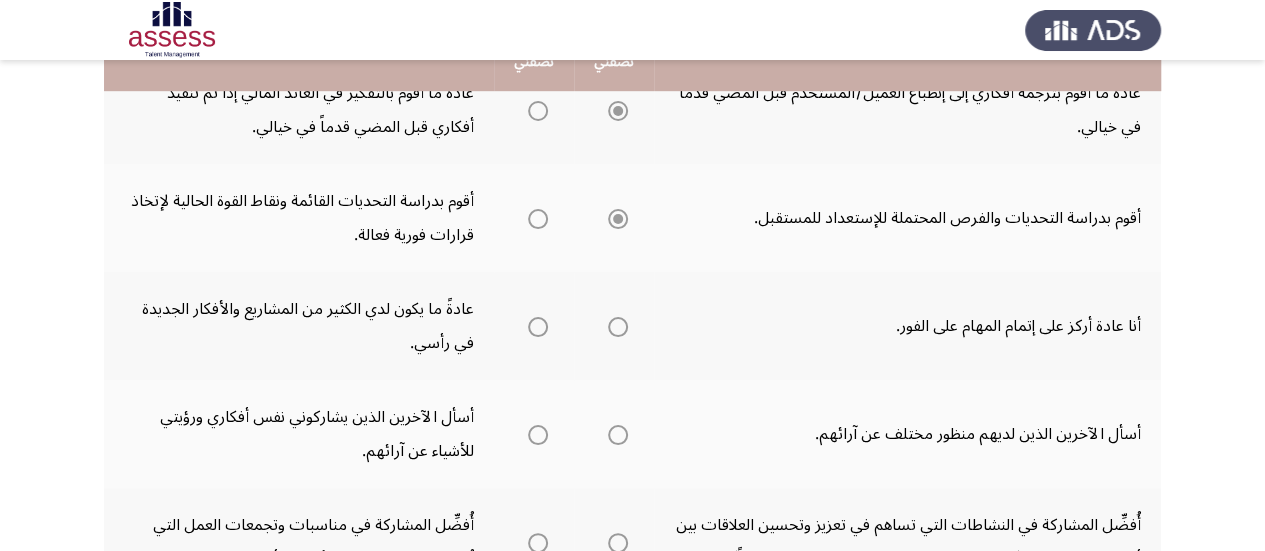 scroll, scrollTop: 605, scrollLeft: 0, axis: vertical 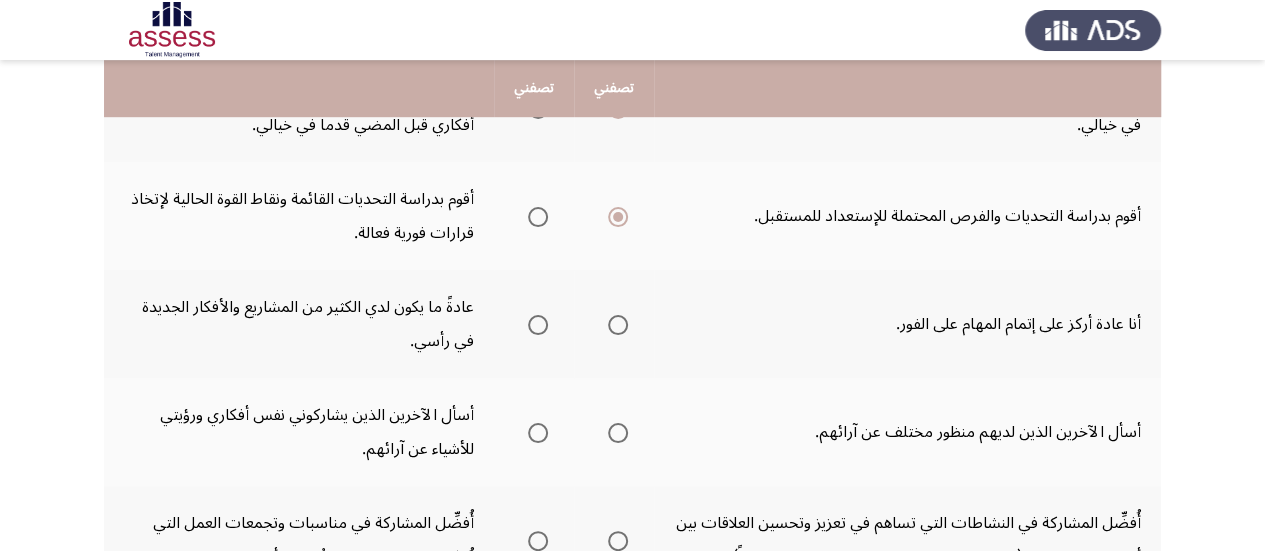 click at bounding box center (534, 325) 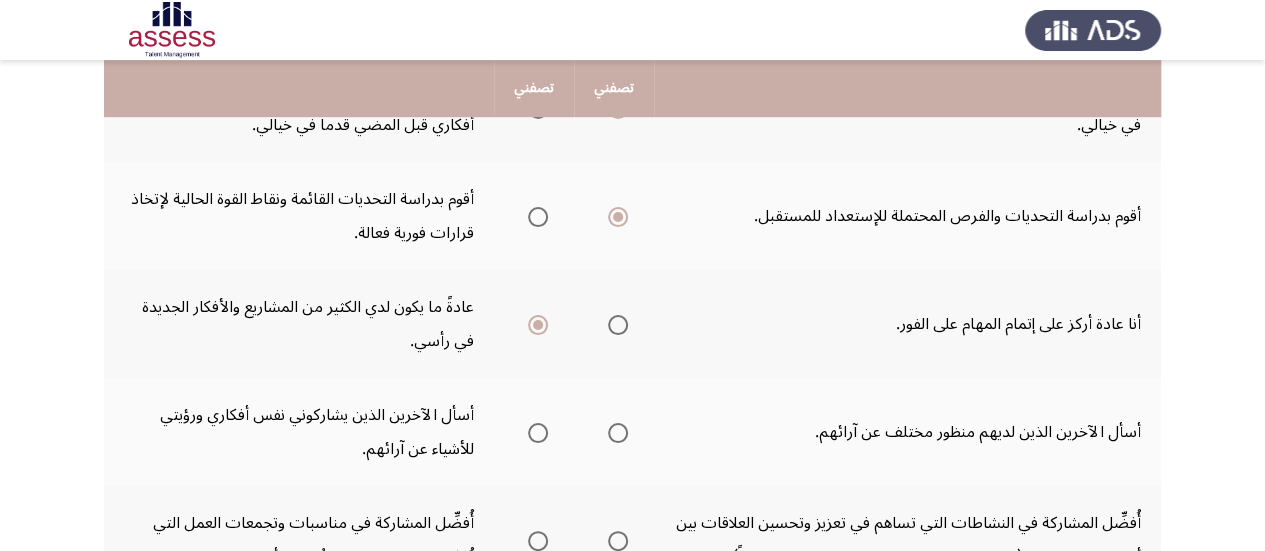 click at bounding box center [618, 433] 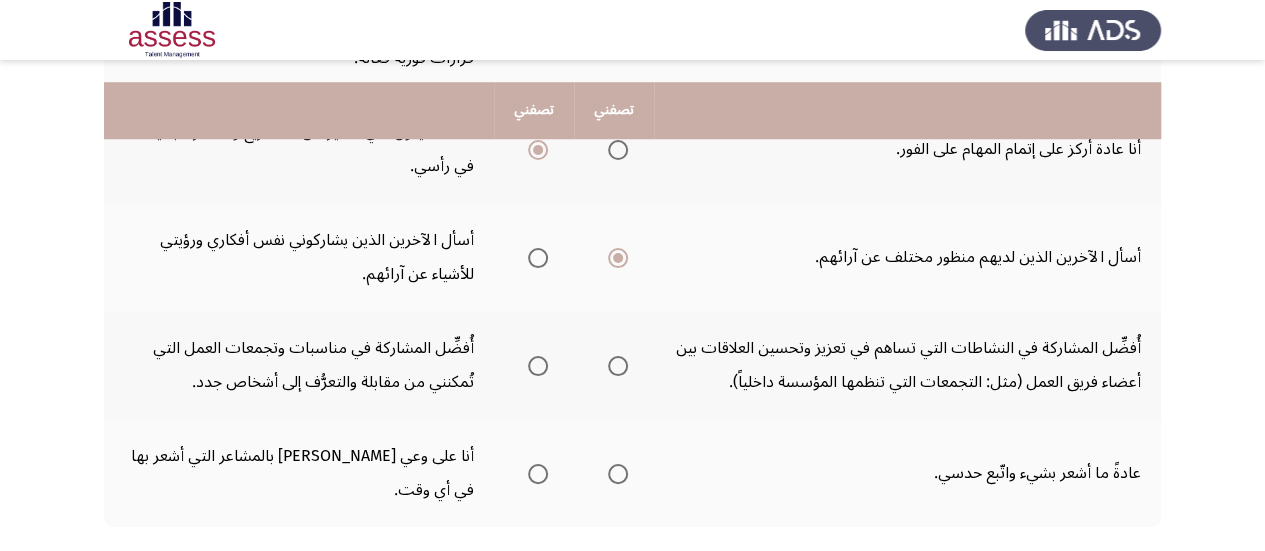 scroll, scrollTop: 825, scrollLeft: 0, axis: vertical 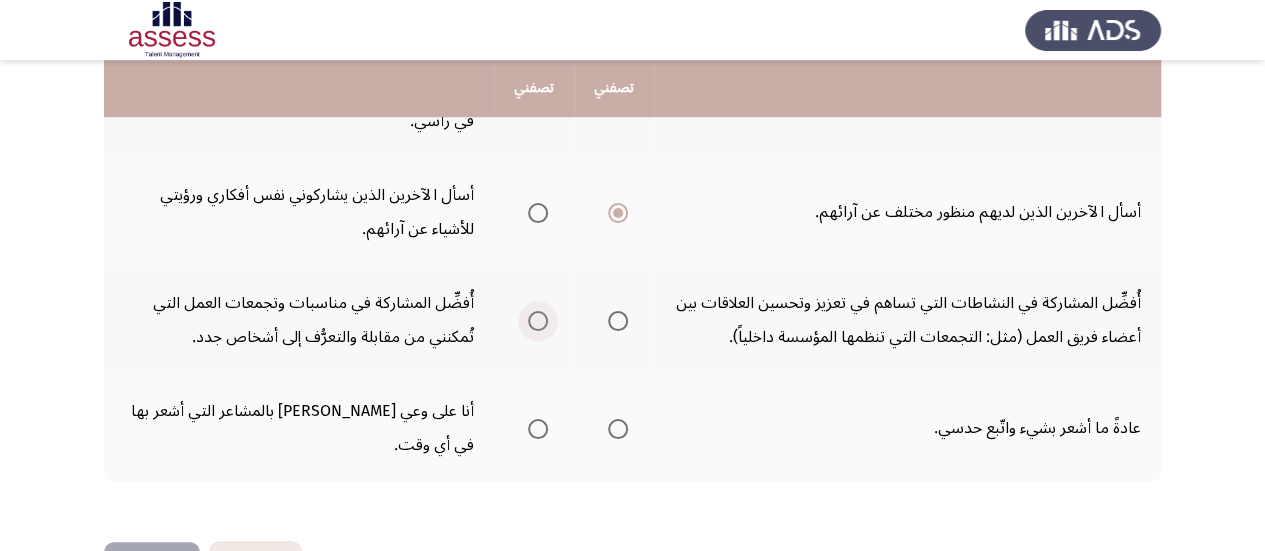 click at bounding box center (538, 321) 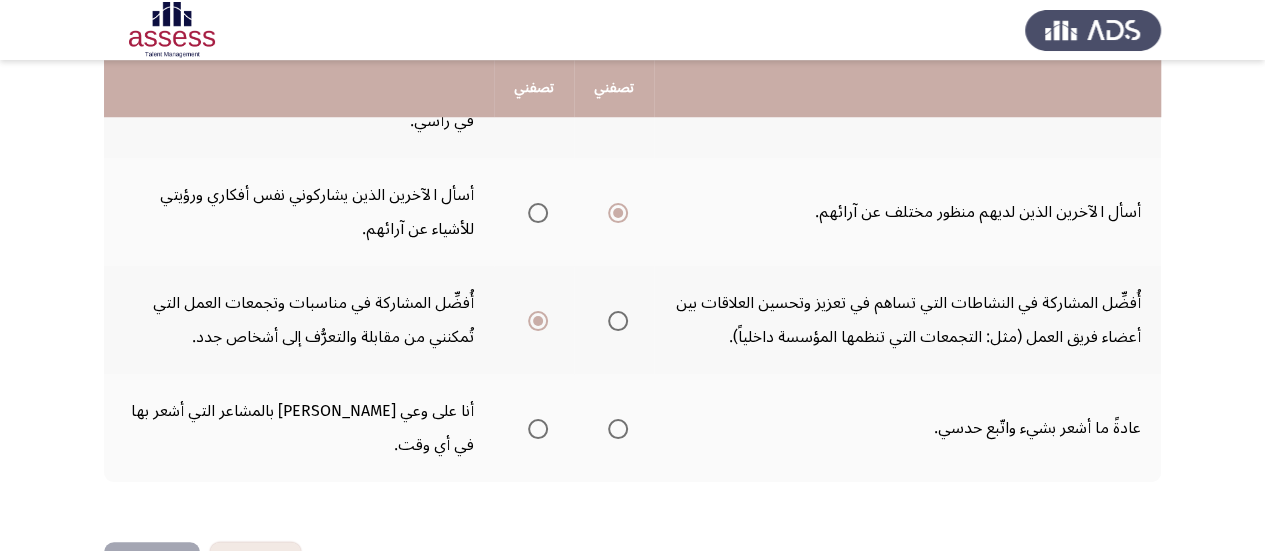 click at bounding box center (538, 429) 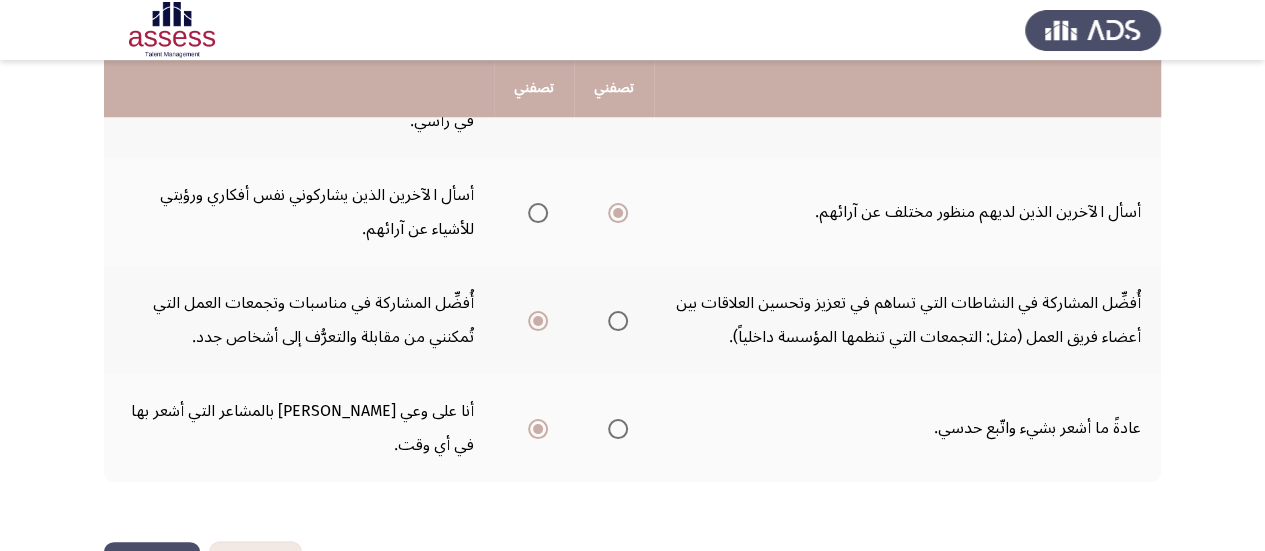 click on "التالي" 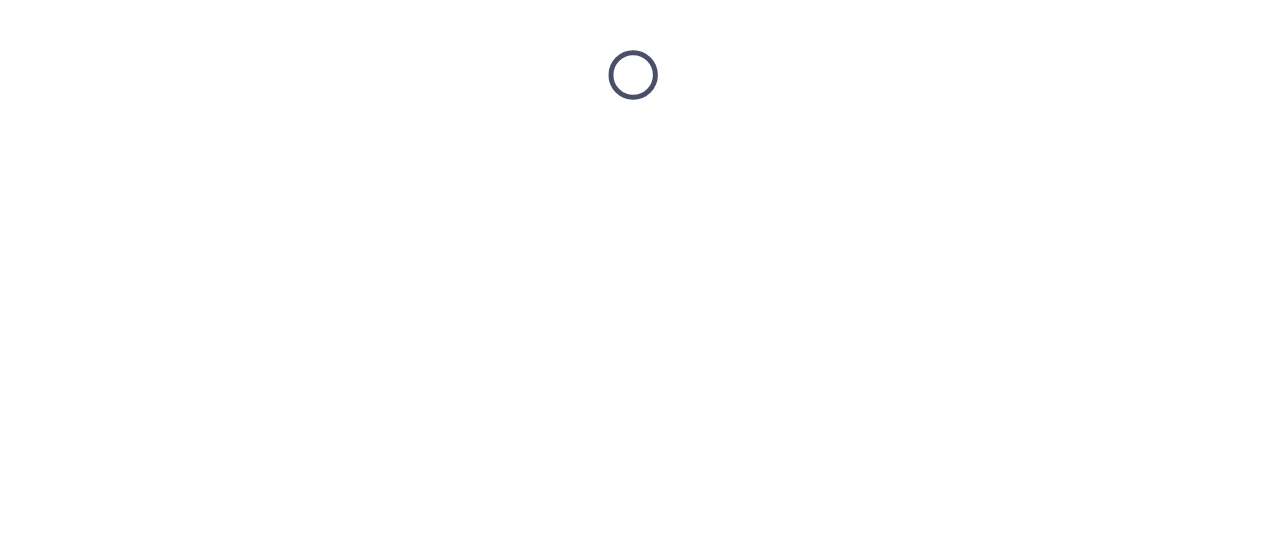 scroll, scrollTop: 0, scrollLeft: 0, axis: both 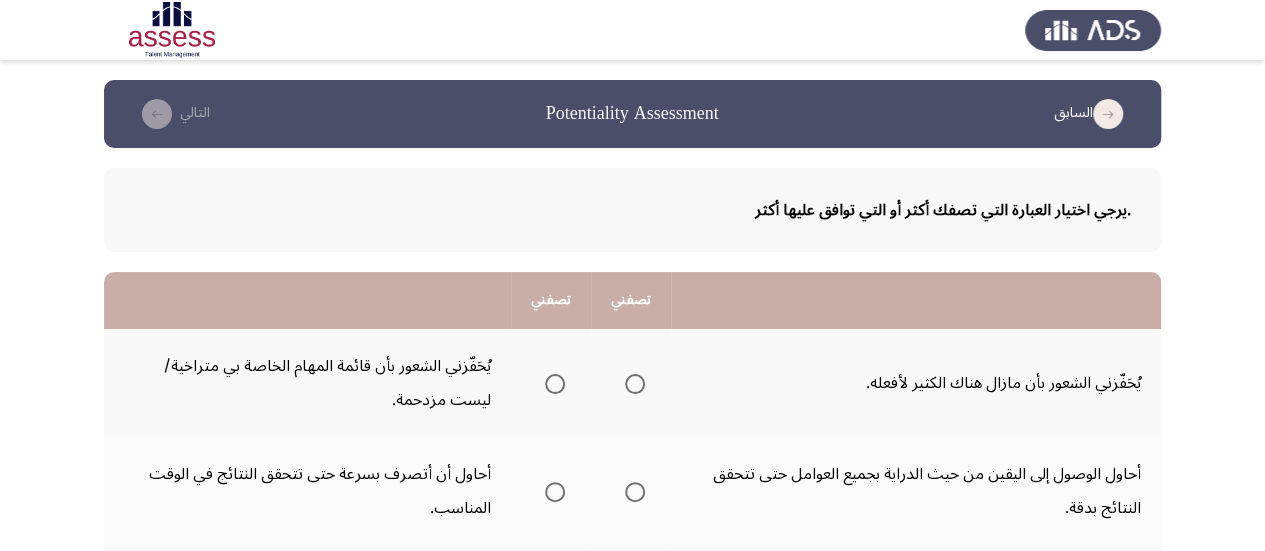 click at bounding box center (555, 384) 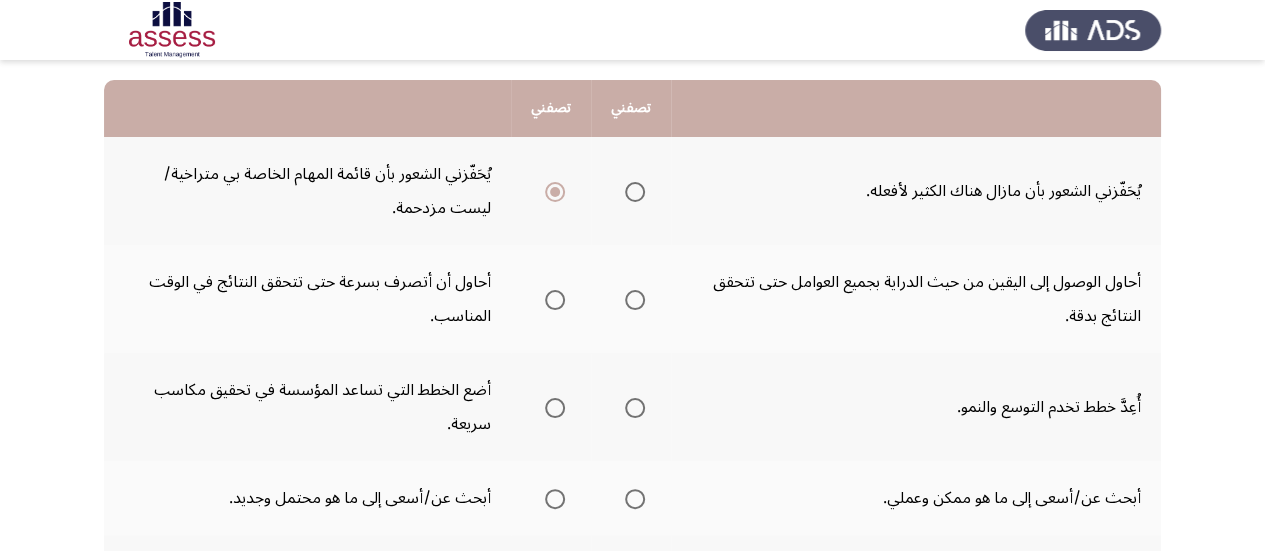 scroll, scrollTop: 205, scrollLeft: 0, axis: vertical 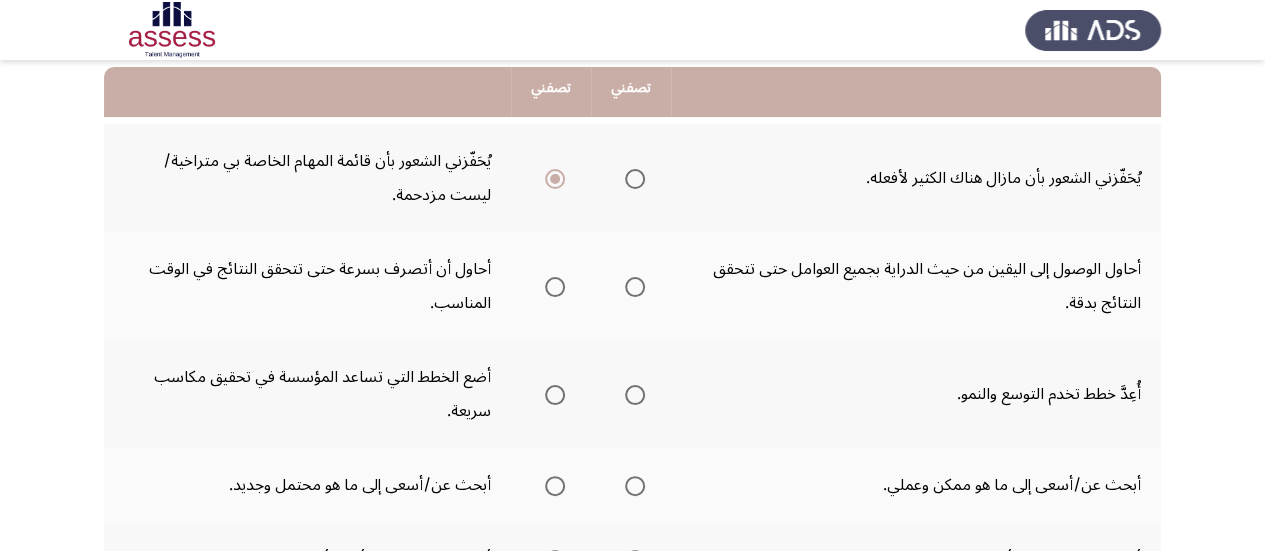 click 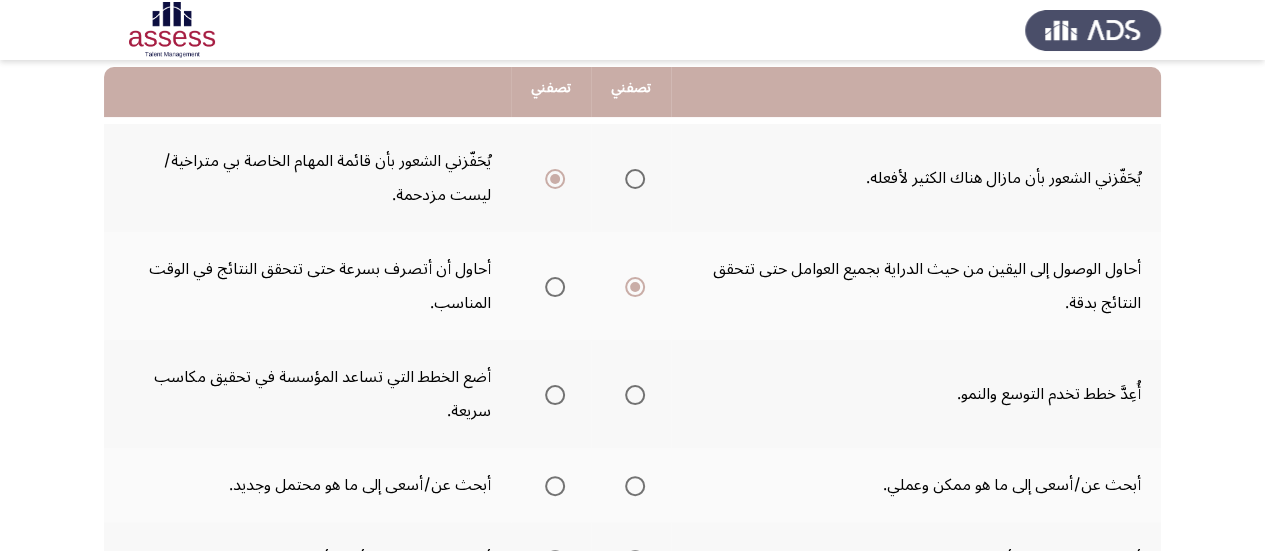click 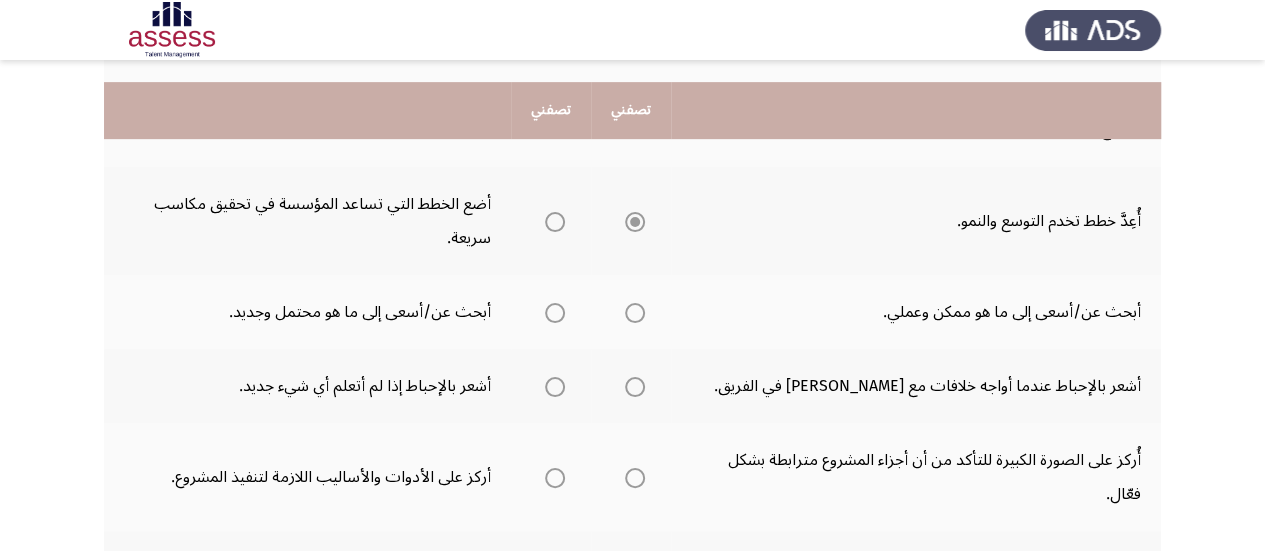 scroll, scrollTop: 402, scrollLeft: 0, axis: vertical 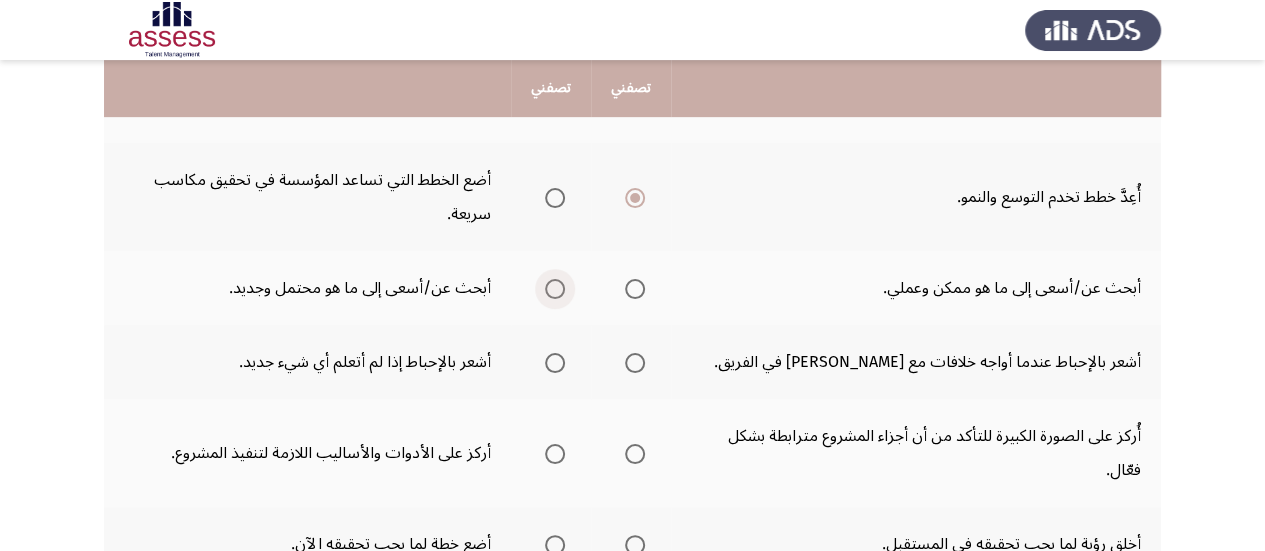 click at bounding box center [555, 289] 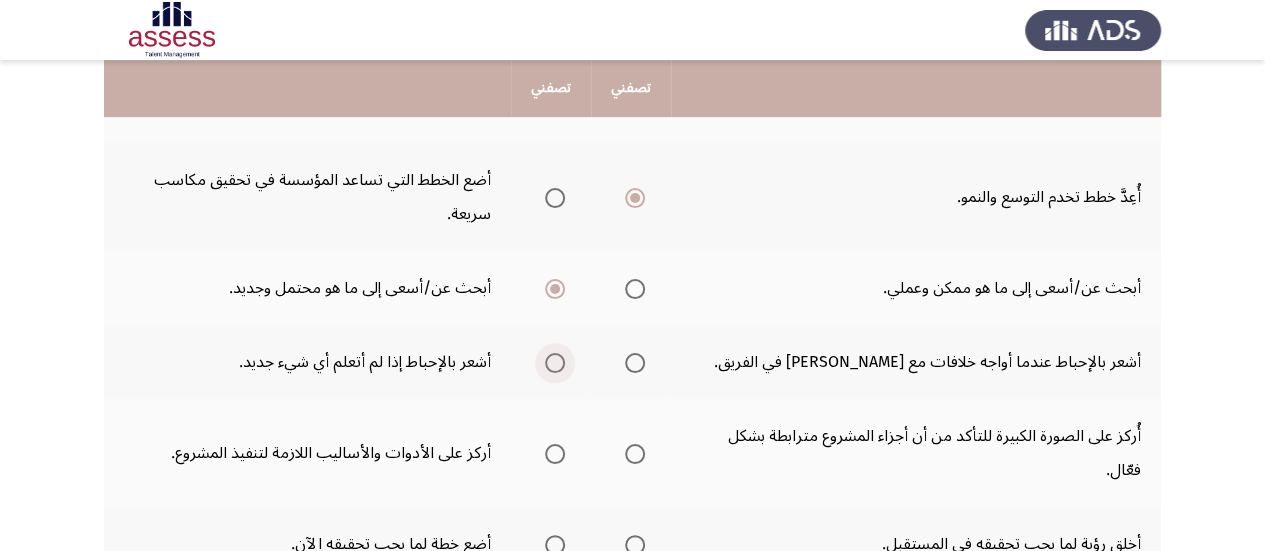 click at bounding box center [555, 363] 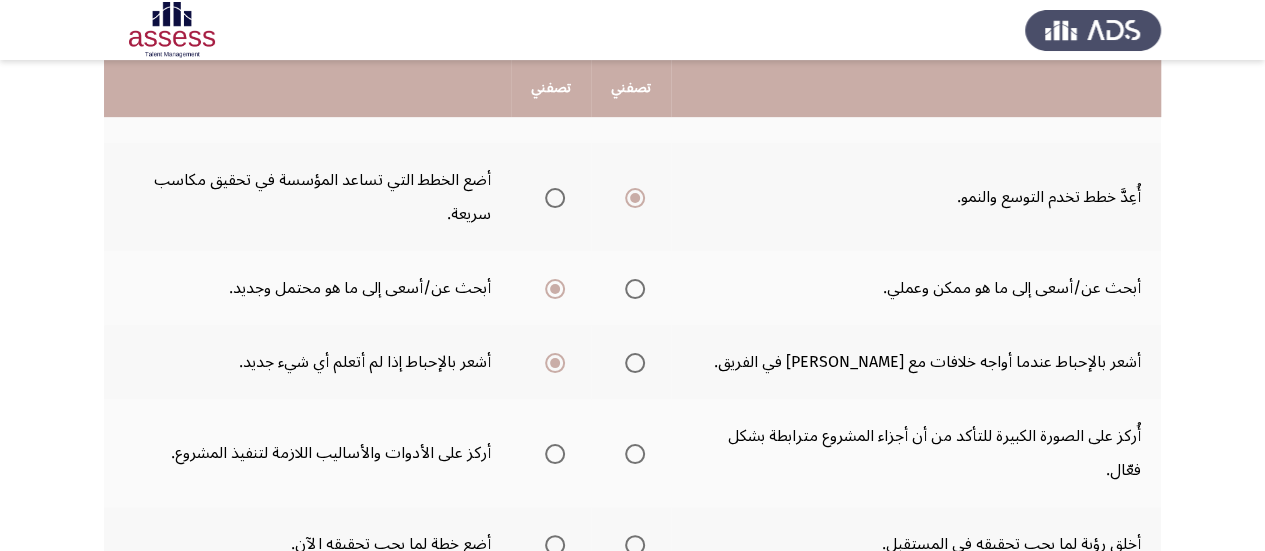 click on "أُركز على الصورة الكبيرة للتأكد من أن أجزاء المشروع مترابطة بشكل فعّال." 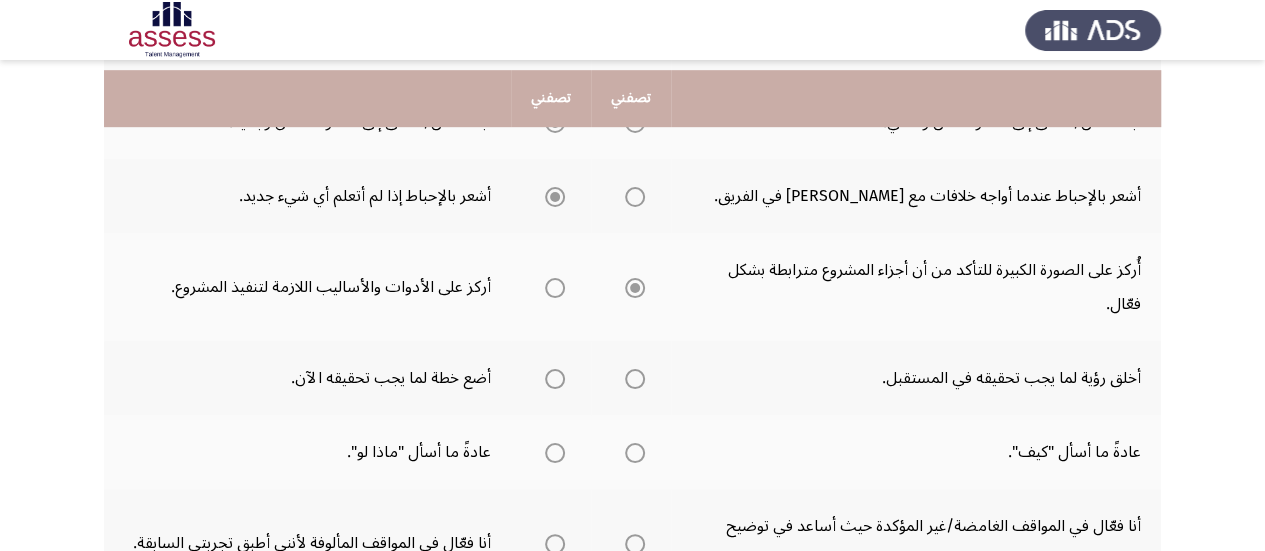 scroll, scrollTop: 581, scrollLeft: 0, axis: vertical 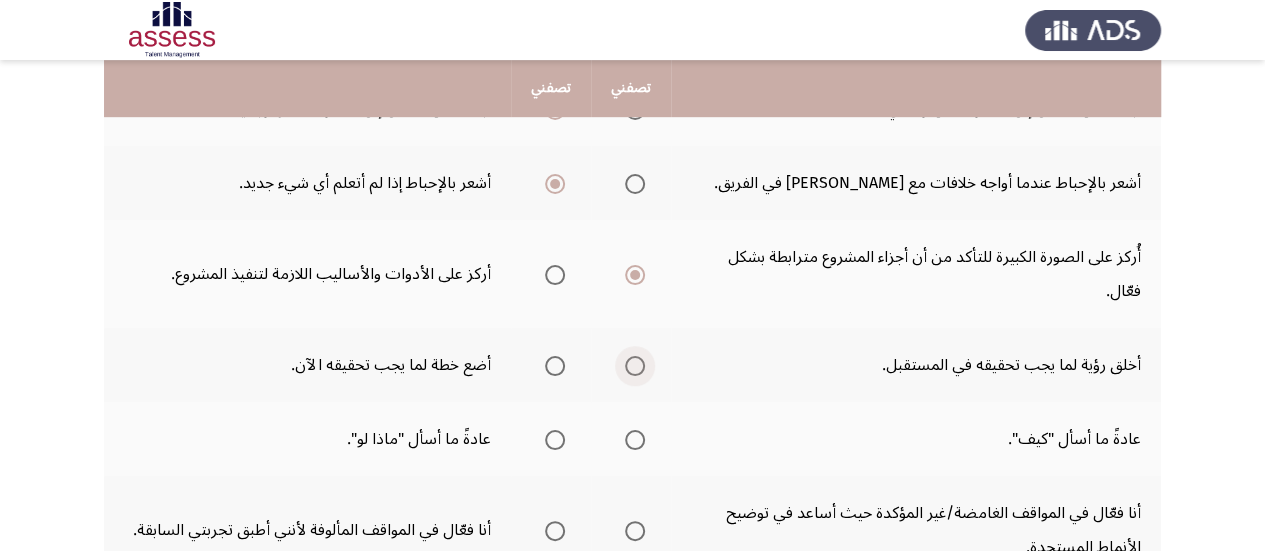 click at bounding box center [635, 366] 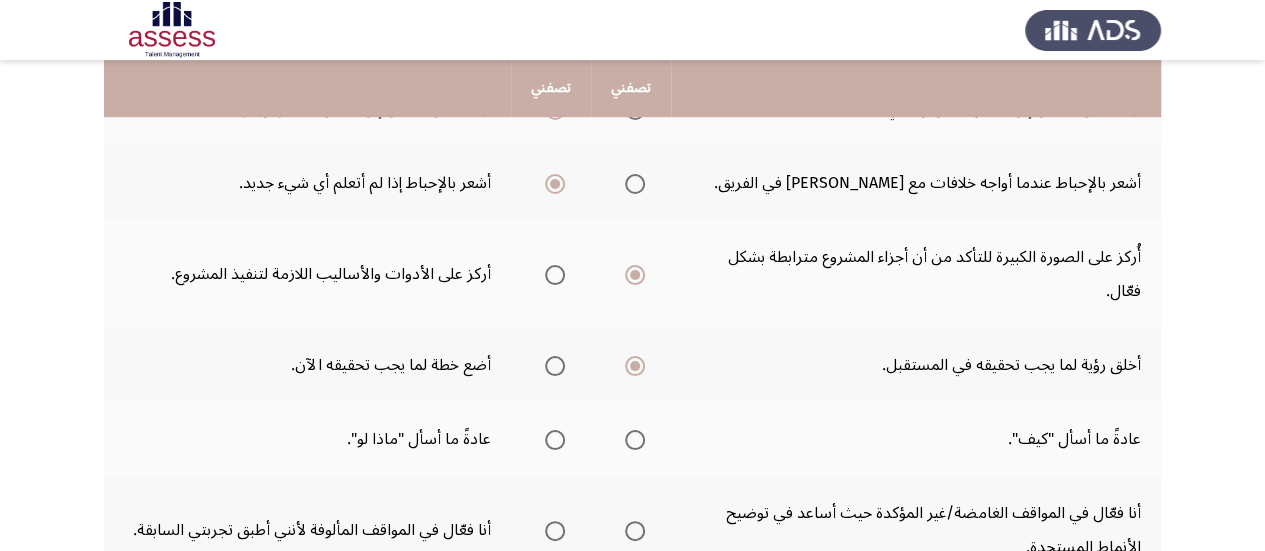 click at bounding box center (555, 440) 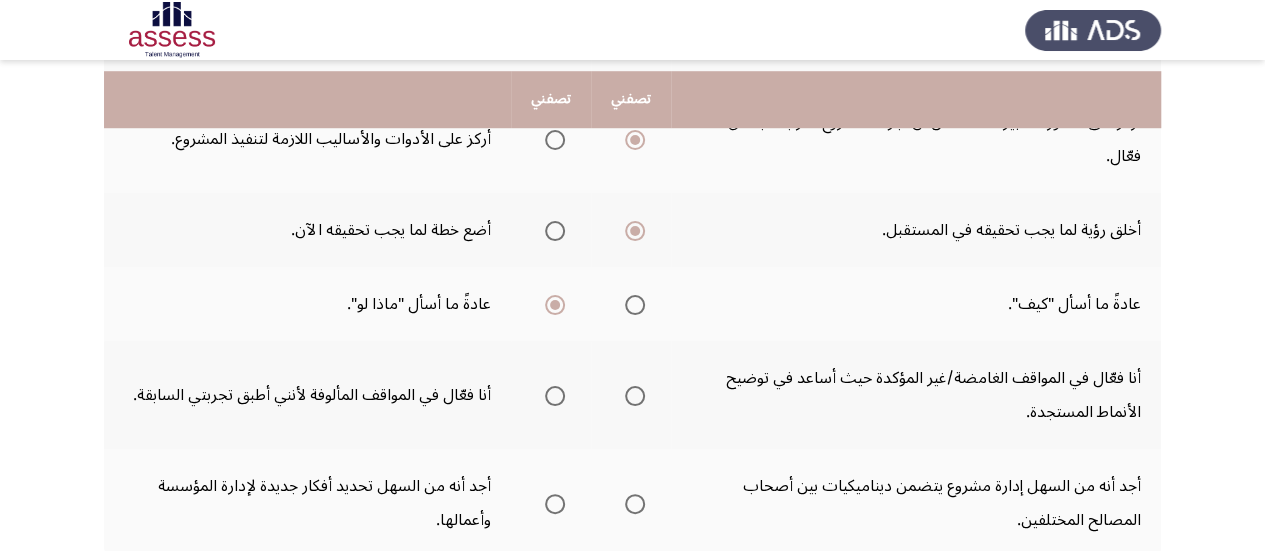 scroll, scrollTop: 726, scrollLeft: 0, axis: vertical 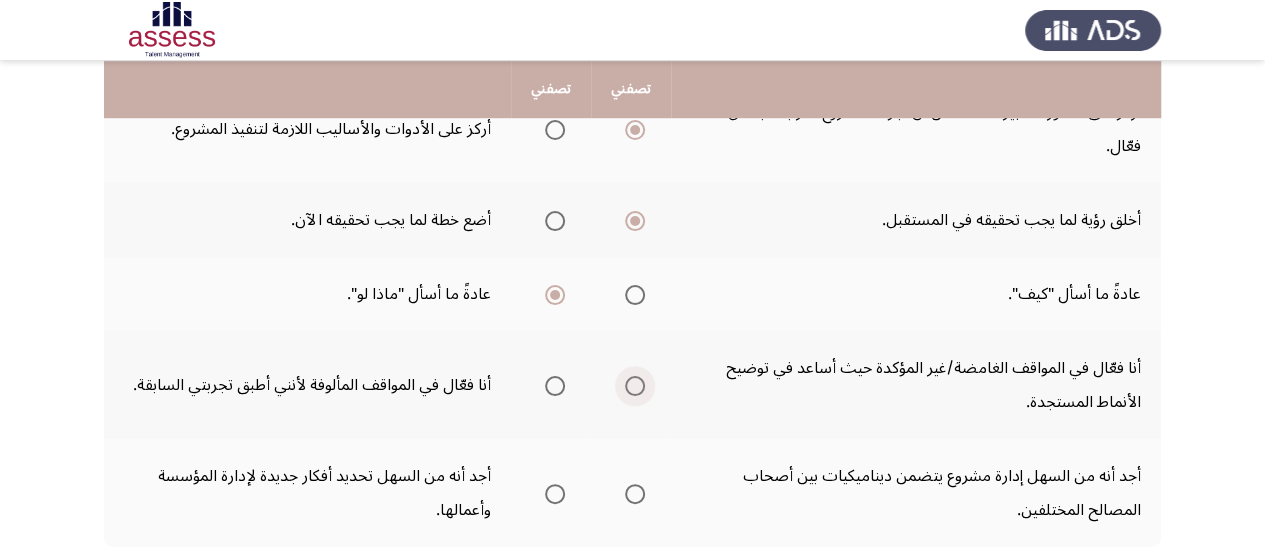 click at bounding box center (635, 386) 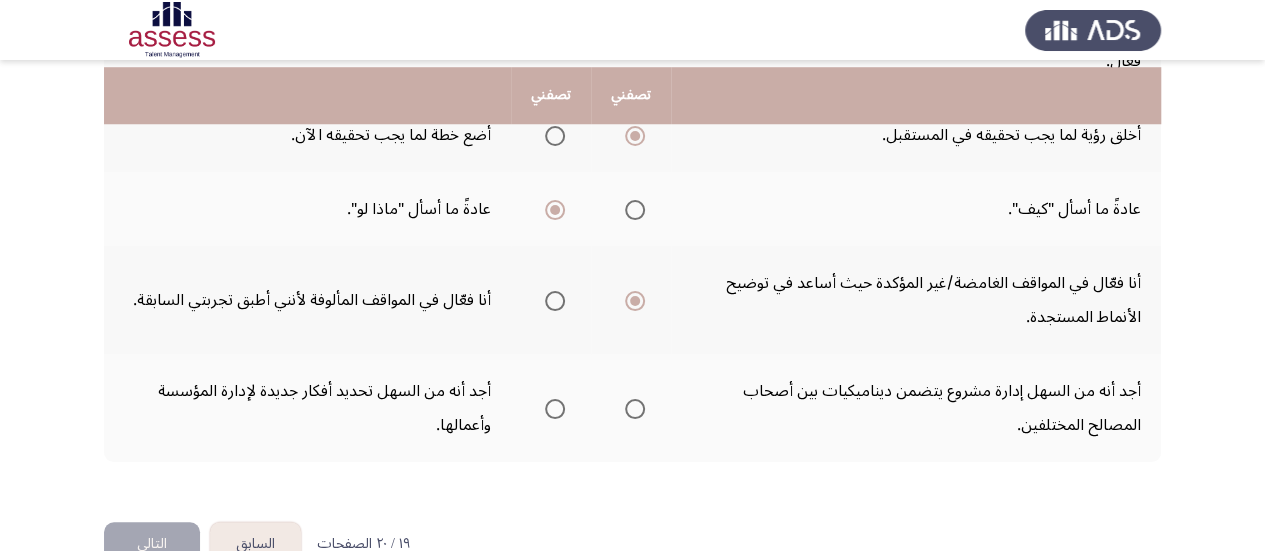 scroll, scrollTop: 818, scrollLeft: 0, axis: vertical 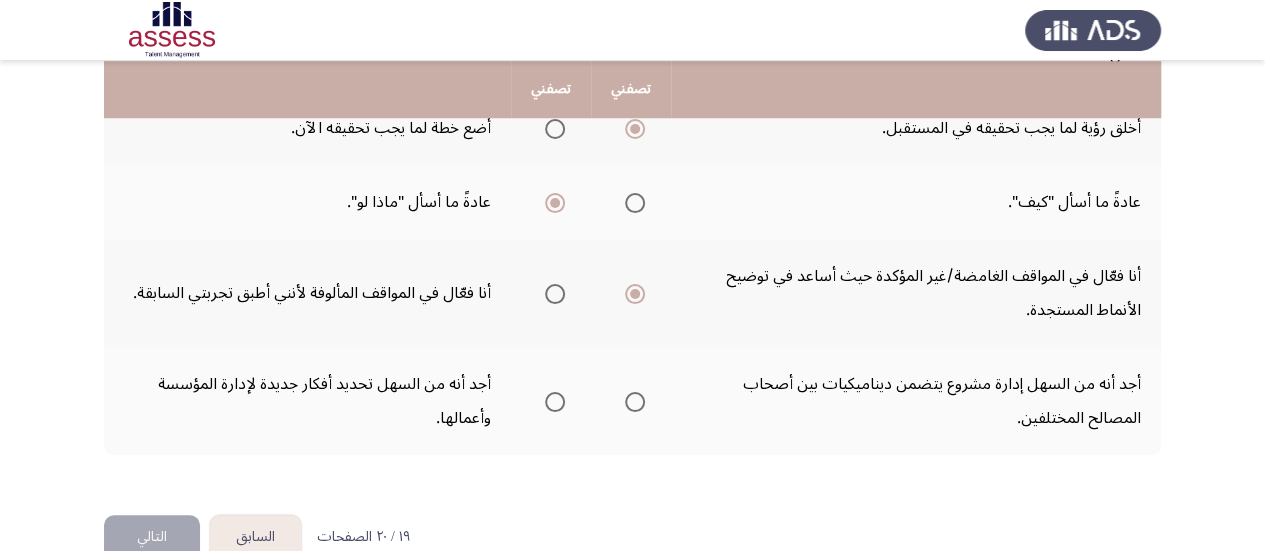 click at bounding box center [555, 402] 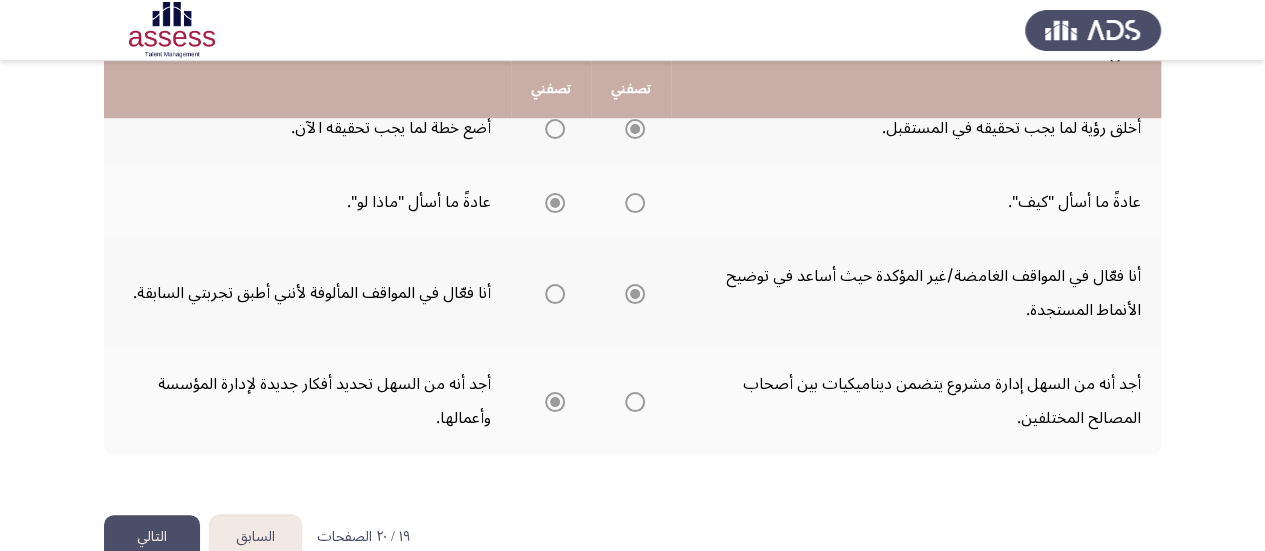 click on "التالي" 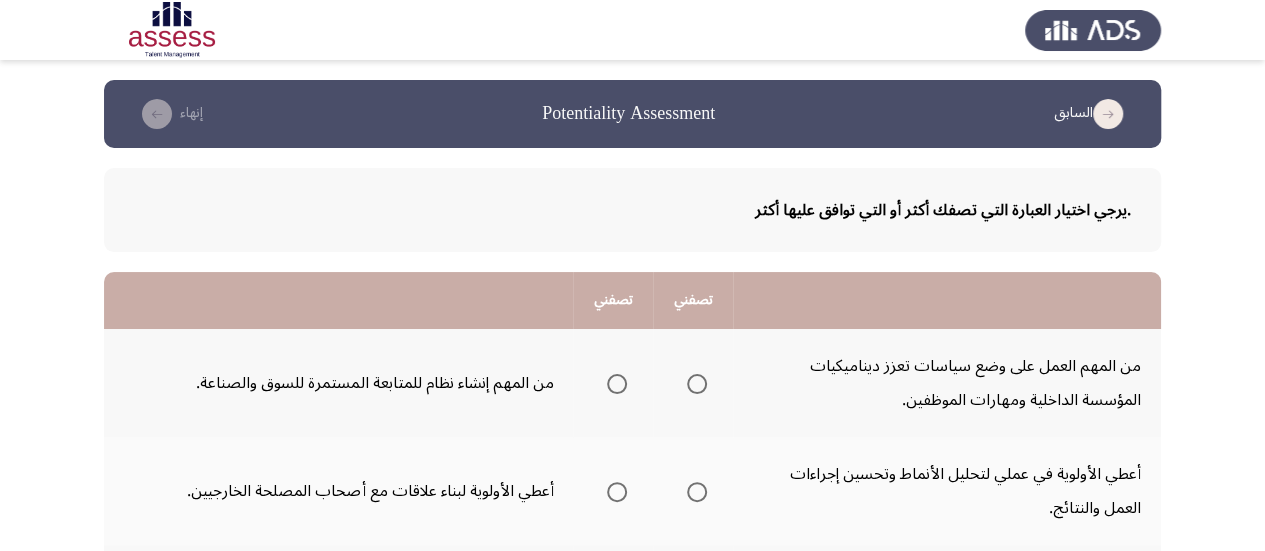 click at bounding box center [697, 384] 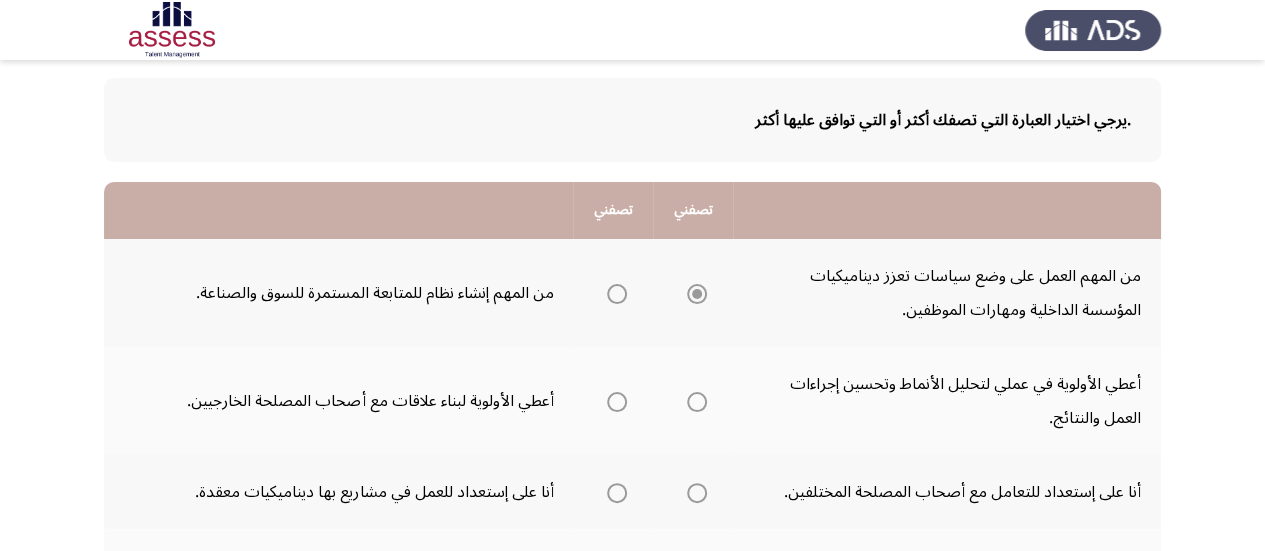 scroll, scrollTop: 171, scrollLeft: 0, axis: vertical 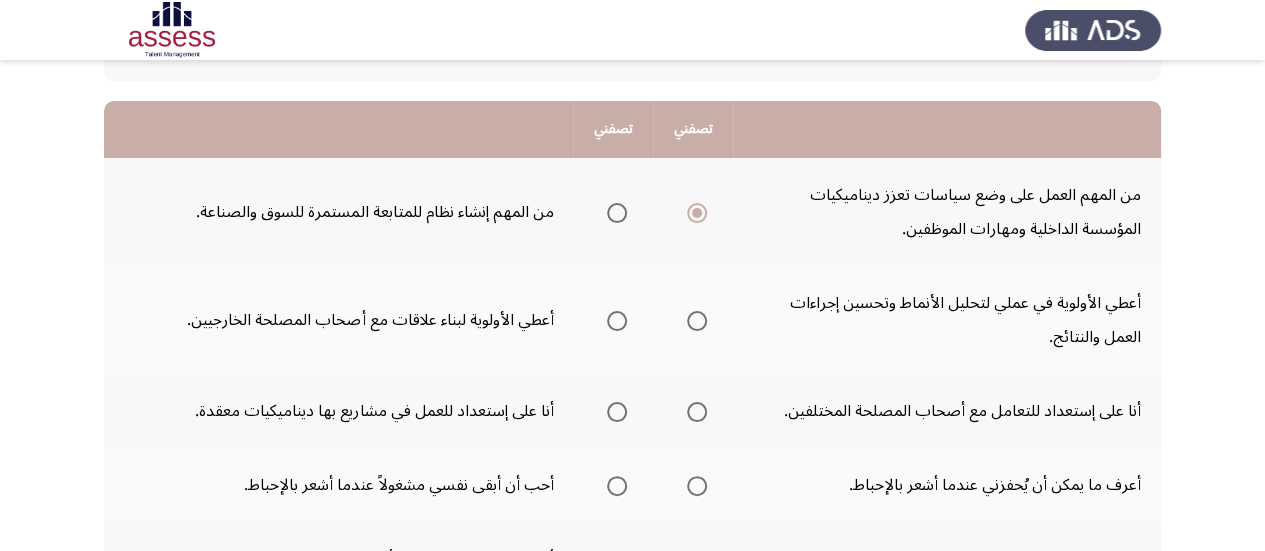 click on "أعطي الأولوية في عملي لتحليل الأنماط وتحسين إجراءات العمل والنتائج." 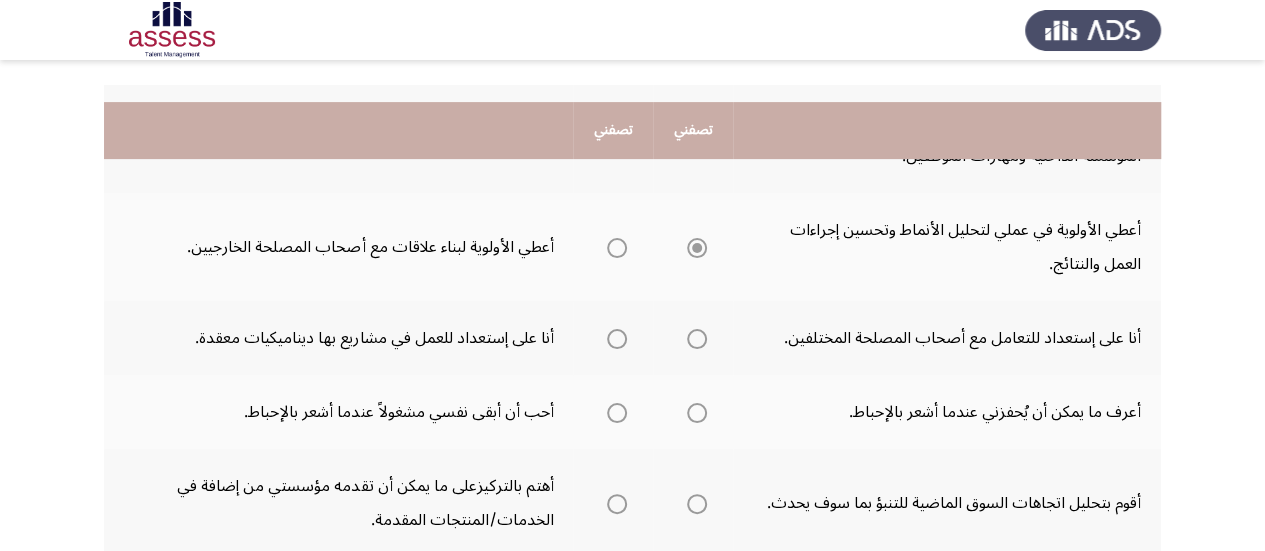 scroll, scrollTop: 305, scrollLeft: 0, axis: vertical 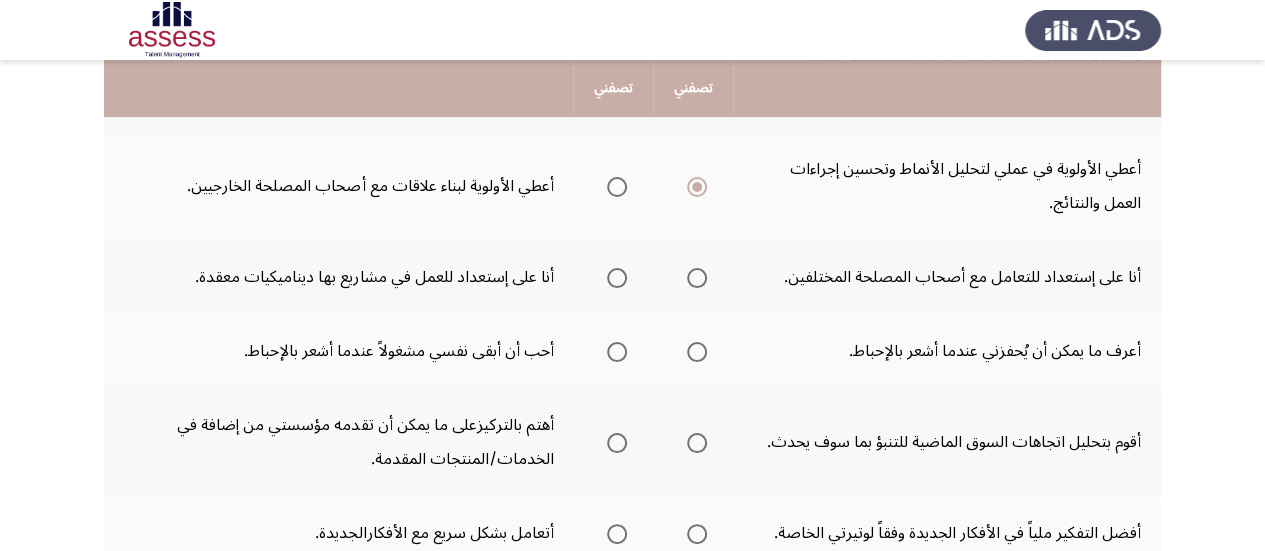 click on "أنا على إستعداد للتعامل مع أصحاب المصلحة المختلفين." 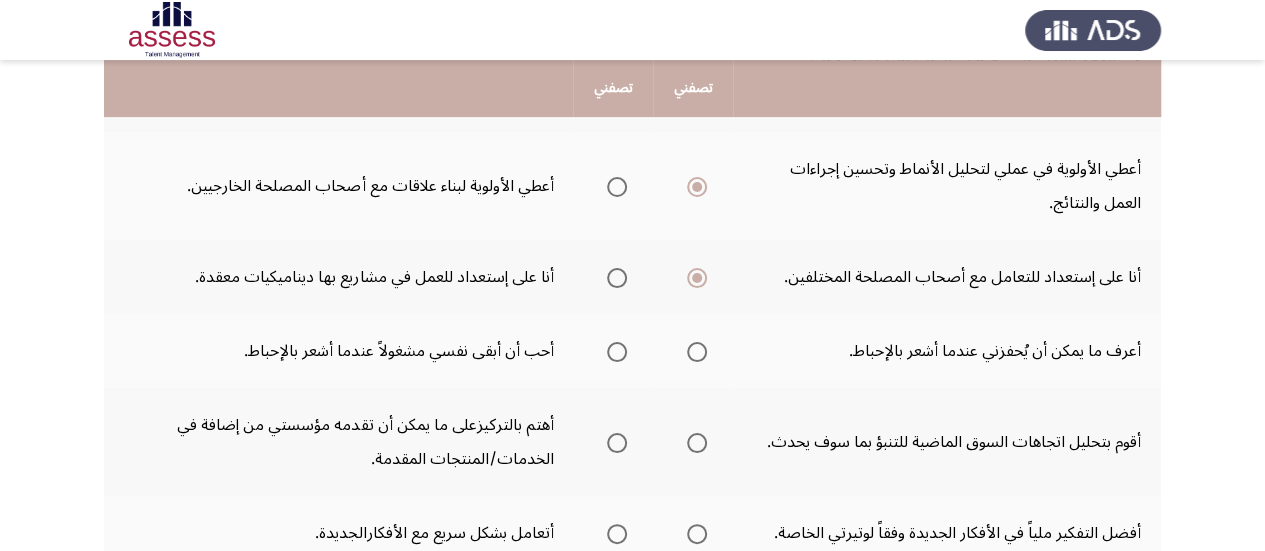 click at bounding box center [697, 352] 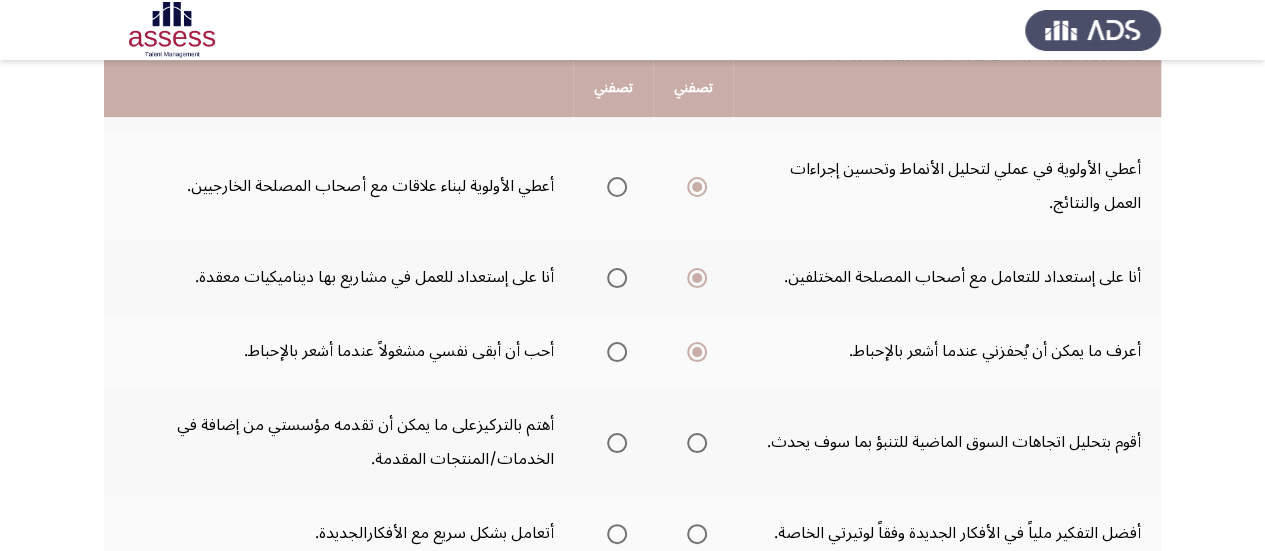 click on "أقوم بتحليل اتجاهات السوق الماضية للتنبؤ بما سوف يحدث." 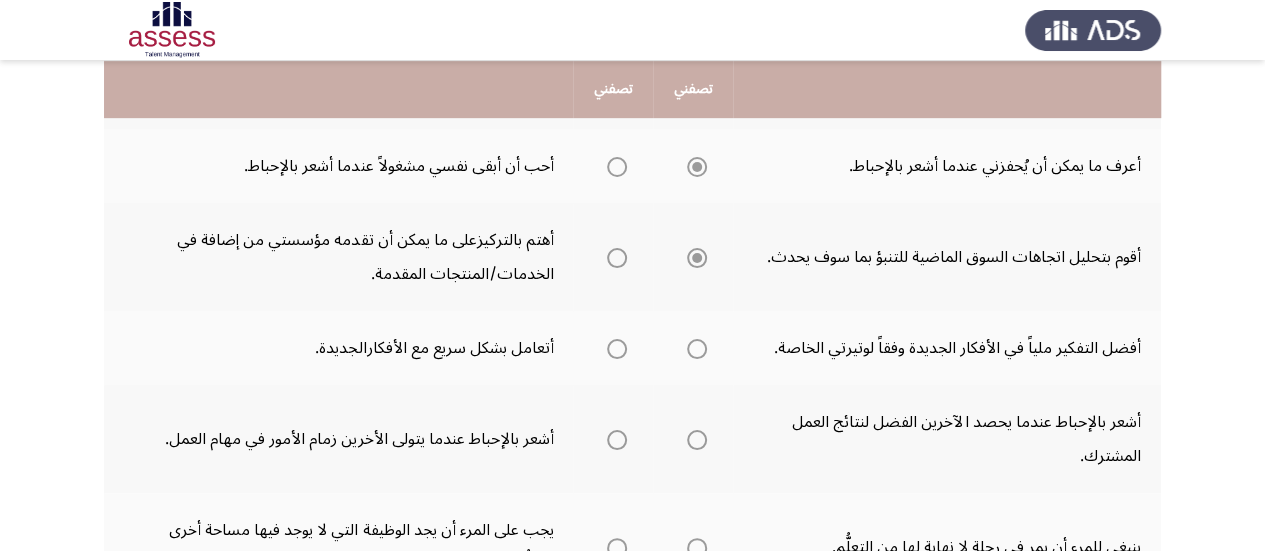 scroll, scrollTop: 494, scrollLeft: 0, axis: vertical 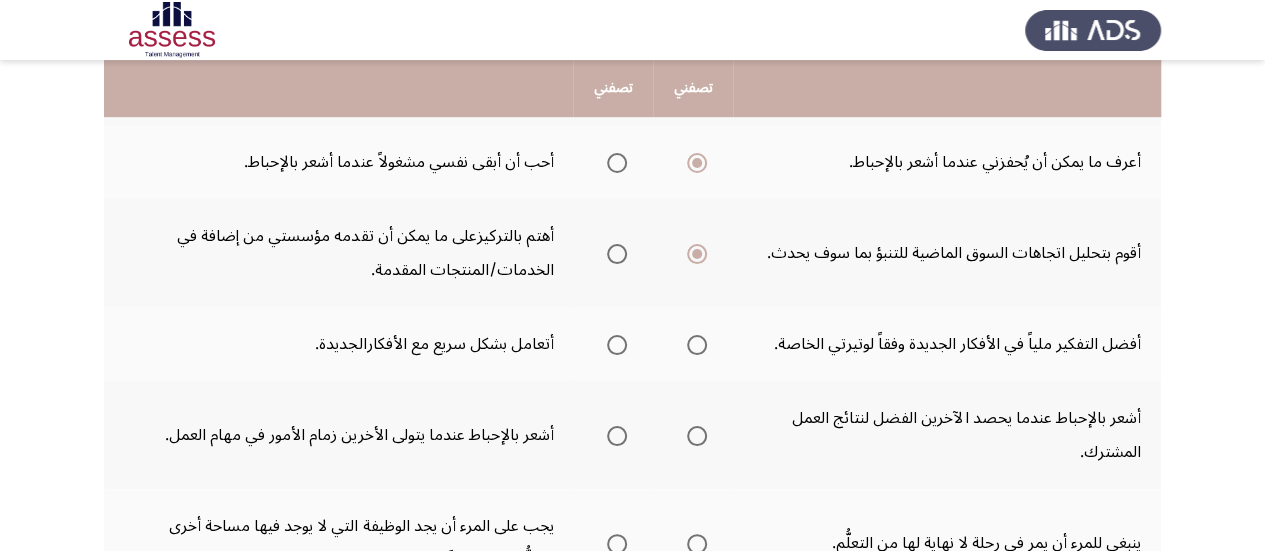 click 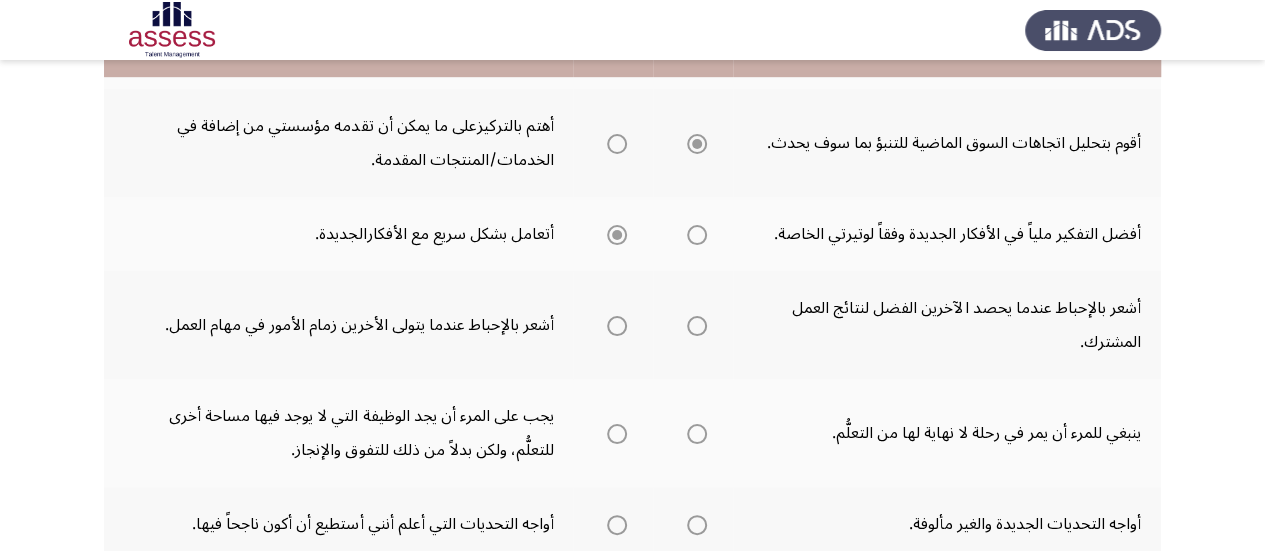 scroll, scrollTop: 644, scrollLeft: 0, axis: vertical 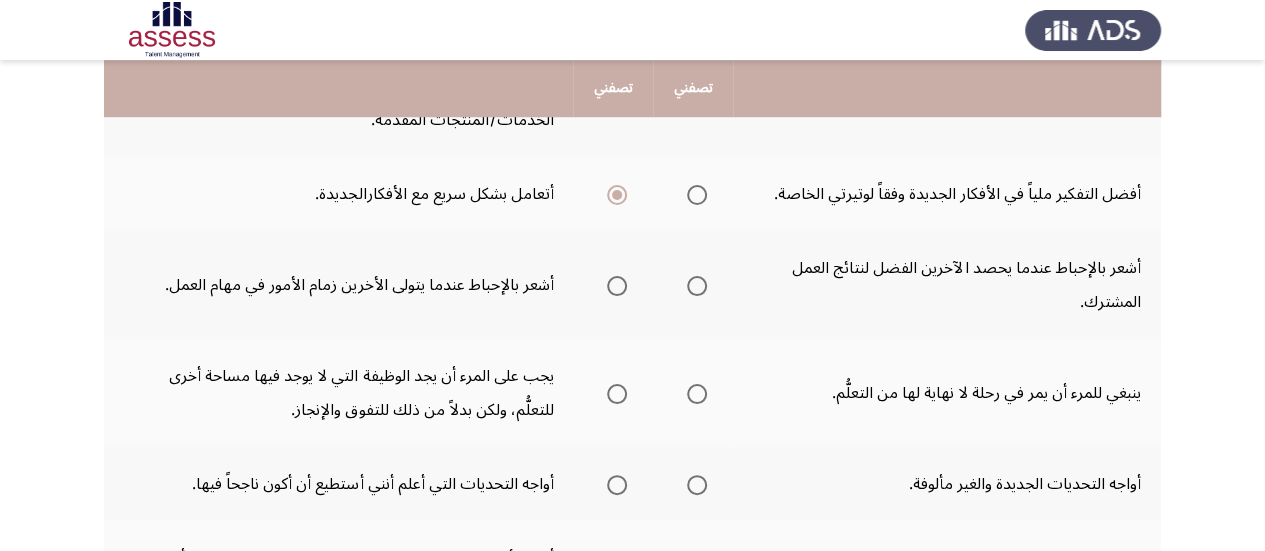 click at bounding box center [697, 286] 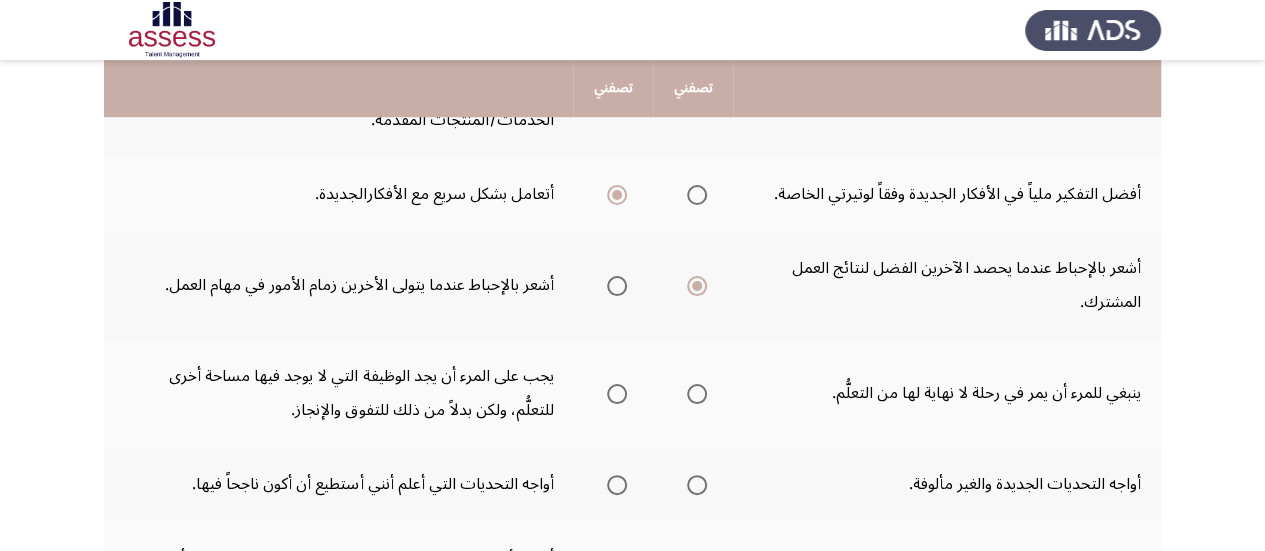 click at bounding box center [697, 394] 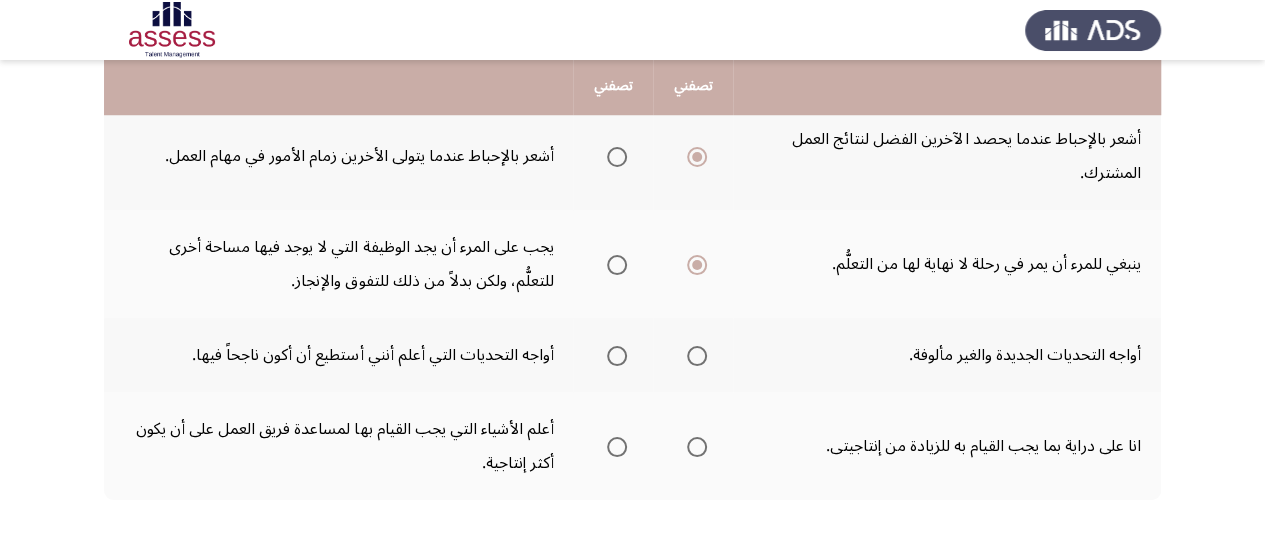 scroll, scrollTop: 784, scrollLeft: 0, axis: vertical 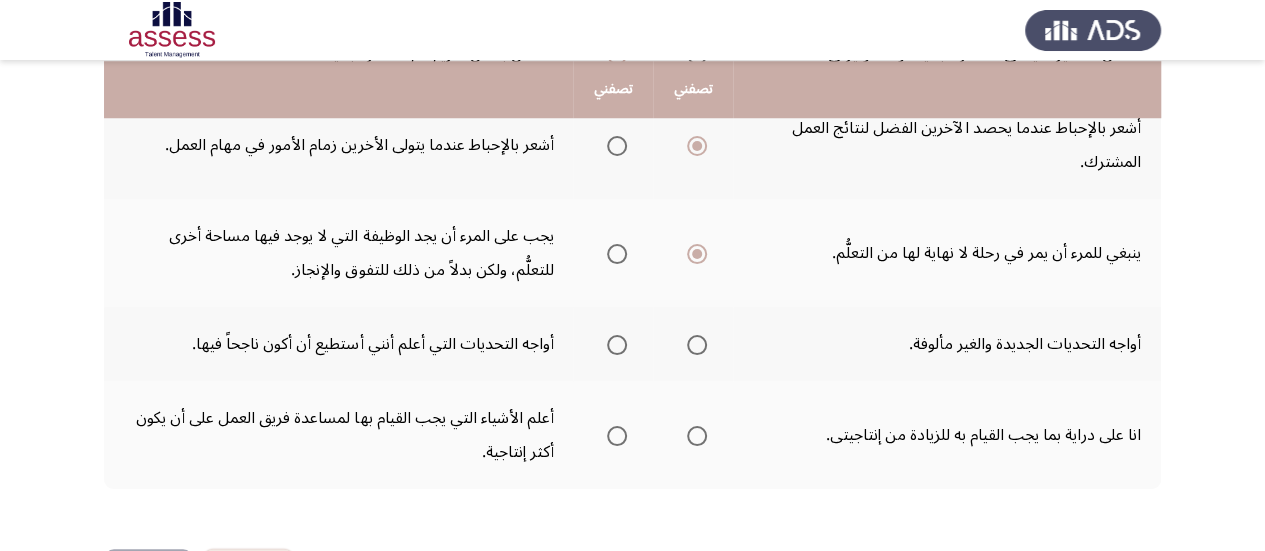 click on "أواجه التحديات الجديدة والغير مألوفة." 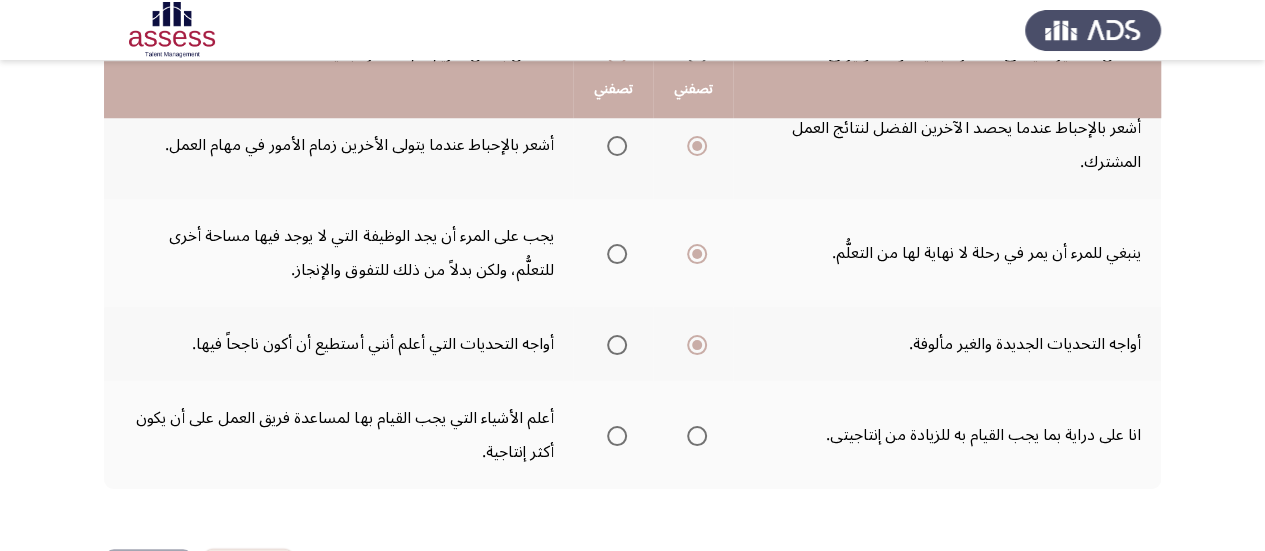 click 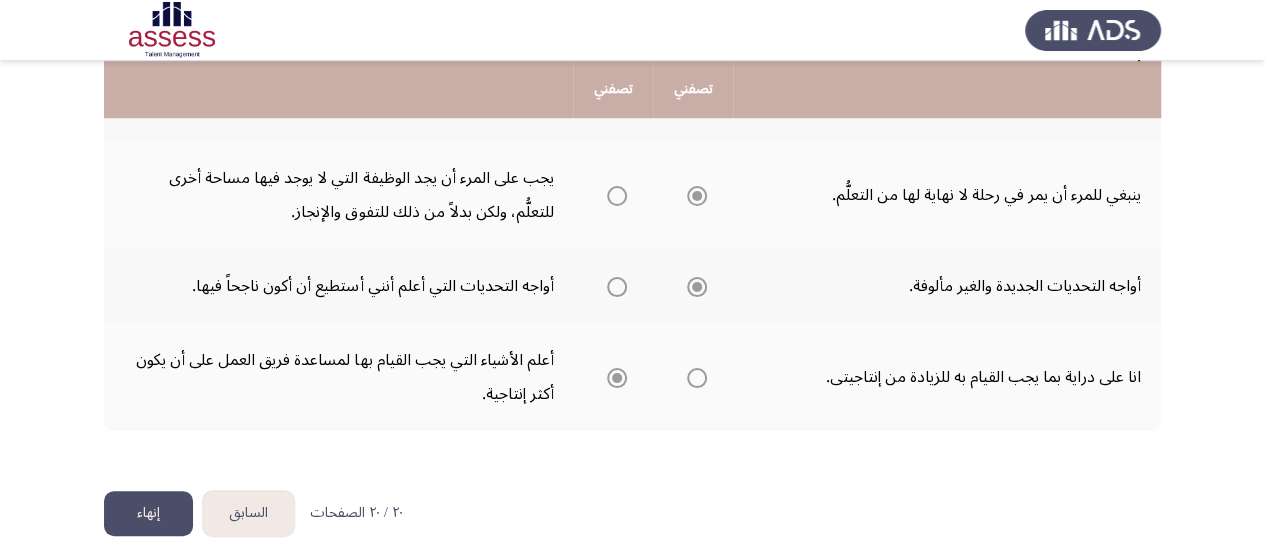 scroll, scrollTop: 861, scrollLeft: 0, axis: vertical 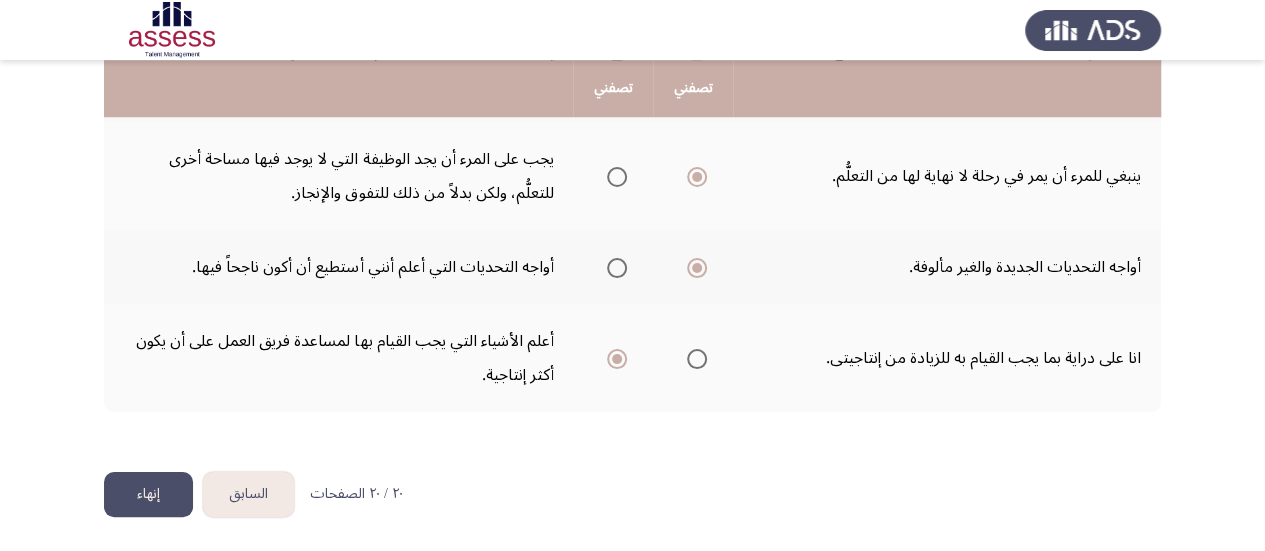 click on "إنهاء" 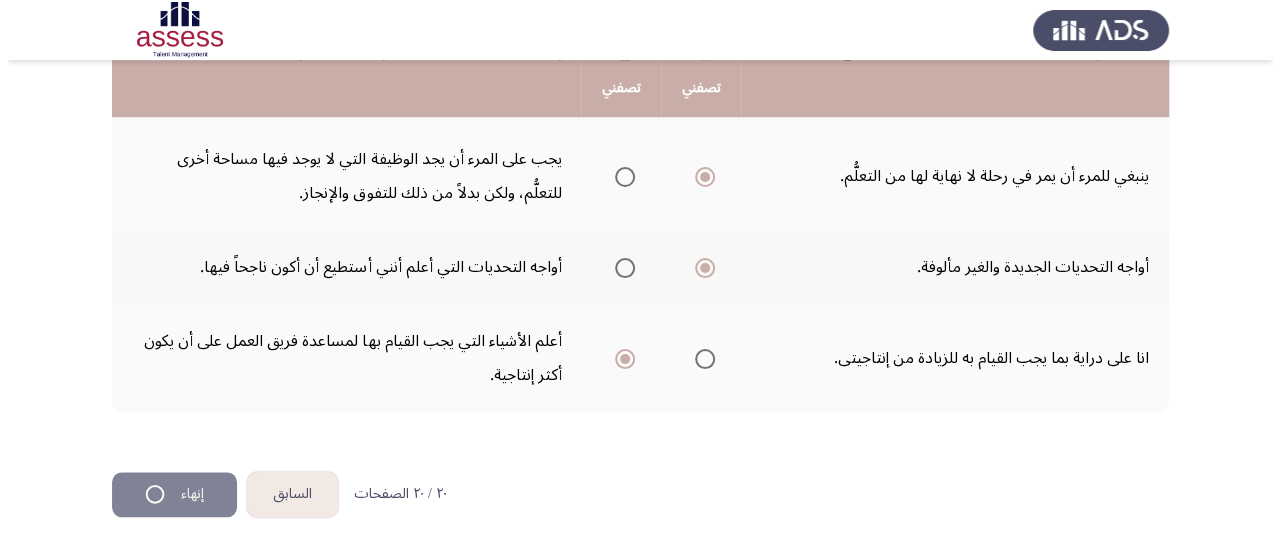 scroll, scrollTop: 0, scrollLeft: 0, axis: both 